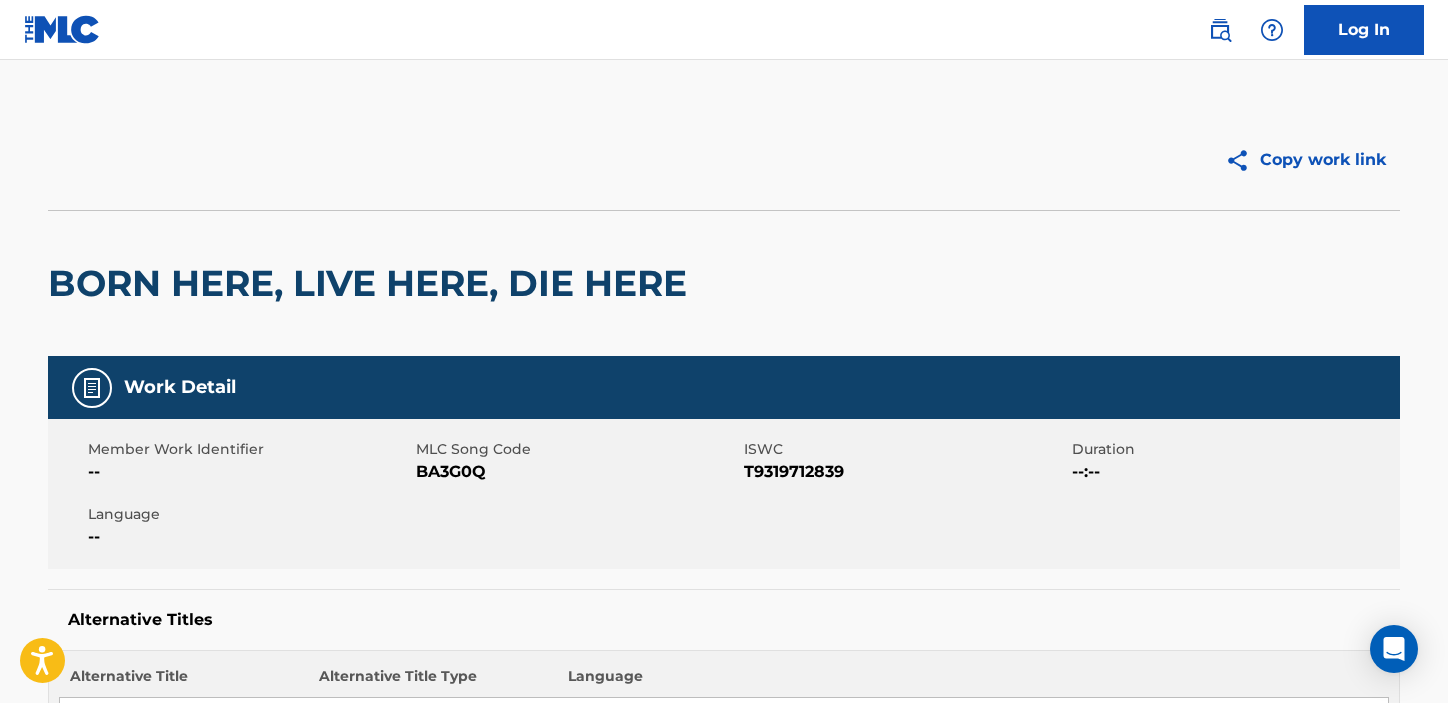 scroll, scrollTop: 0, scrollLeft: 0, axis: both 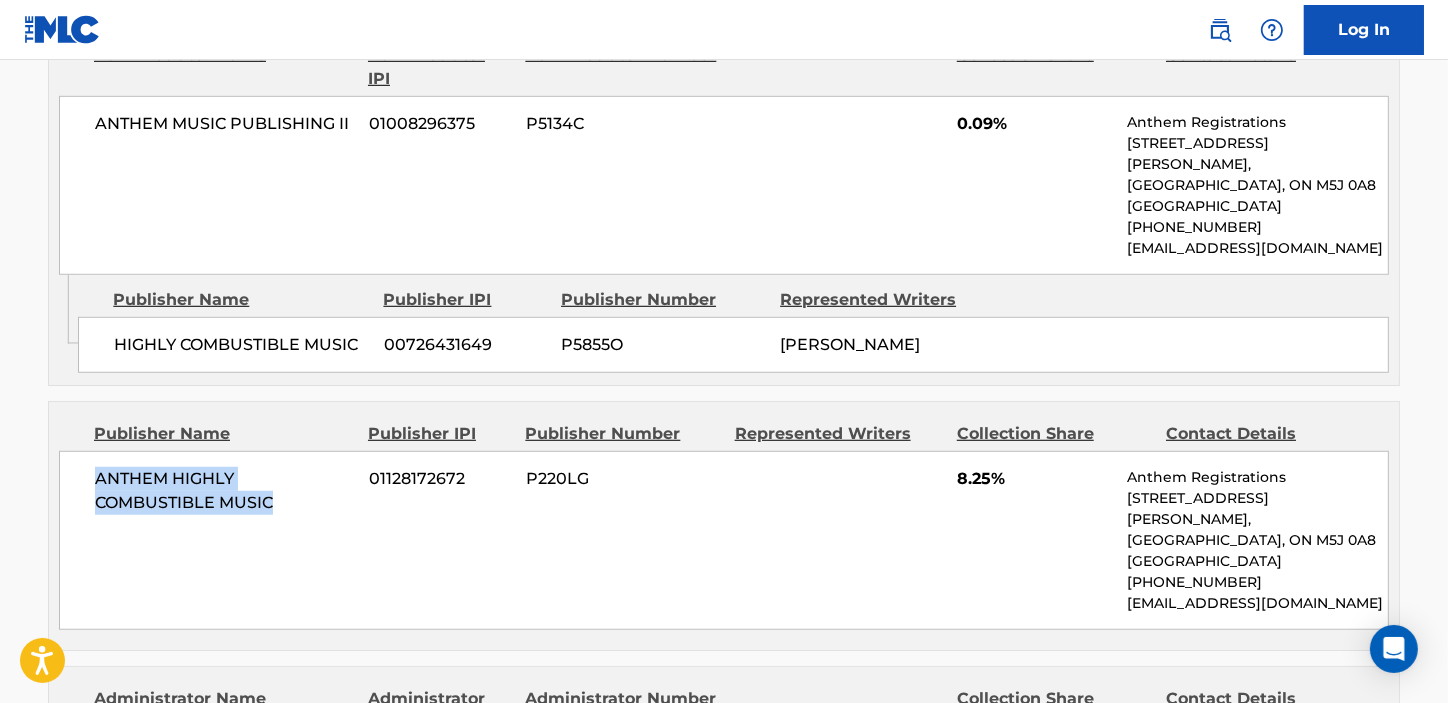 drag, startPoint x: 90, startPoint y: 452, endPoint x: 329, endPoint y: 479, distance: 240.52026 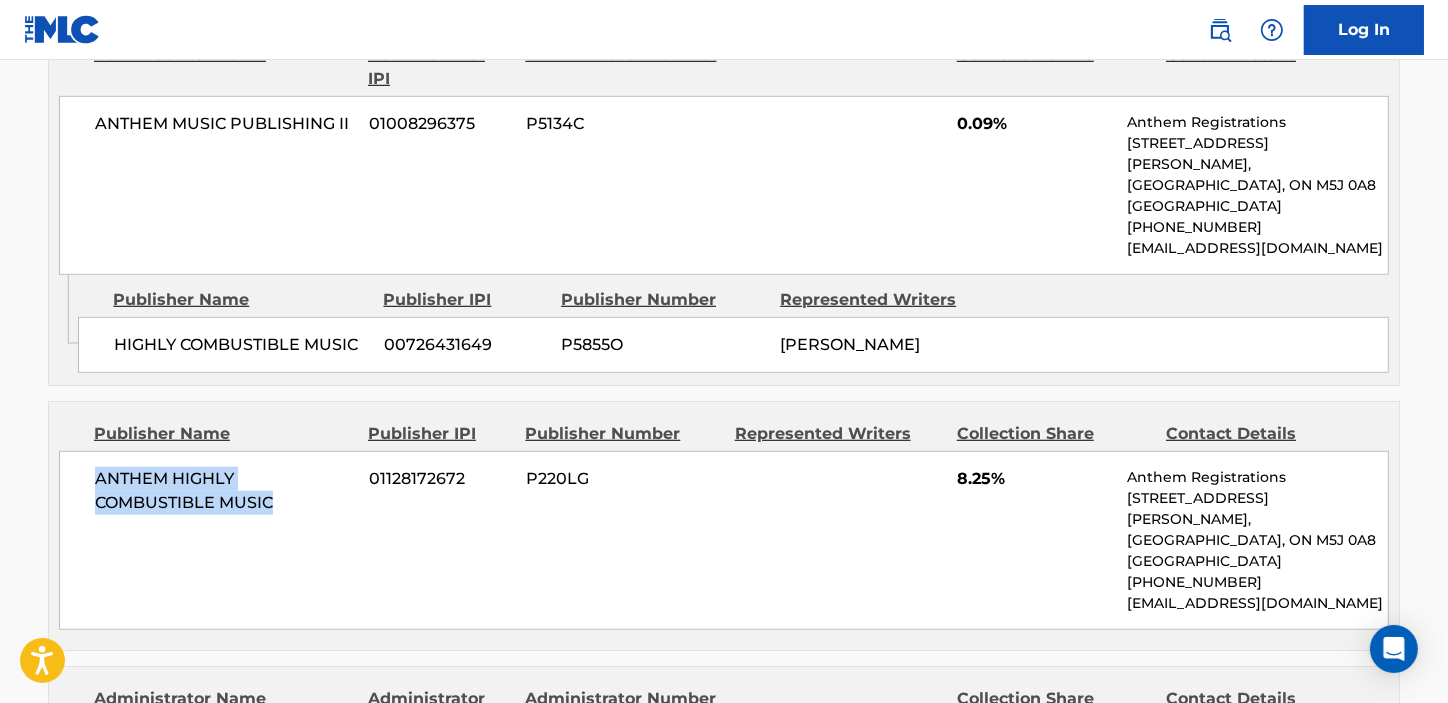 scroll, scrollTop: 1363, scrollLeft: 0, axis: vertical 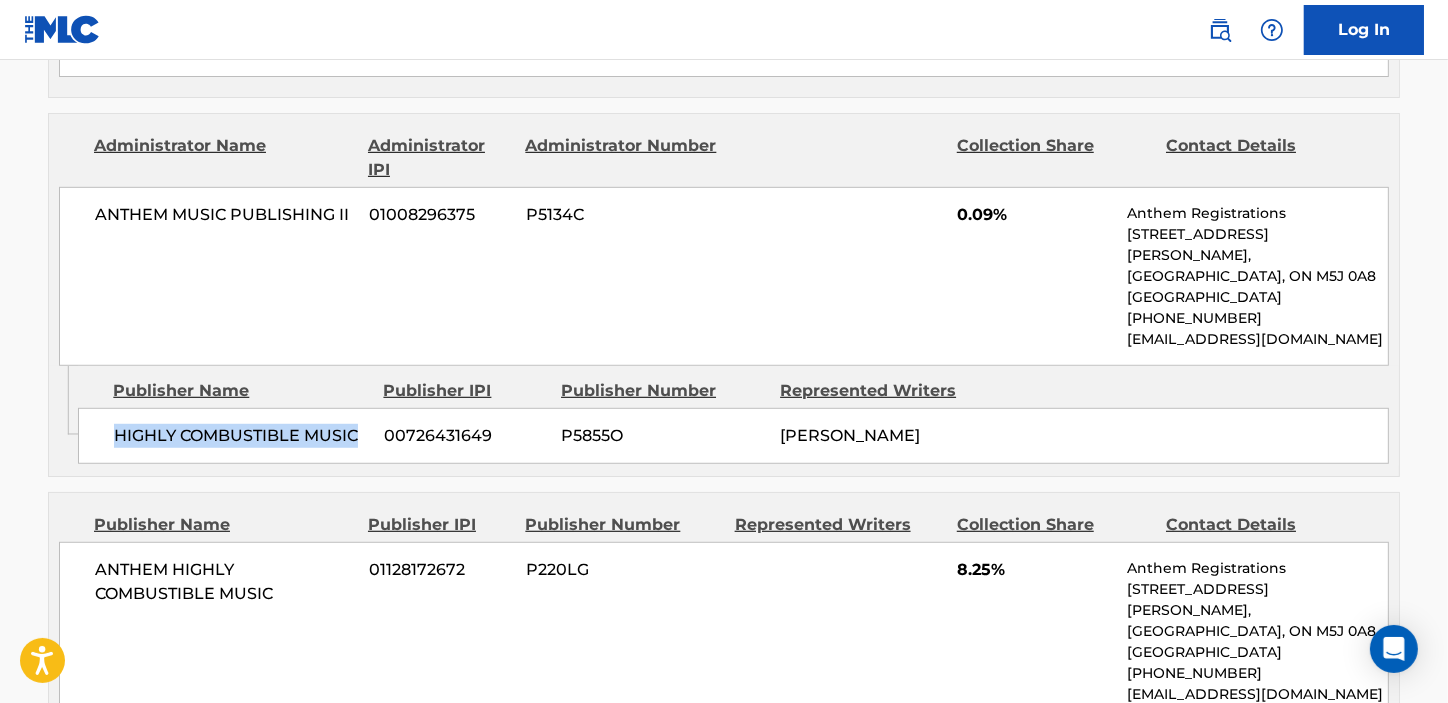 drag, startPoint x: 110, startPoint y: 414, endPoint x: 364, endPoint y: 414, distance: 254 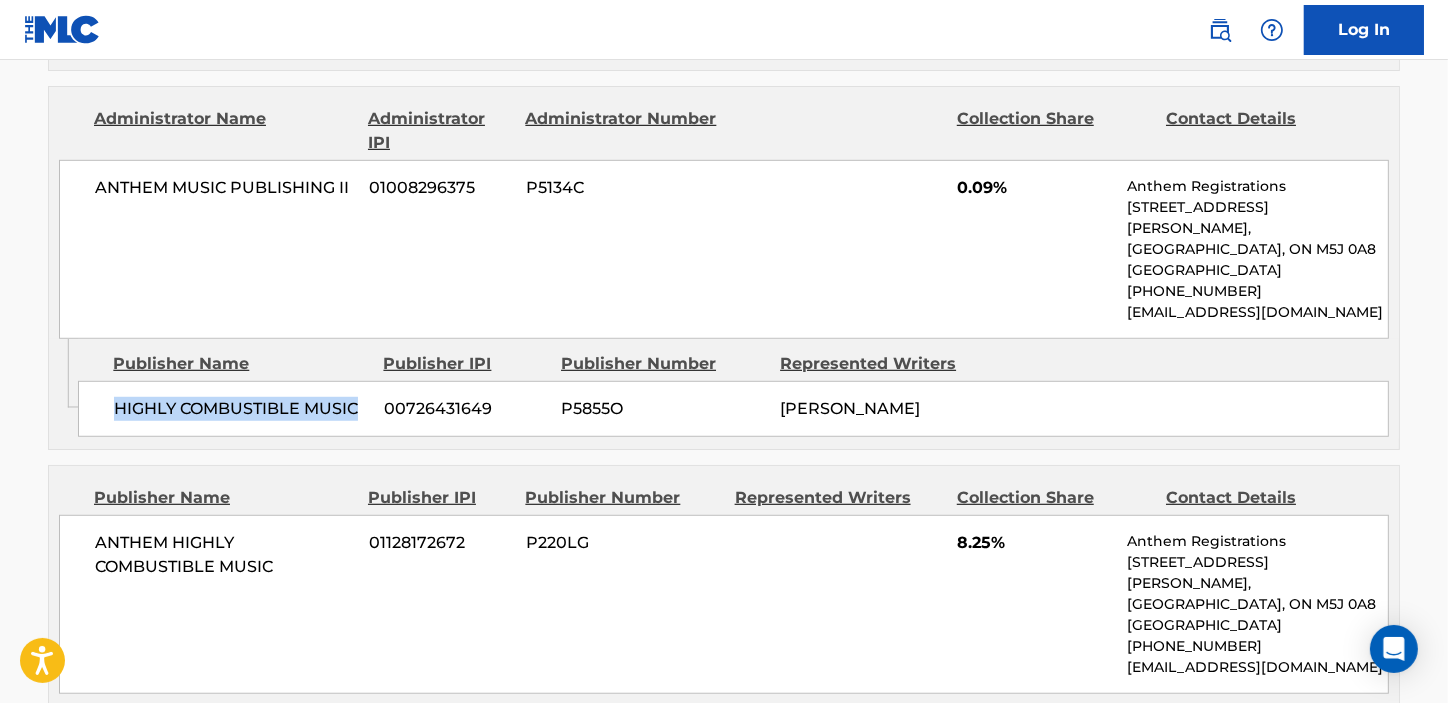 scroll, scrollTop: 1376, scrollLeft: 0, axis: vertical 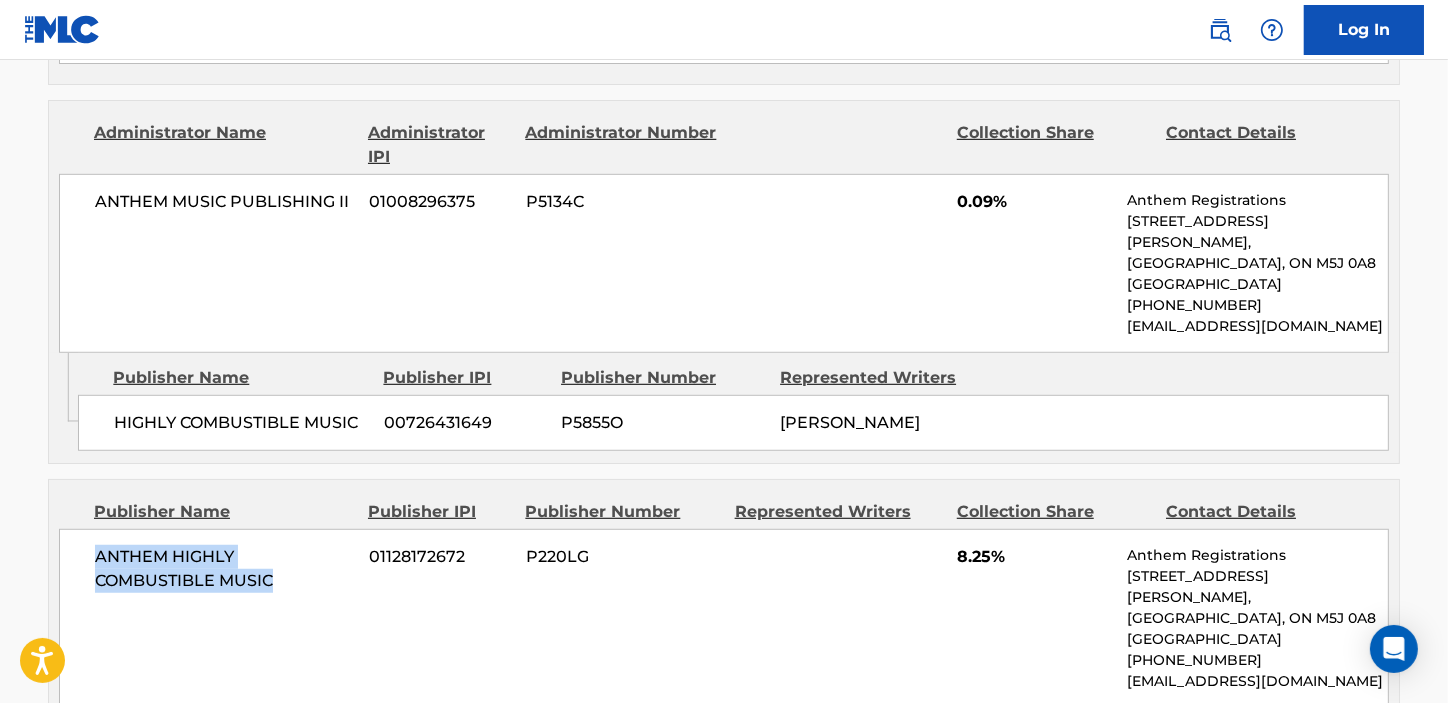 drag, startPoint x: 92, startPoint y: 530, endPoint x: 290, endPoint y: 570, distance: 202 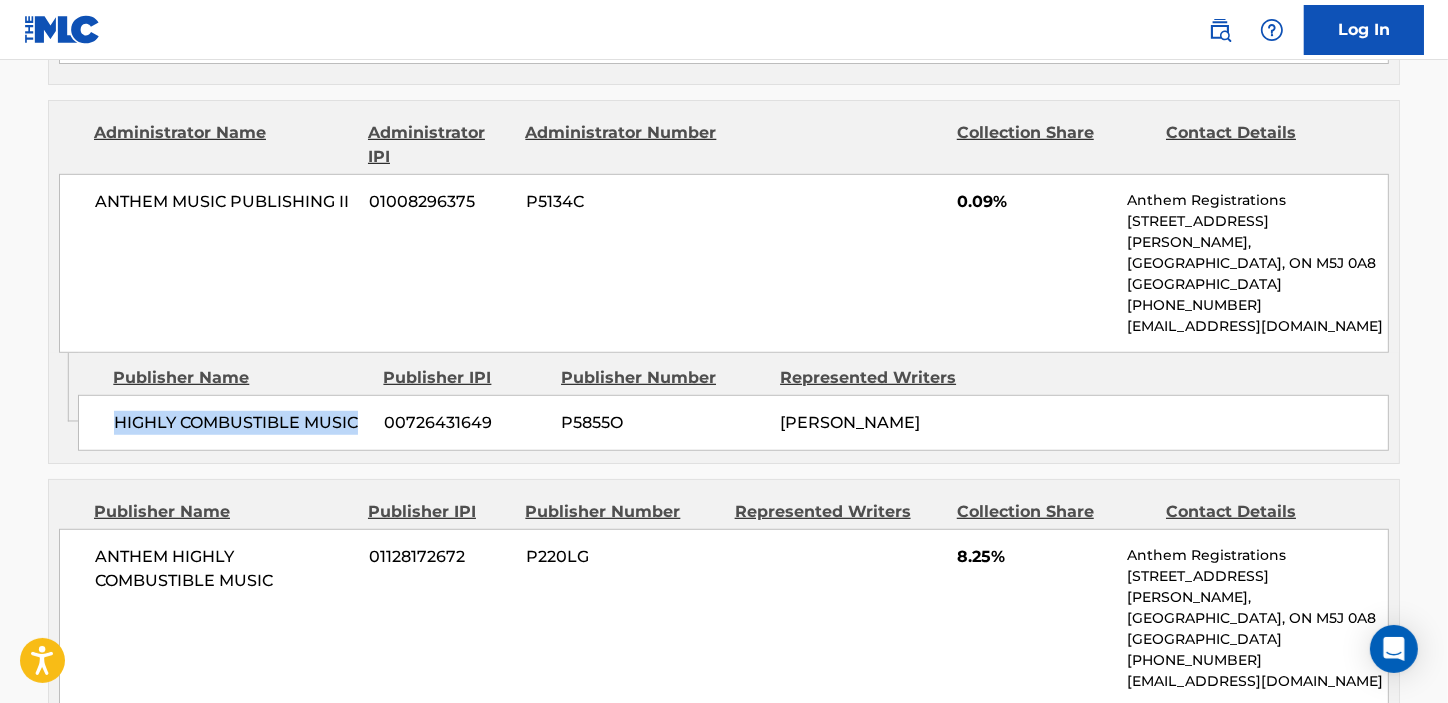drag, startPoint x: 117, startPoint y: 399, endPoint x: 359, endPoint y: 410, distance: 242.24988 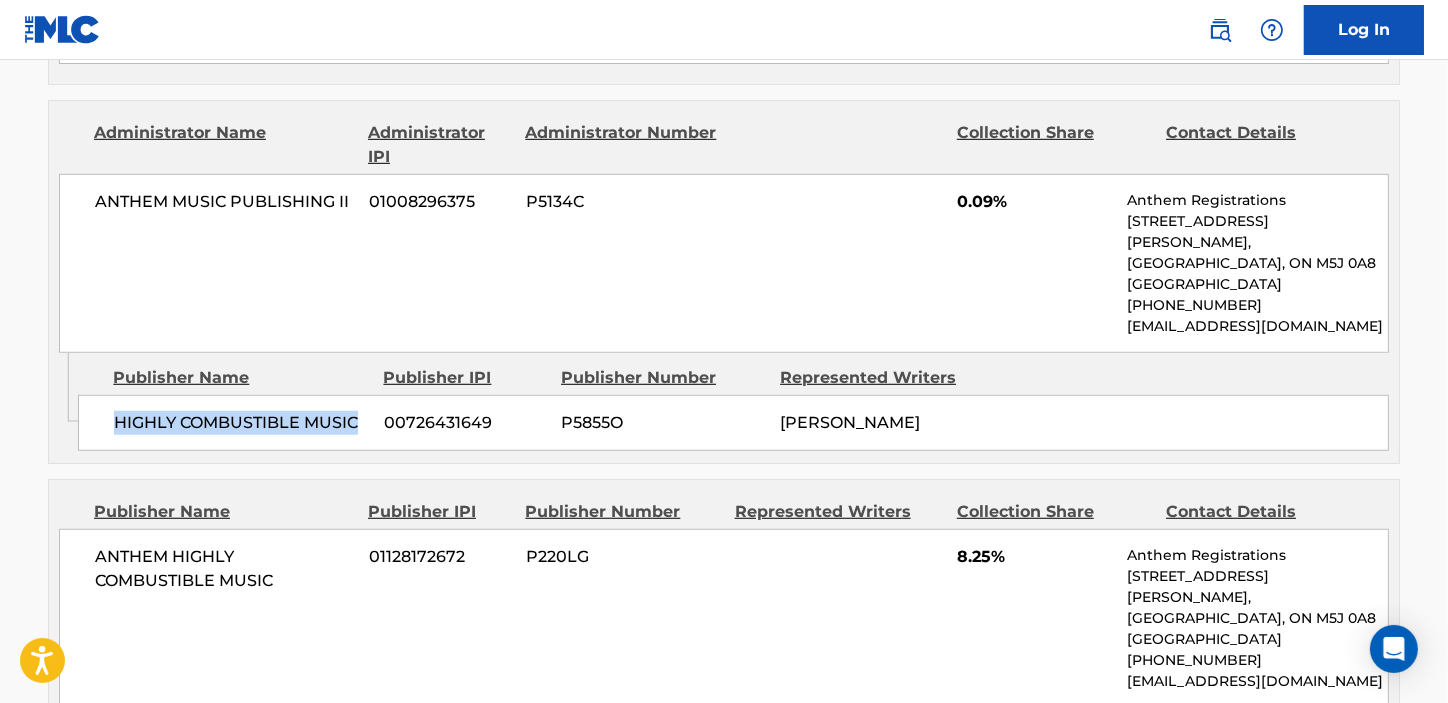 copy on "HIGHLY COMBUSTIBLE MUSIC" 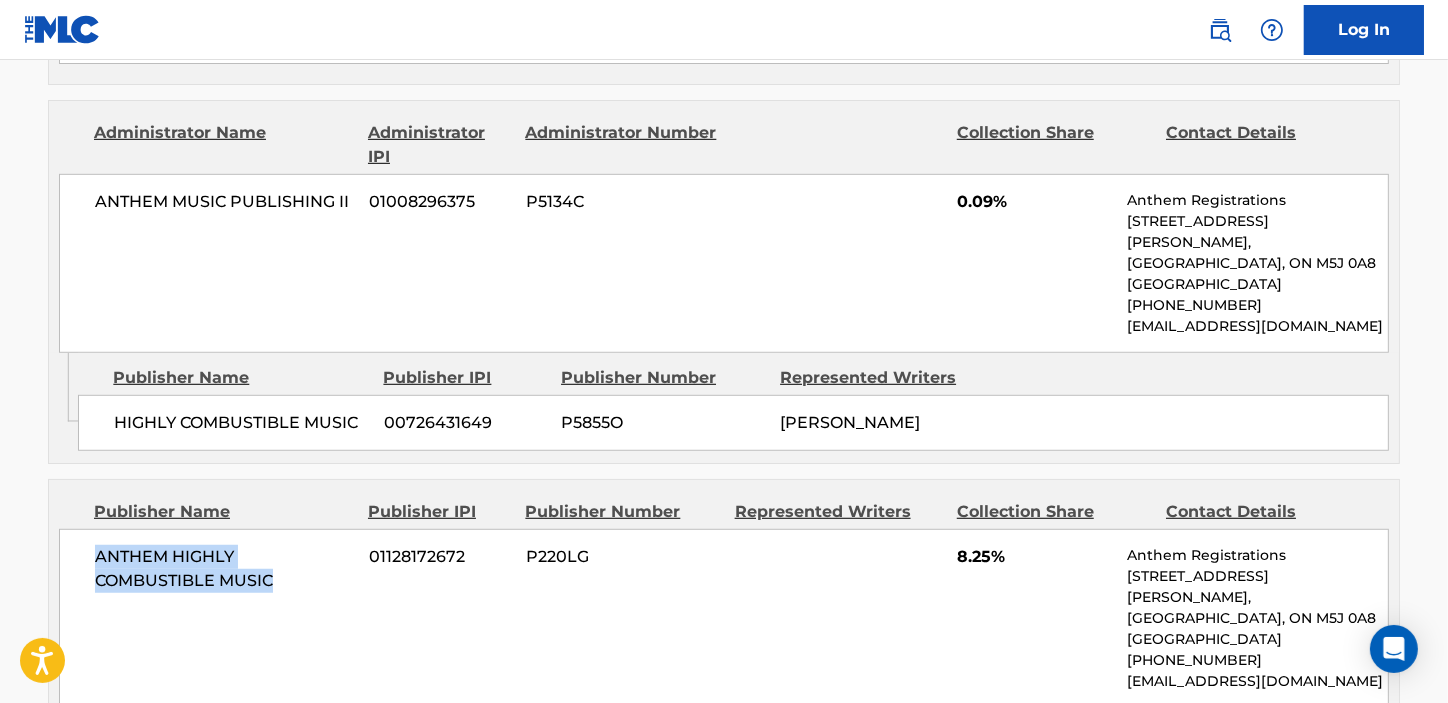 drag, startPoint x: 94, startPoint y: 540, endPoint x: 299, endPoint y: 572, distance: 207.48253 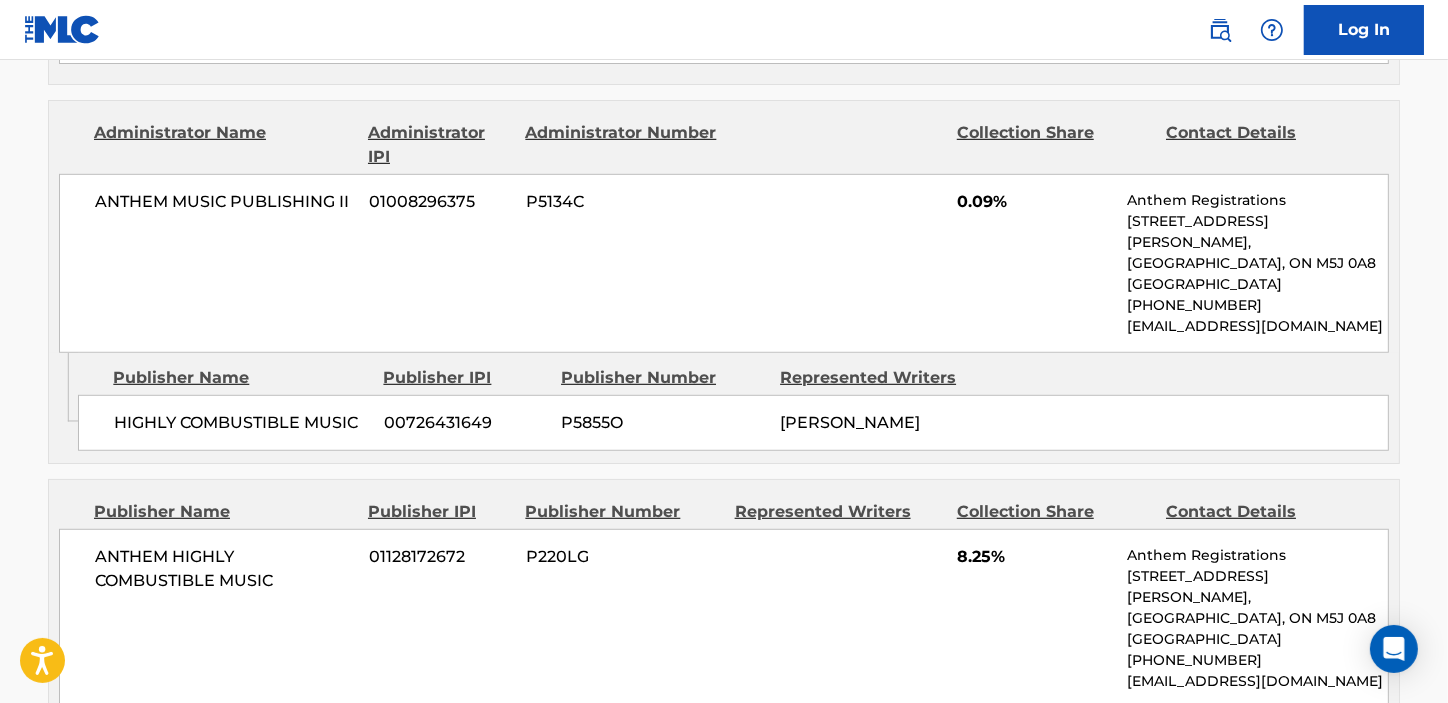 click on "ANTHEM HIGHLY COMBUSTIBLE MUSIC 01128172672 P220LG 8.25% Anthem Registrations 120 Bremner Blvd, Toronto, ON M5J 0A8, Unit 2900,  Toronto, ON M5J 0A8 Canada +1-416-8501163 registrations@anthementertainment.com" at bounding box center [724, 618] 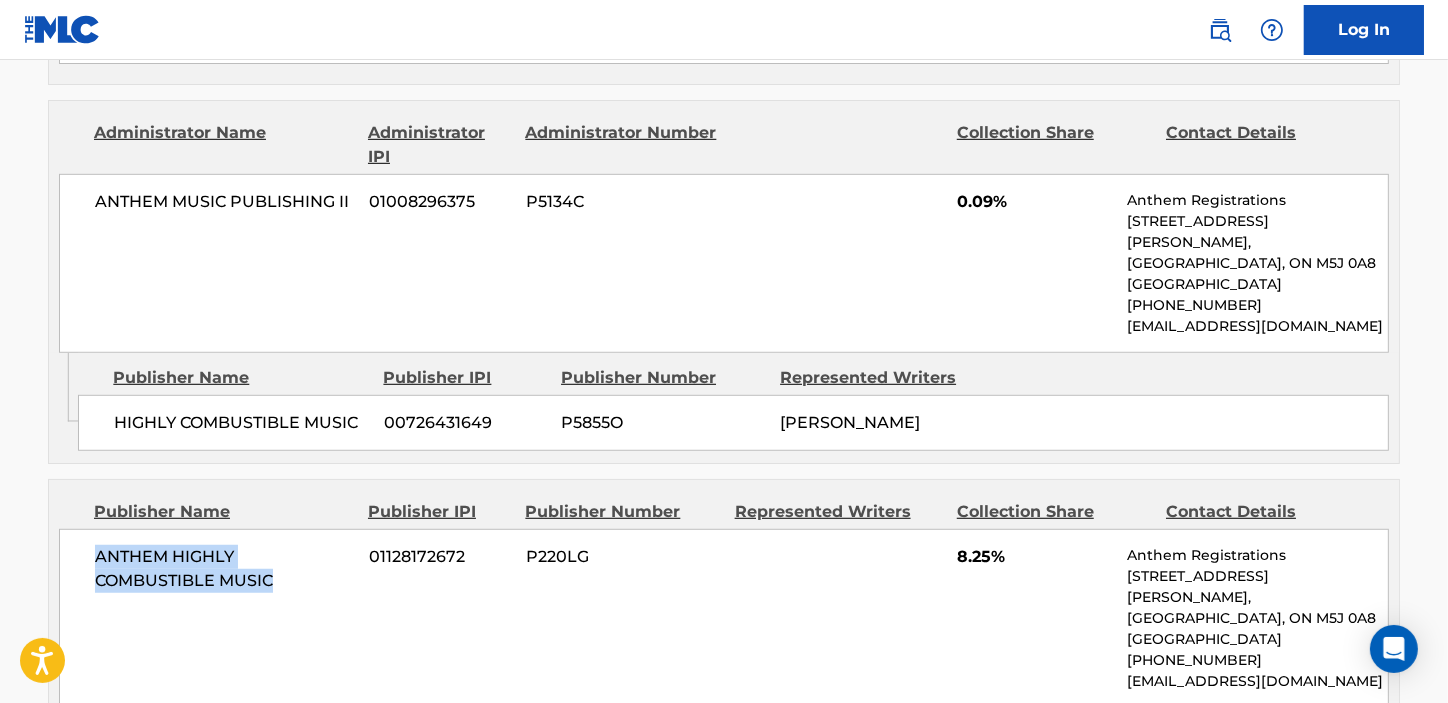 drag, startPoint x: 96, startPoint y: 531, endPoint x: 277, endPoint y: 559, distance: 183.15294 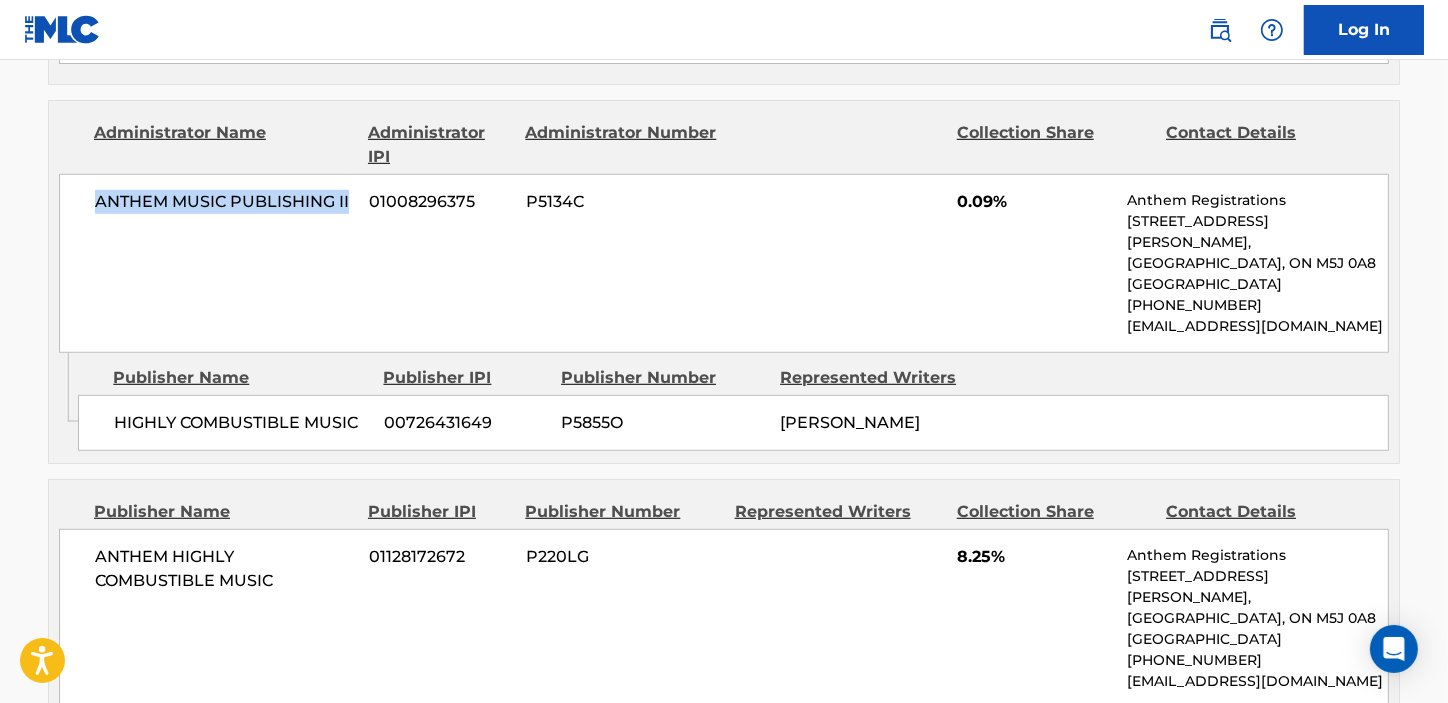 drag, startPoint x: 90, startPoint y: 166, endPoint x: 351, endPoint y: 169, distance: 261.01724 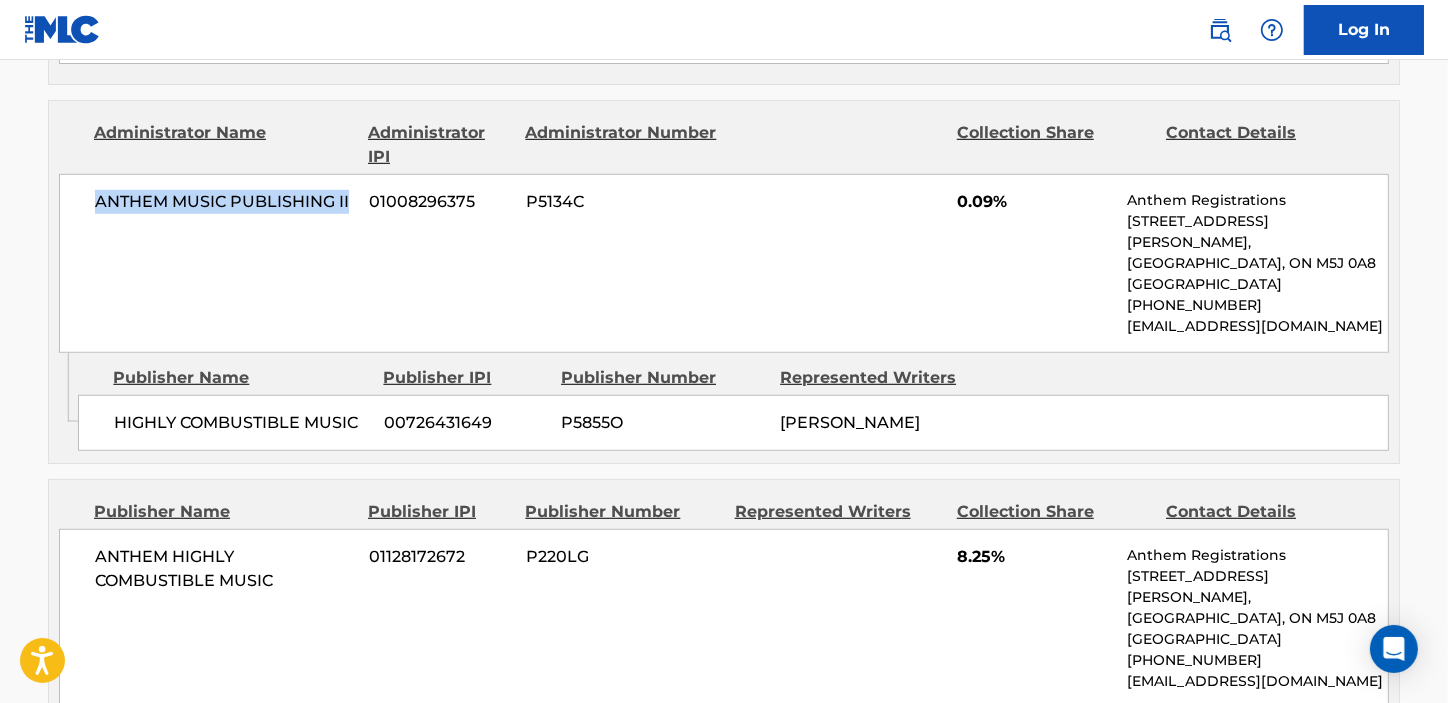 click on "ANTHEM MUSIC PUBLISHING II 01008296375 P5134C 0.09% Anthem Registrations 120 Bremner Blvd, Toronto, ON M5J 0A8, Unit 2900,  Toronto, ON M5J 0A8 Canada +1-416-8501163 registrations@anthementertainment.com" at bounding box center (724, 263) 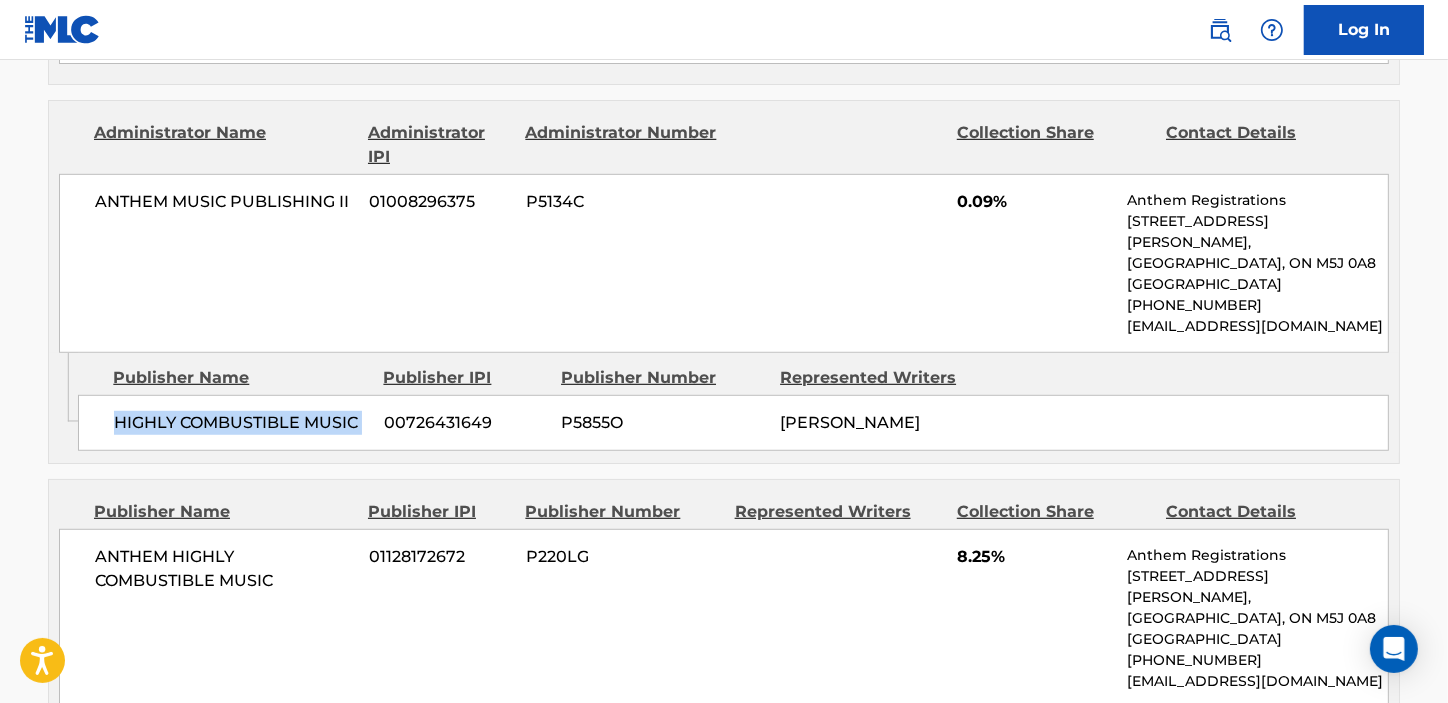 drag, startPoint x: 113, startPoint y: 408, endPoint x: 377, endPoint y: 406, distance: 264.00757 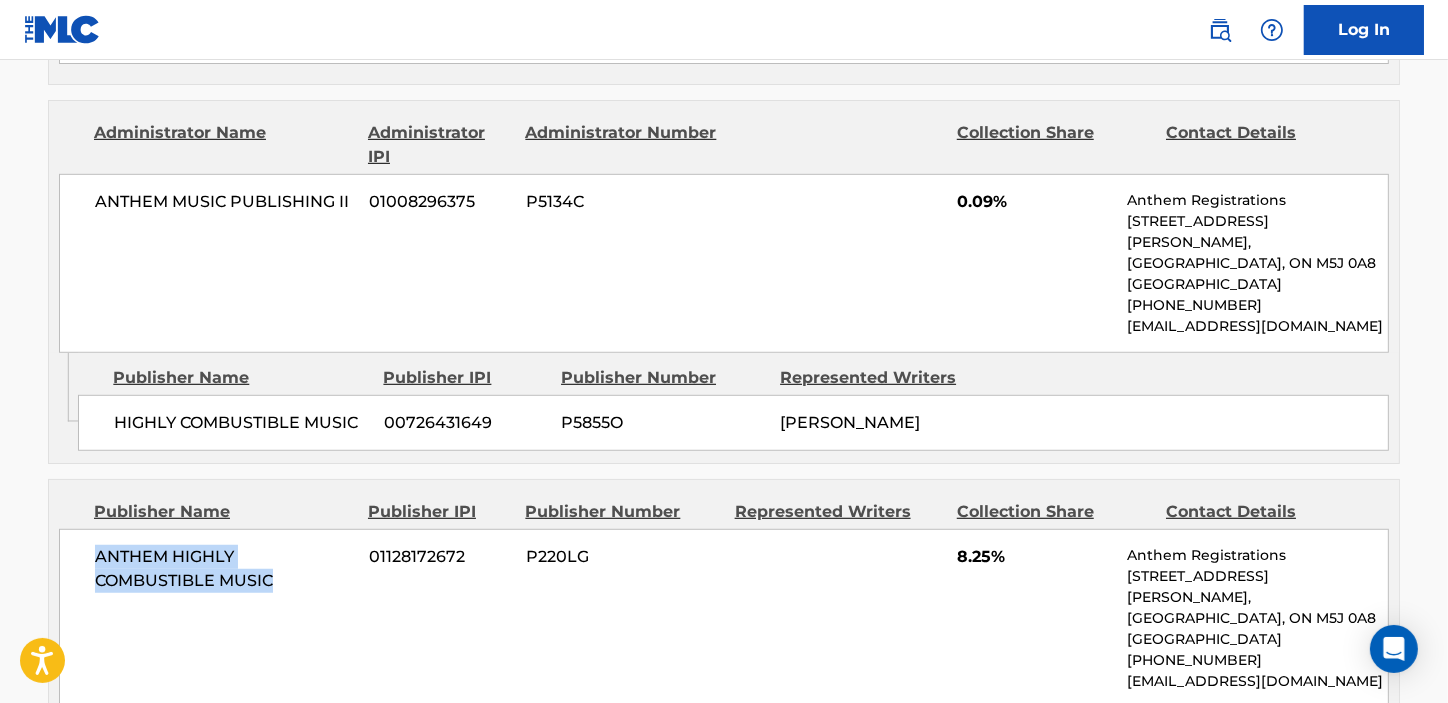 drag, startPoint x: 96, startPoint y: 536, endPoint x: 311, endPoint y: 567, distance: 217.22339 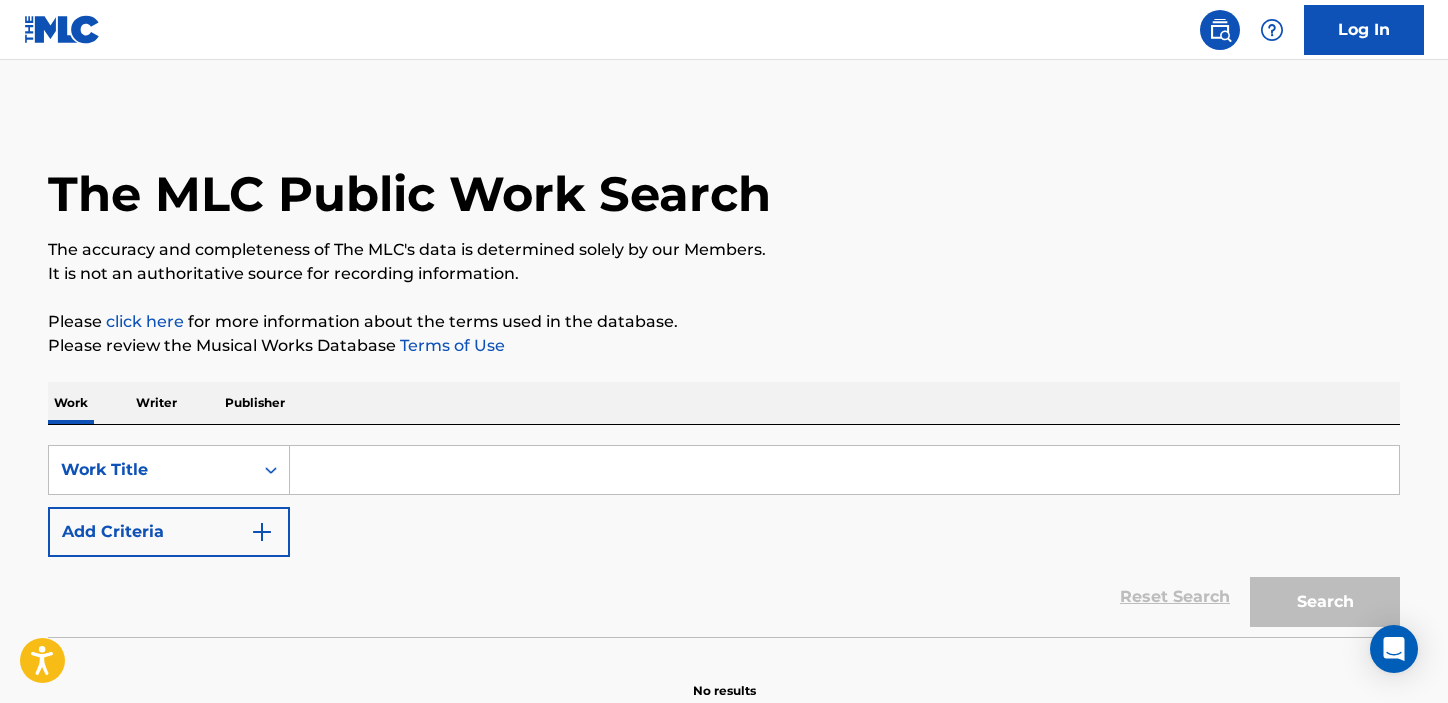 scroll, scrollTop: 0, scrollLeft: 0, axis: both 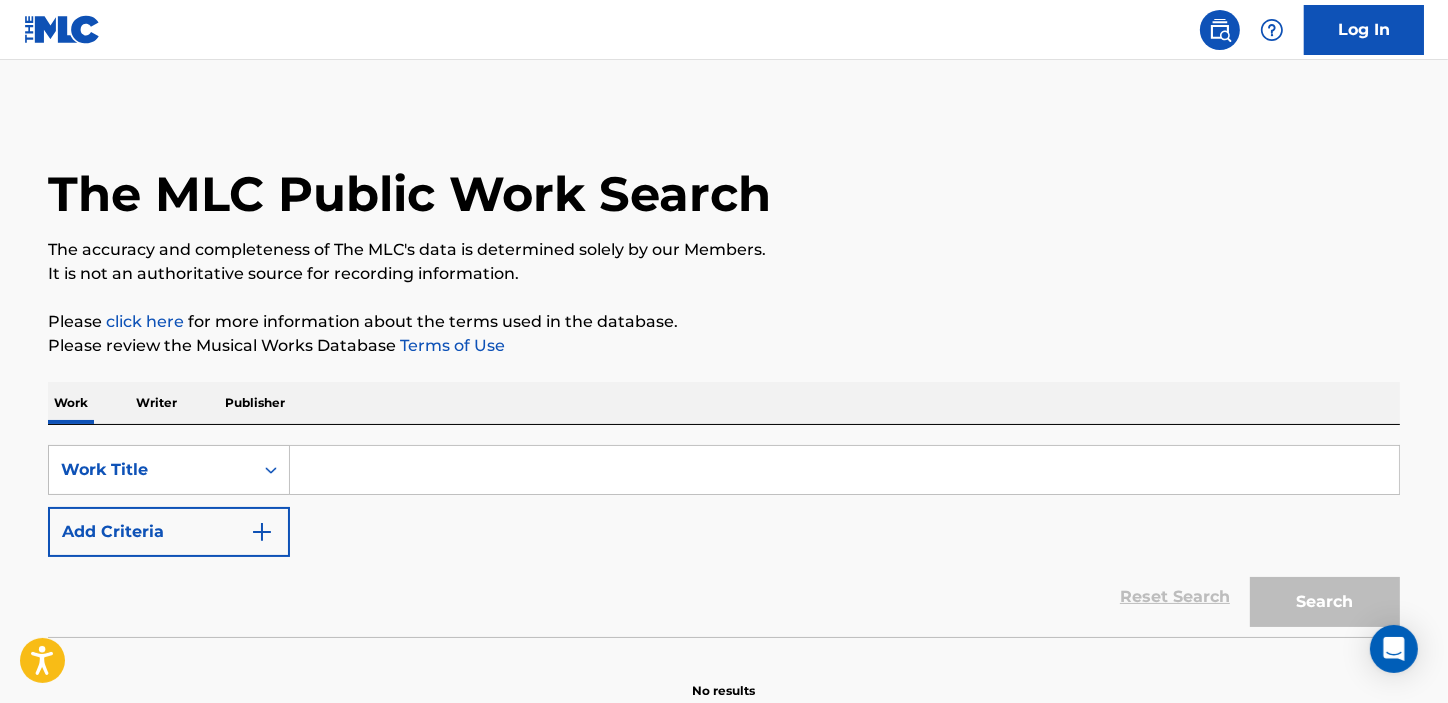 click at bounding box center [844, 470] 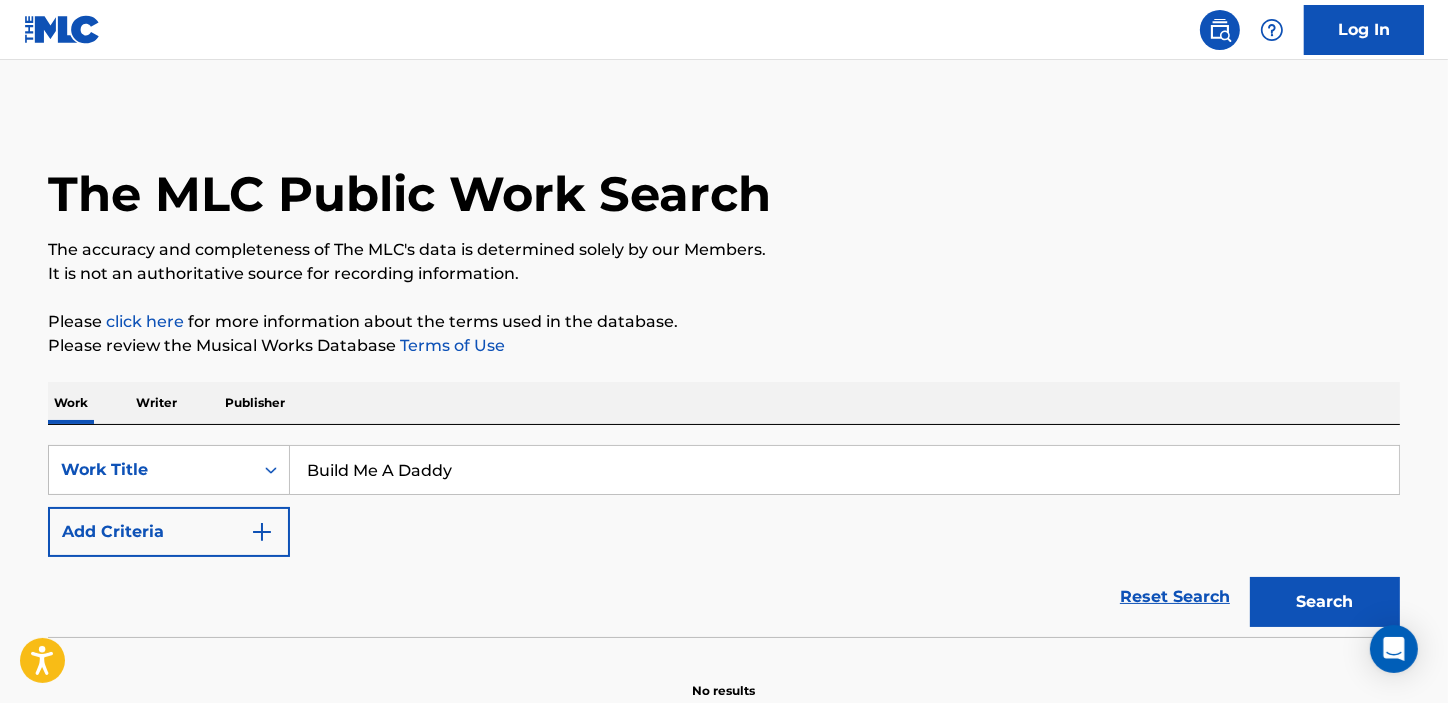 type on "Build Me A Daddy" 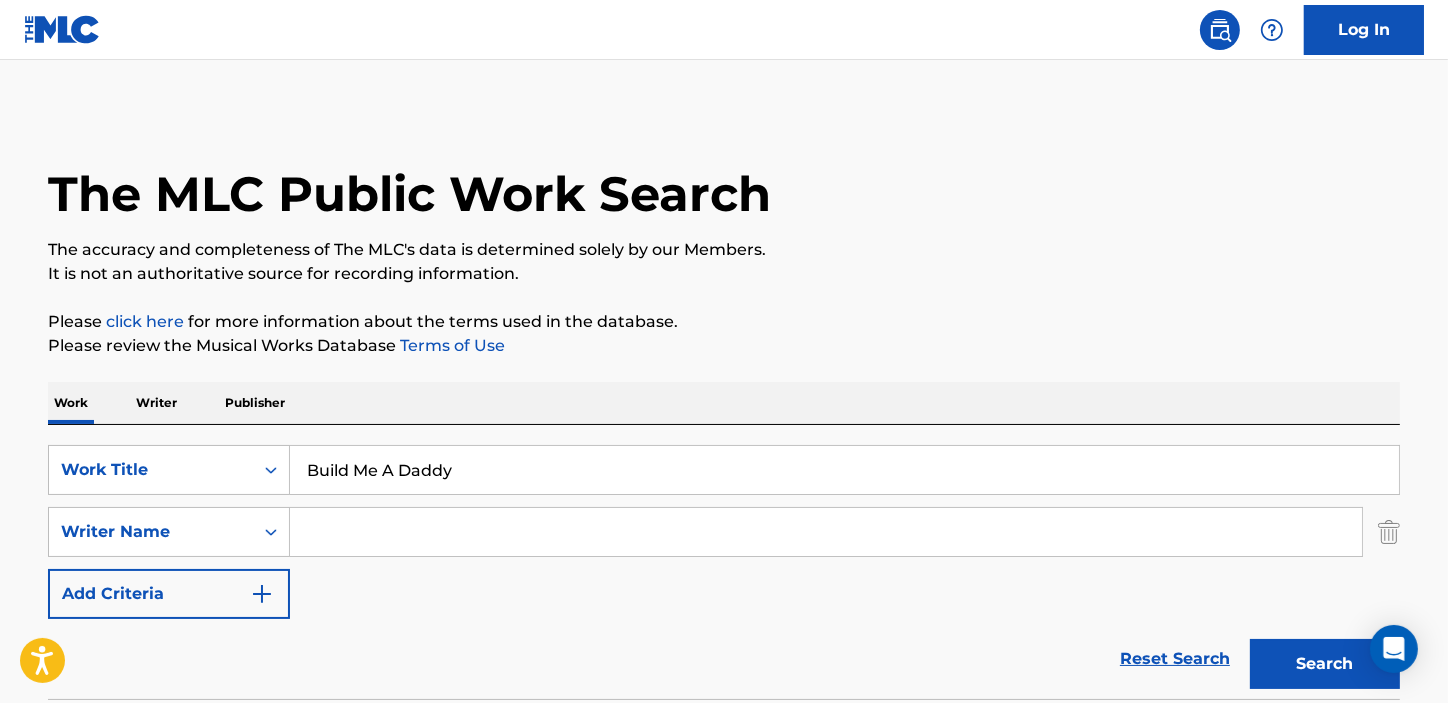 click at bounding box center (826, 532) 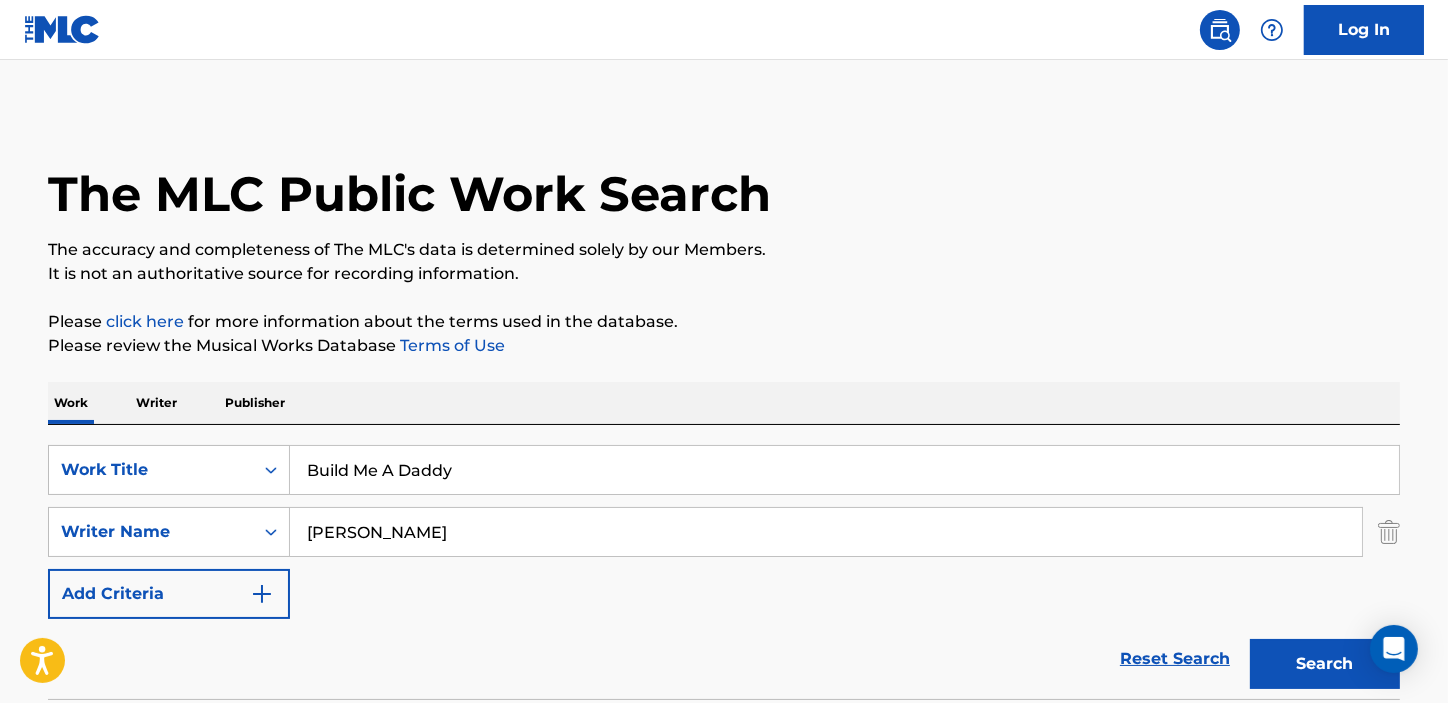 click on "Search" at bounding box center (1325, 664) 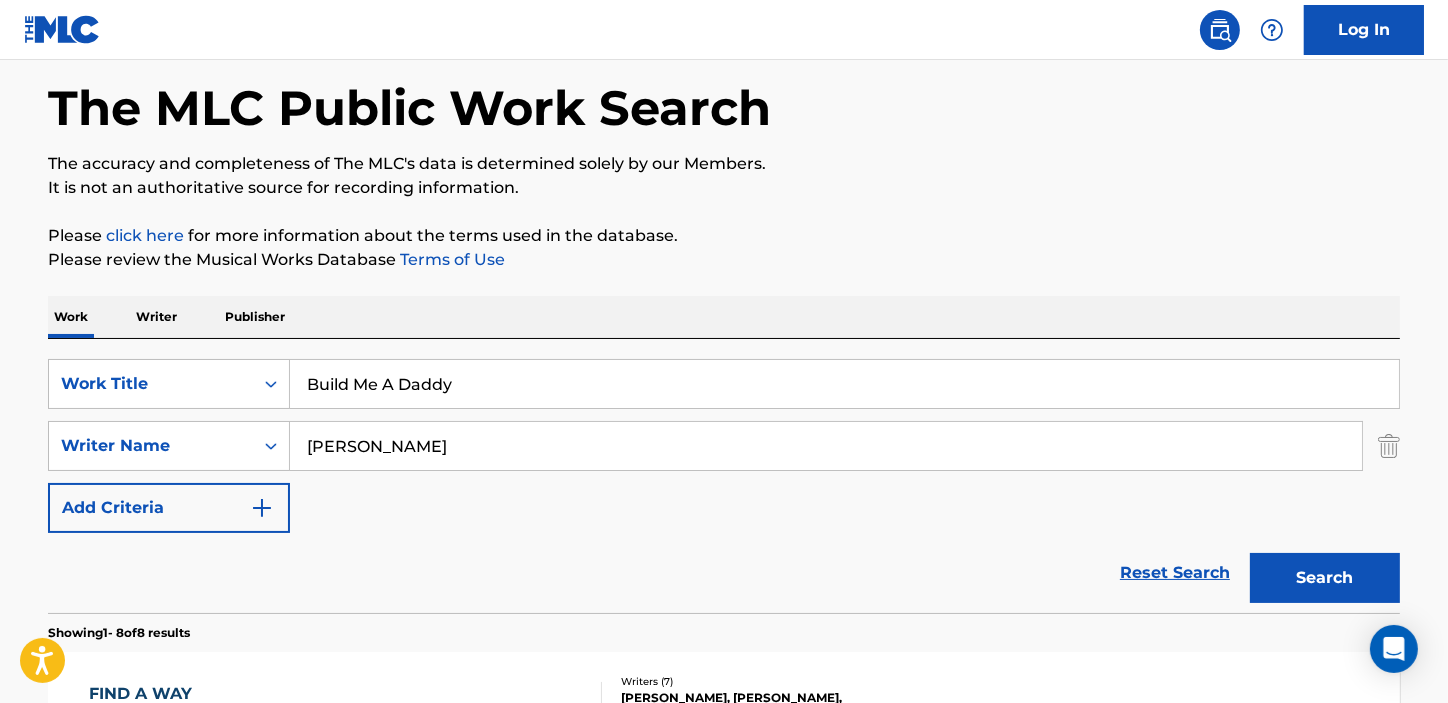 scroll, scrollTop: 272, scrollLeft: 0, axis: vertical 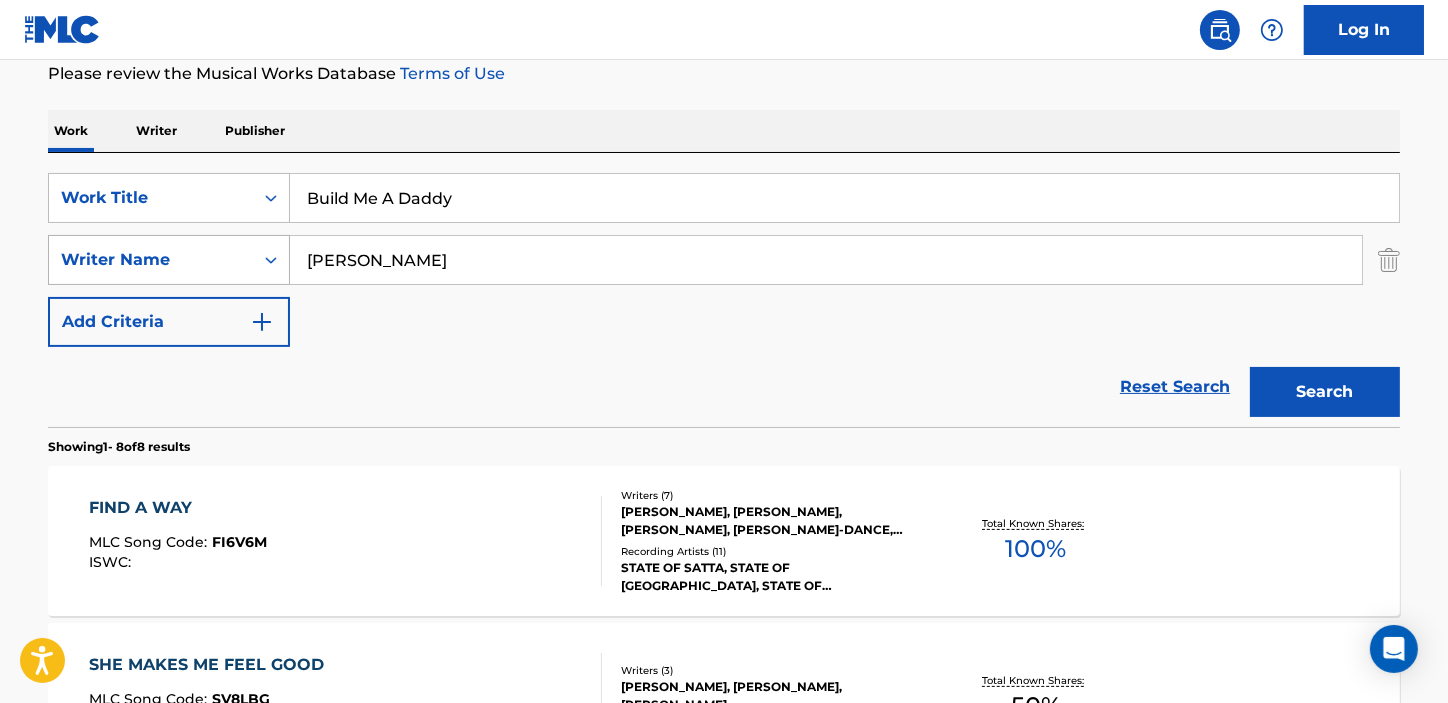 drag, startPoint x: 467, startPoint y: 270, endPoint x: 172, endPoint y: 269, distance: 295.0017 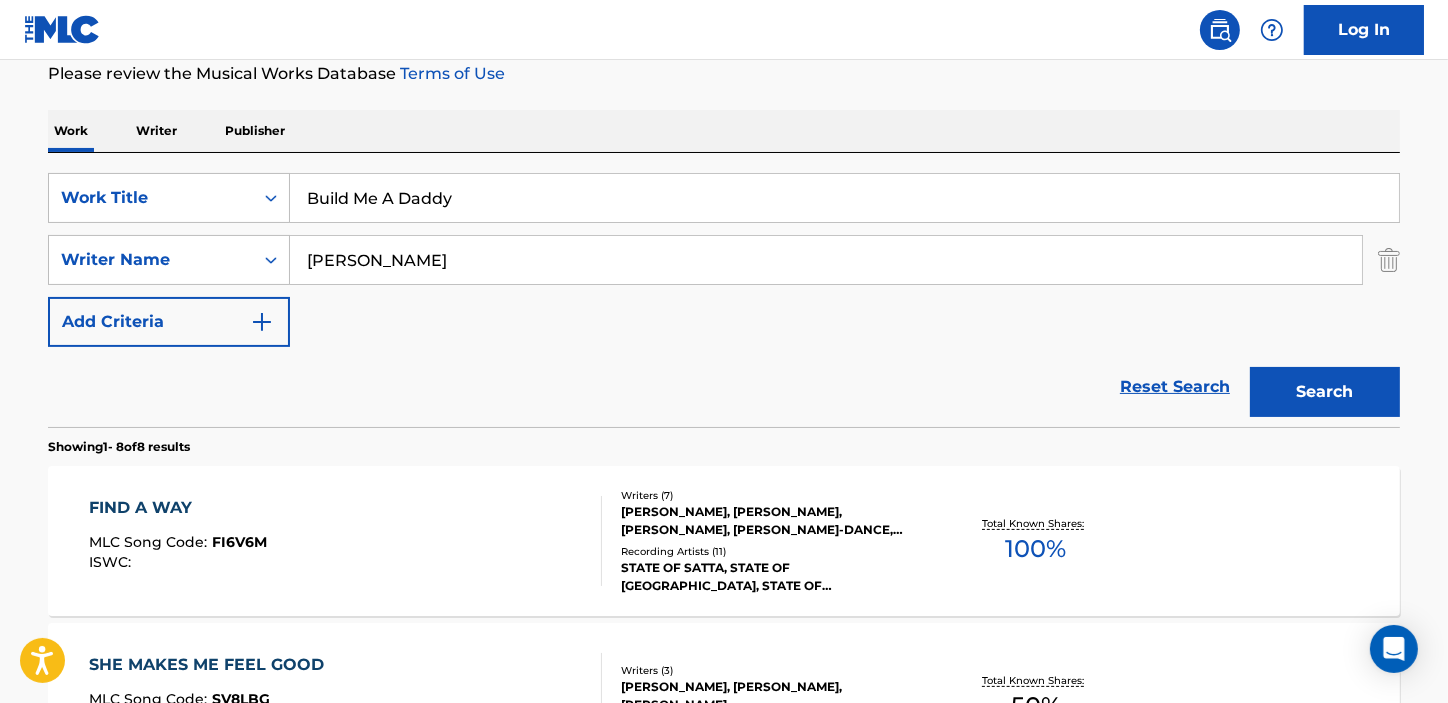 type on "BRETT TYLER MIKKELSON" 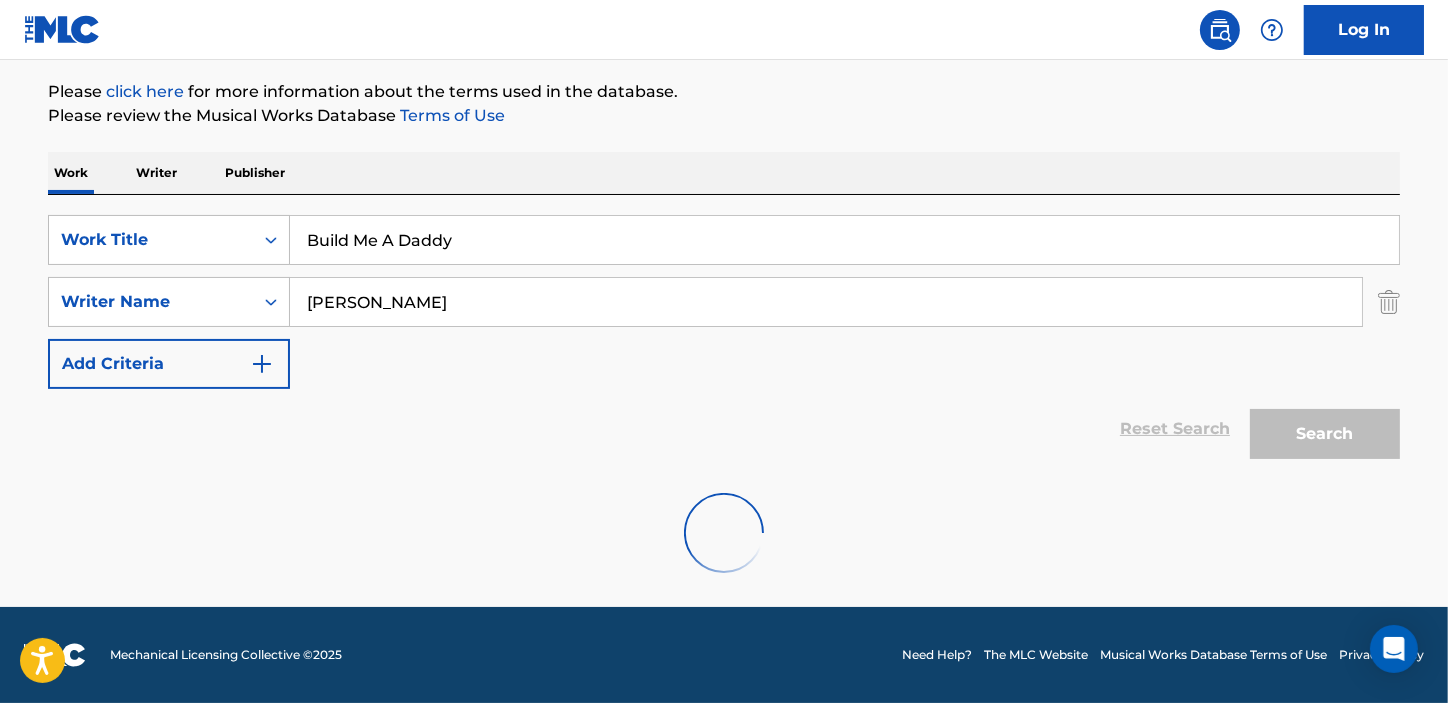 scroll, scrollTop: 272, scrollLeft: 0, axis: vertical 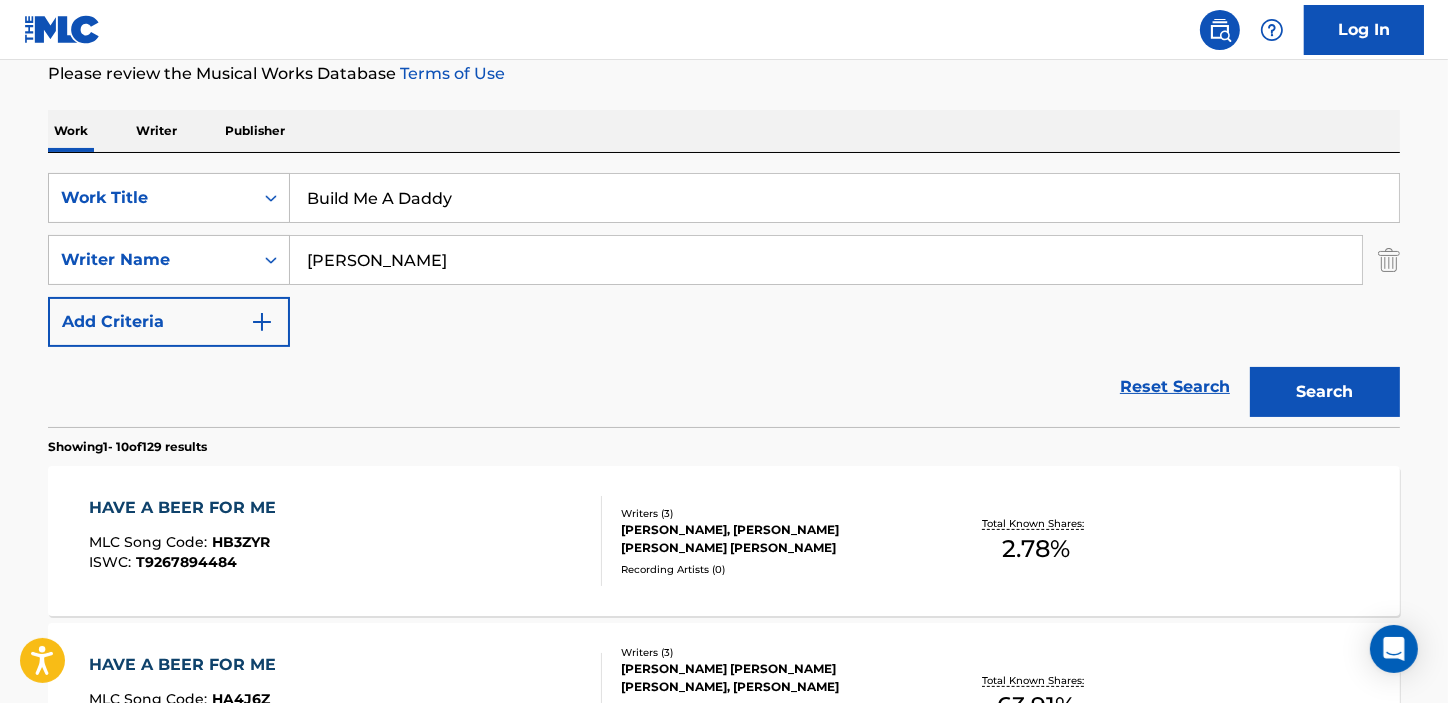 click on "Reset Search Search" at bounding box center (724, 387) 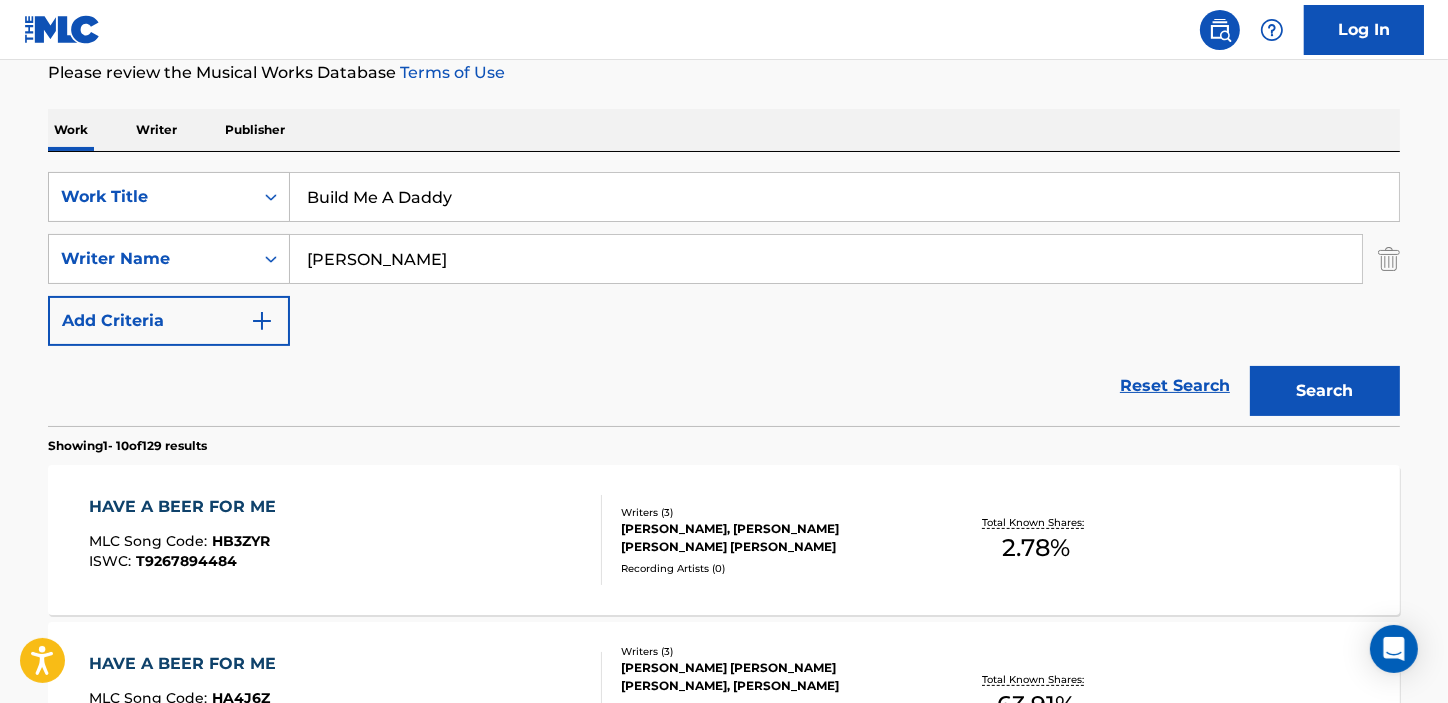 scroll, scrollTop: 272, scrollLeft: 0, axis: vertical 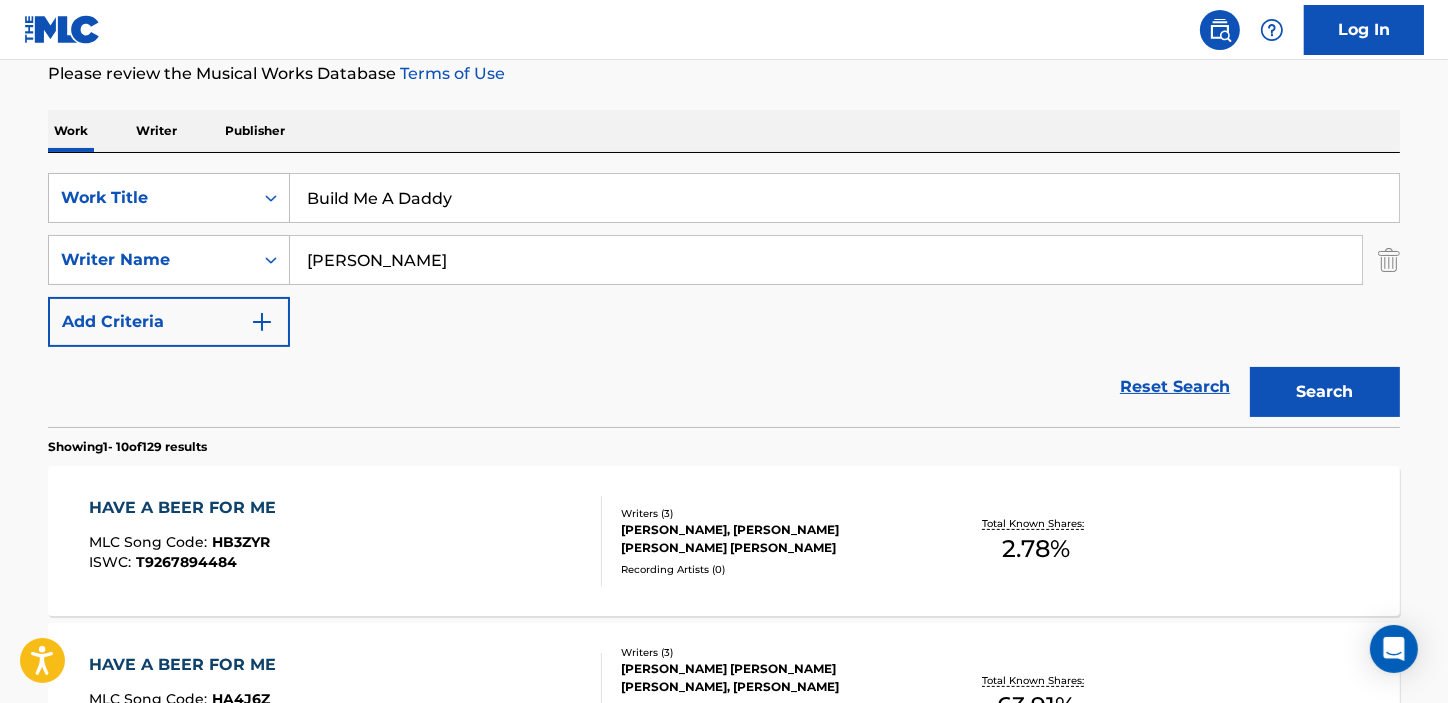 click on "BRETT TYLER MIKKELSON" at bounding box center [826, 260] 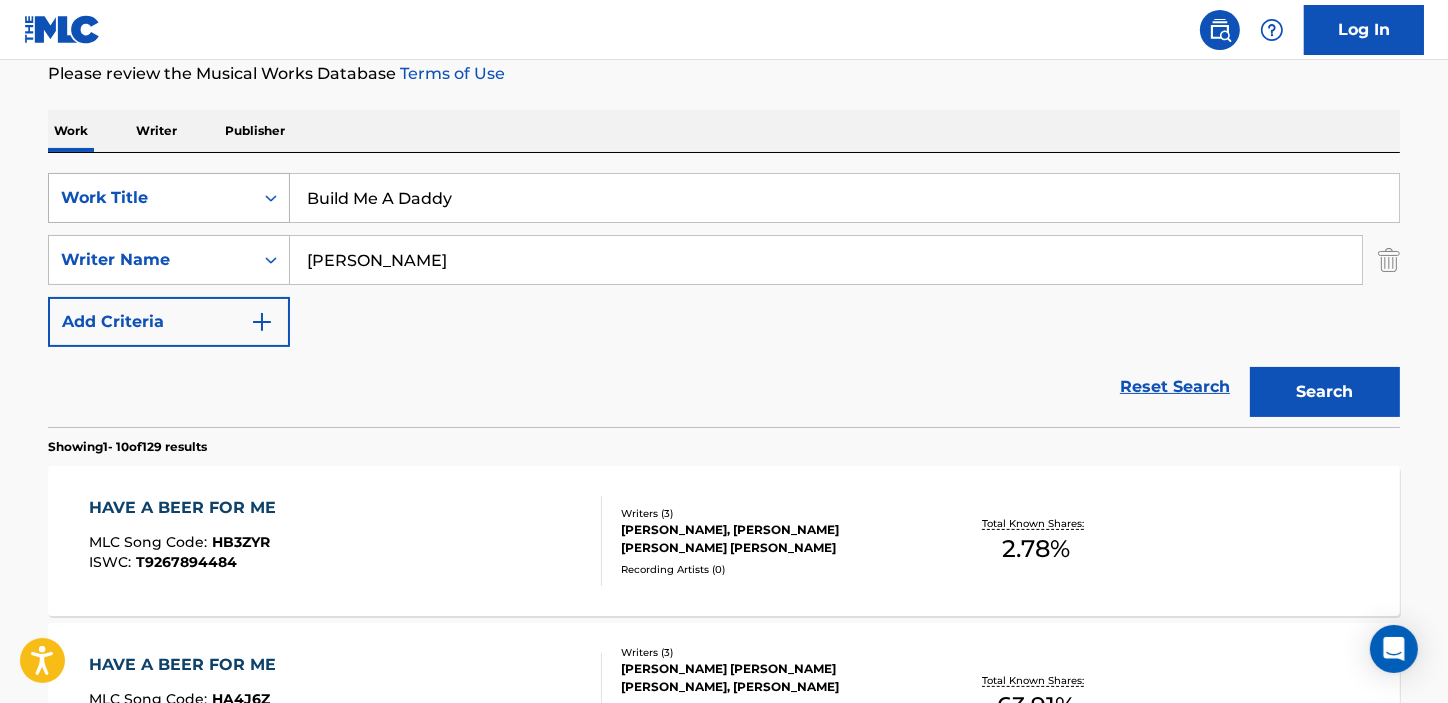 drag, startPoint x: 638, startPoint y: 270, endPoint x: 142, endPoint y: 209, distance: 499.73694 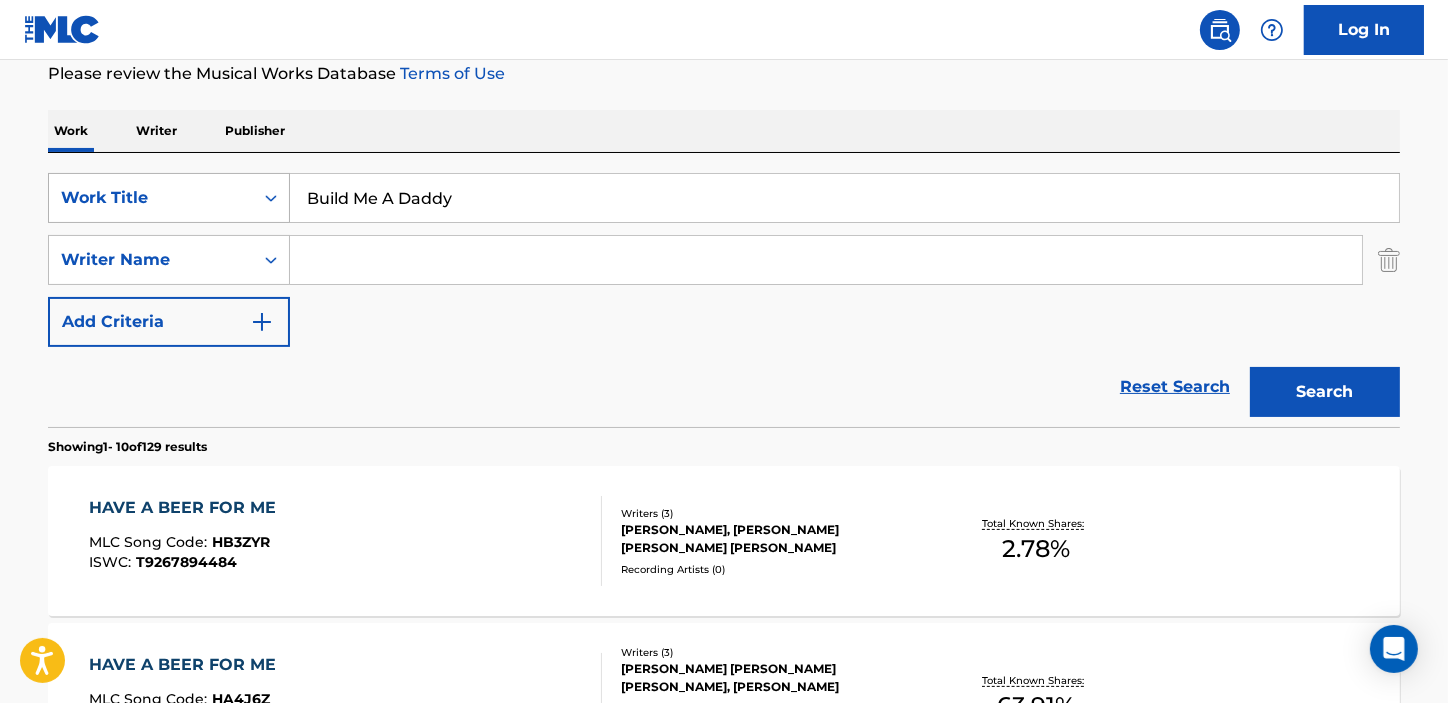 type 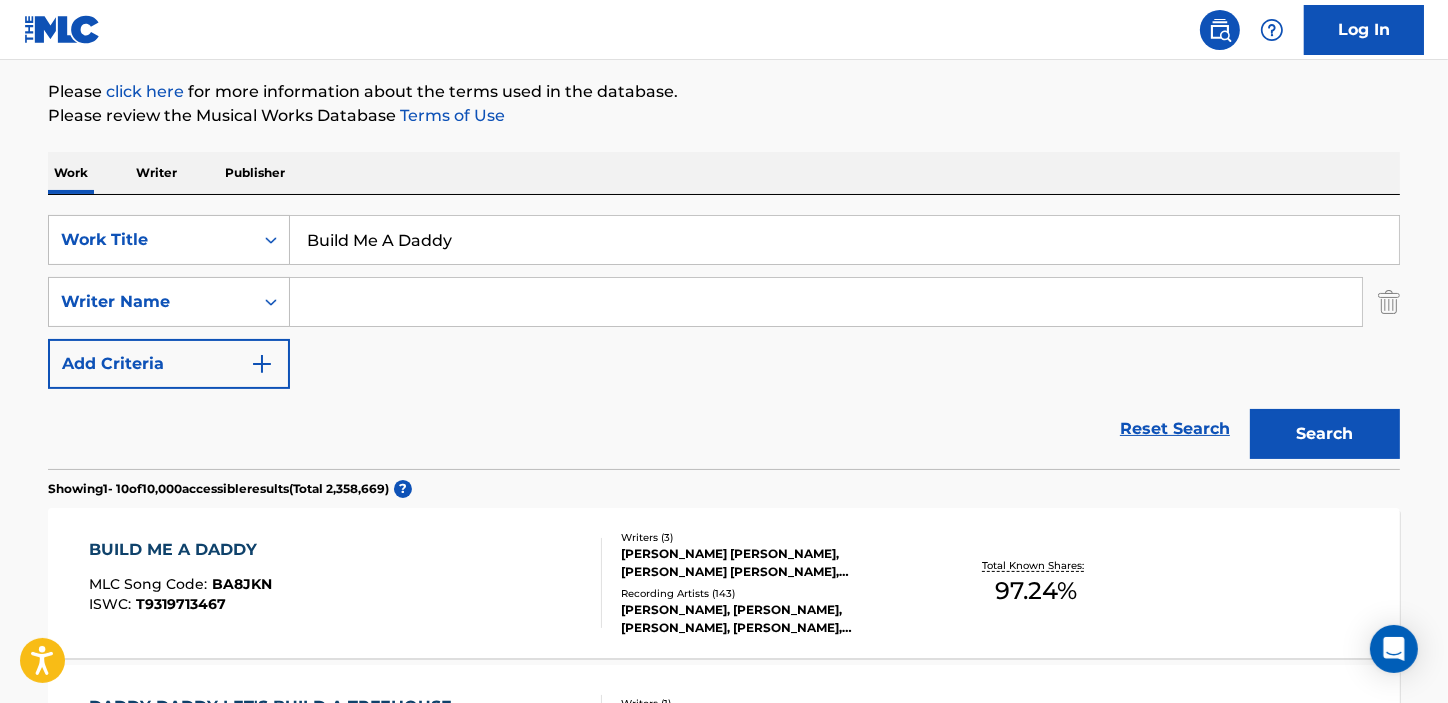 scroll, scrollTop: 272, scrollLeft: 0, axis: vertical 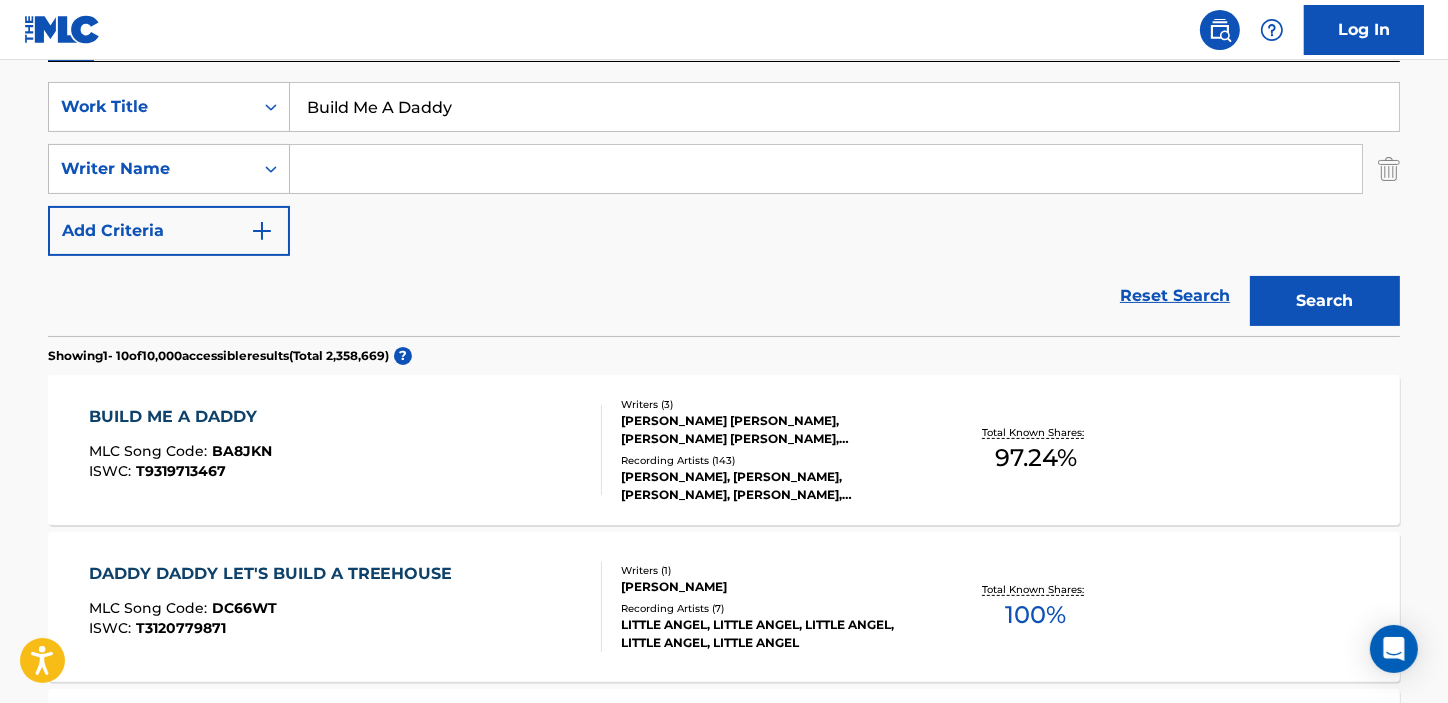 click on "BUILD ME A DADDY" at bounding box center (180, 417) 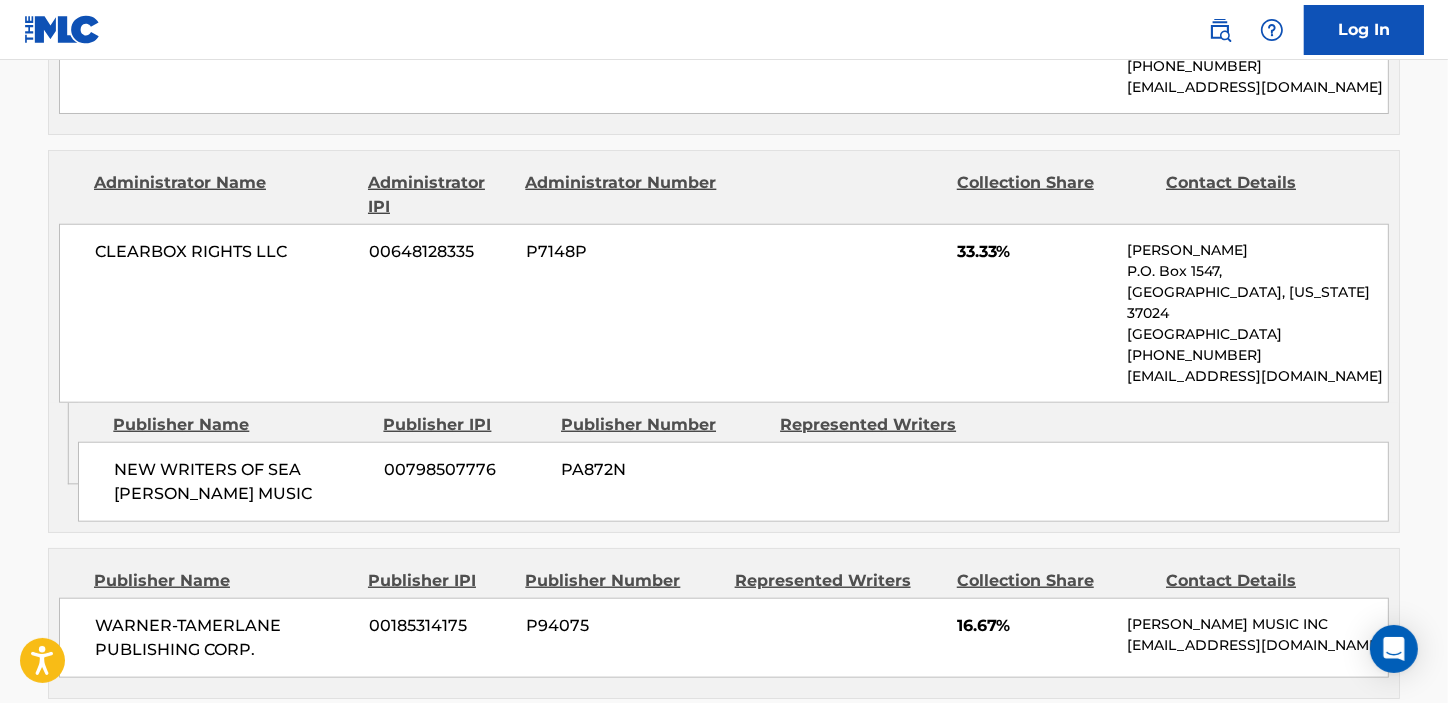 scroll, scrollTop: 2000, scrollLeft: 0, axis: vertical 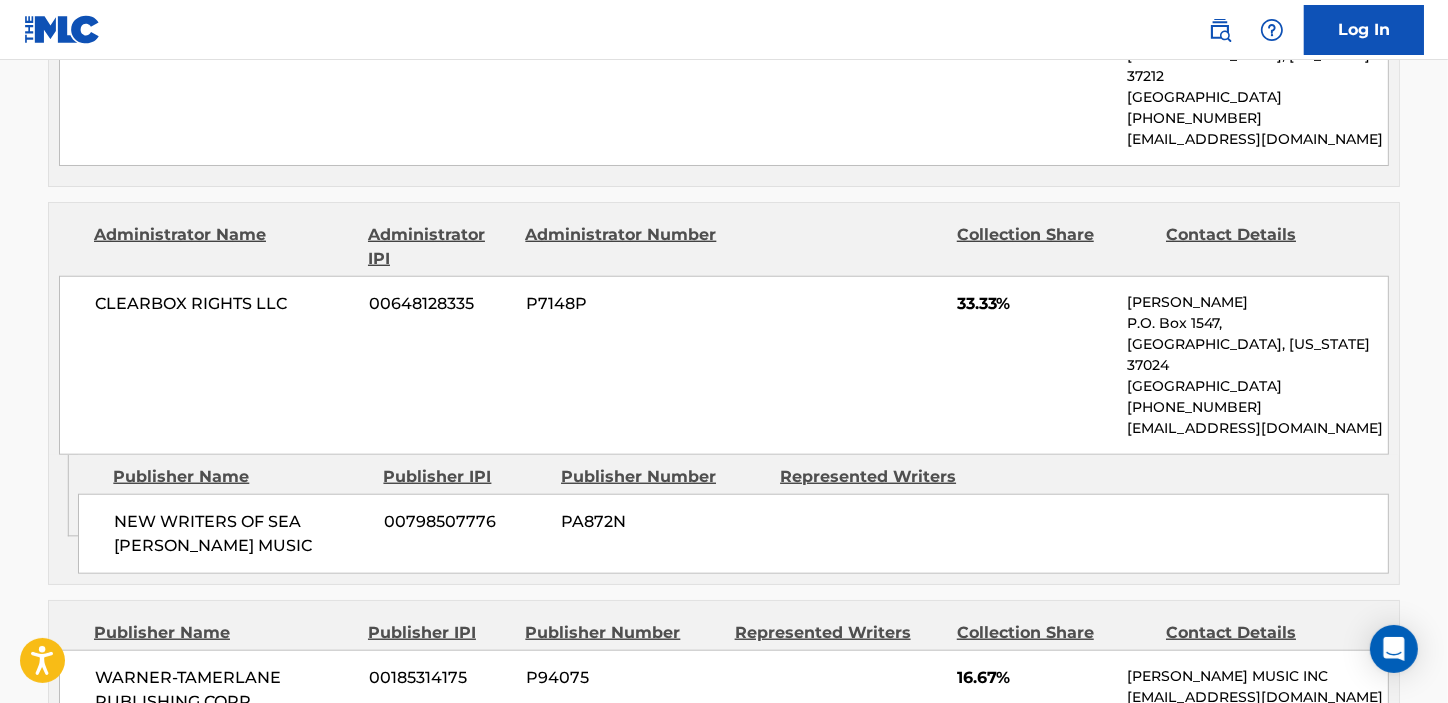 click on "NEW WRITERS OF SEA GAYLE MUSIC" at bounding box center (241, 534) 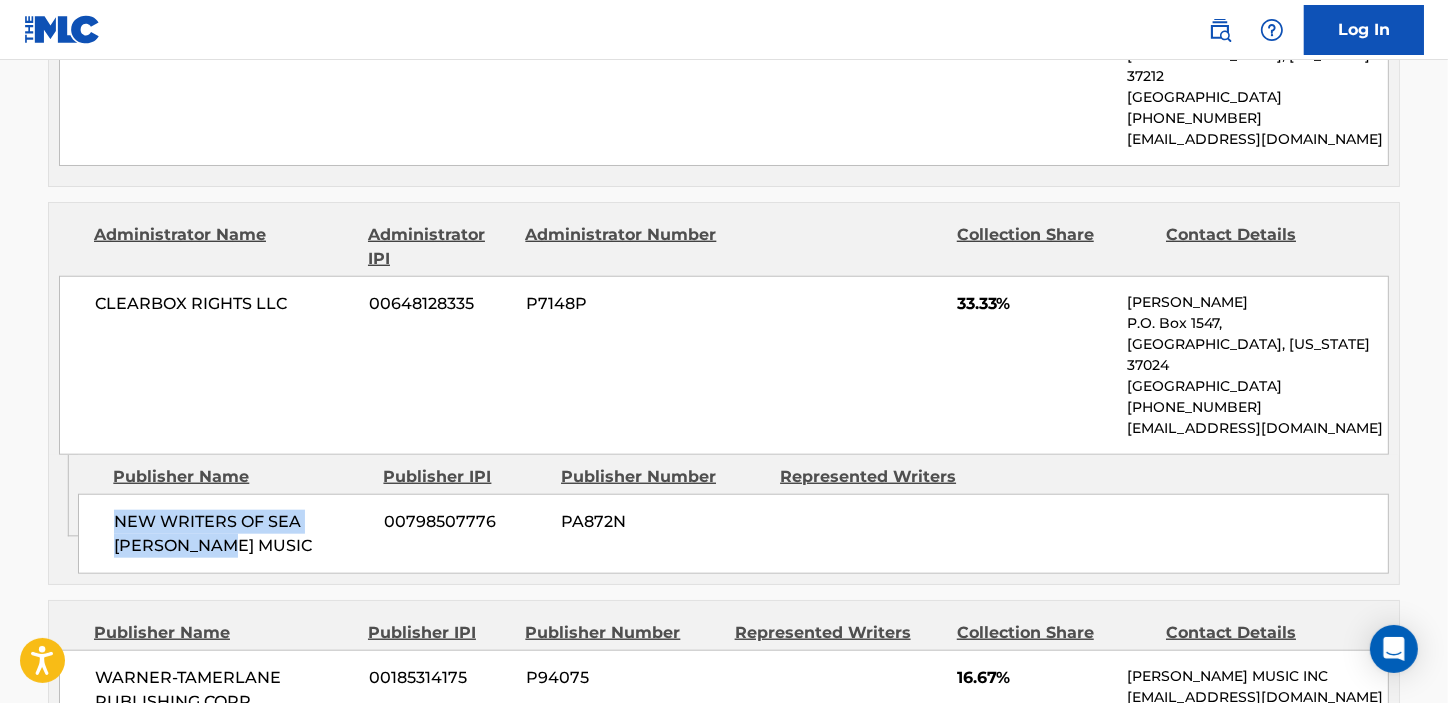 drag, startPoint x: 119, startPoint y: 370, endPoint x: 213, endPoint y: 398, distance: 98.0816 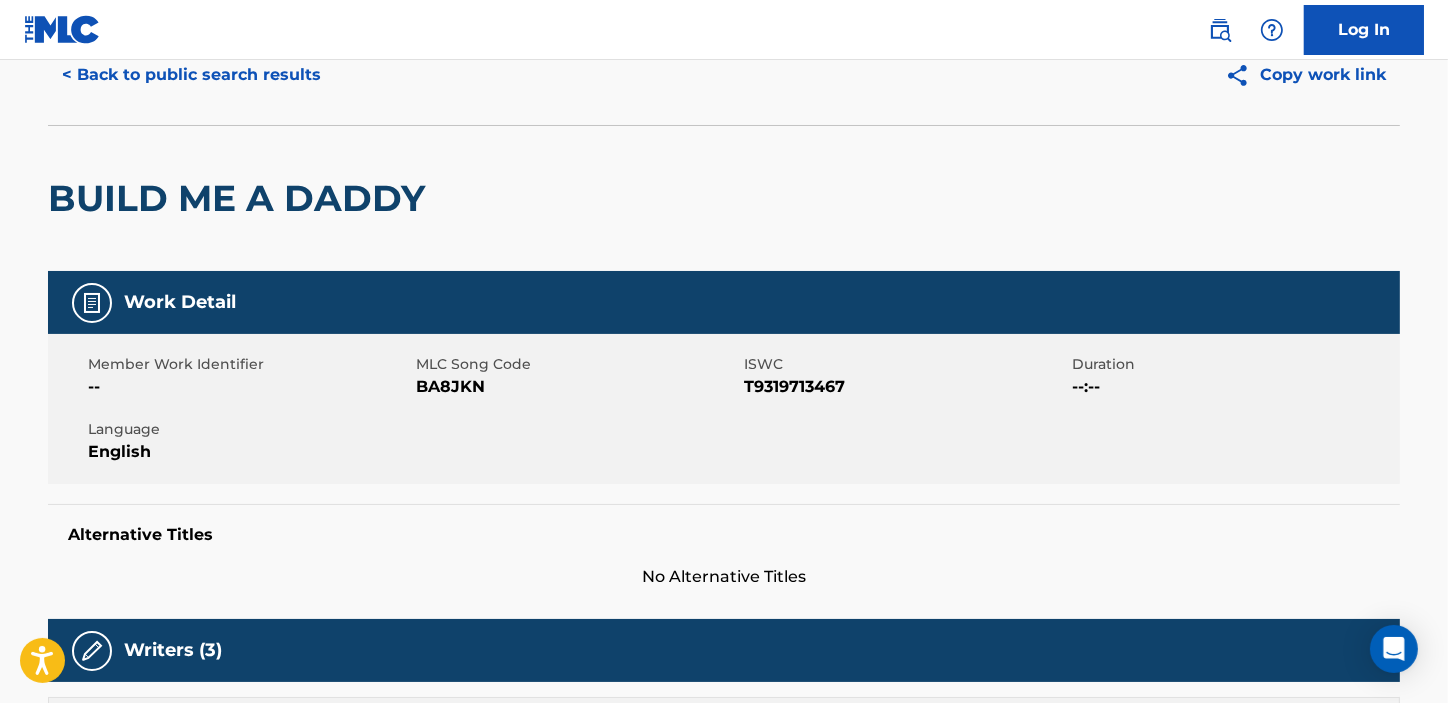 scroll, scrollTop: 0, scrollLeft: 0, axis: both 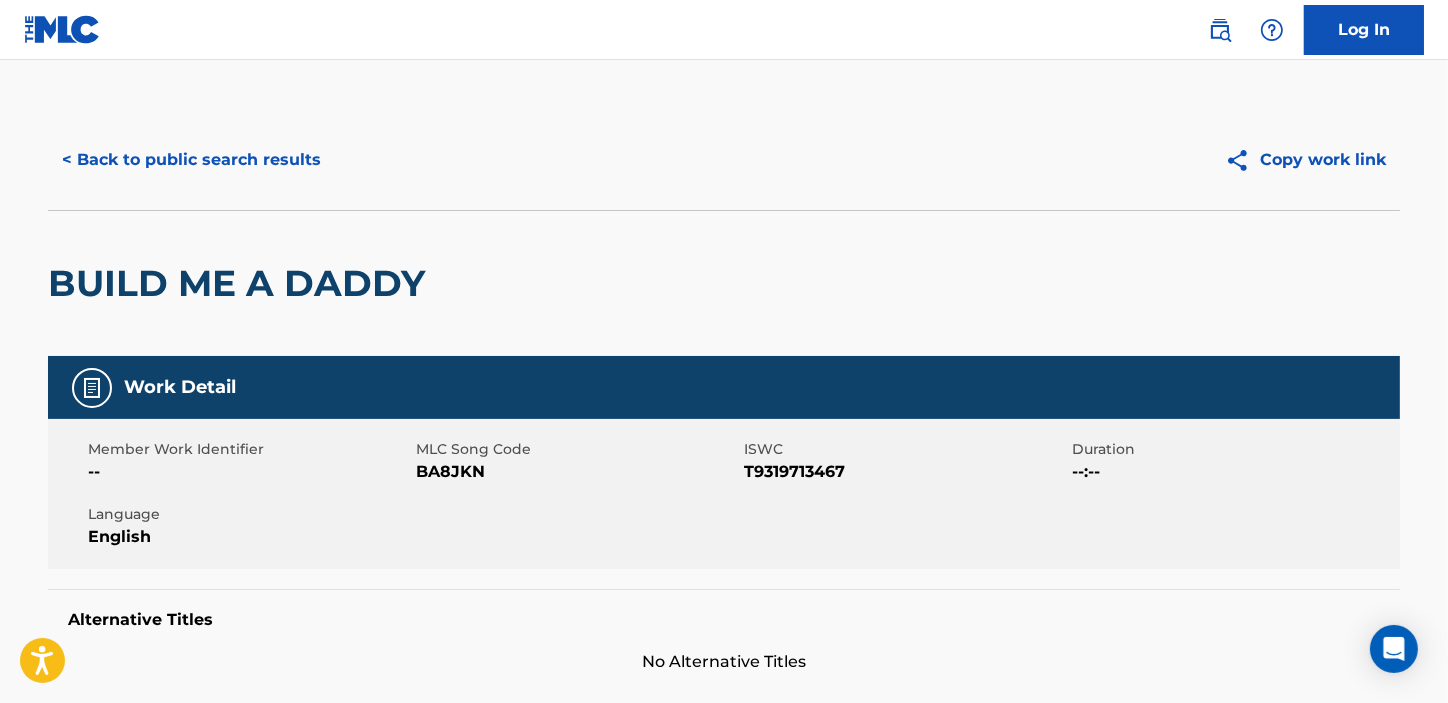 click on "< Back to public search results" at bounding box center [191, 160] 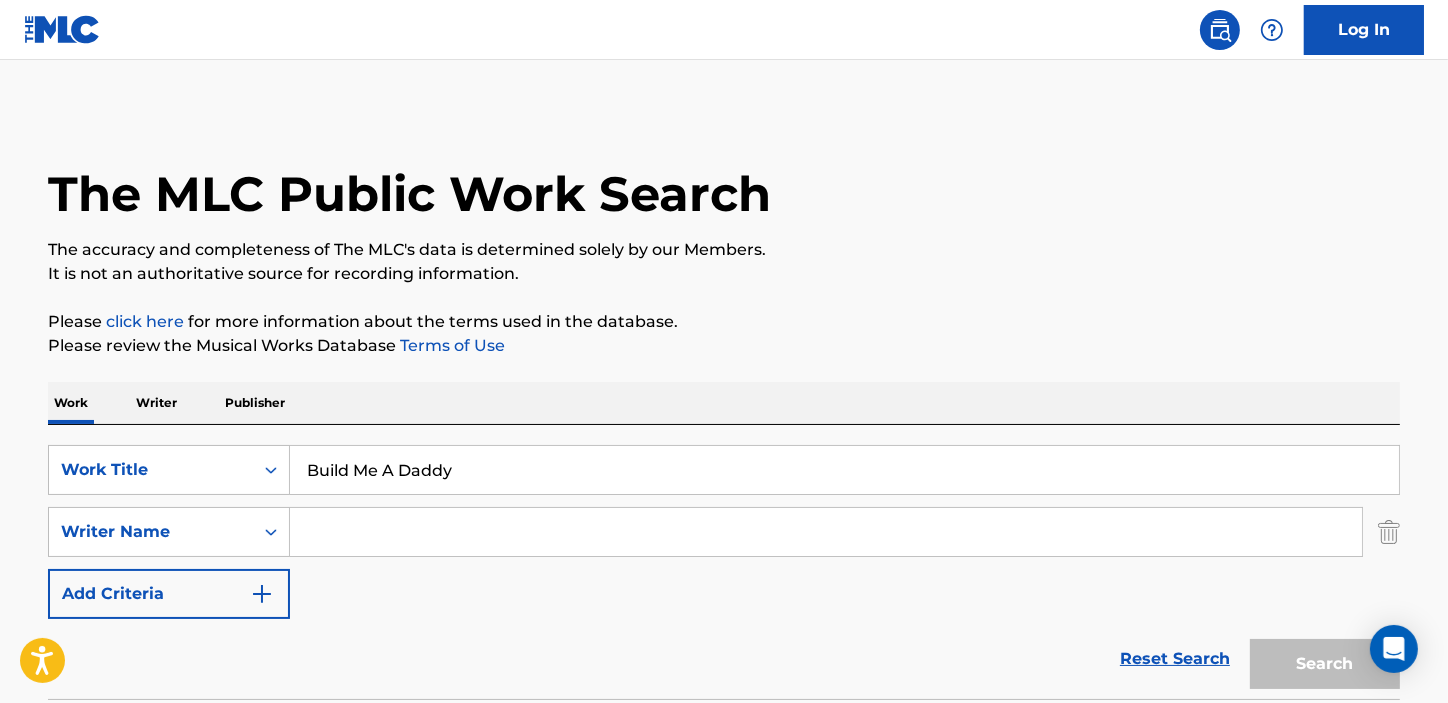 scroll, scrollTop: 363, scrollLeft: 0, axis: vertical 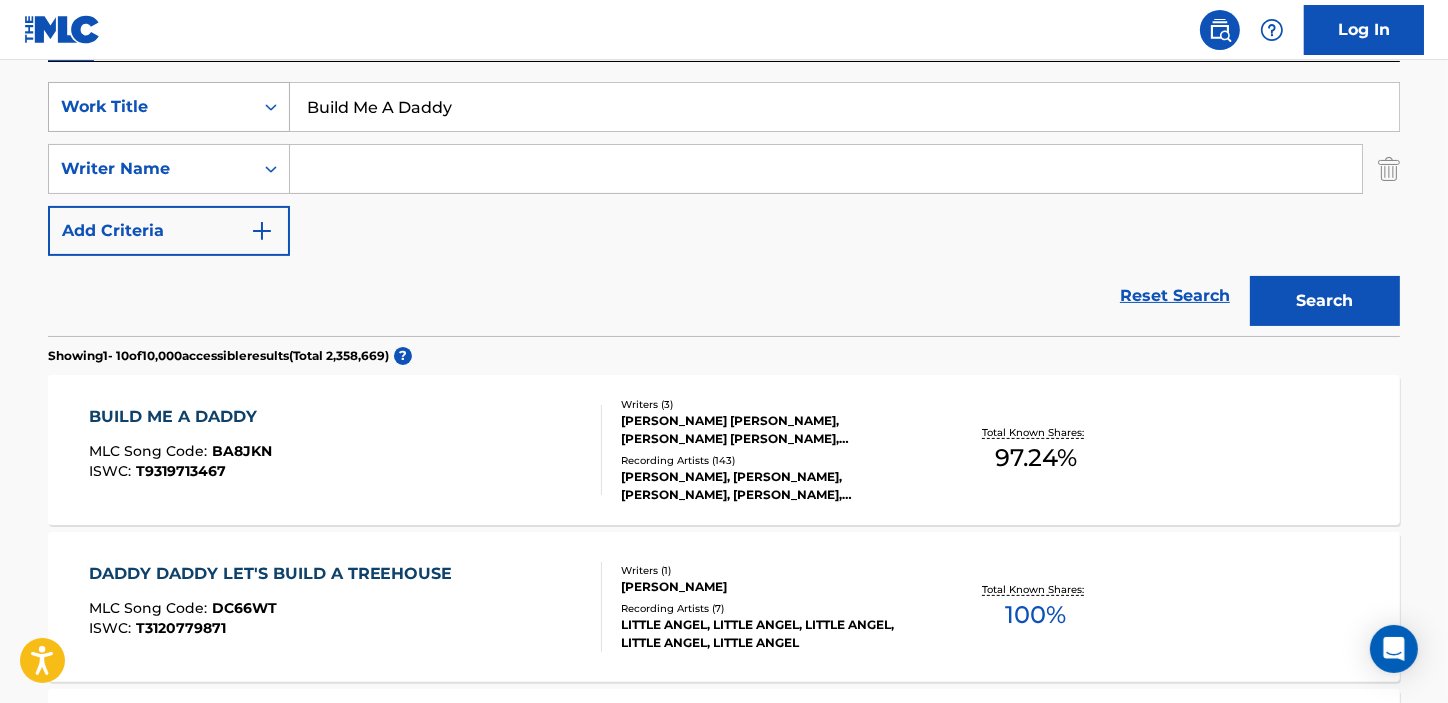 drag, startPoint x: 471, startPoint y: 93, endPoint x: 222, endPoint y: 107, distance: 249.39326 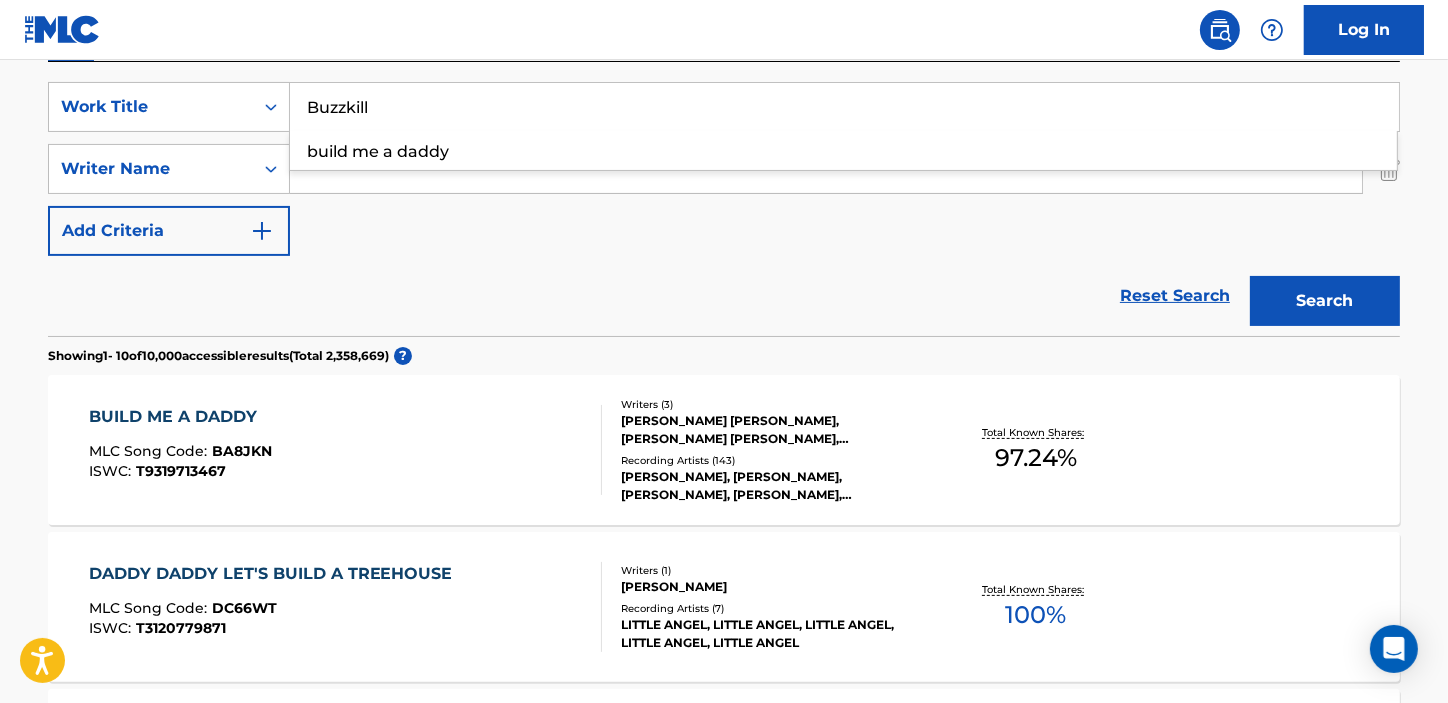 type on "Buzzkill" 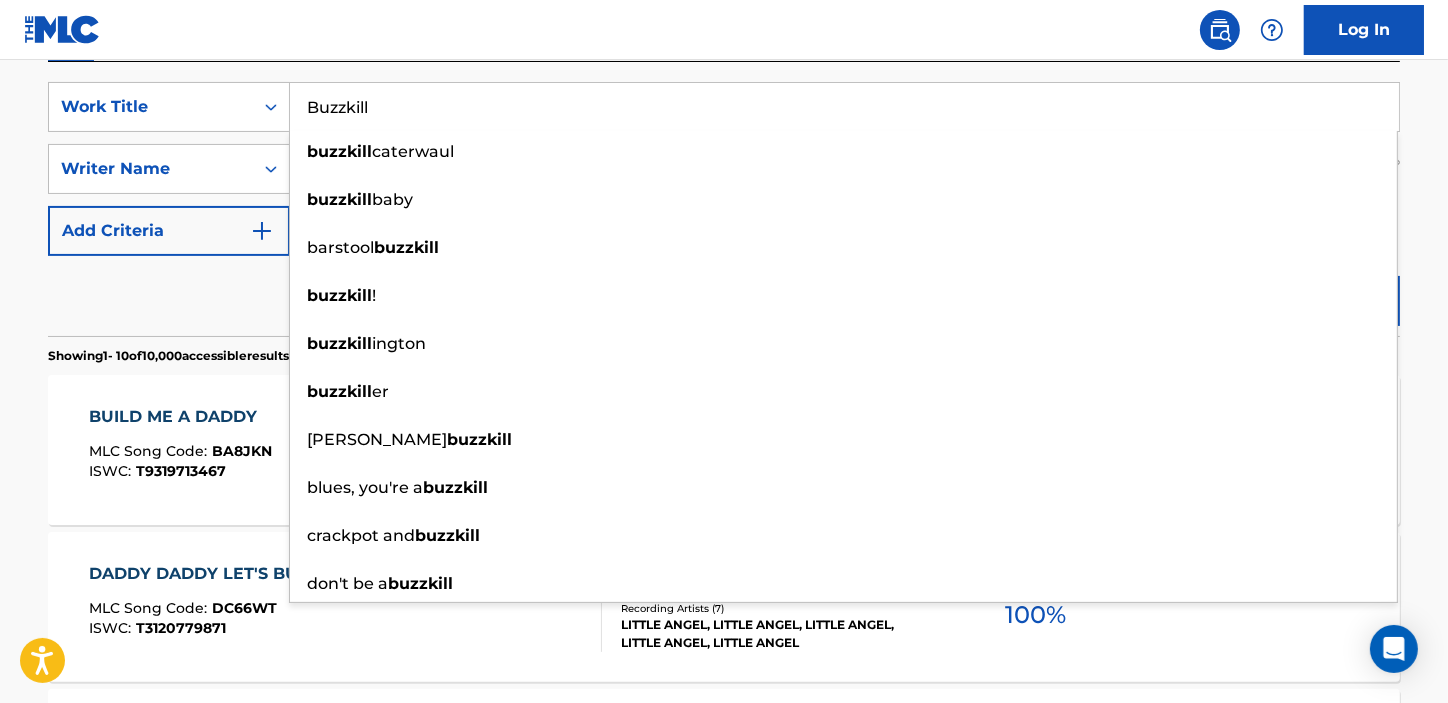 click on "Reset Search Search" at bounding box center [724, 296] 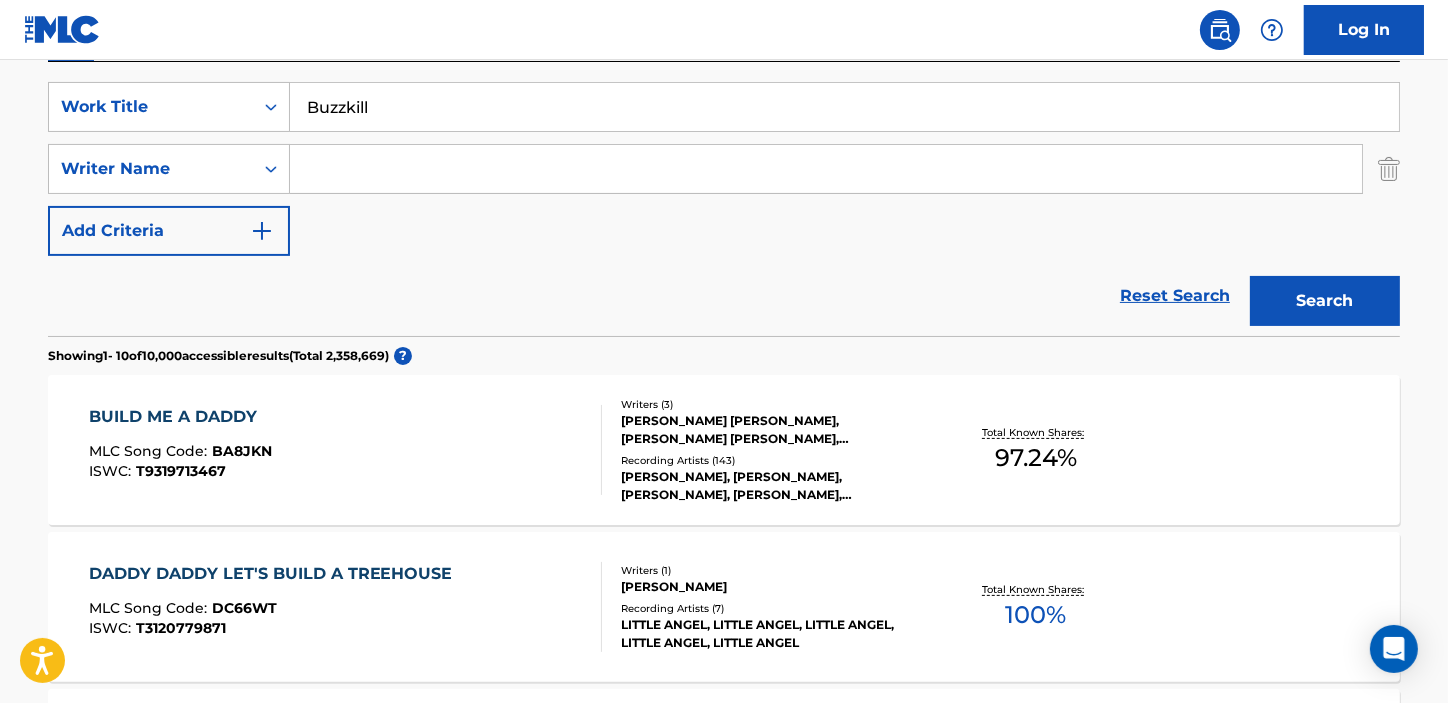 click at bounding box center [826, 169] 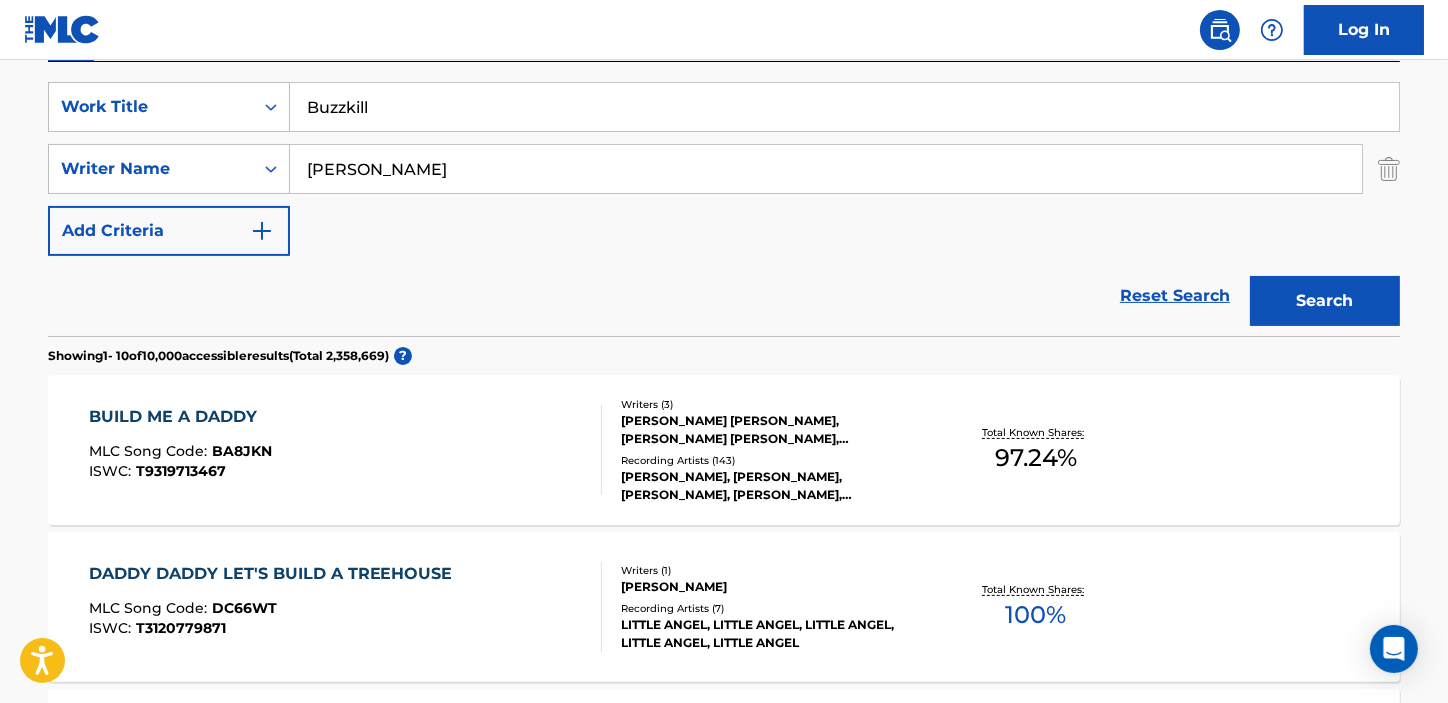 click on "Search" at bounding box center (1325, 301) 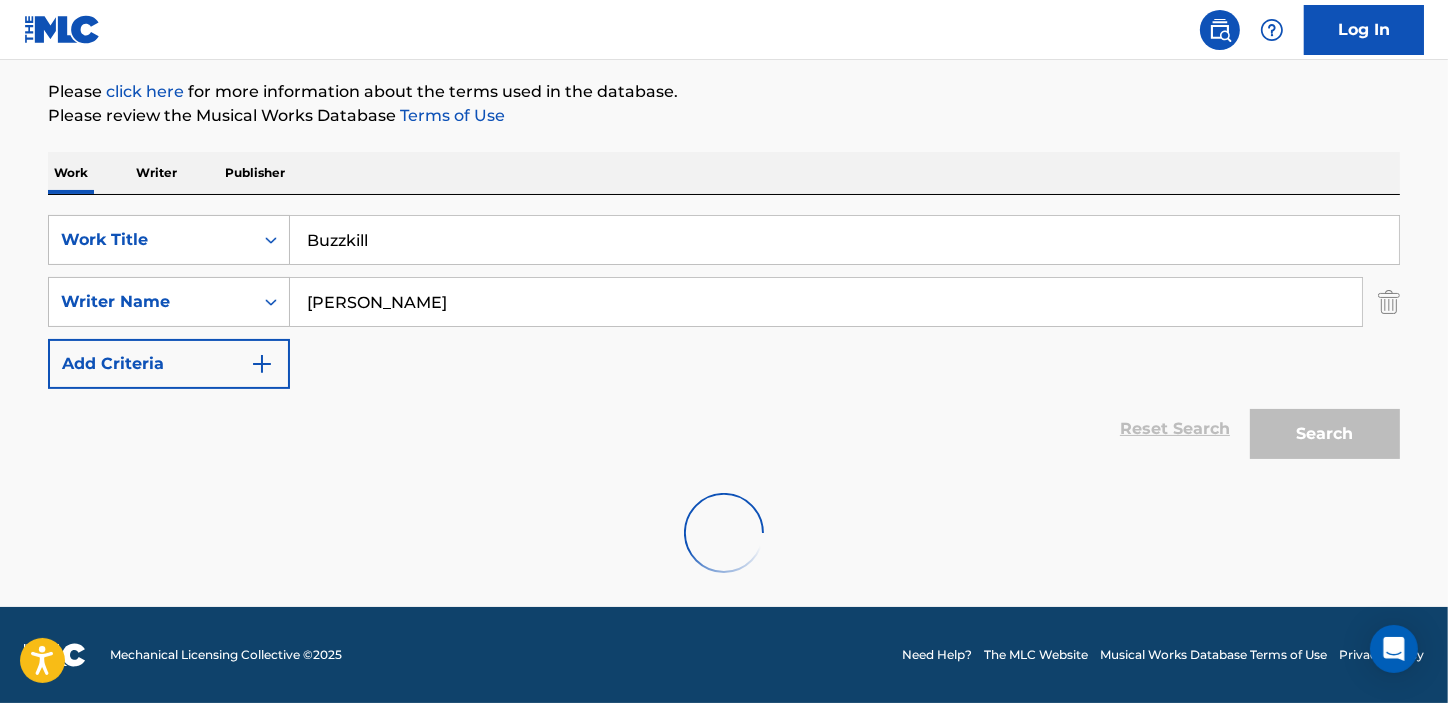 scroll, scrollTop: 164, scrollLeft: 0, axis: vertical 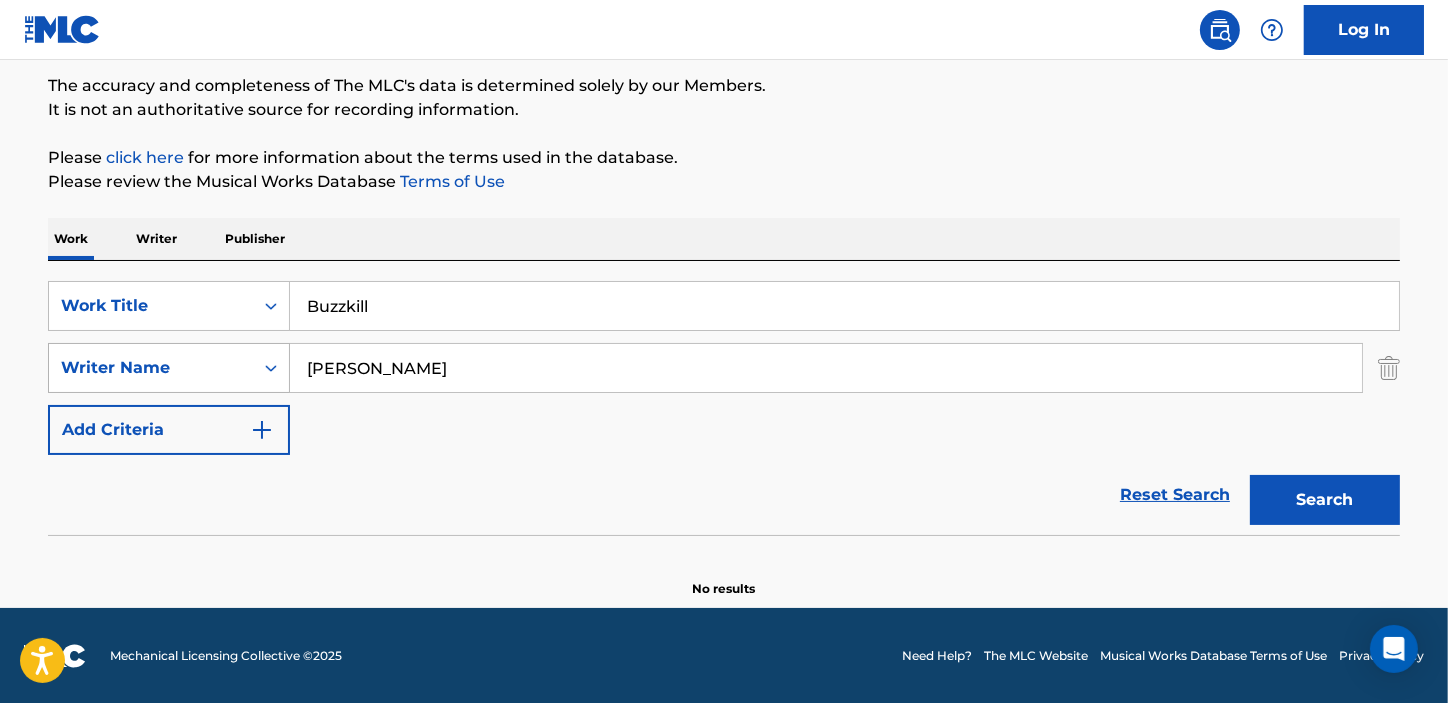drag, startPoint x: 498, startPoint y: 365, endPoint x: 280, endPoint y: 357, distance: 218.14674 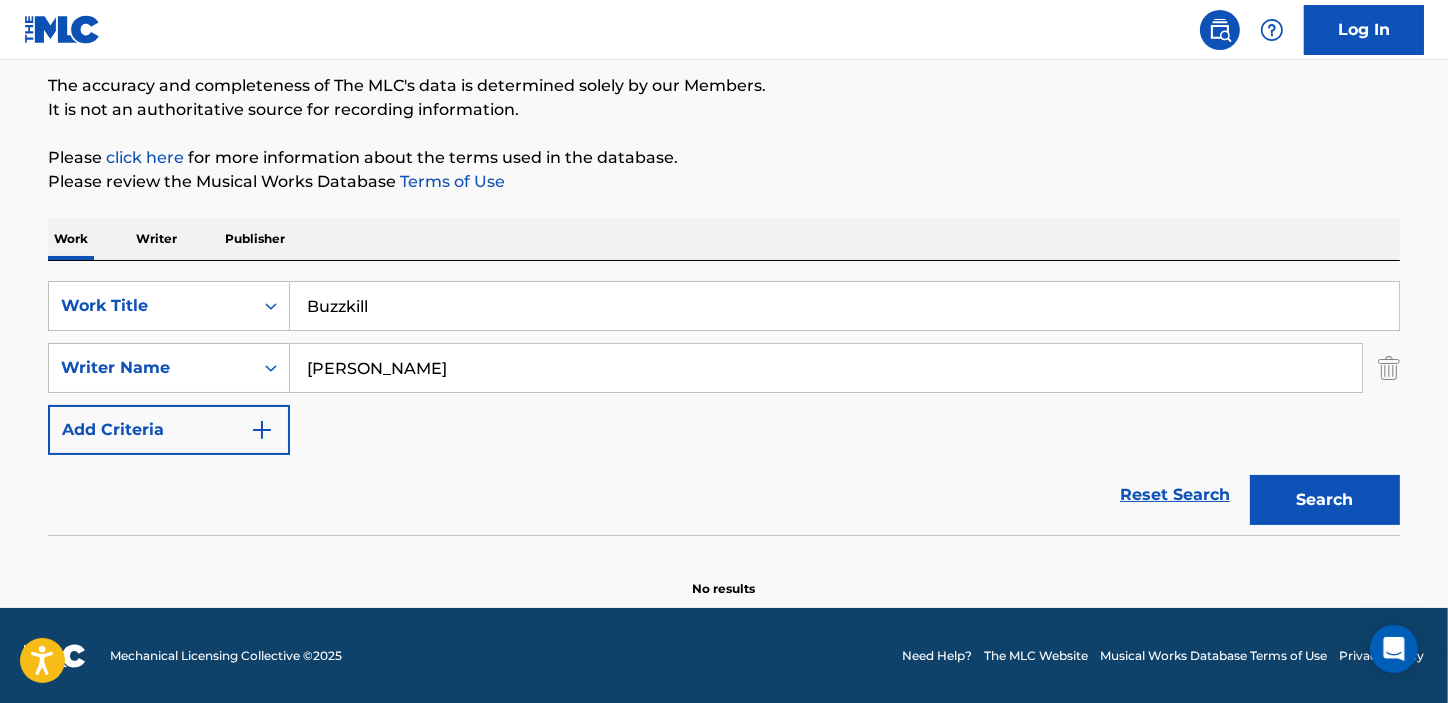 paste on "RACHEL LEE THIBODEAU" 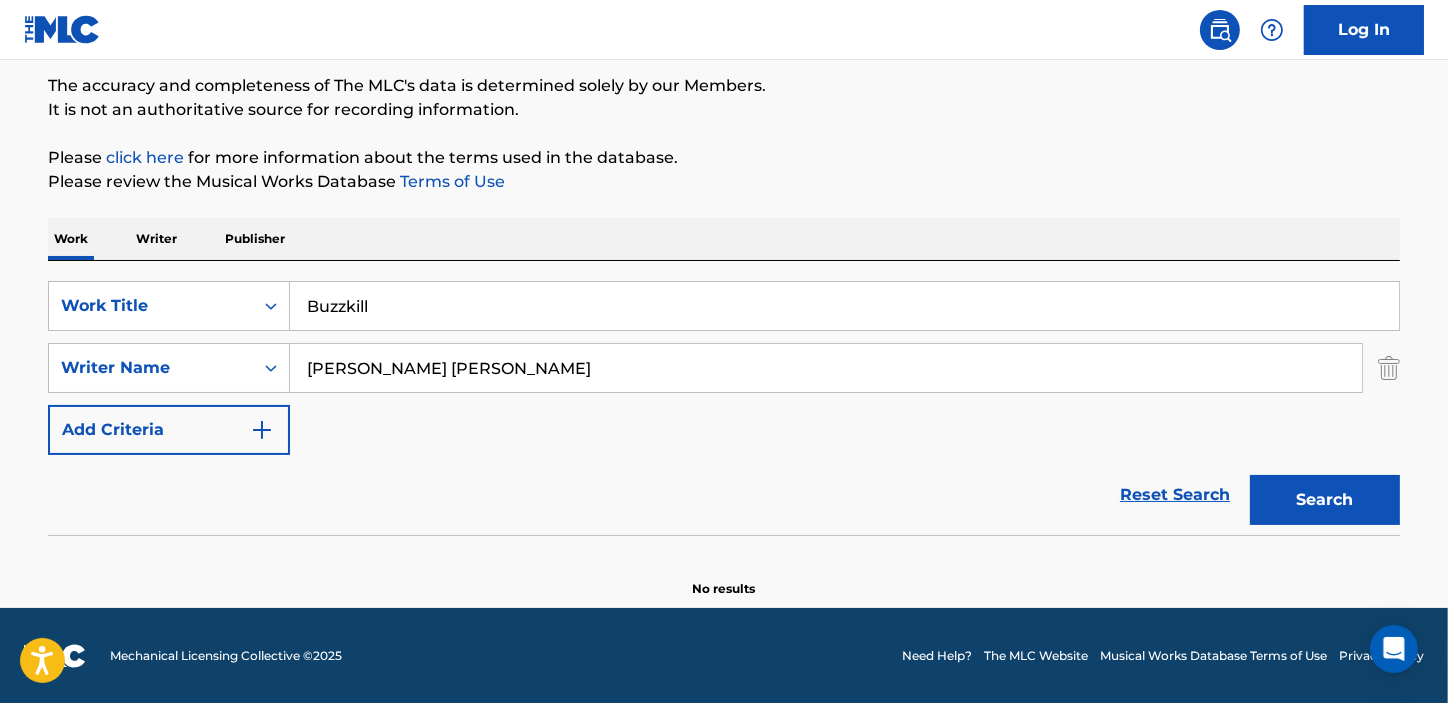type on "RACHEL LEE THIBODEAU" 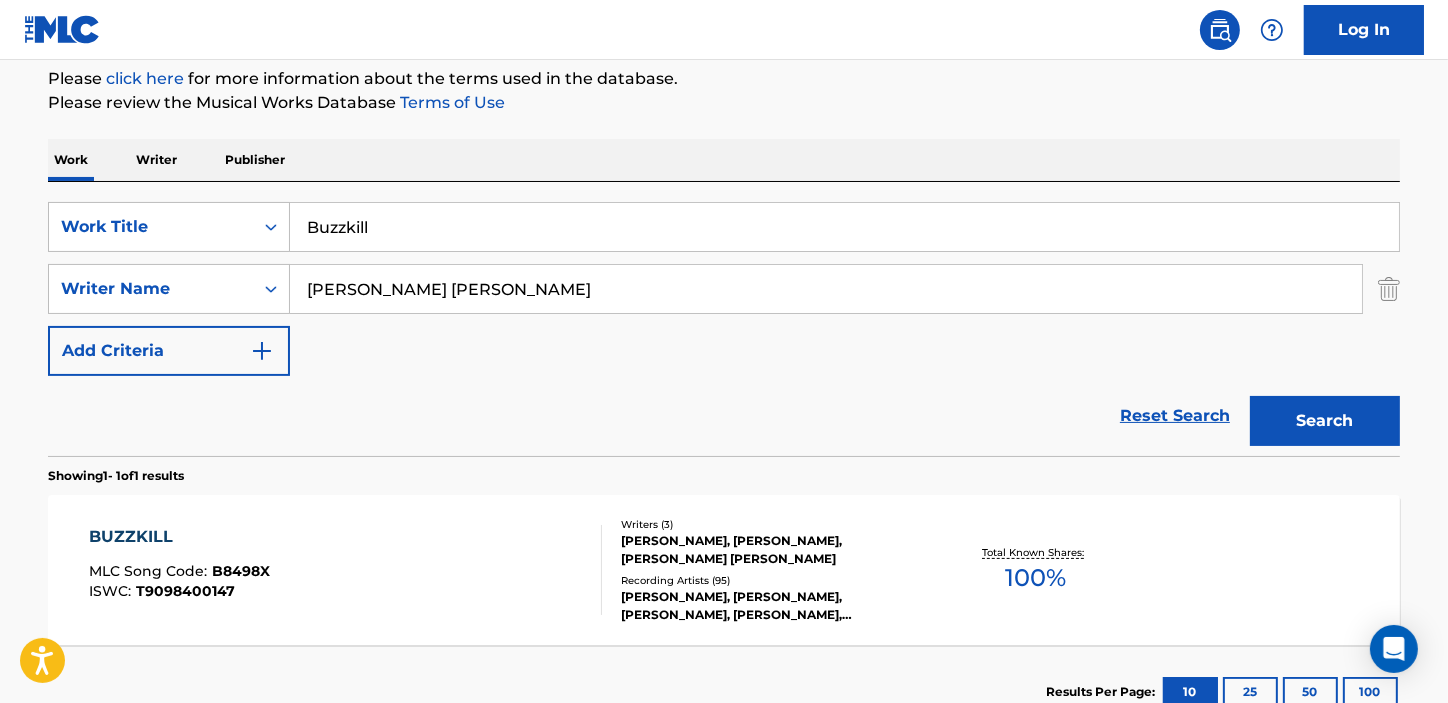 scroll, scrollTop: 346, scrollLeft: 0, axis: vertical 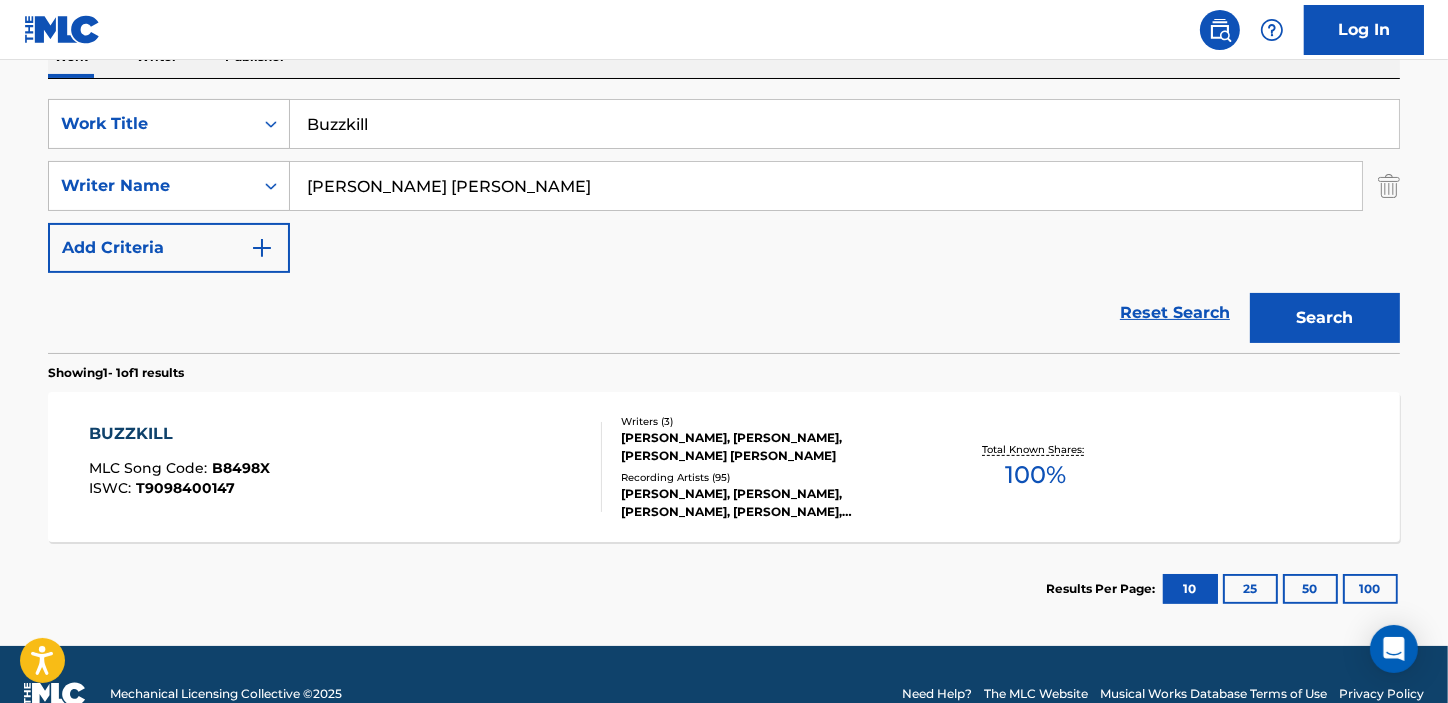 click on "BUZZKILL" at bounding box center [179, 434] 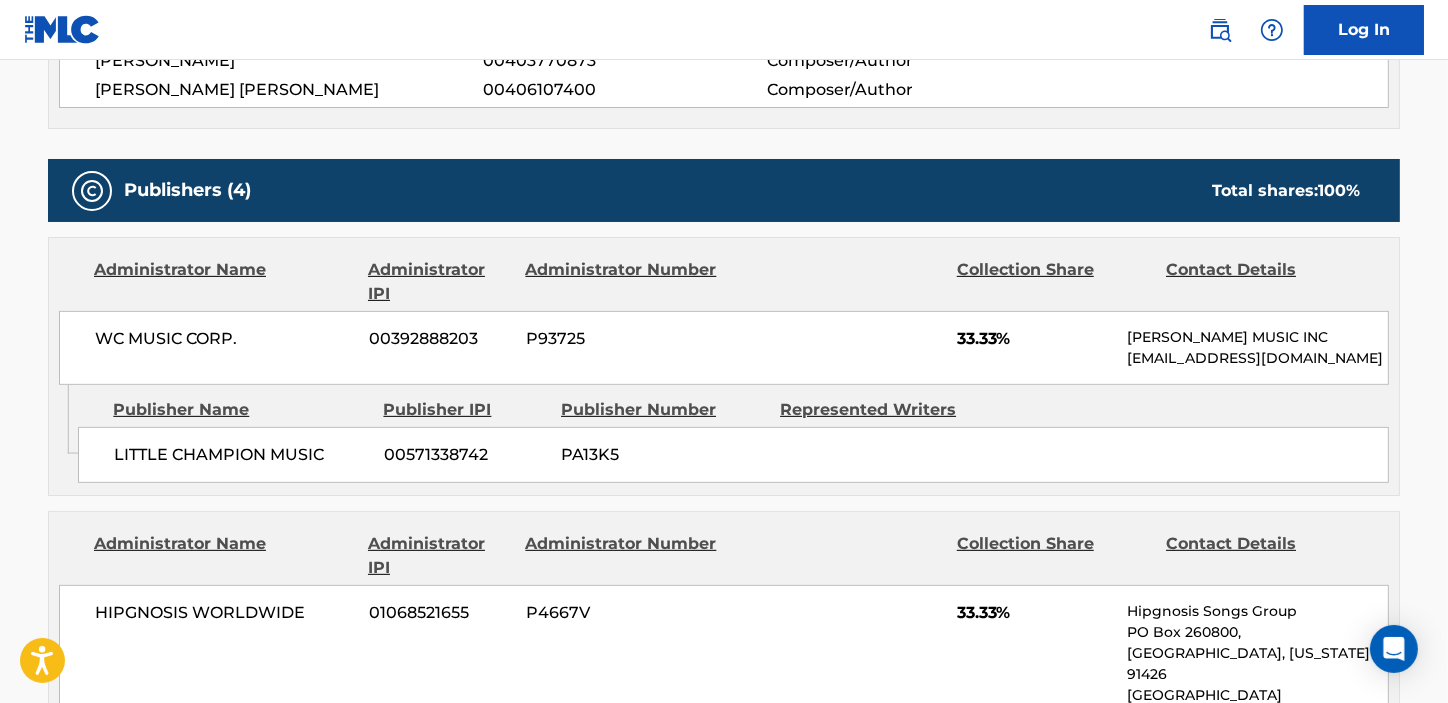 scroll, scrollTop: 1000, scrollLeft: 0, axis: vertical 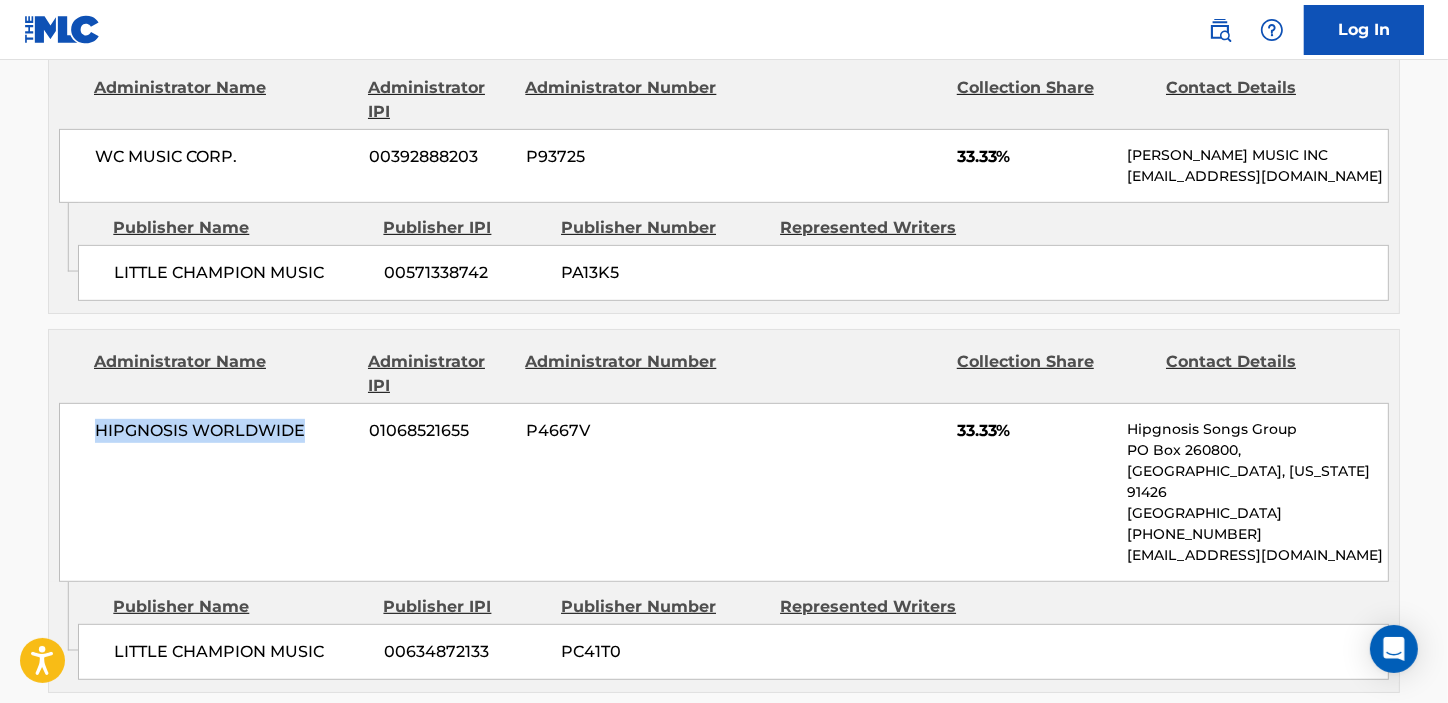 drag, startPoint x: 94, startPoint y: 429, endPoint x: 323, endPoint y: 433, distance: 229.03493 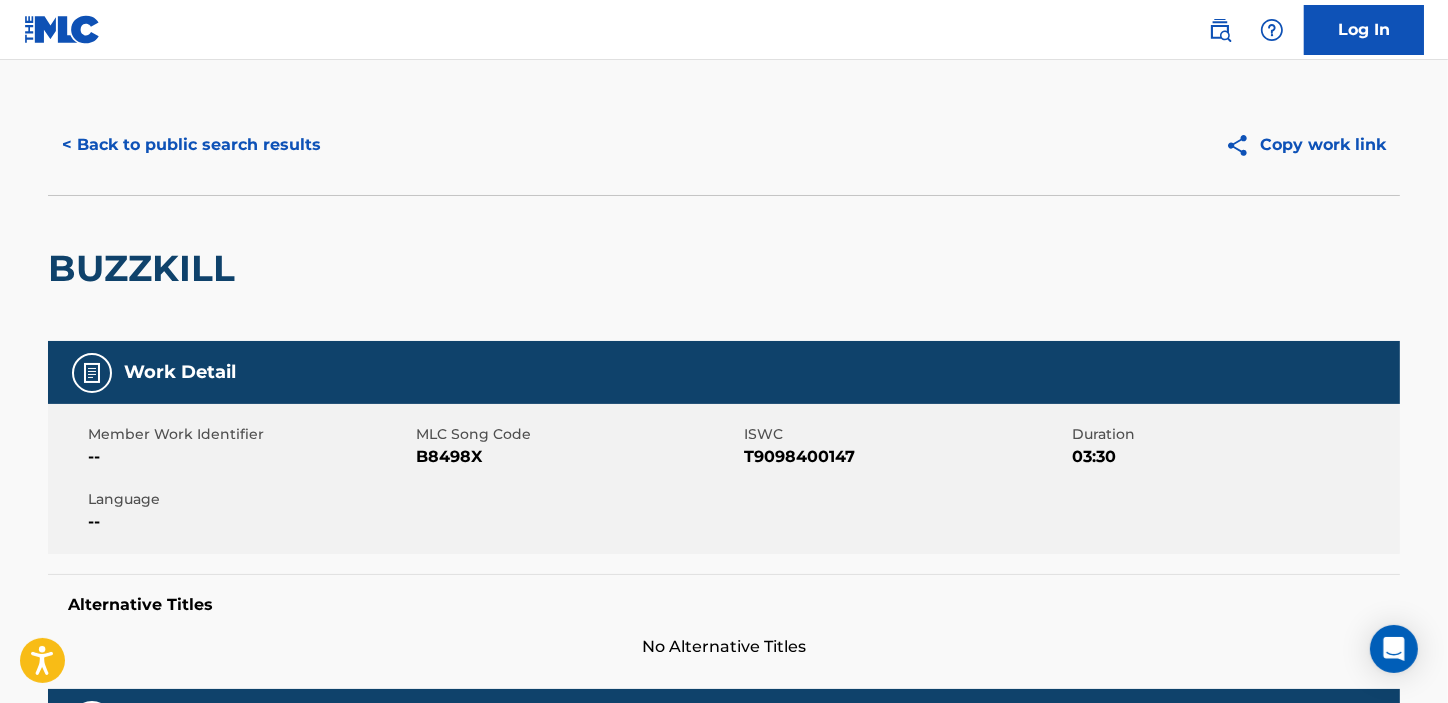 scroll, scrollTop: 0, scrollLeft: 0, axis: both 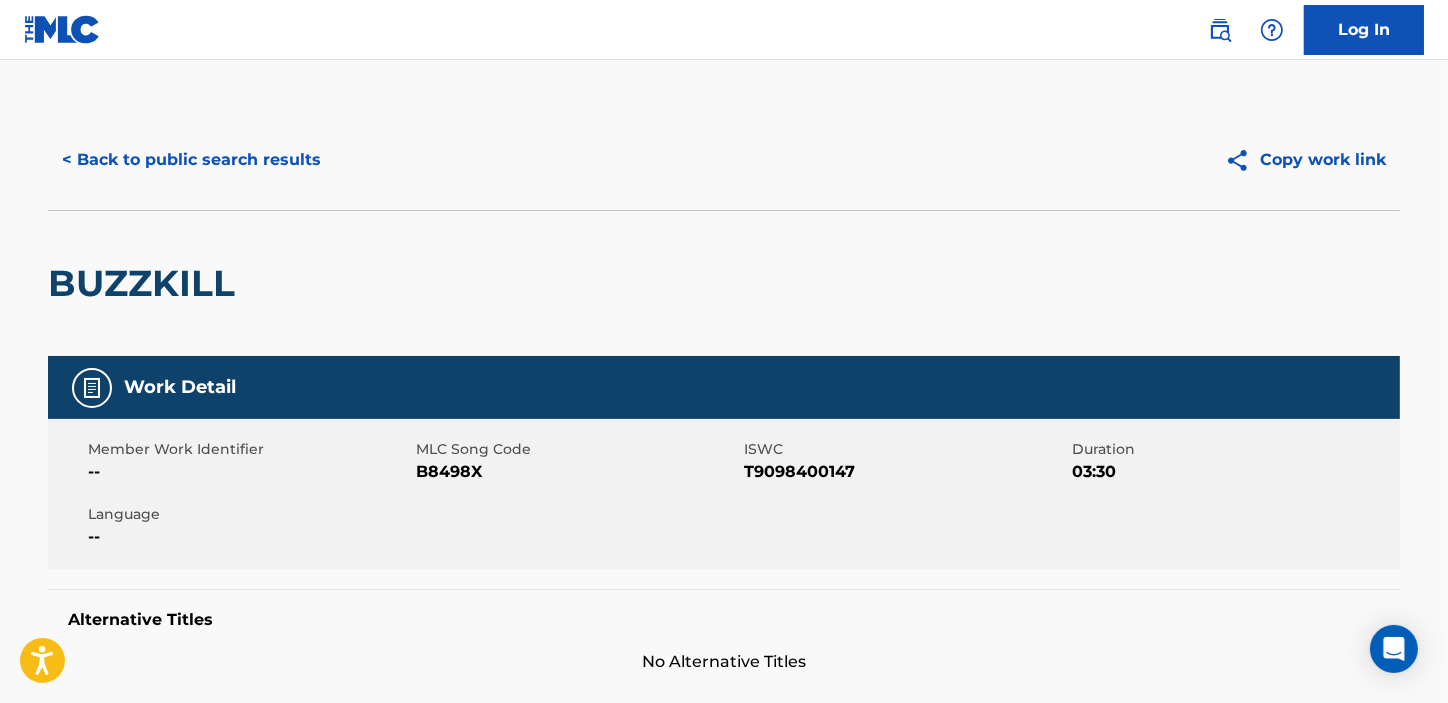 click on "< Back to public search results" at bounding box center (191, 160) 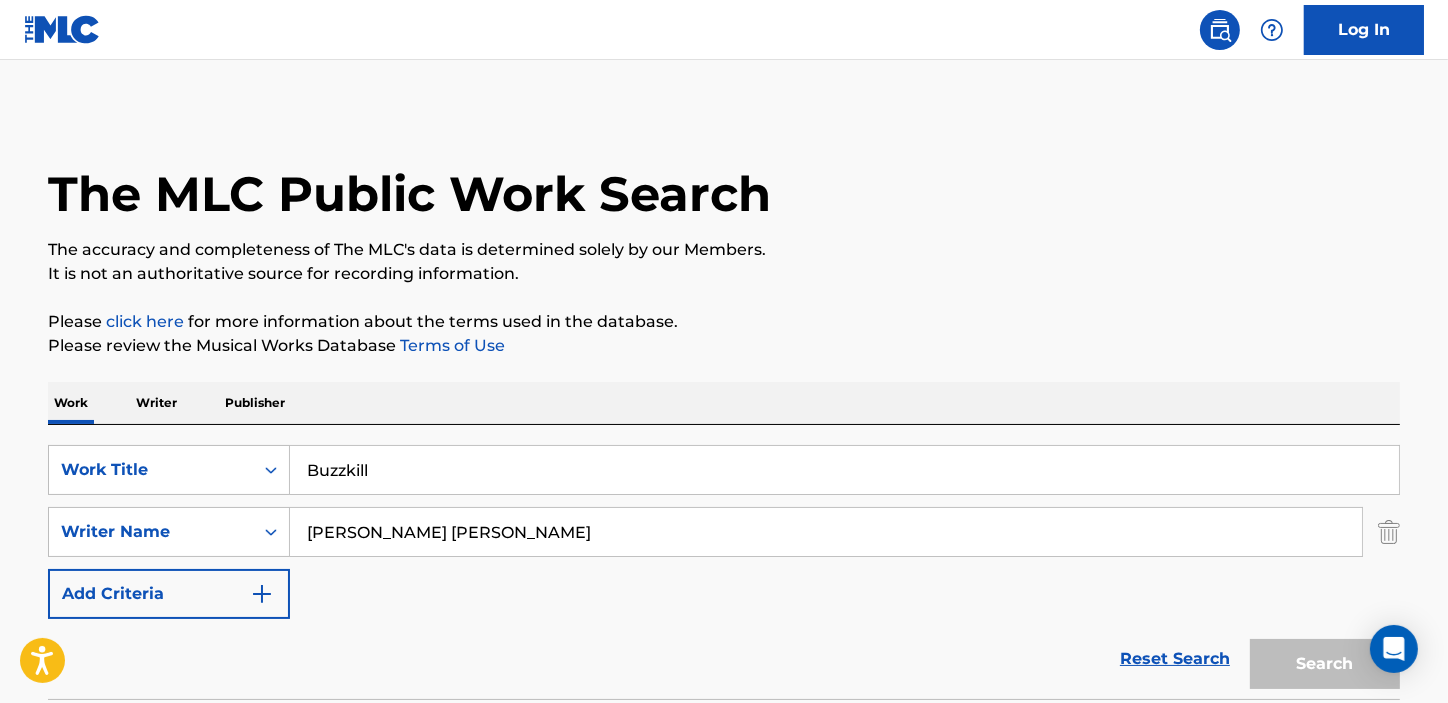 scroll, scrollTop: 270, scrollLeft: 0, axis: vertical 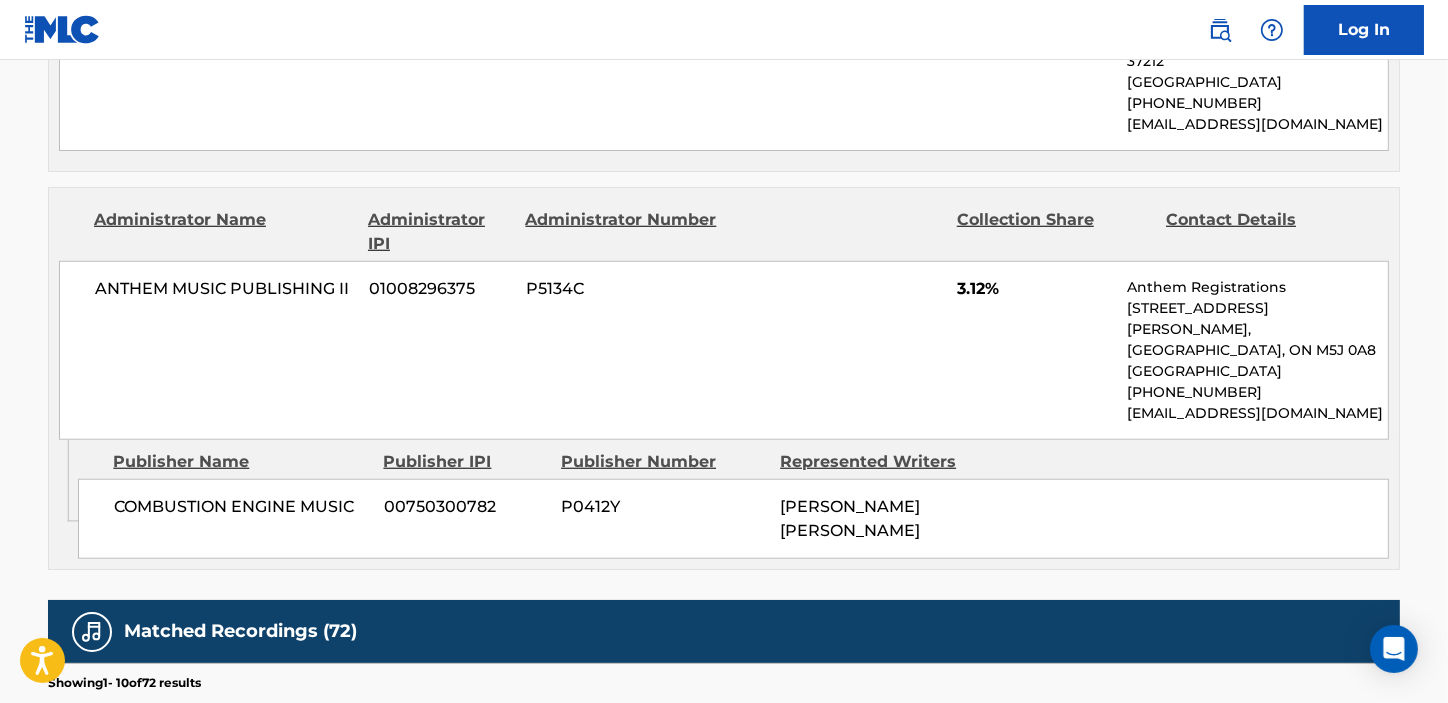 click on "Work Detail   Member Work Identifier -- MLC Song Code GV7EBB ISWC T9163501619 Duration --:-- Language -- Alternative Titles No Alternative Titles Writers   (2) Writer Name Writer IPI Writer Role ASHLEY GLENN  GORLEY 00343948929 Composer/Author THOMAS LUTHER BRYAN 00403770873 Composer/Author Publishers   (4) Total shares:  90.62 % Publisher Name Publisher IPI Publisher Number Represented Writers Collection Share Contact Details ROUND HILL SONGS II 00821475153 PA25ZK 37.5% Copyright Copyright@roundhillmusic.com Administrator Name Administrator IPI Administrator Number Collection Share Contact Details SONY/ATV TREE PUBLISHING 00425389934 P9010A 25% MLC Inquiries at Sony Music Publishing 1005 17th Ave. South , Unit Suite 800,  Nashville, Tennessee 37212 United States +1-615-7268300 info@sonymusicpub.com Admin Original Publisher Connecting Line Publisher Name Publisher IPI Publisher Number Represented Writers PEANUT MILL SONGS 00574801634 P80202 THOMAS LUTHER BRYAN Publisher Name Publisher IPI Publisher Number 25%" at bounding box center (724, -29) 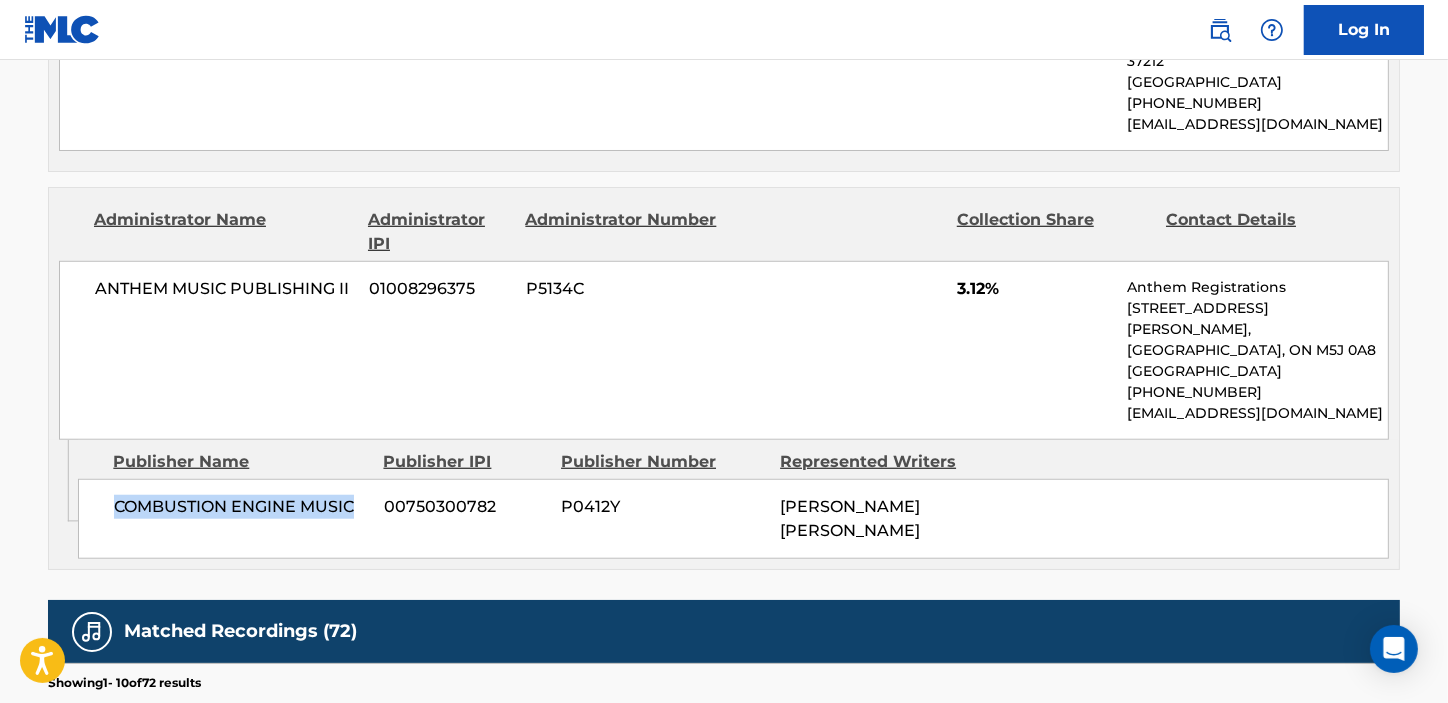 drag, startPoint x: 114, startPoint y: 462, endPoint x: 374, endPoint y: 462, distance: 260 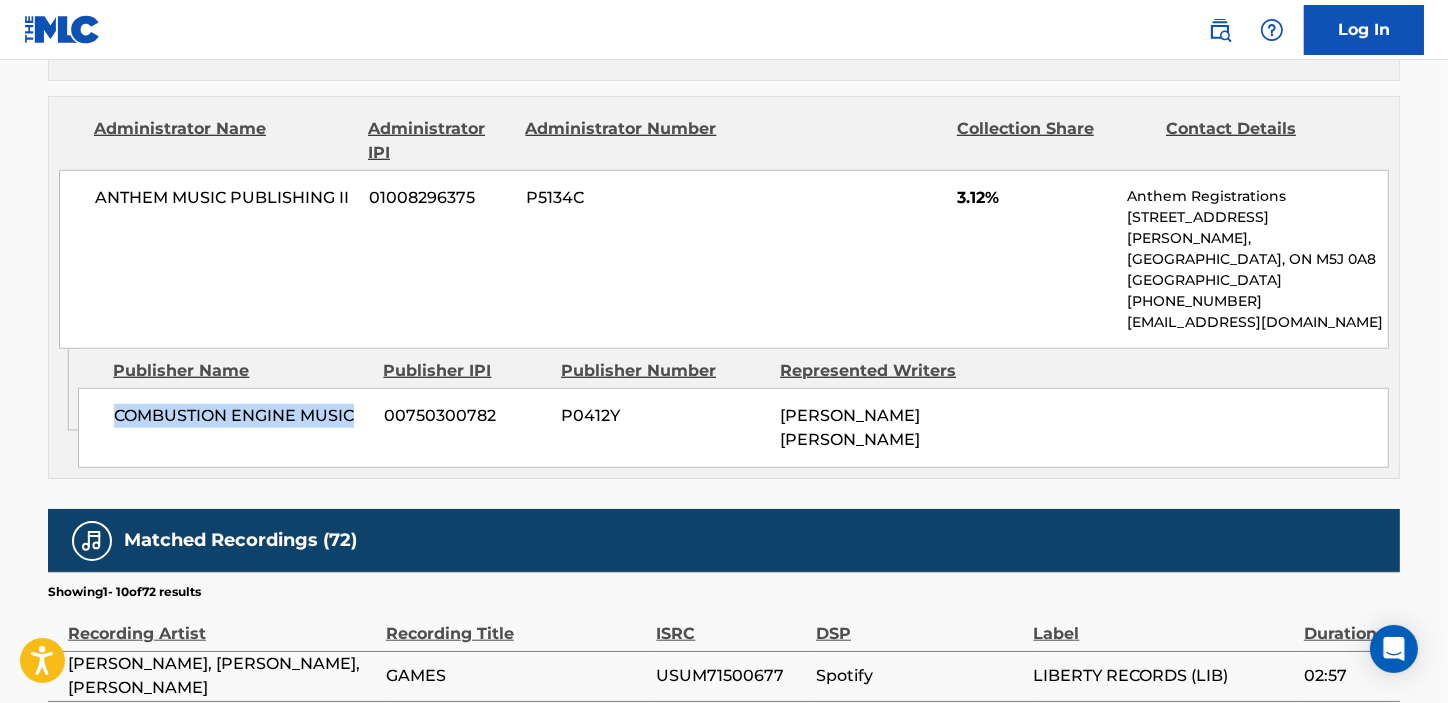 scroll, scrollTop: 1727, scrollLeft: 0, axis: vertical 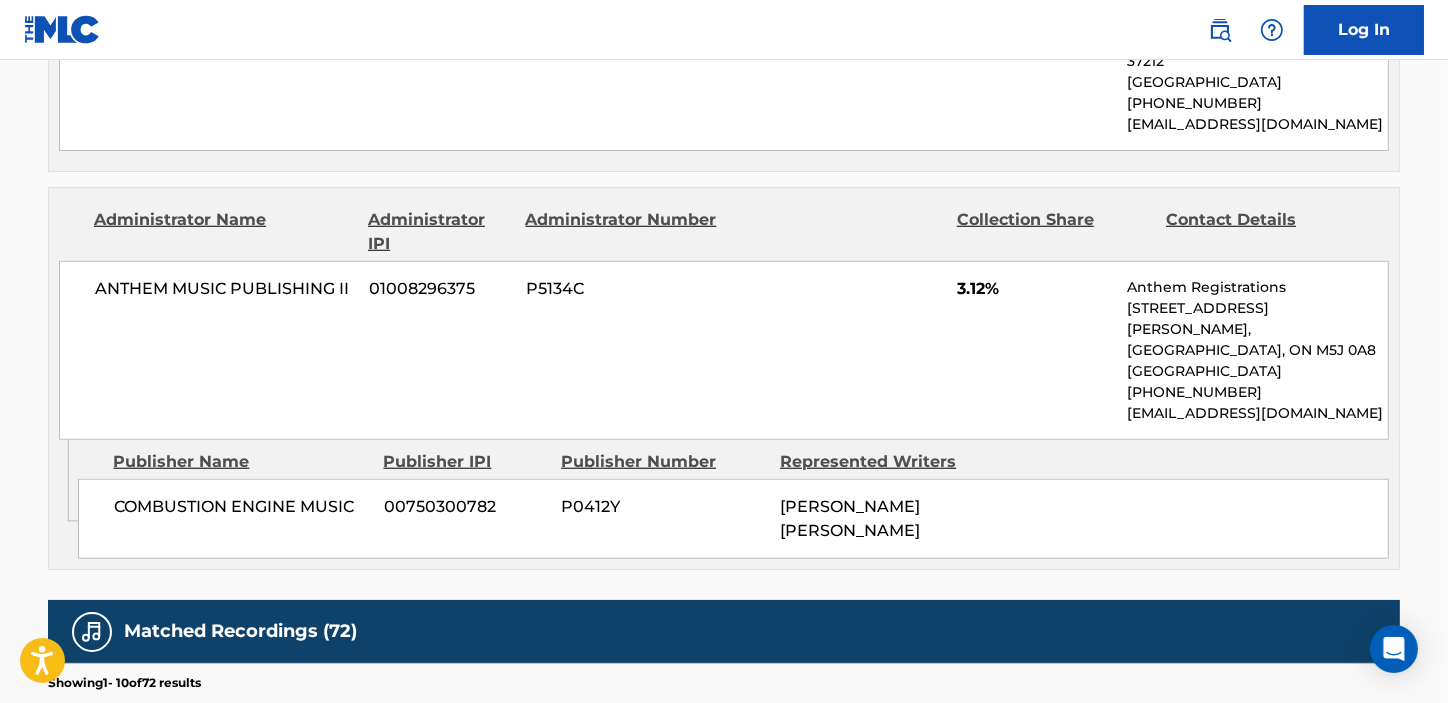 click on "3.12%" at bounding box center [1034, 289] 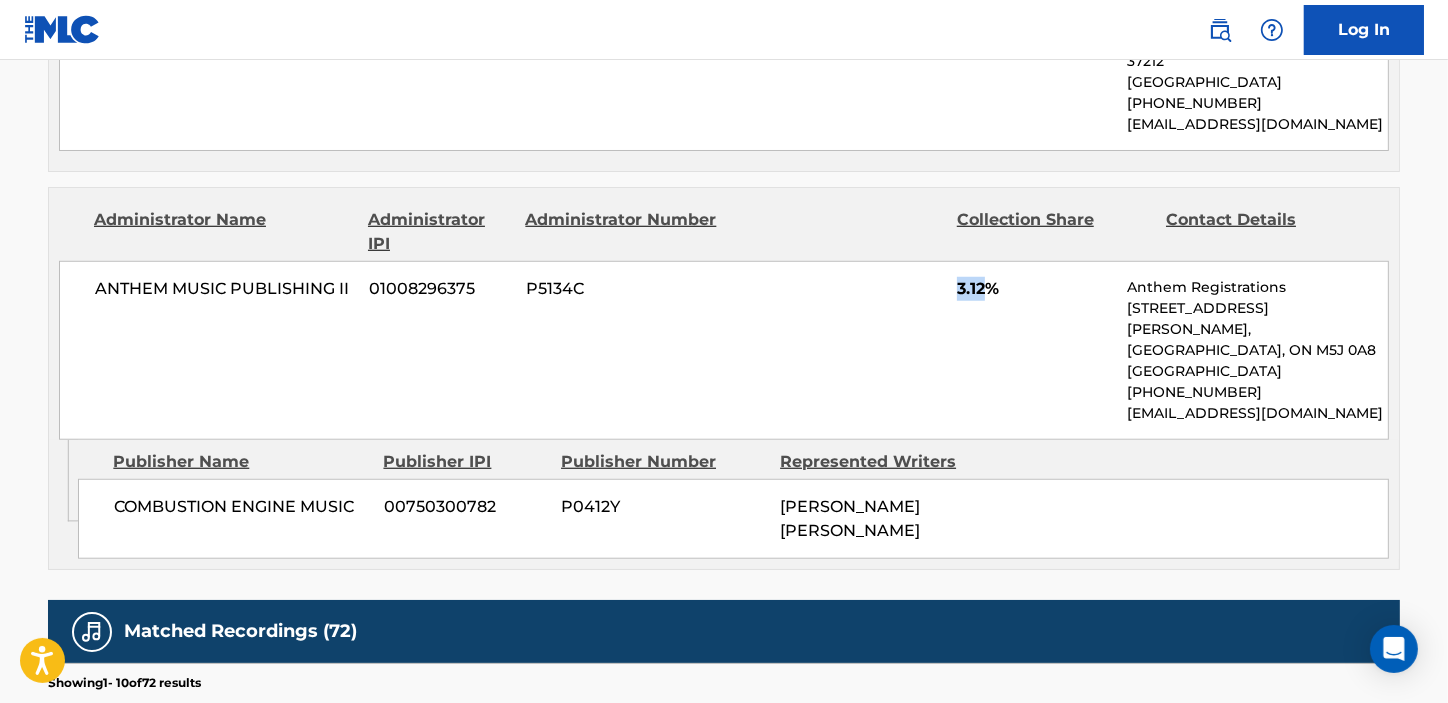 click on "3.12%" at bounding box center (1034, 289) 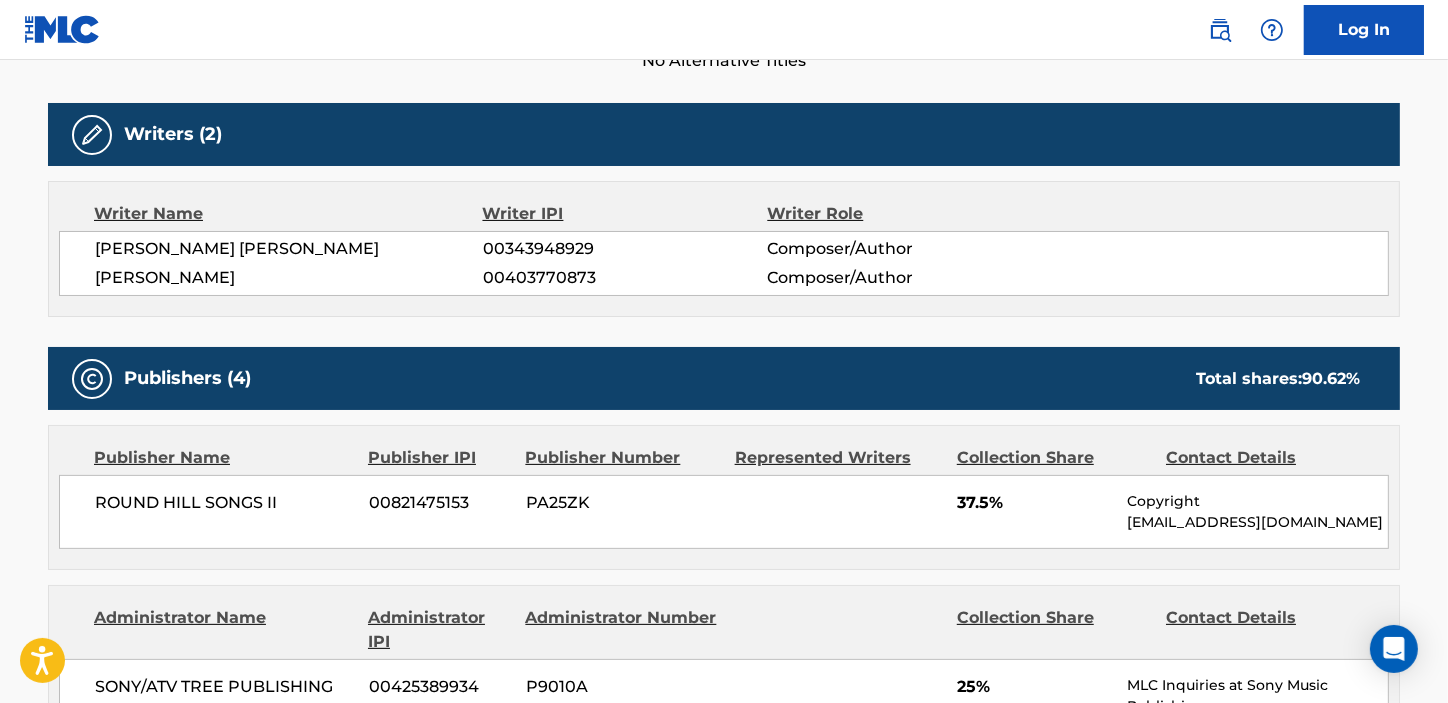 scroll, scrollTop: 727, scrollLeft: 0, axis: vertical 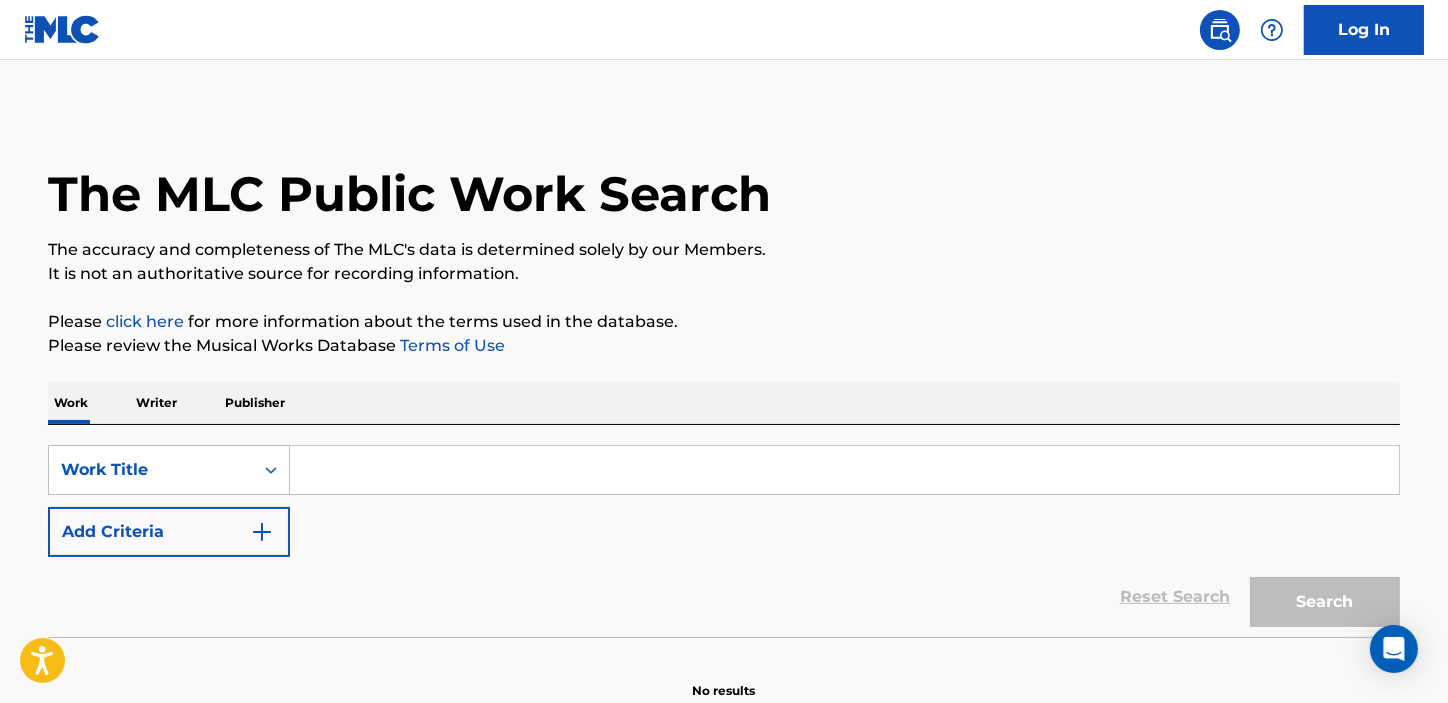 click on "Add Criteria" at bounding box center [169, 532] 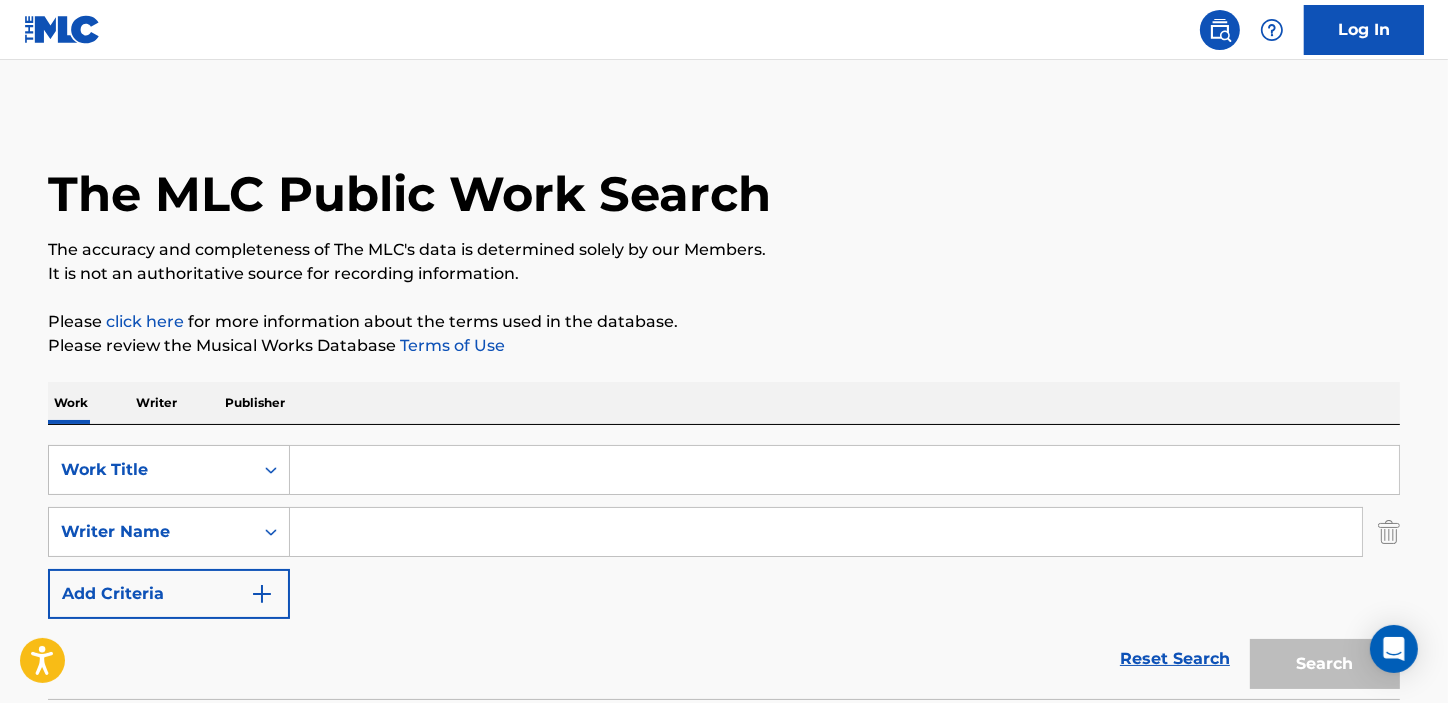 drag, startPoint x: 228, startPoint y: 537, endPoint x: 400, endPoint y: 539, distance: 172.01163 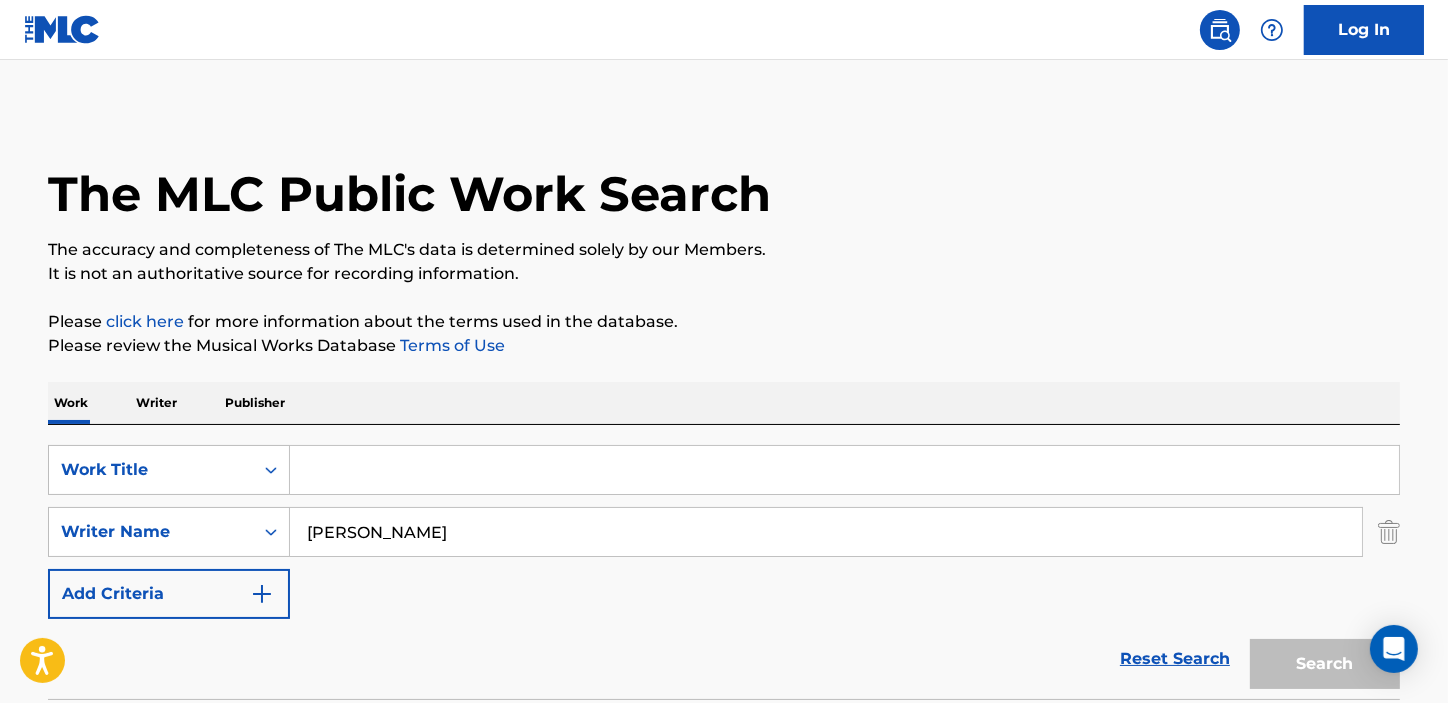type on "[PERSON_NAME]" 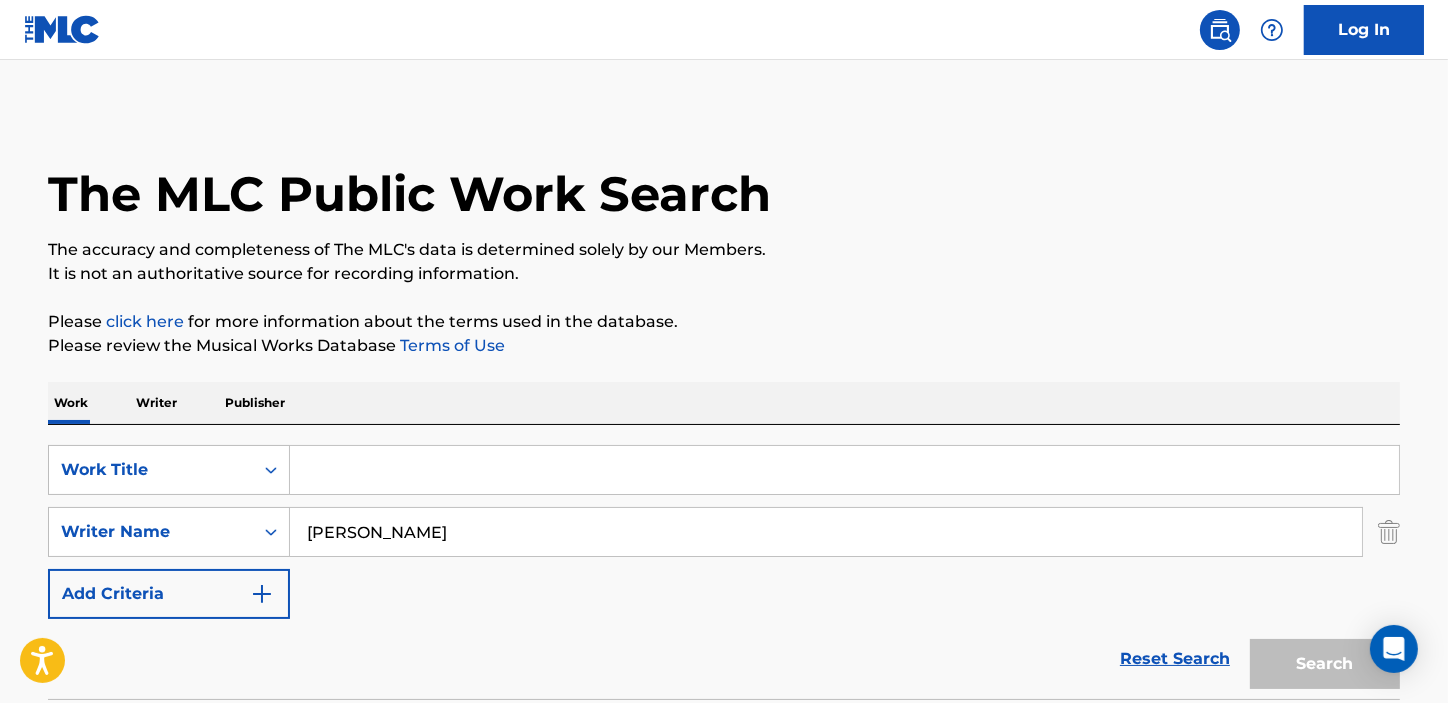 click at bounding box center [844, 470] 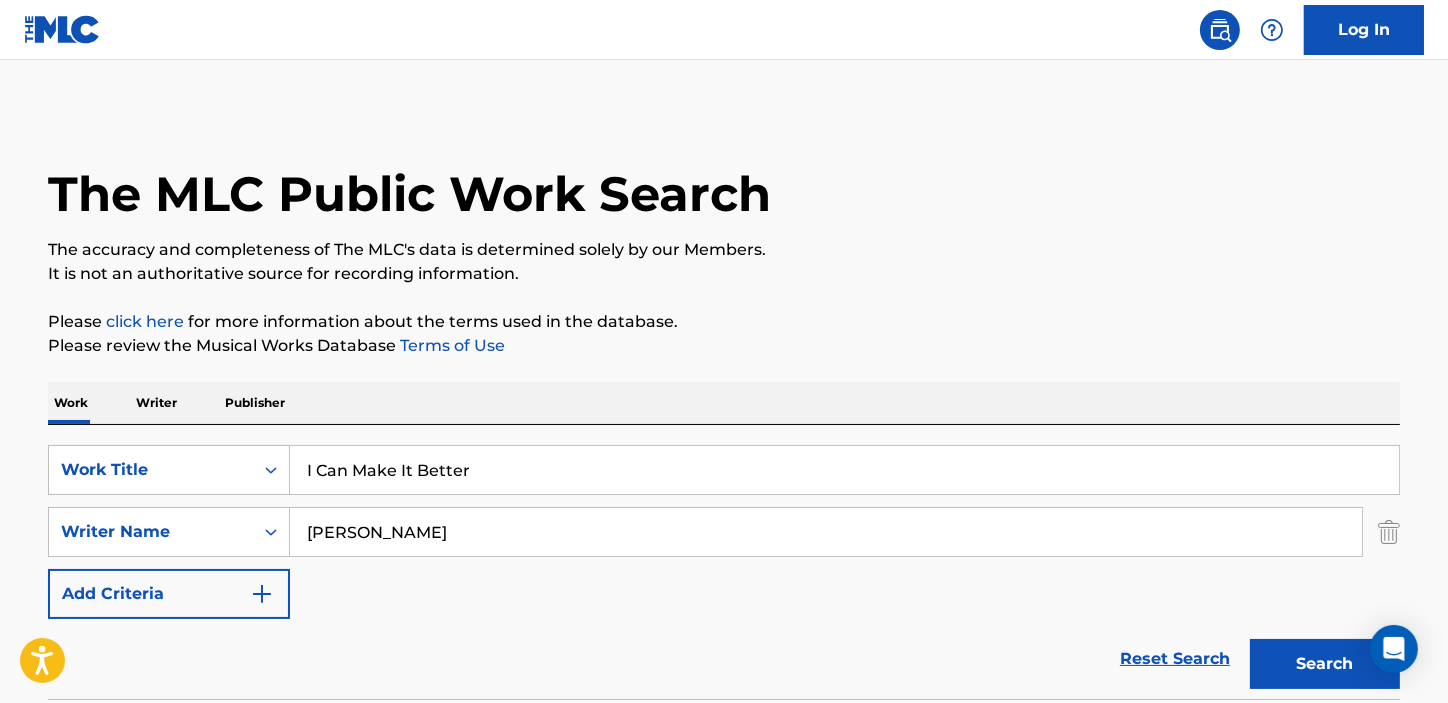type on "I Can Make It Better" 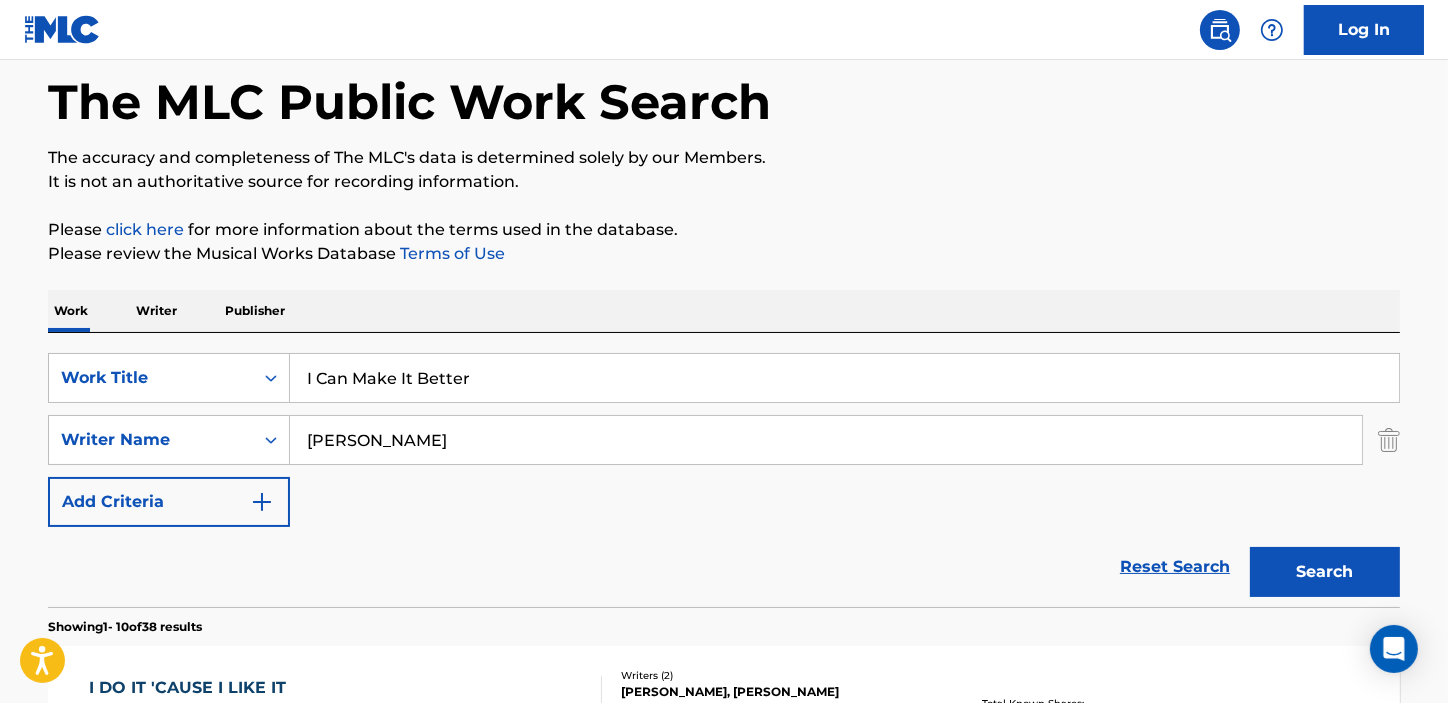 scroll, scrollTop: 181, scrollLeft: 0, axis: vertical 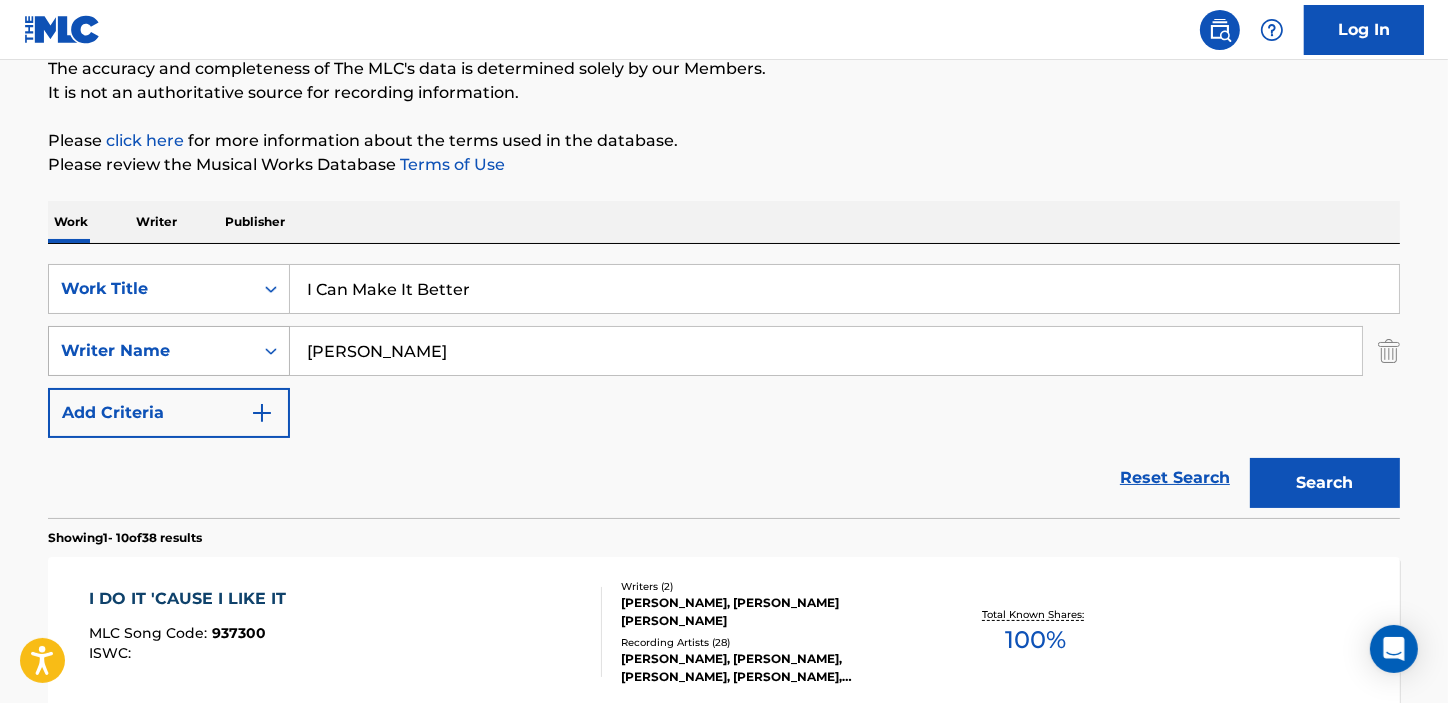 drag, startPoint x: 500, startPoint y: 341, endPoint x: 159, endPoint y: 326, distance: 341.32974 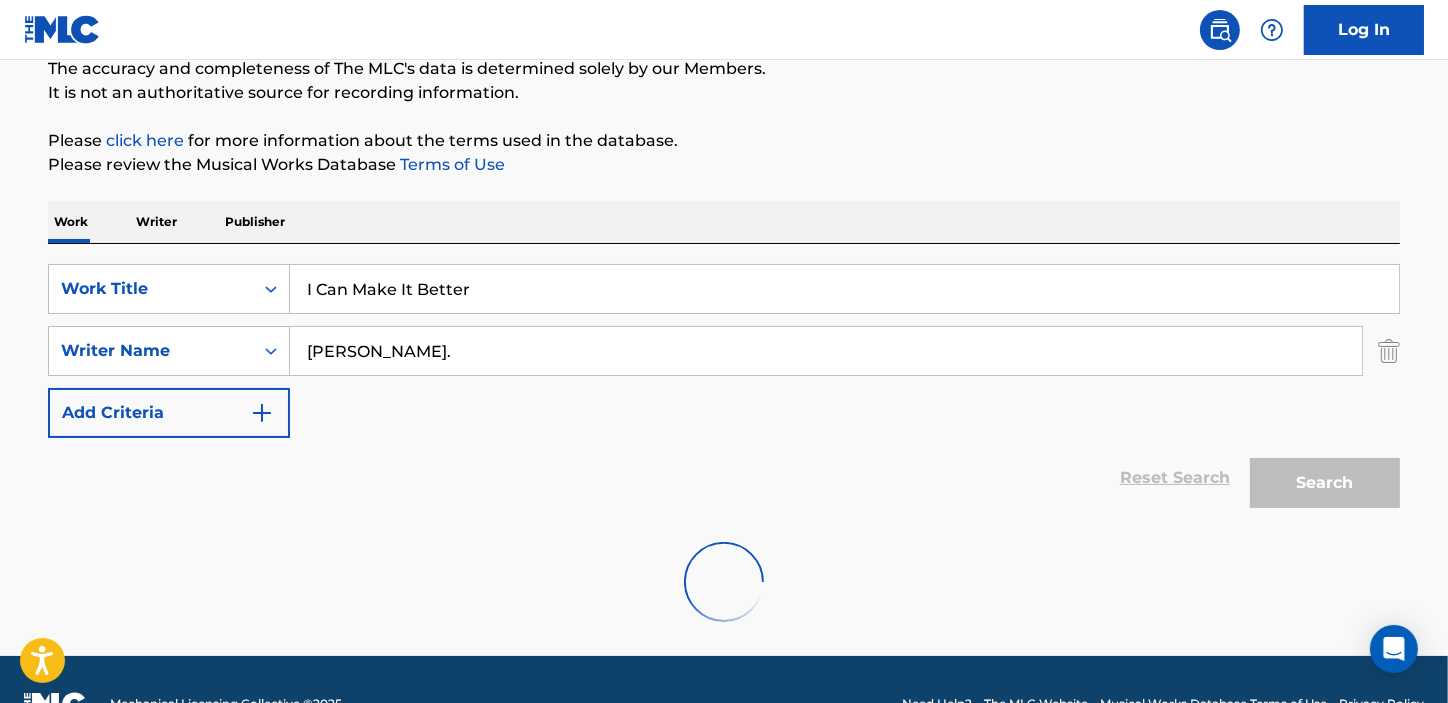 click on "[PERSON_NAME]." at bounding box center (826, 351) 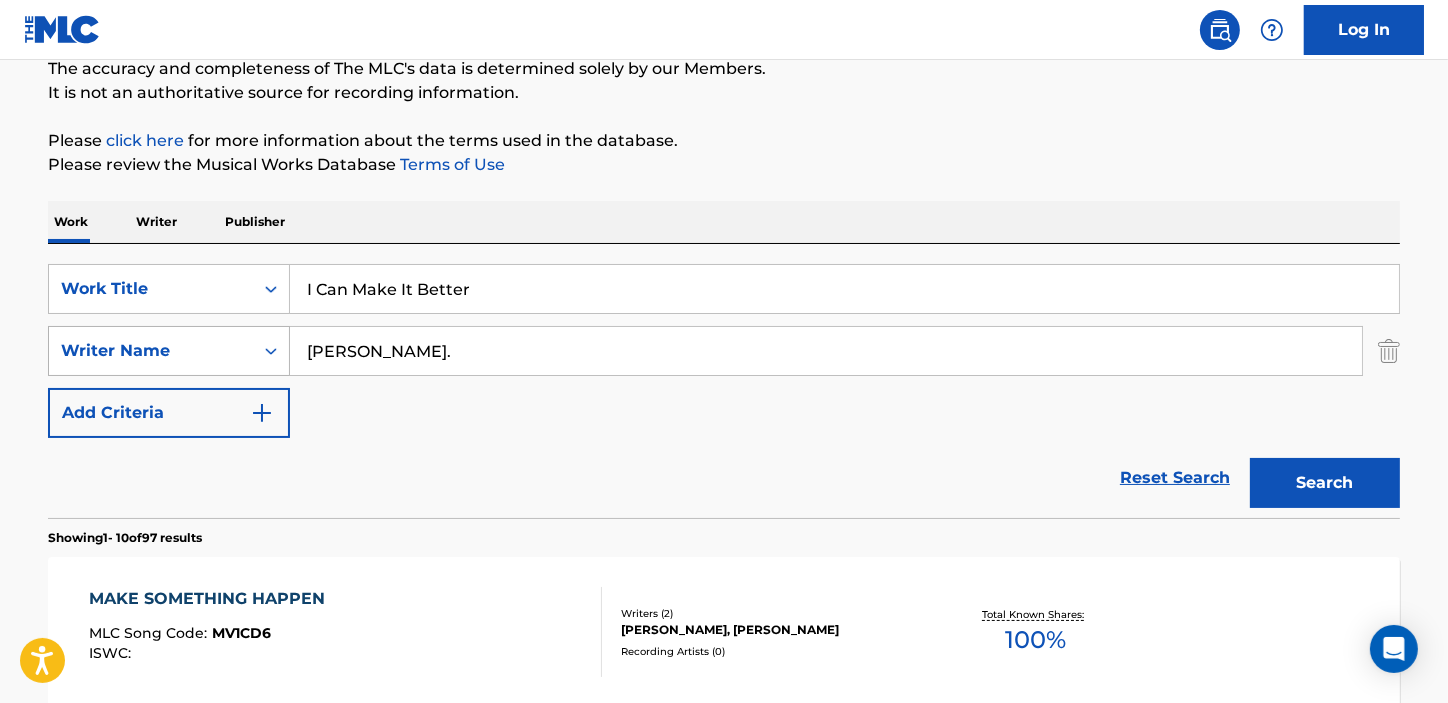 drag, startPoint x: 470, startPoint y: 362, endPoint x: 224, endPoint y: 354, distance: 246.13005 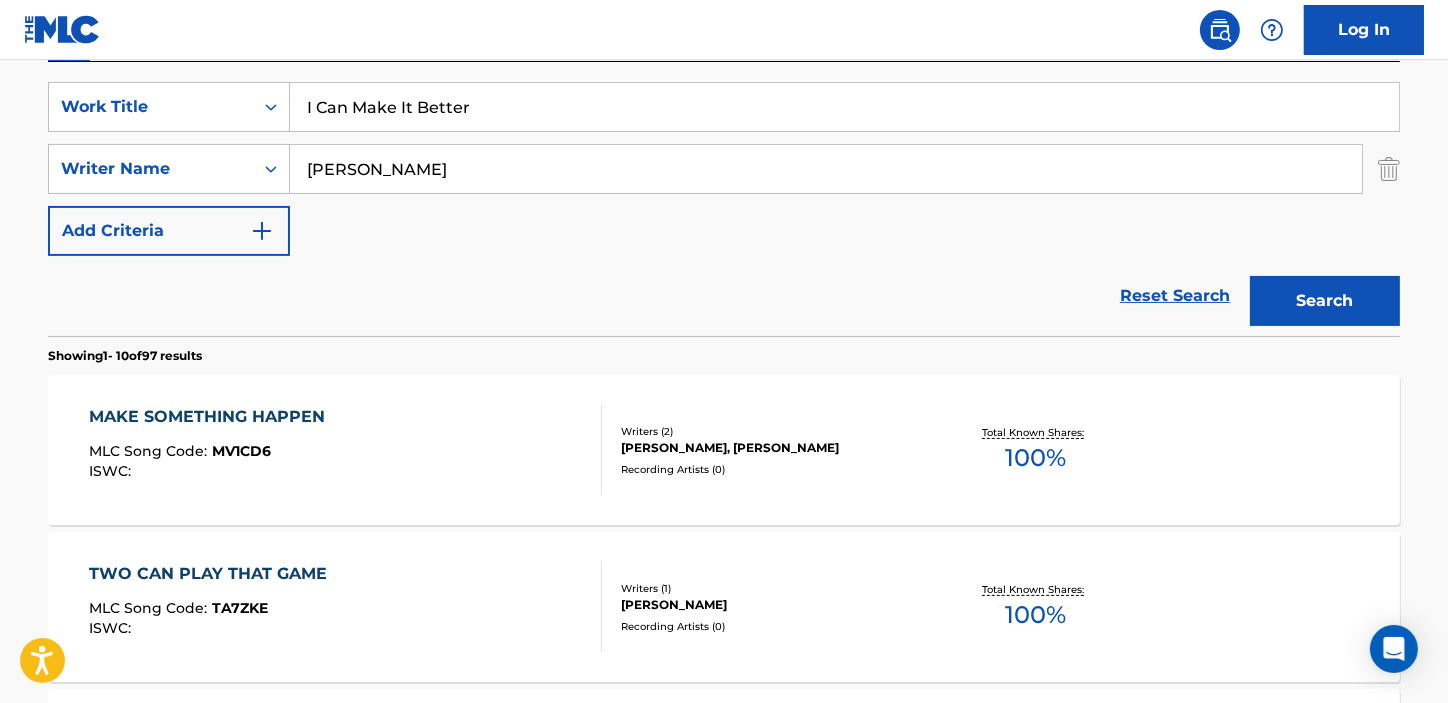 click on "Search" at bounding box center (1325, 301) 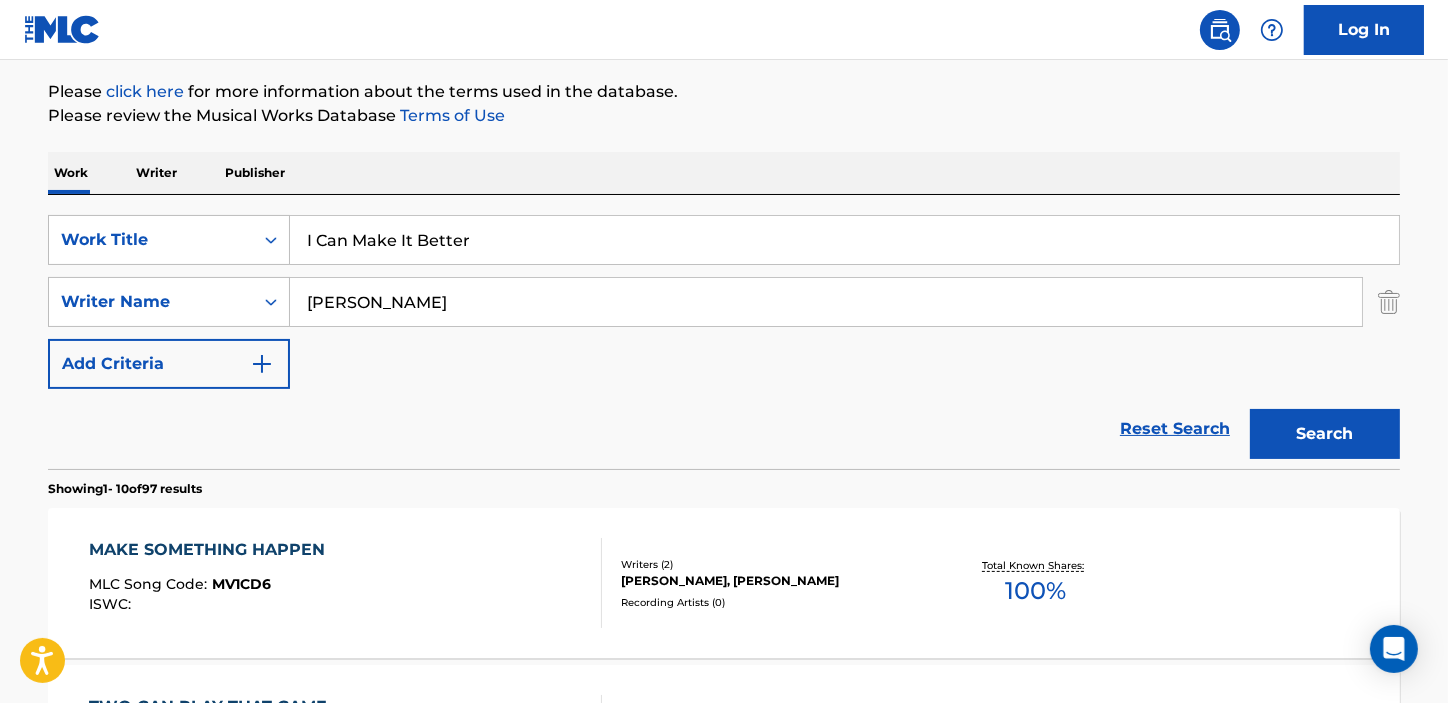 scroll, scrollTop: 363, scrollLeft: 0, axis: vertical 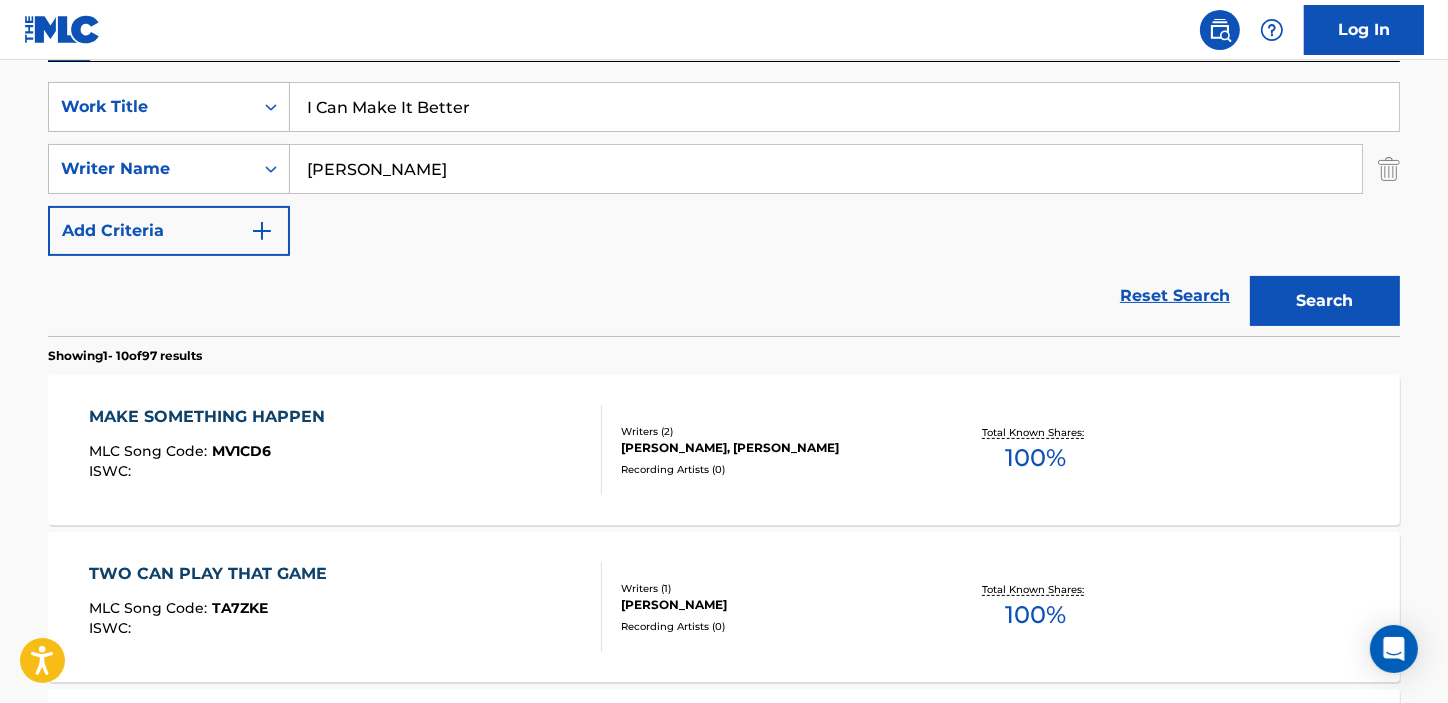 drag, startPoint x: 366, startPoint y: 167, endPoint x: 580, endPoint y: 167, distance: 214 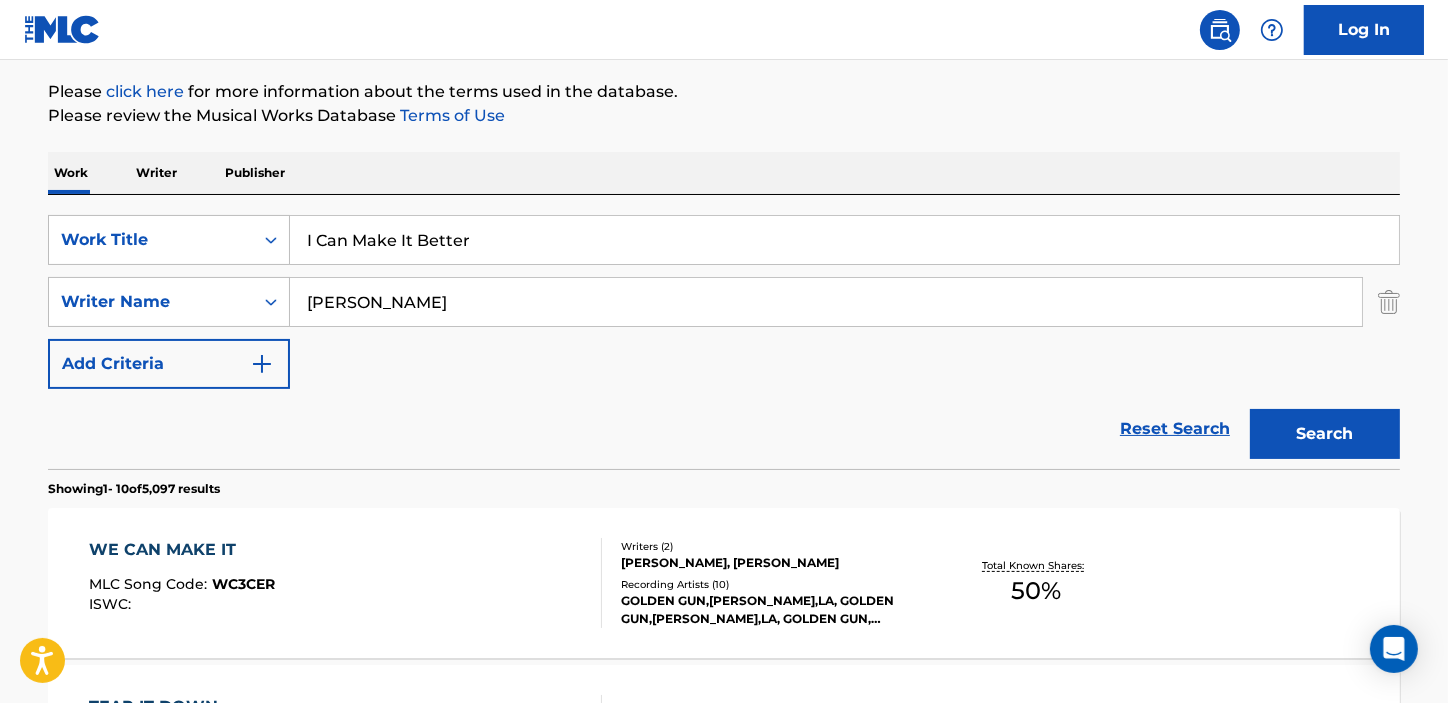 scroll, scrollTop: 363, scrollLeft: 0, axis: vertical 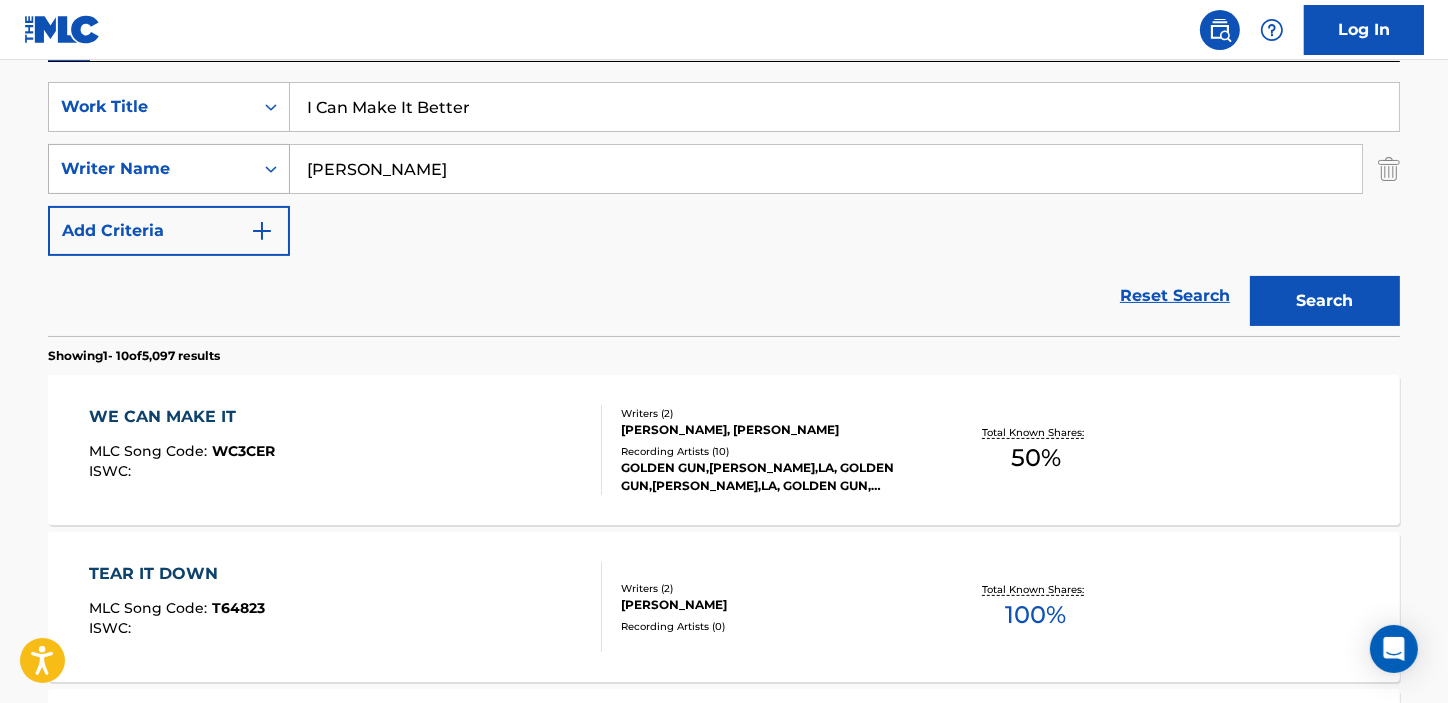 drag, startPoint x: 422, startPoint y: 170, endPoint x: 244, endPoint y: 160, distance: 178.28067 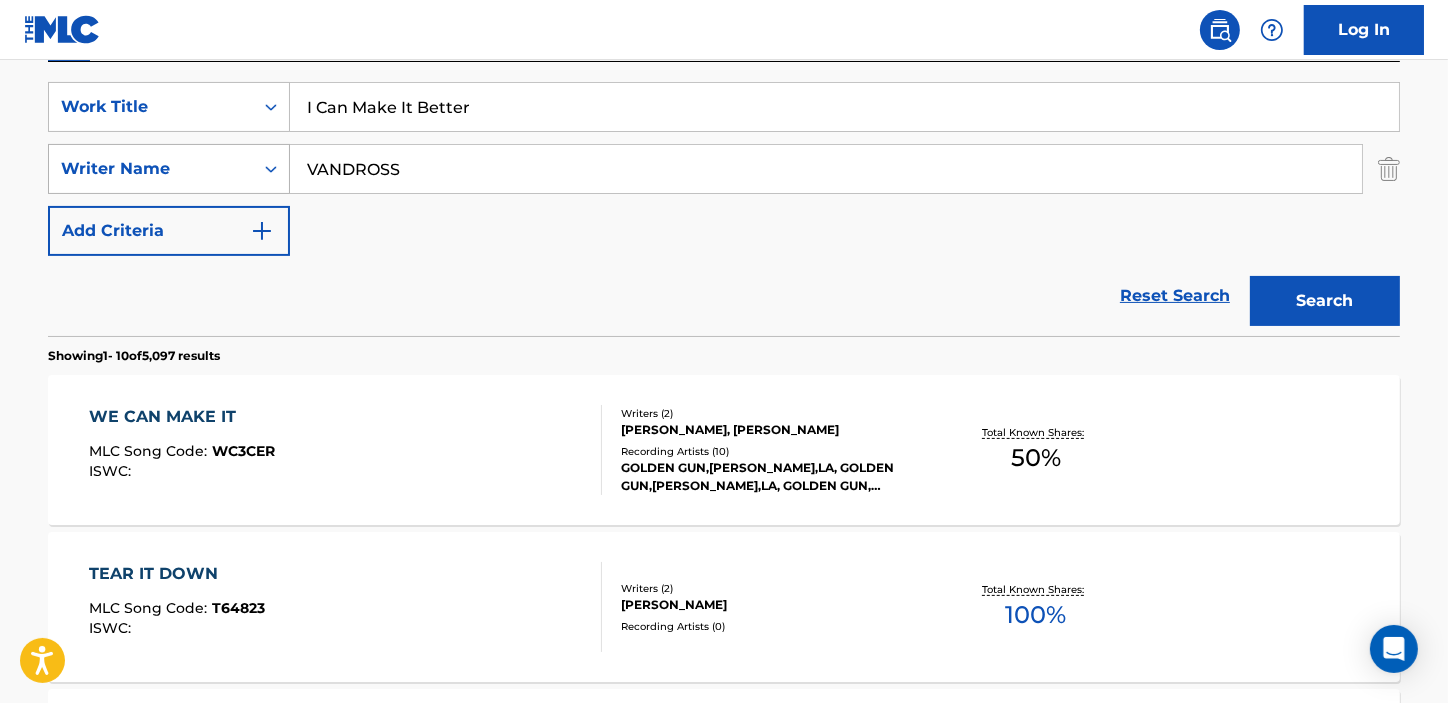 type on "VANDROSS" 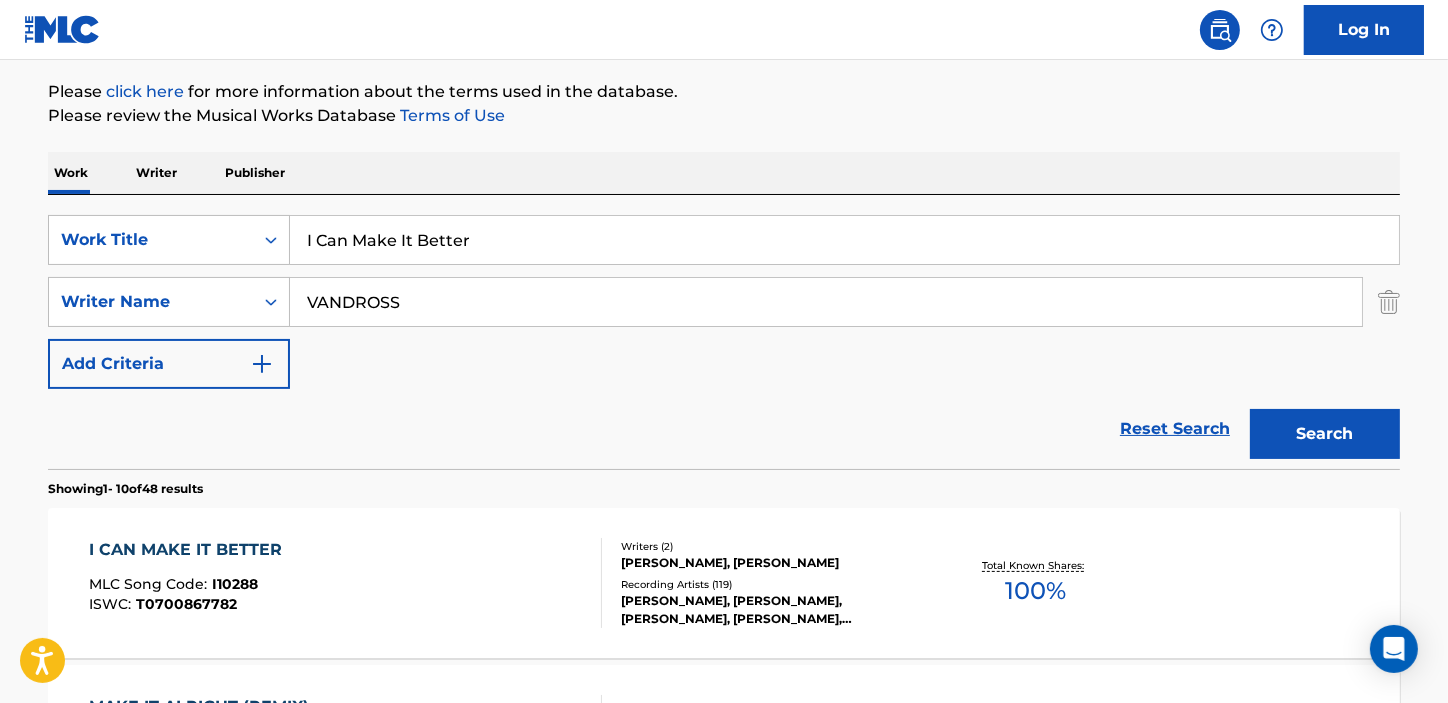 scroll, scrollTop: 363, scrollLeft: 0, axis: vertical 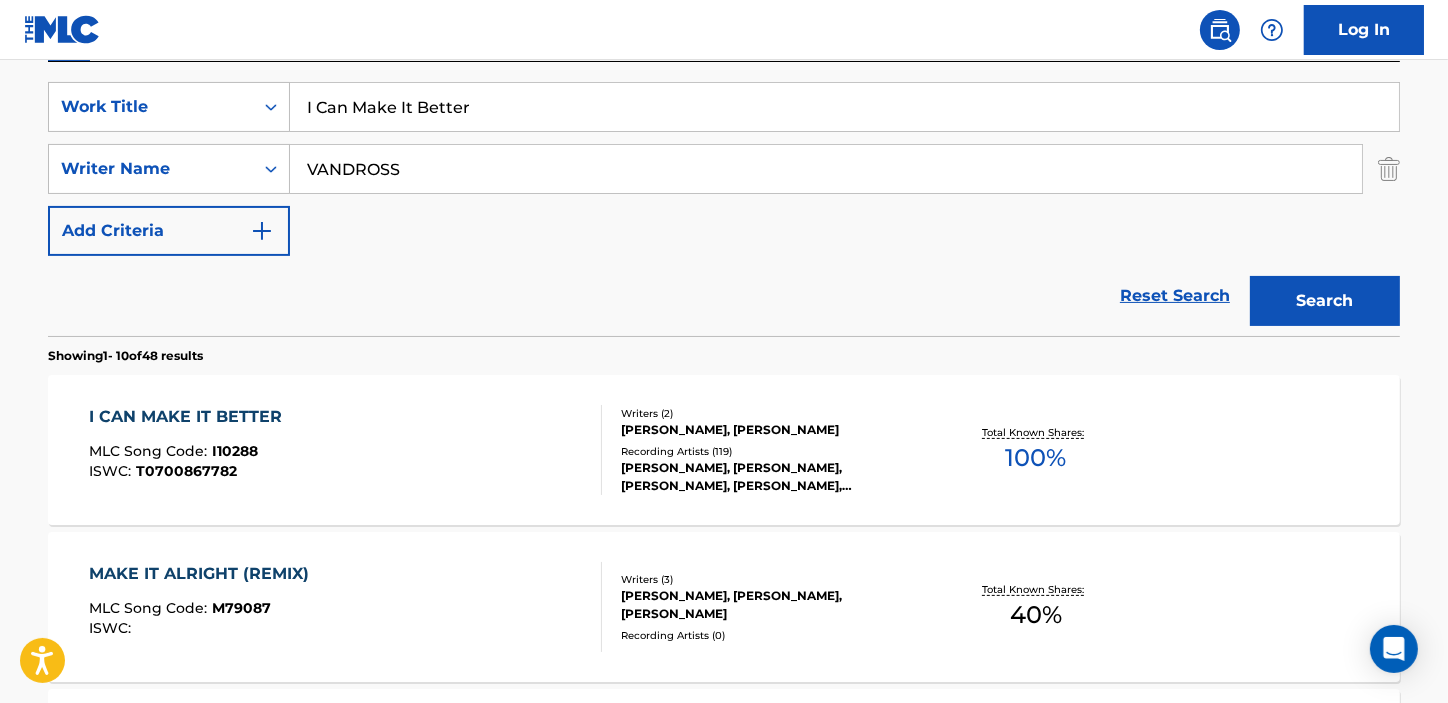 click on "I CAN MAKE IT BETTER" at bounding box center [190, 417] 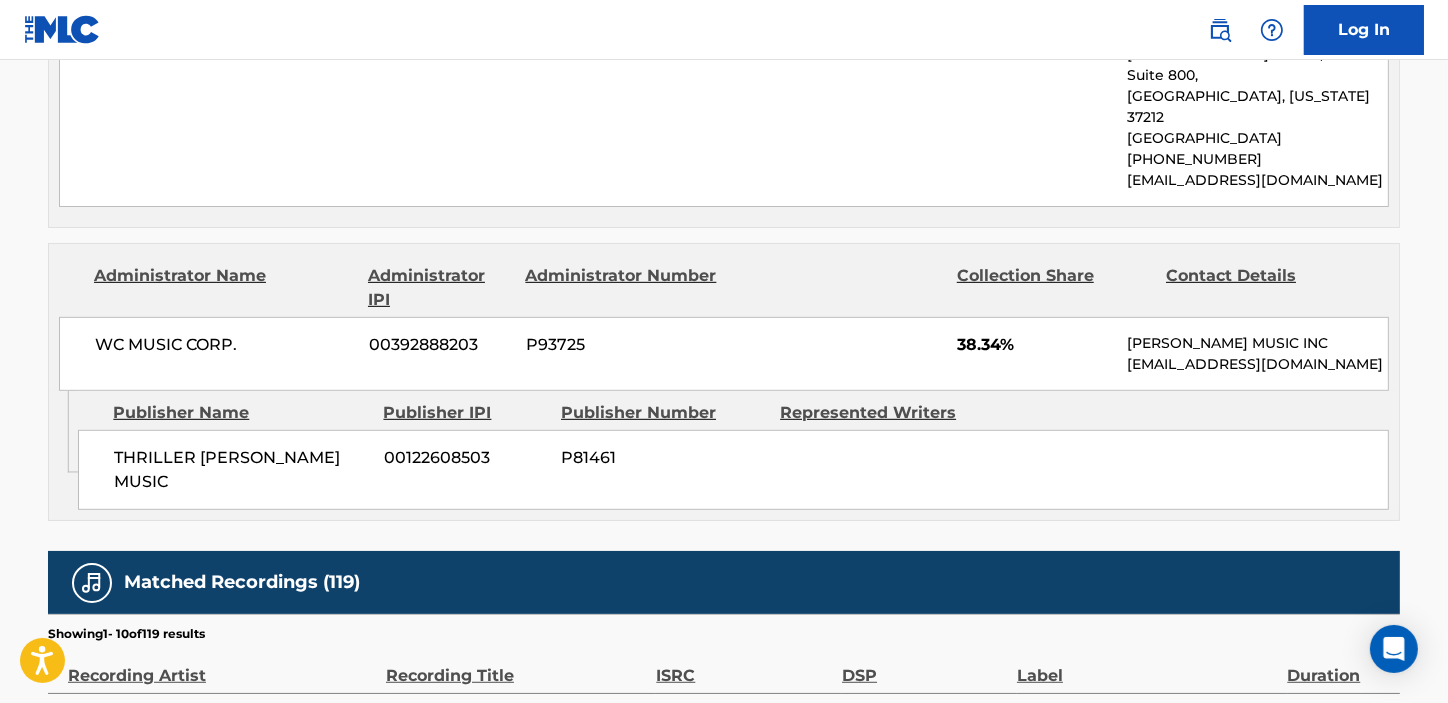 scroll, scrollTop: 1090, scrollLeft: 0, axis: vertical 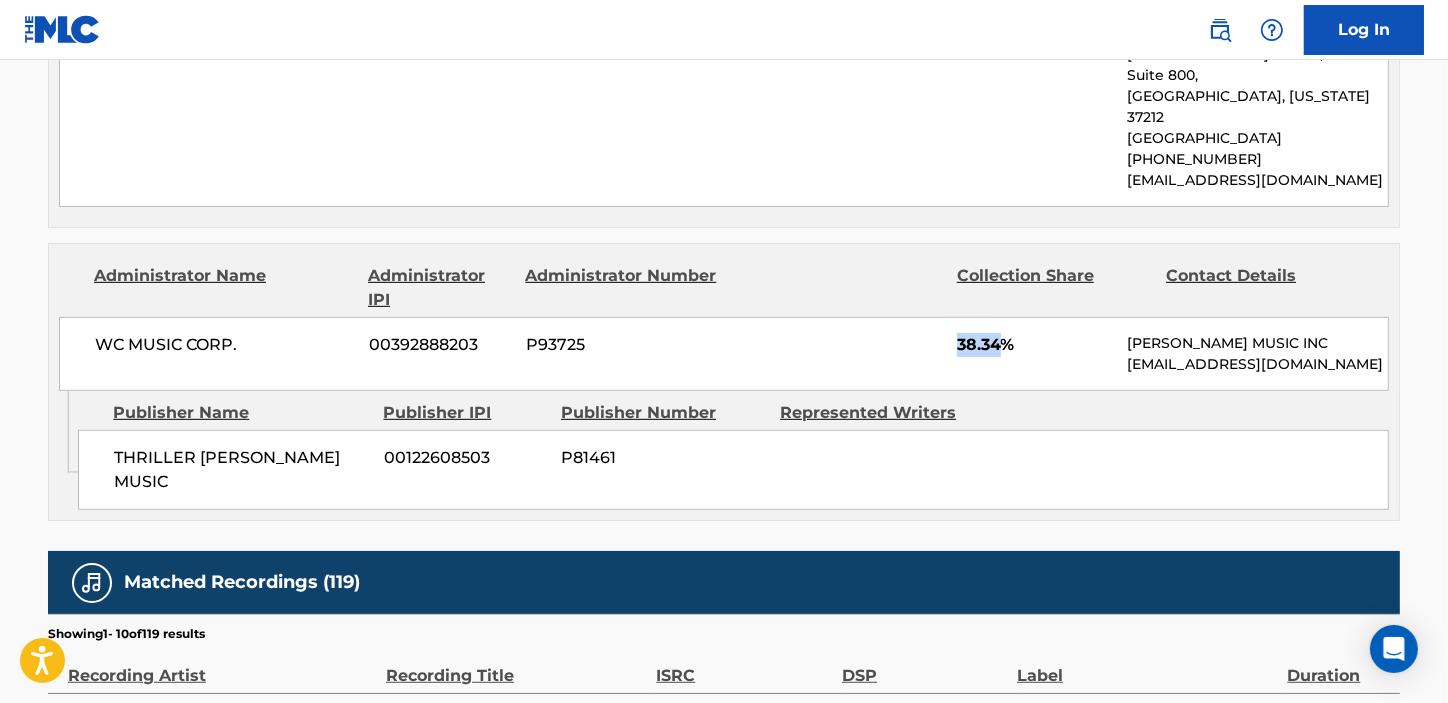 click on "WC MUSIC CORP. 00392888203 P93725 38.34% [PERSON_NAME] MUSIC INC [EMAIL_ADDRESS][DOMAIN_NAME]" at bounding box center [724, 354] 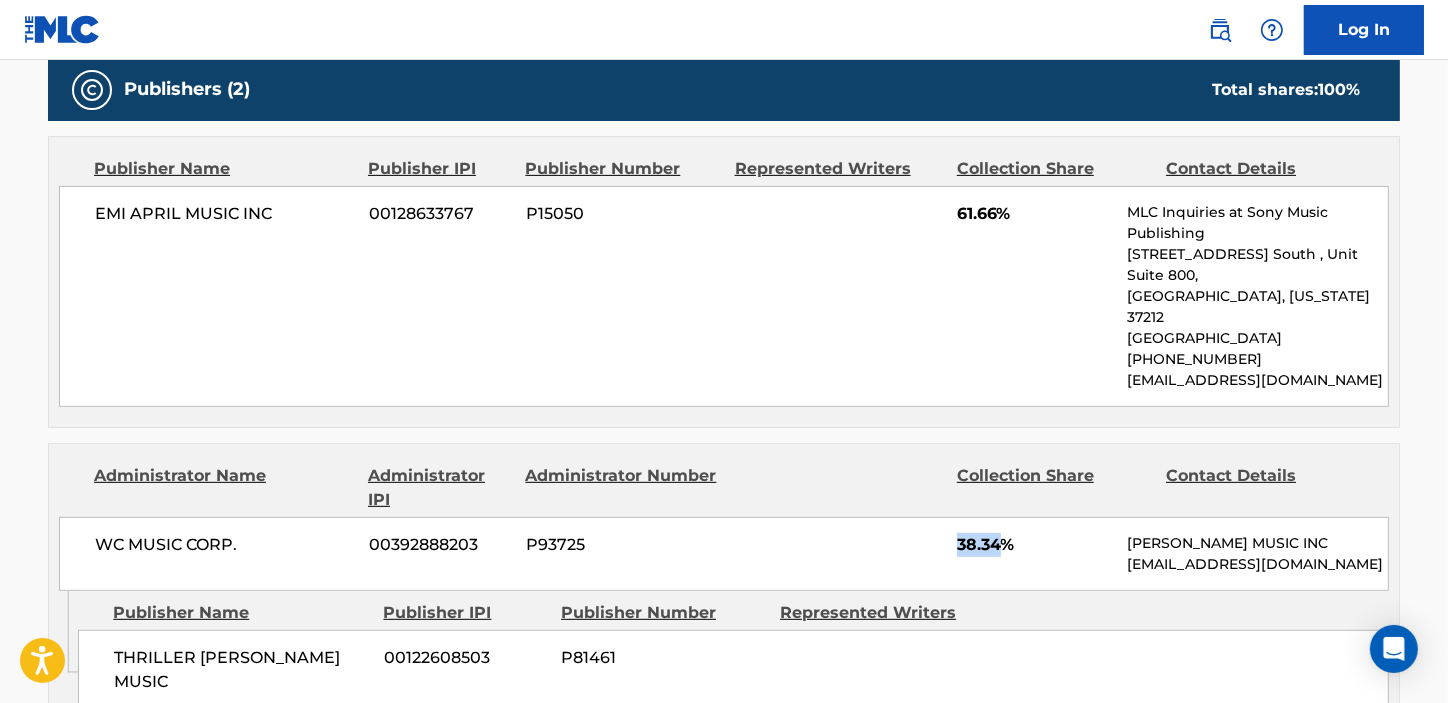 scroll, scrollTop: 909, scrollLeft: 0, axis: vertical 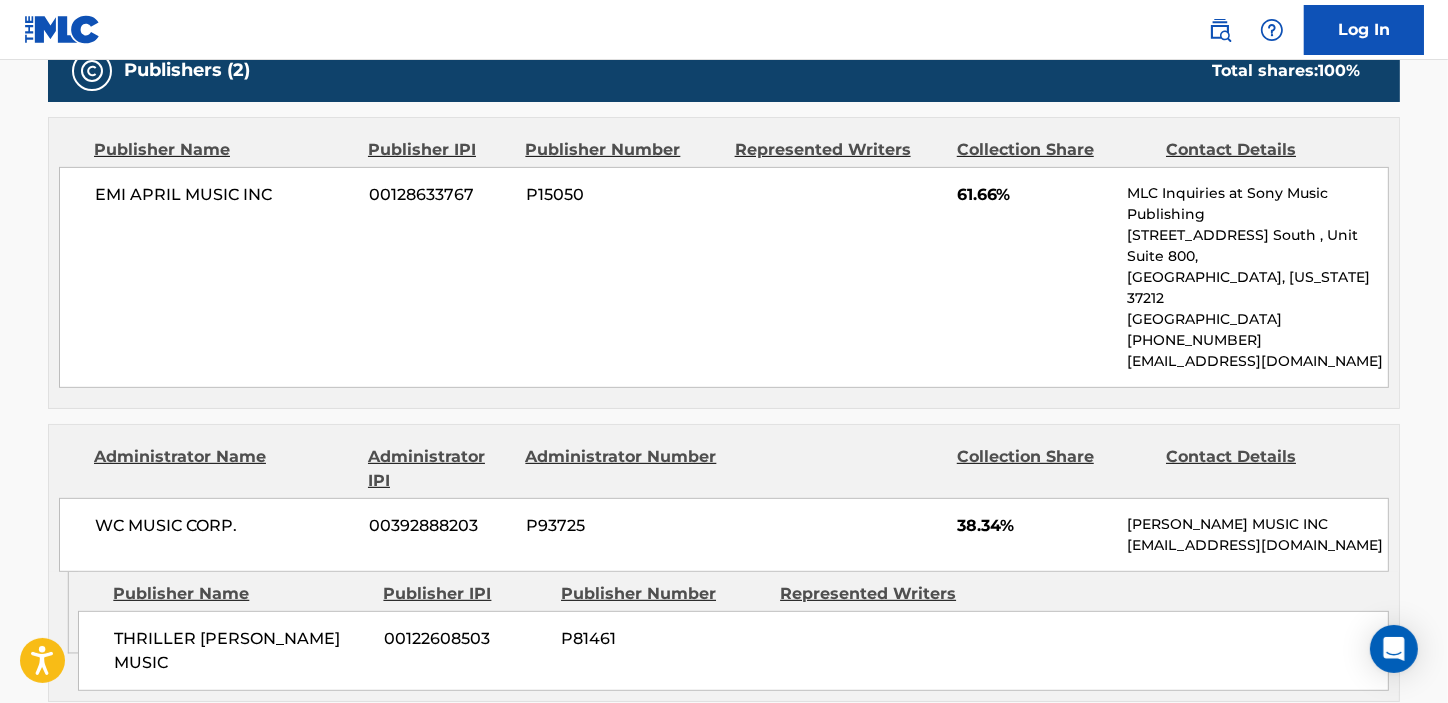 click on "61.66%" at bounding box center (1034, 195) 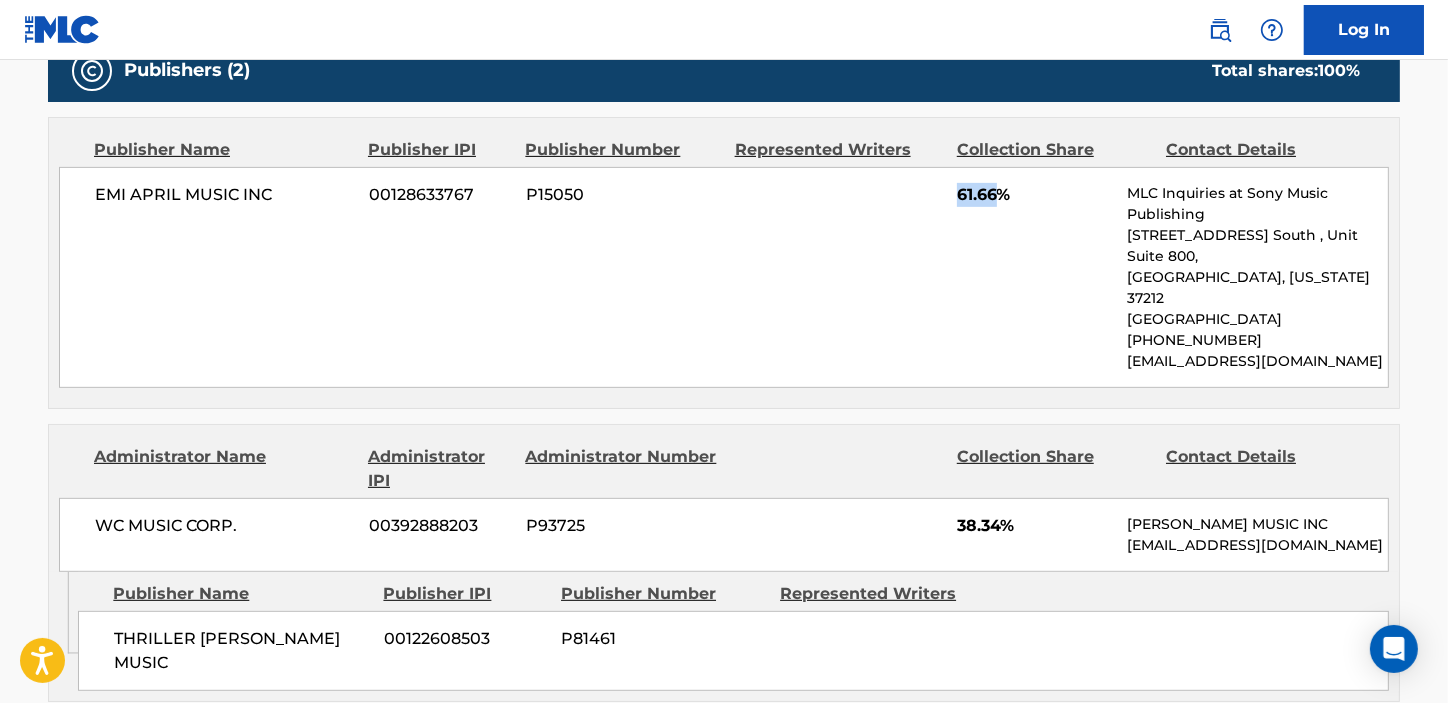click on "61.66%" at bounding box center (1034, 195) 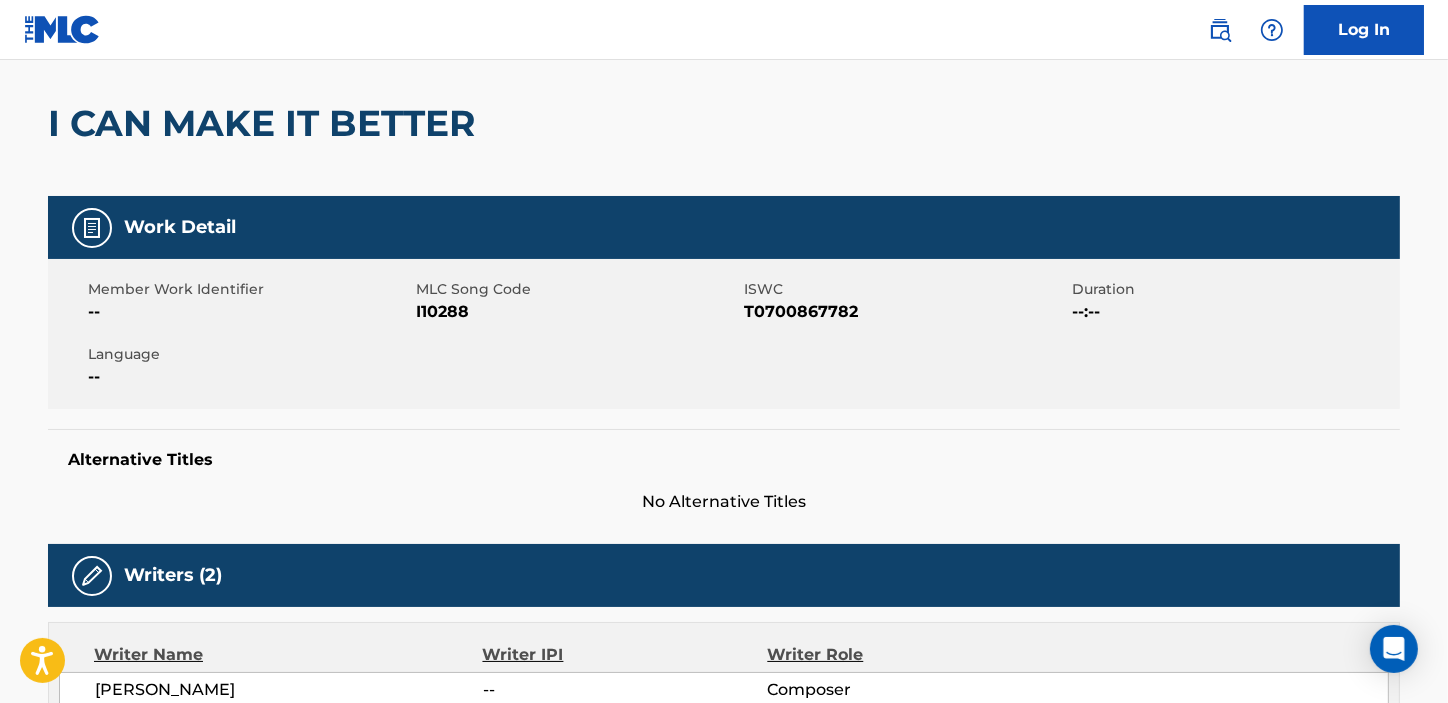 scroll, scrollTop: 0, scrollLeft: 0, axis: both 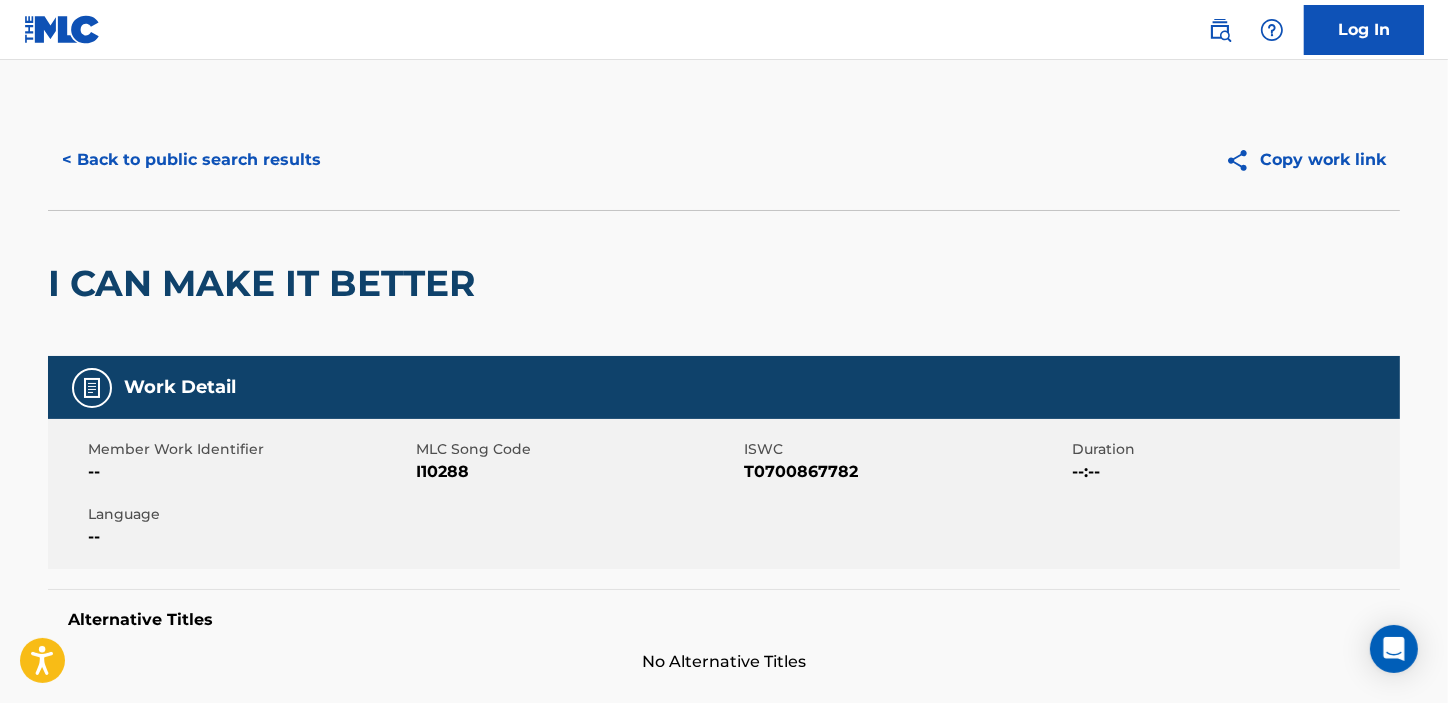 click on "< Back to public search results" at bounding box center [191, 160] 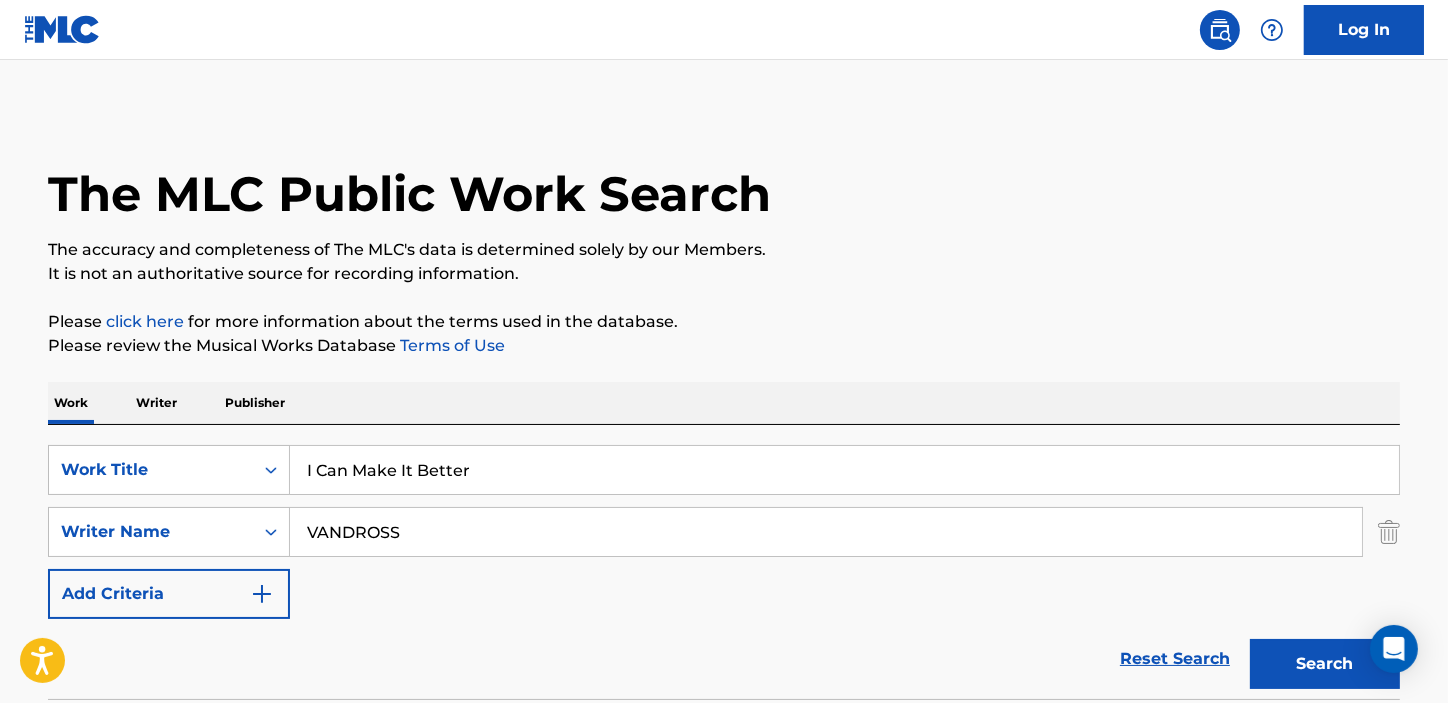 scroll, scrollTop: 363, scrollLeft: 0, axis: vertical 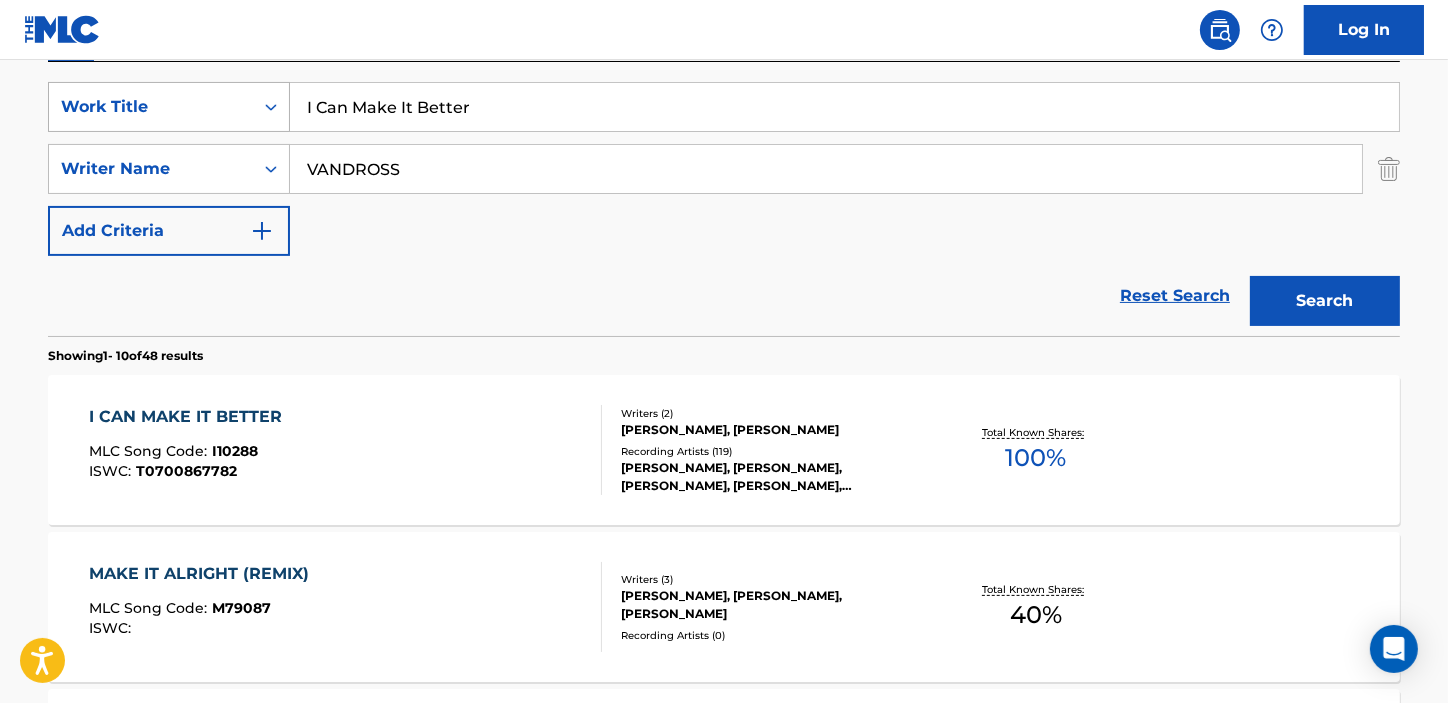 click on "SearchWithCriteria0ce790f5-fbe9-4a11-813c-52f2216df28f Work Title I Can Make It Better" at bounding box center (724, 107) 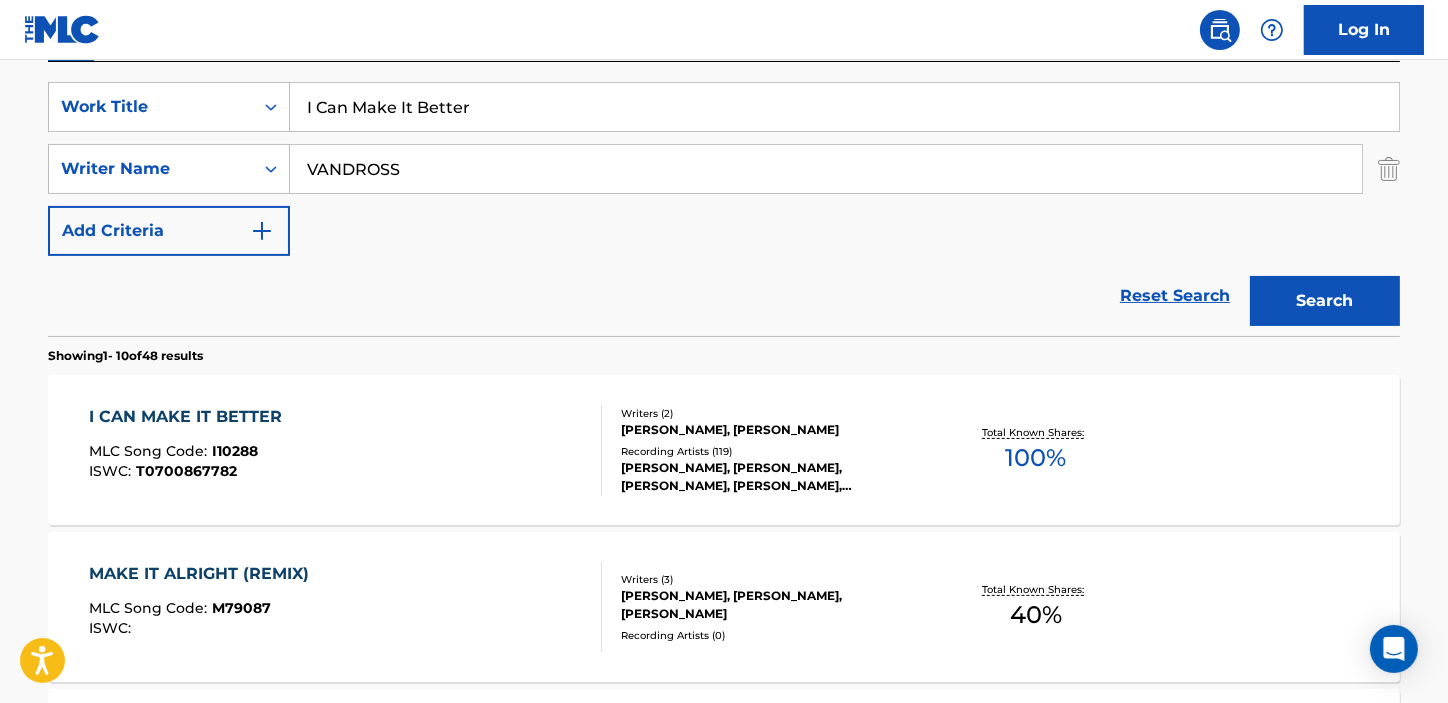 paste on "'t Wait No Longer (Let's Do This)" 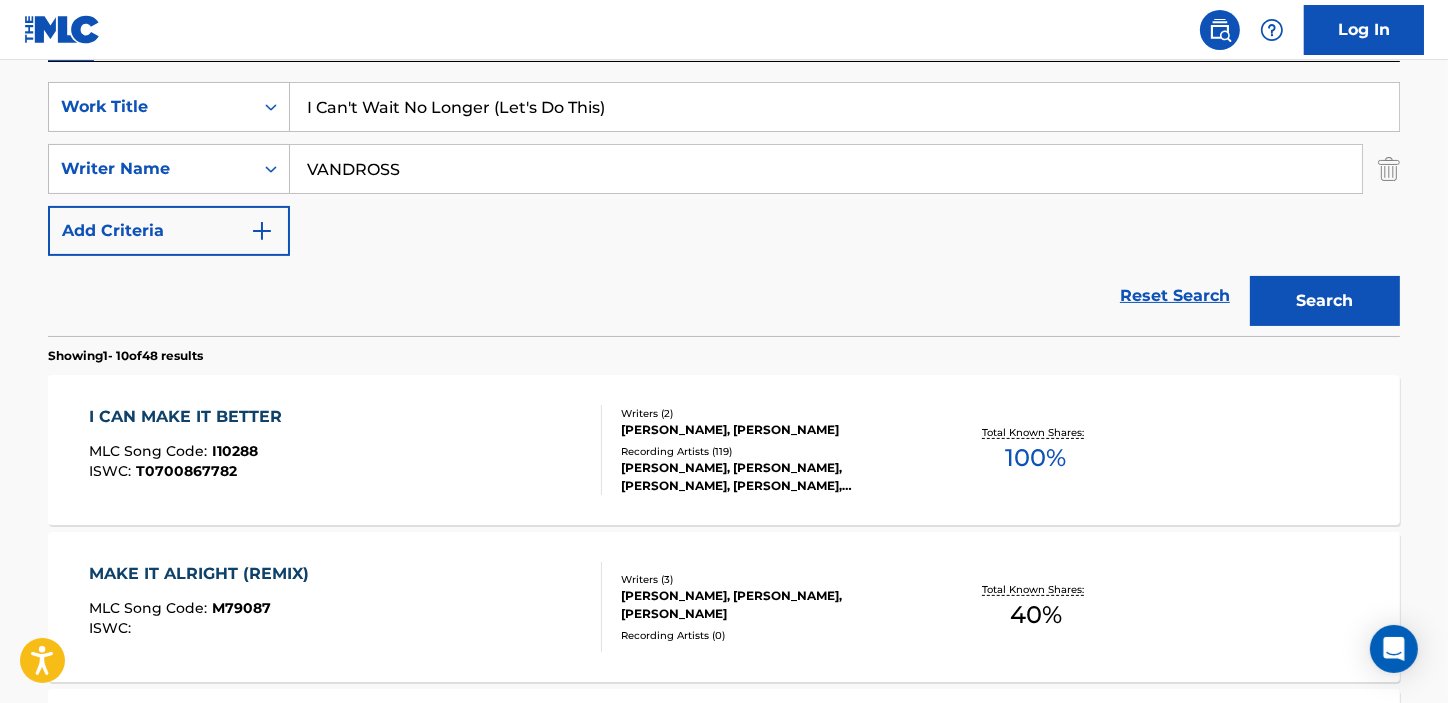 click on "Search" at bounding box center (1325, 301) 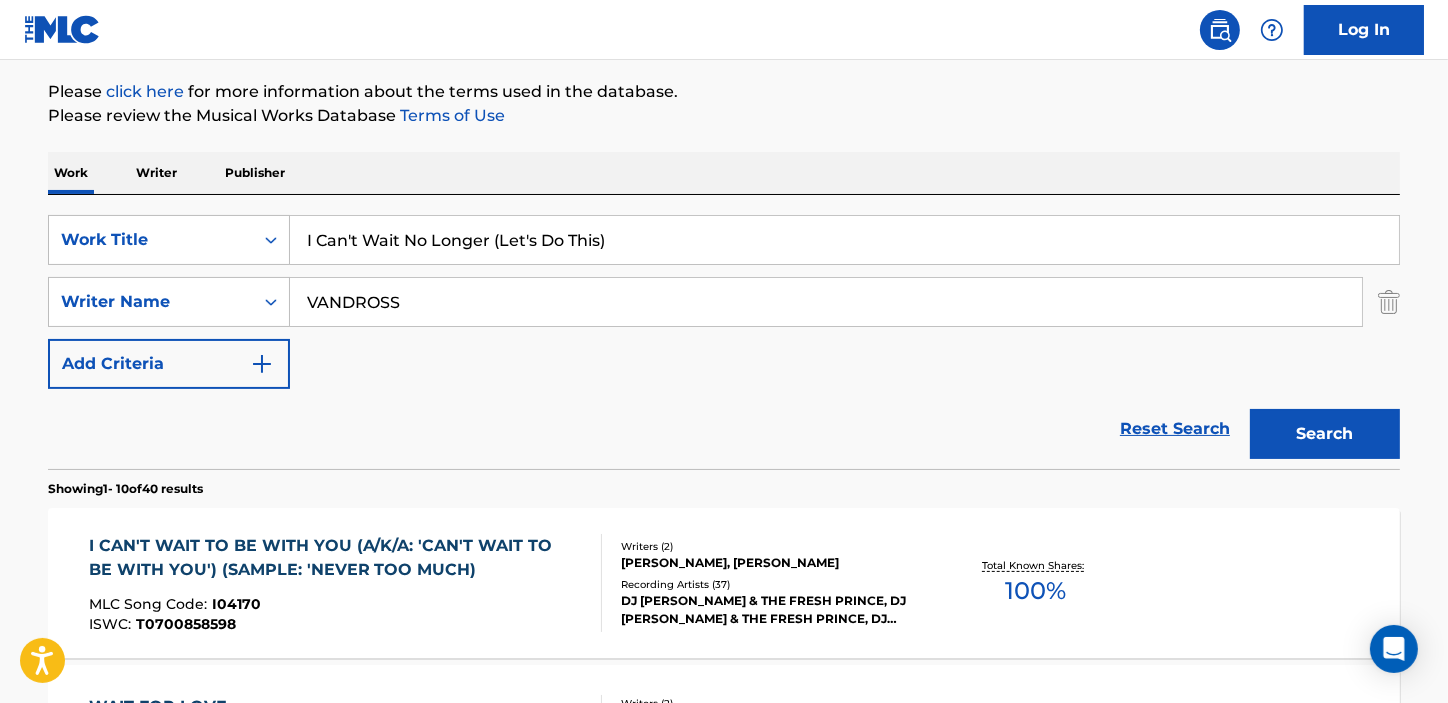 scroll, scrollTop: 363, scrollLeft: 0, axis: vertical 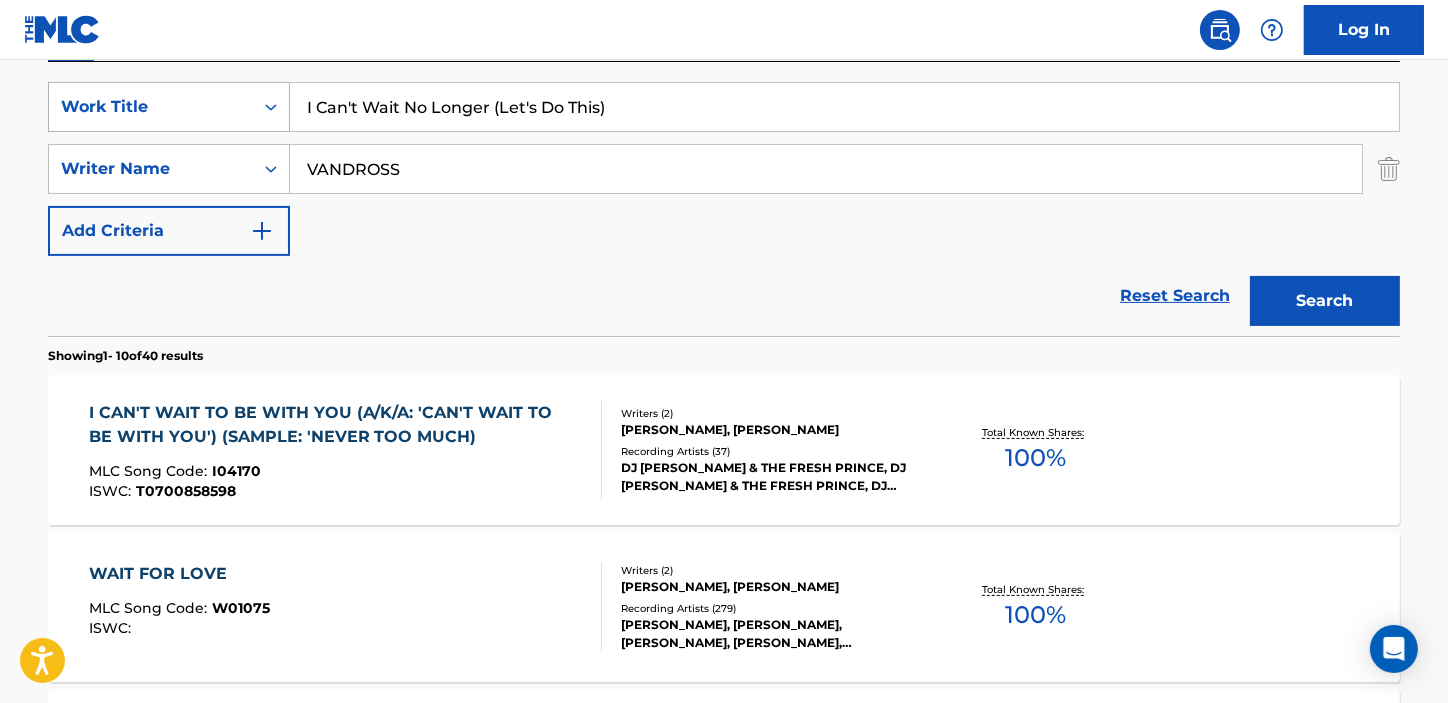 drag, startPoint x: 648, startPoint y: 107, endPoint x: 240, endPoint y: 105, distance: 408.0049 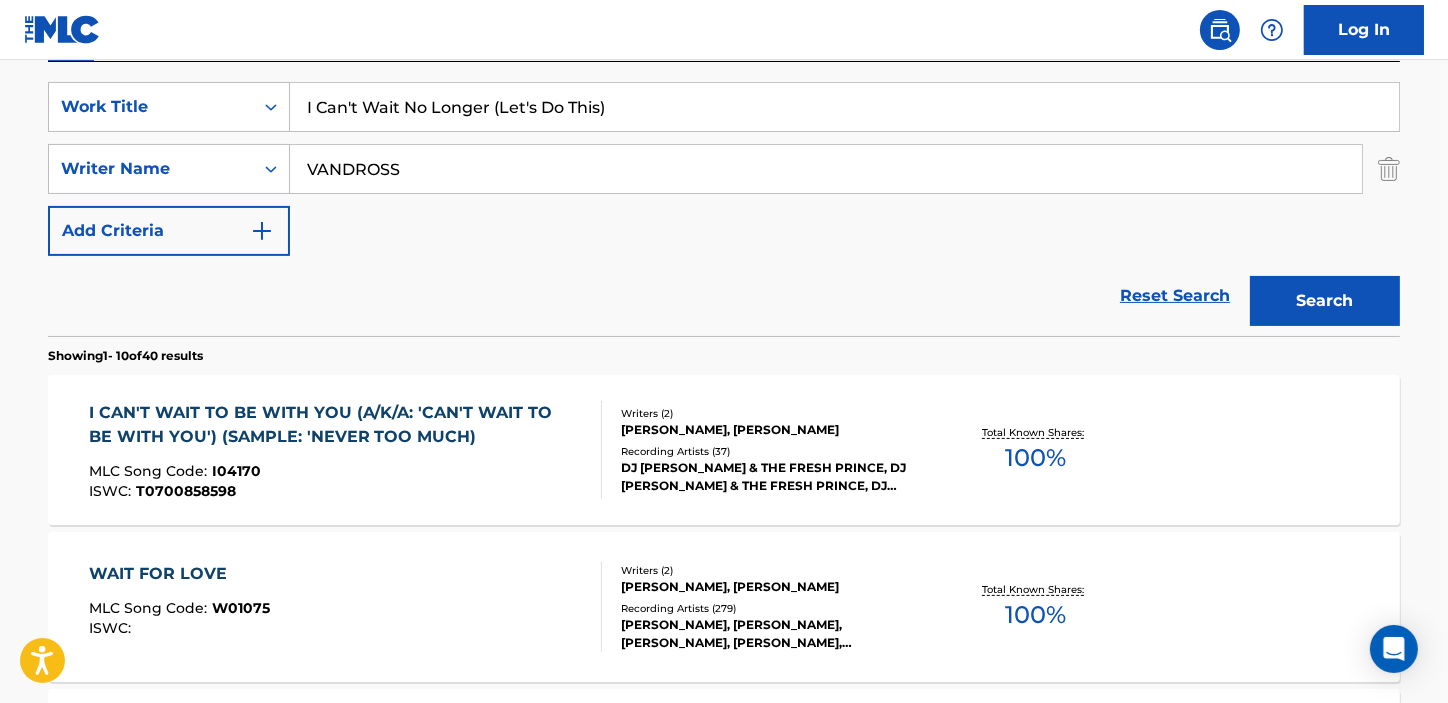 click on "SearchWithCriteria0ce790f5-fbe9-4a11-813c-52f2216df28f Work Title I Can't Wait No Longer (Let's Do This) SearchWithCriteriae7feb73e-d4f1-4447-9c62-af329cce48cd Writer Name [PERSON_NAME] Add Criteria" at bounding box center (724, 169) 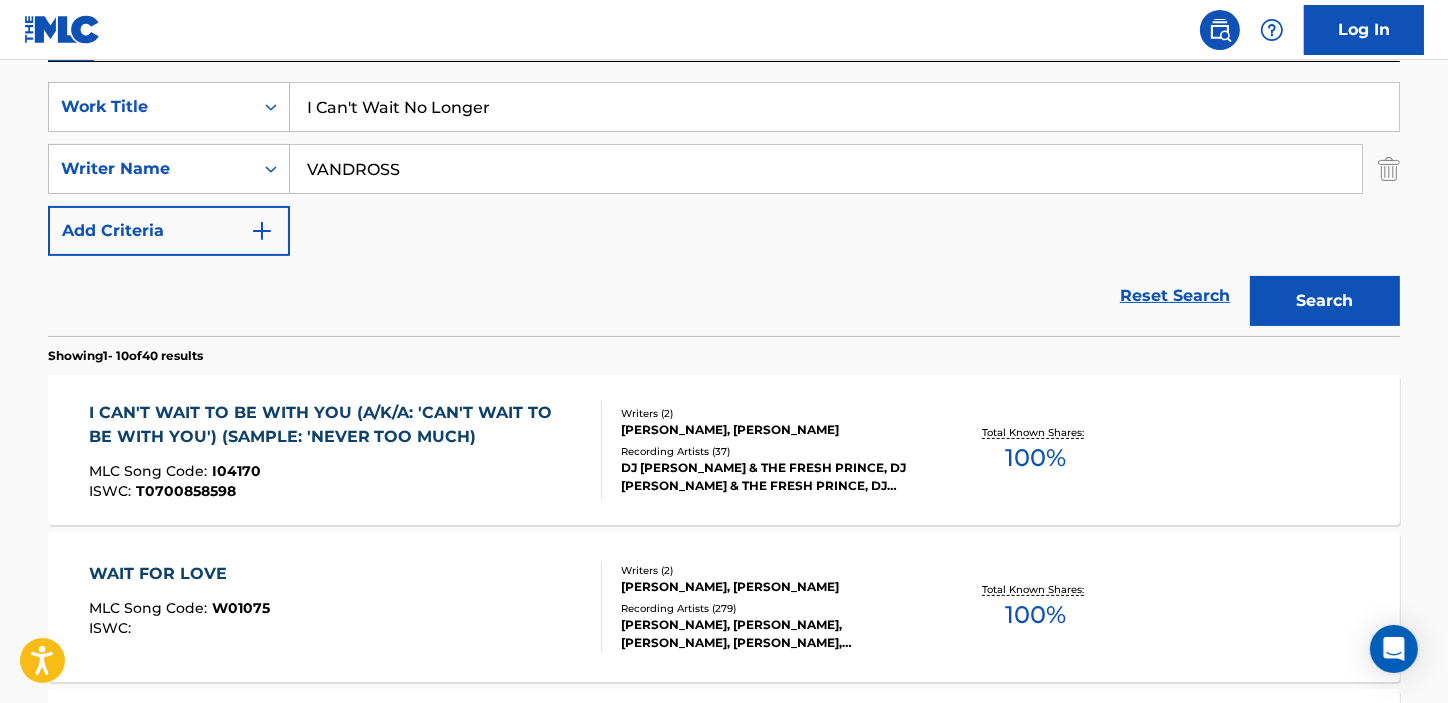 type on "I Can't Wait No Longer" 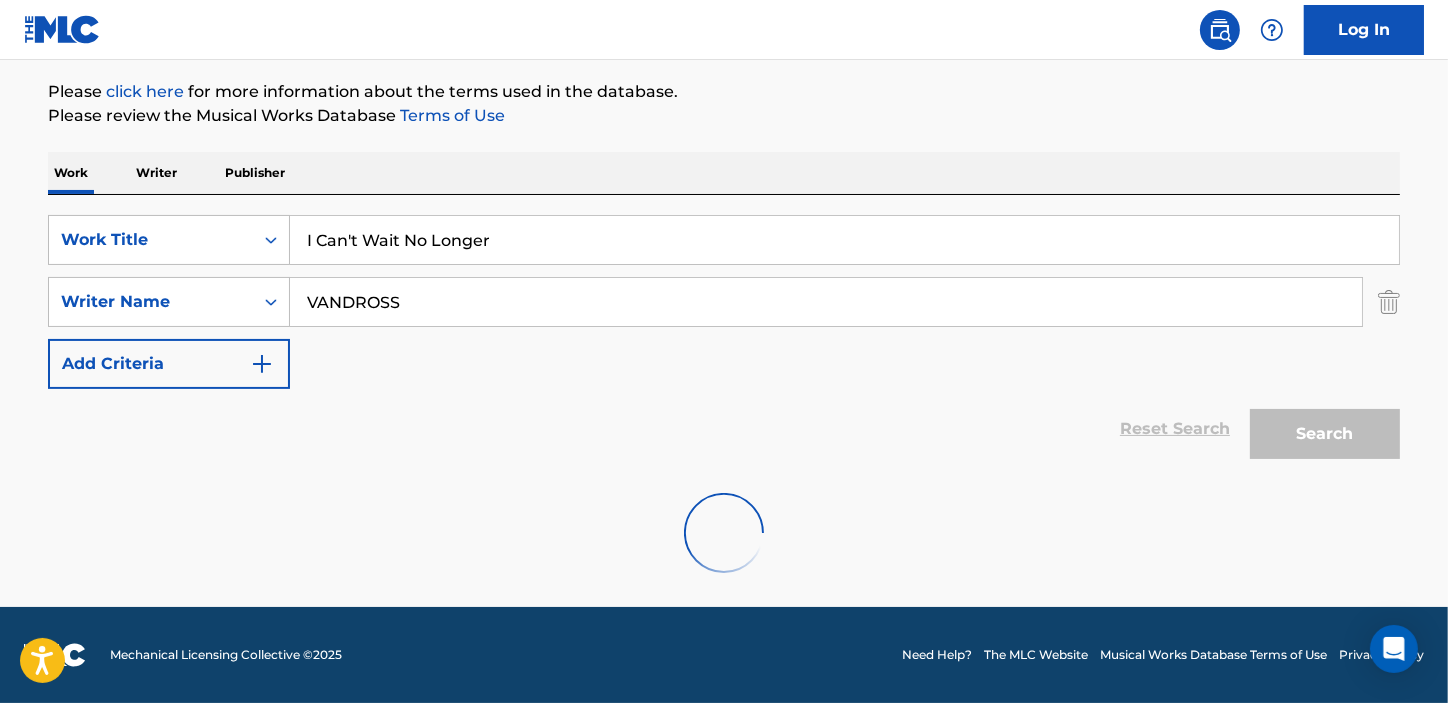 scroll, scrollTop: 230, scrollLeft: 0, axis: vertical 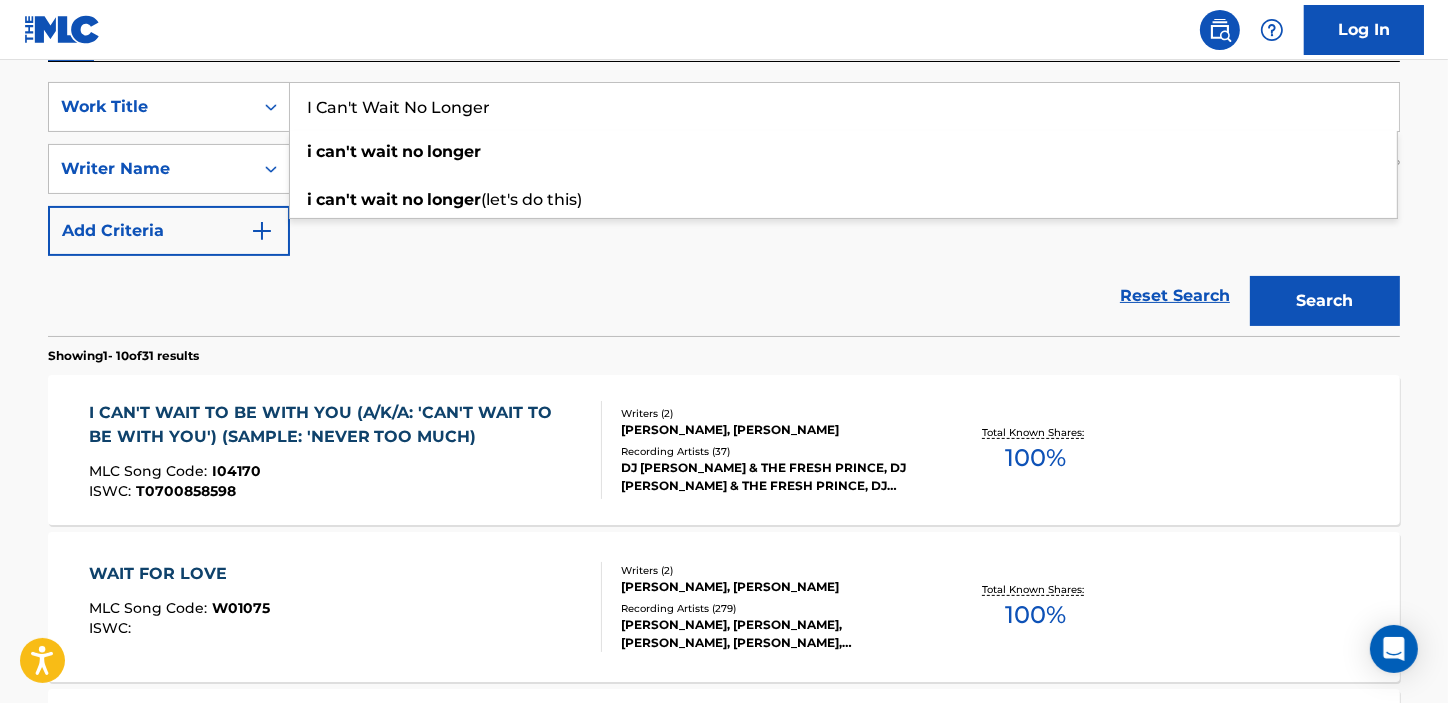 click on "Reset Search Search" at bounding box center (724, 296) 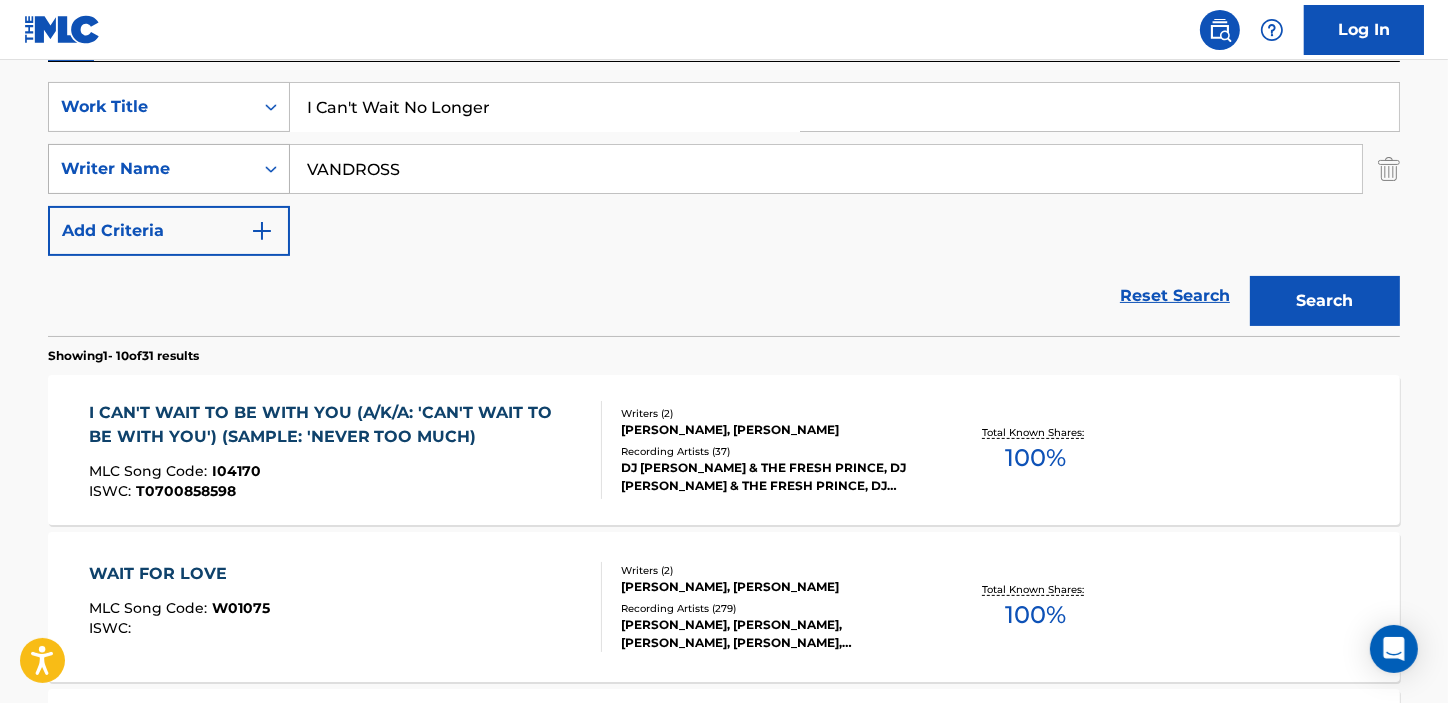 drag, startPoint x: 300, startPoint y: 180, endPoint x: 288, endPoint y: 179, distance: 12.0415945 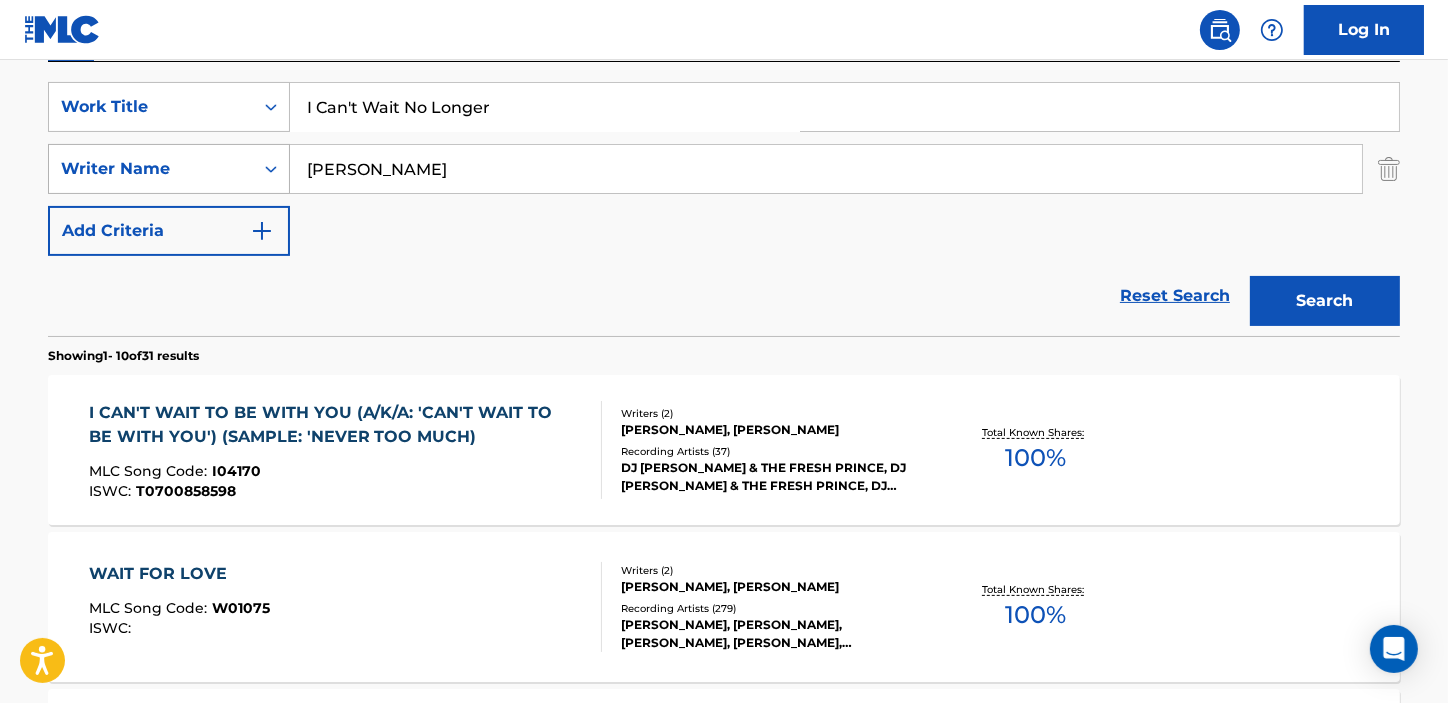 click on "Search" at bounding box center (1325, 301) 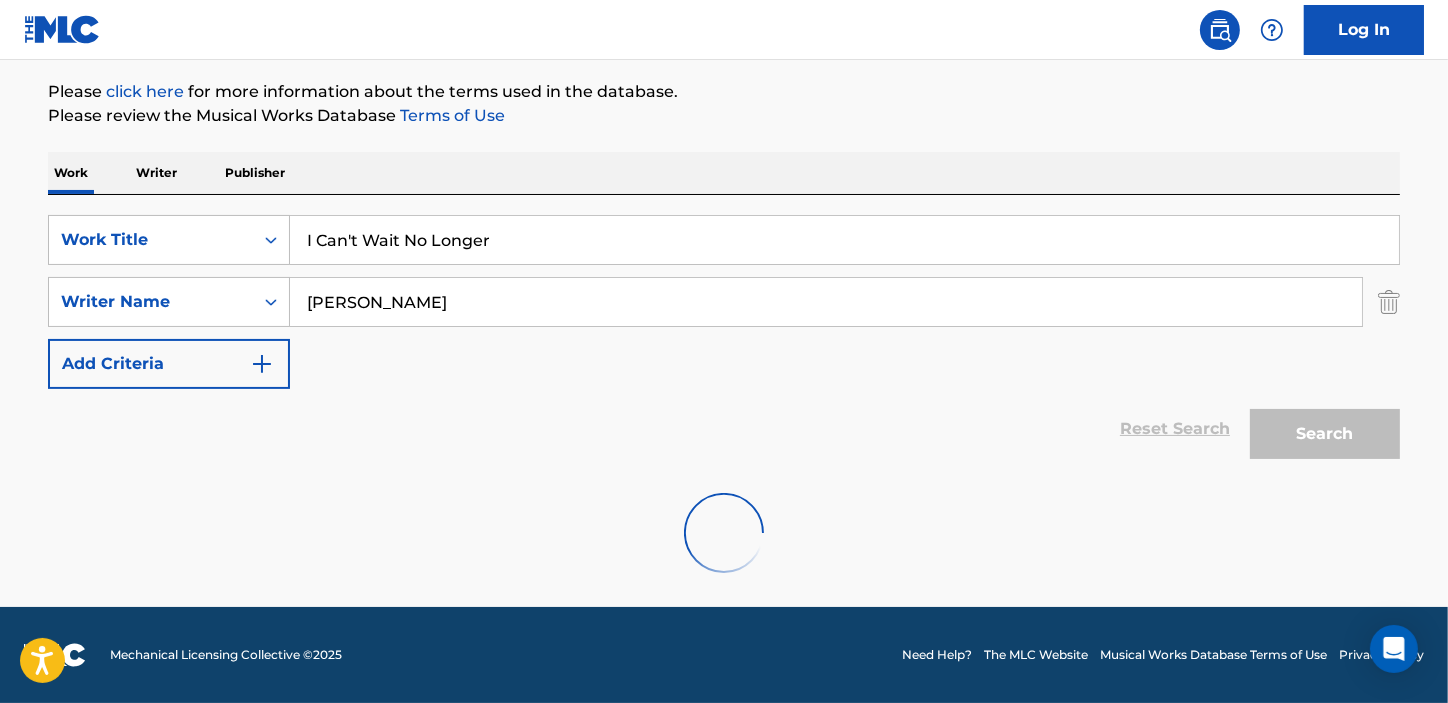 scroll, scrollTop: 164, scrollLeft: 0, axis: vertical 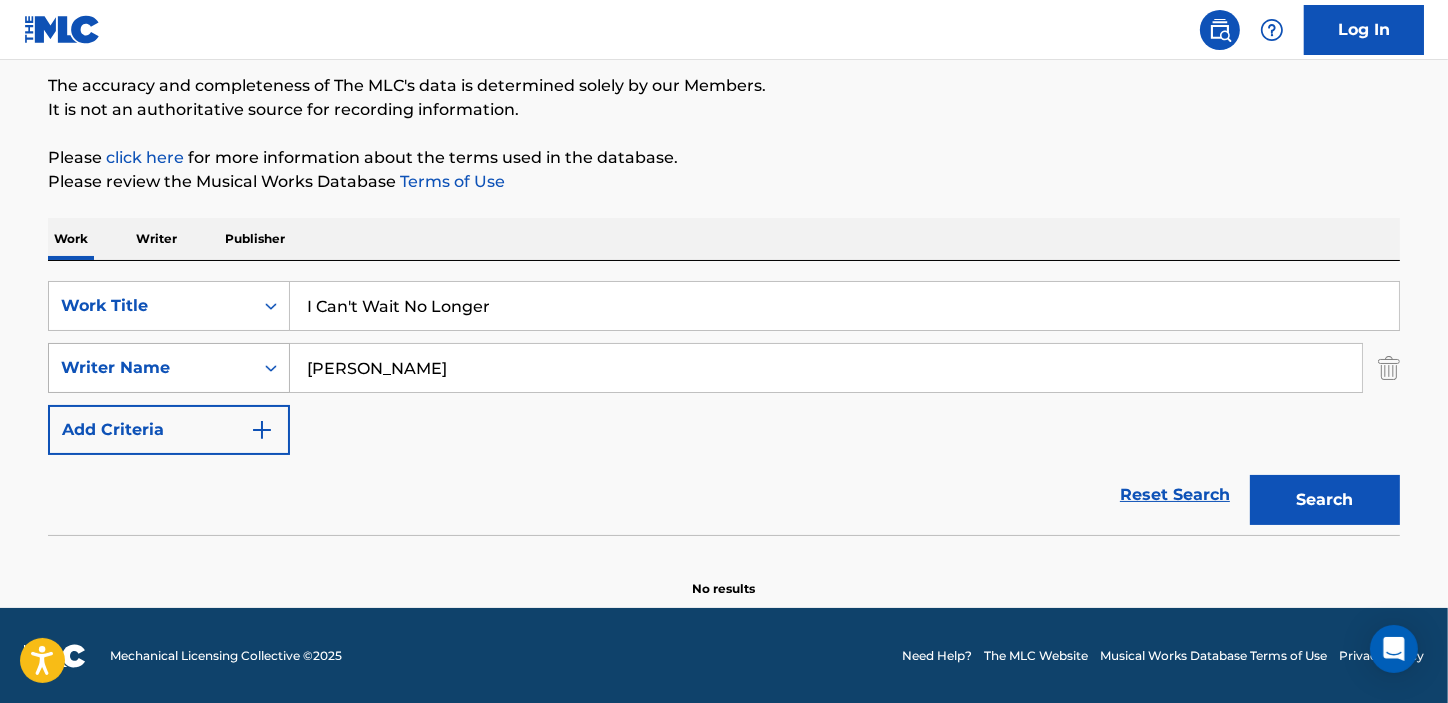 drag, startPoint x: 331, startPoint y: 355, endPoint x: 276, endPoint y: 356, distance: 55.00909 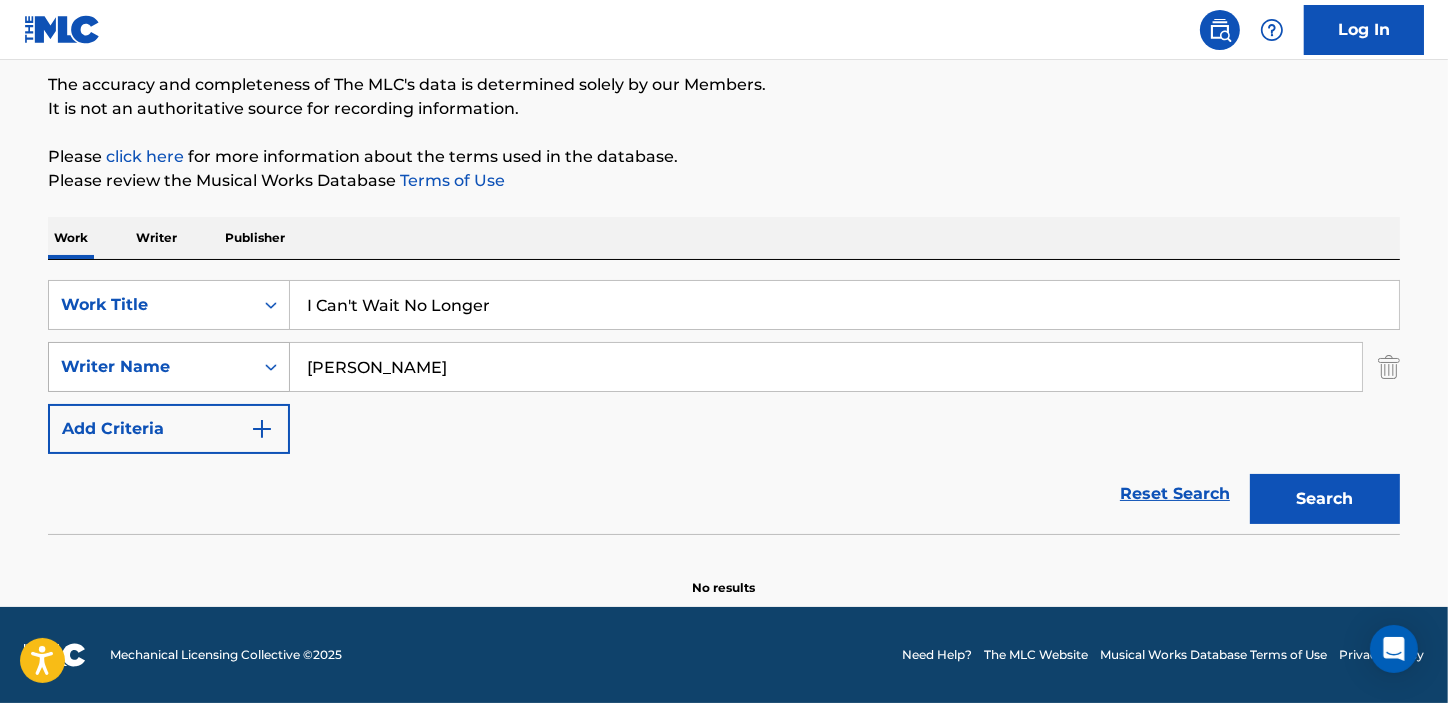 scroll, scrollTop: 164, scrollLeft: 0, axis: vertical 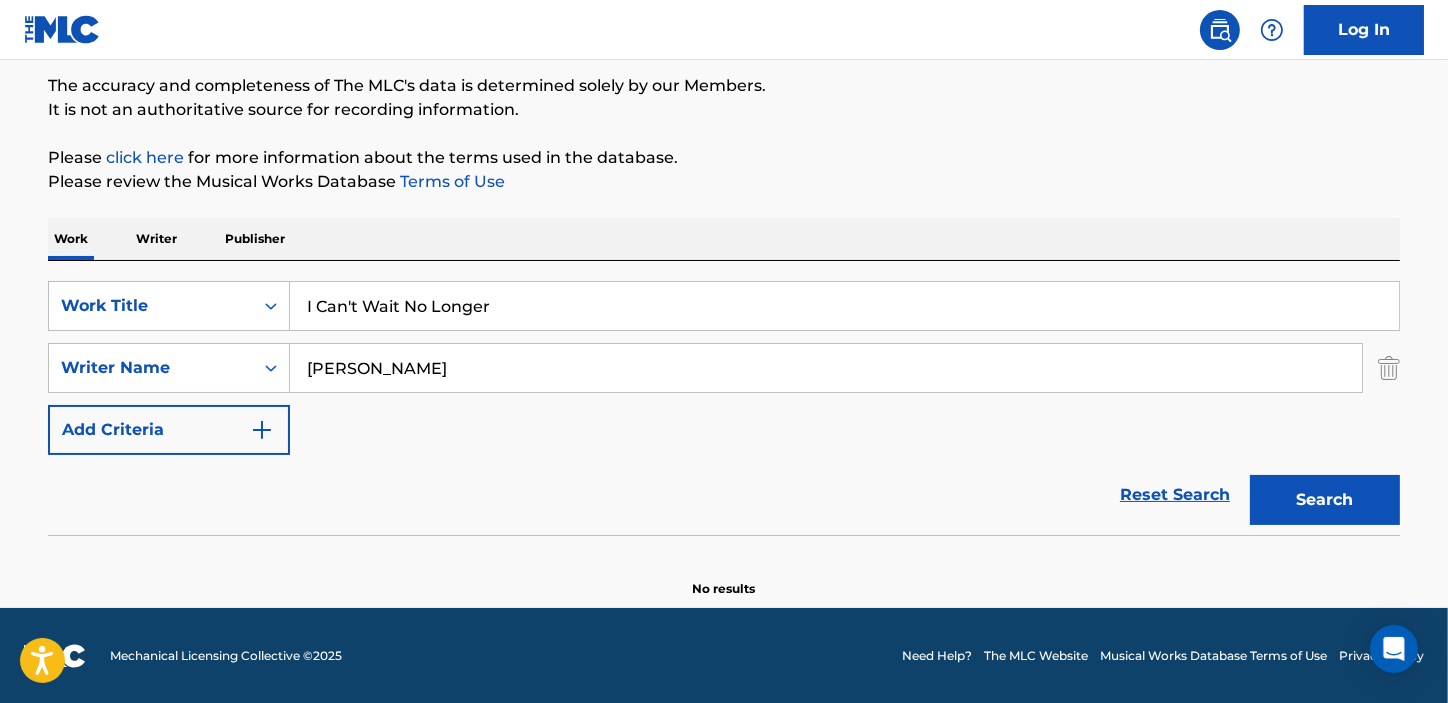 drag, startPoint x: 377, startPoint y: 372, endPoint x: 788, endPoint y: 384, distance: 411.17514 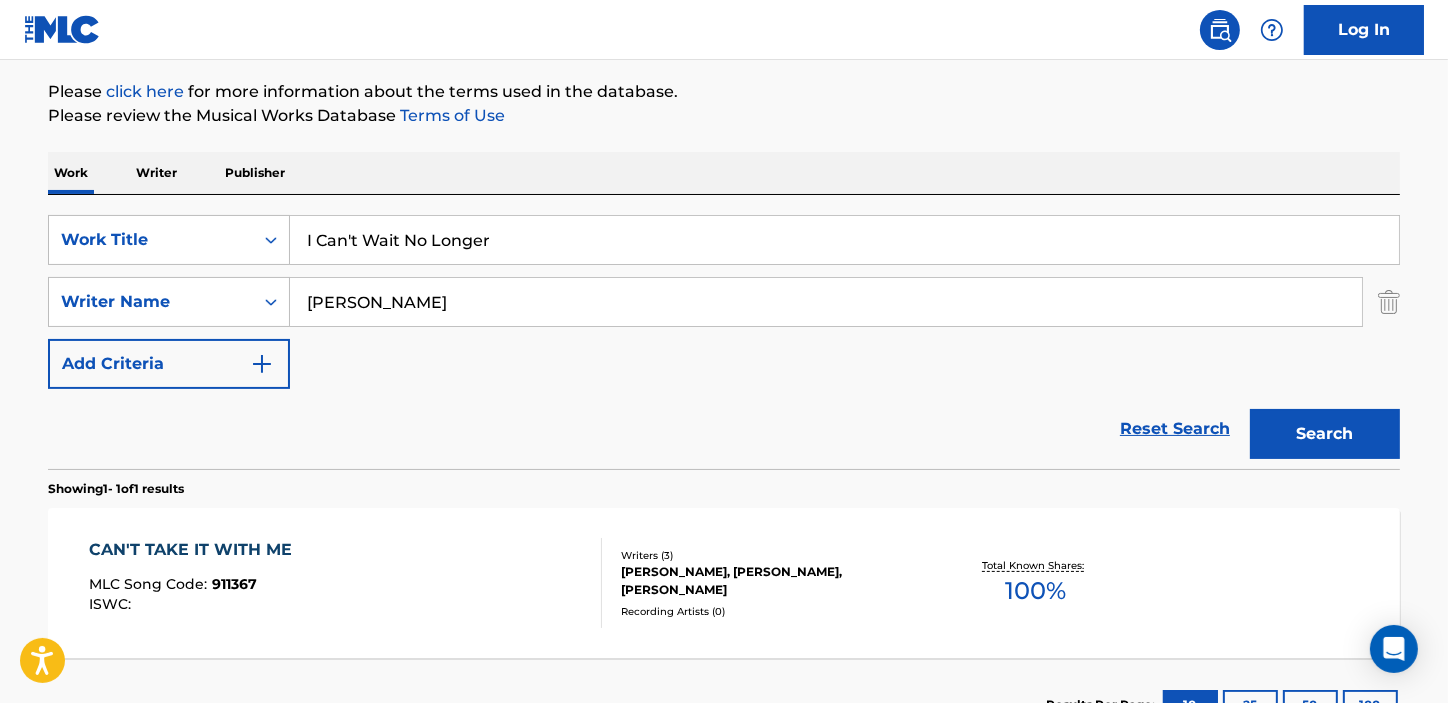 scroll, scrollTop: 363, scrollLeft: 0, axis: vertical 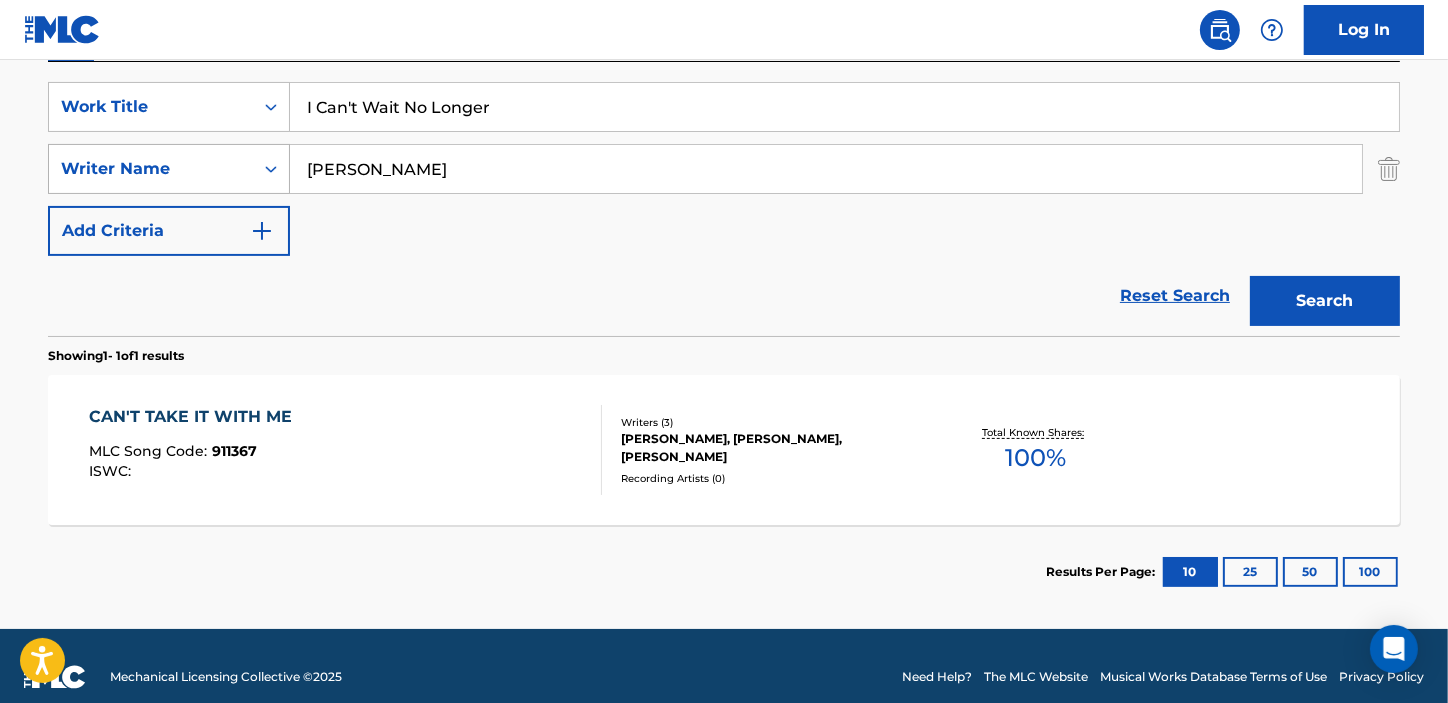 drag, startPoint x: 443, startPoint y: 177, endPoint x: 259, endPoint y: 163, distance: 184.53185 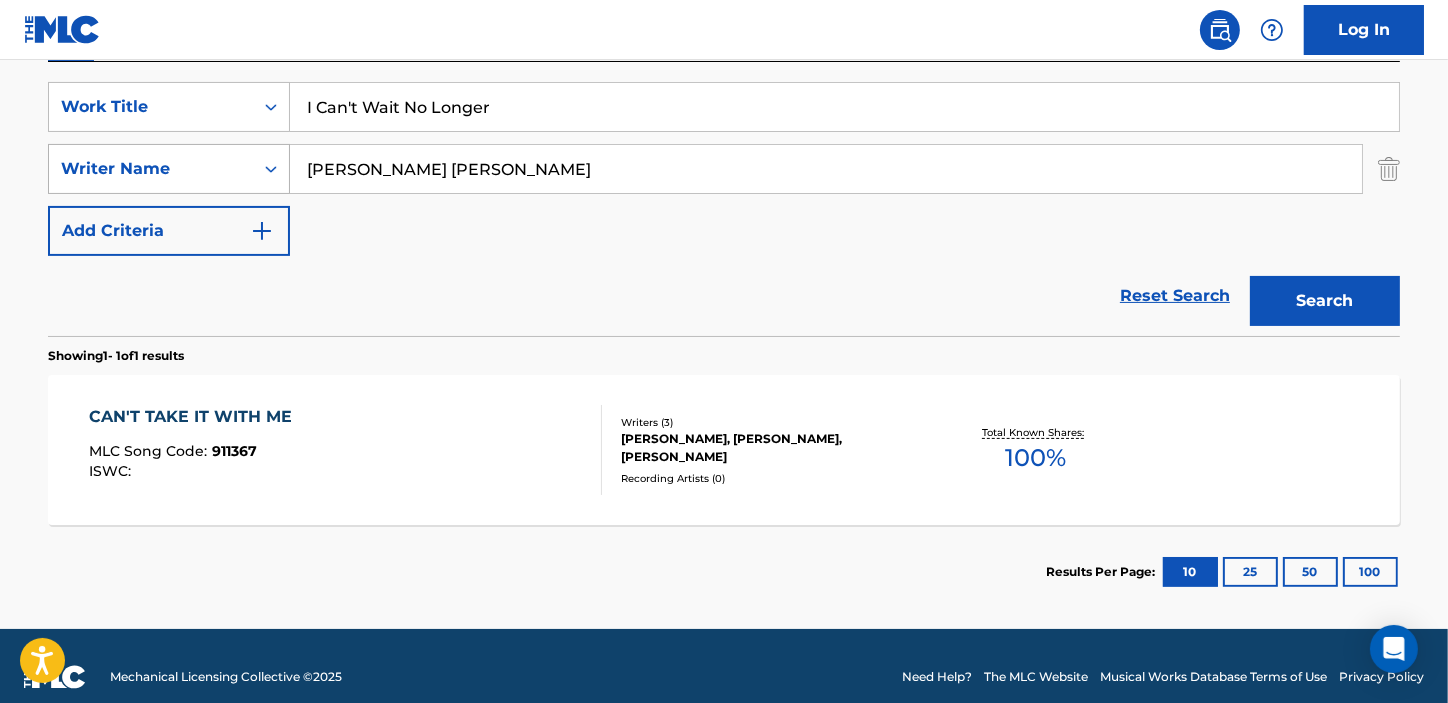 click on "Search" at bounding box center (1325, 301) 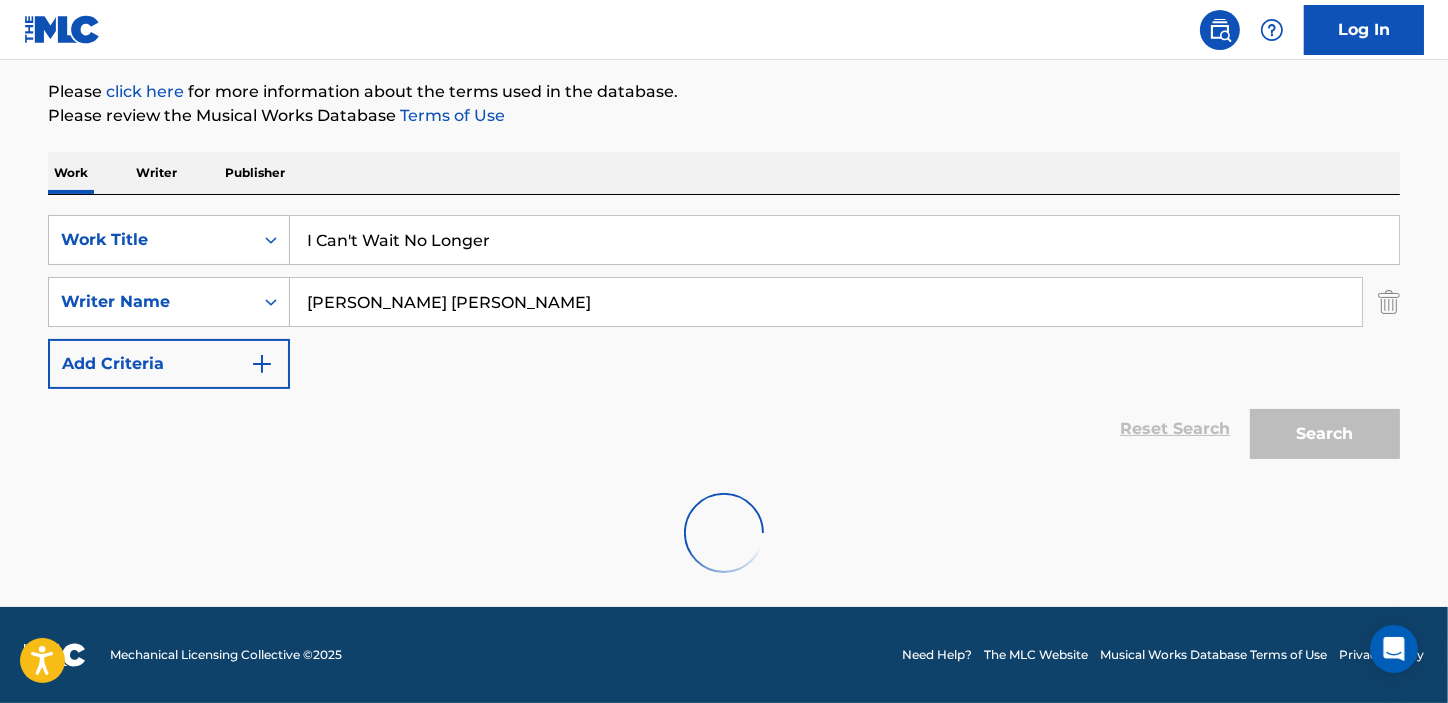scroll, scrollTop: 363, scrollLeft: 0, axis: vertical 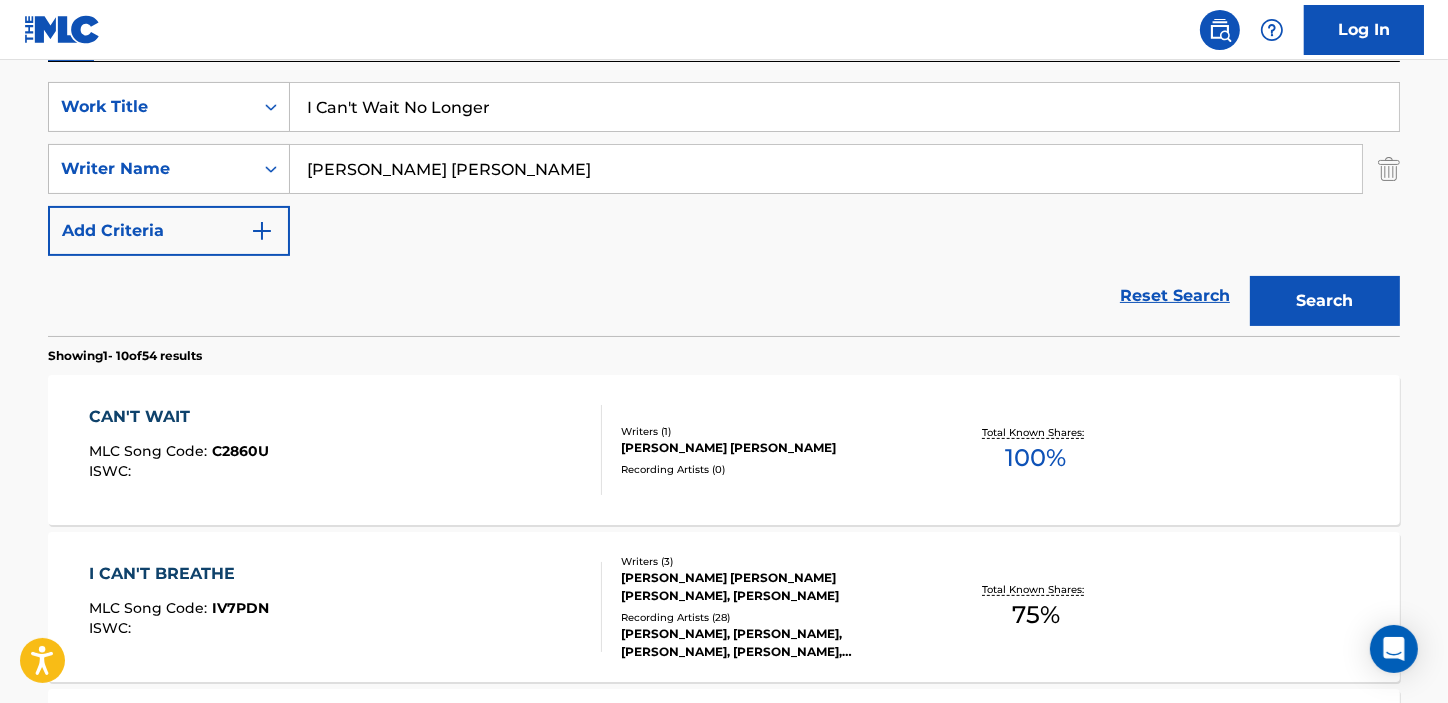 drag, startPoint x: 463, startPoint y: 162, endPoint x: 715, endPoint y: 162, distance: 252 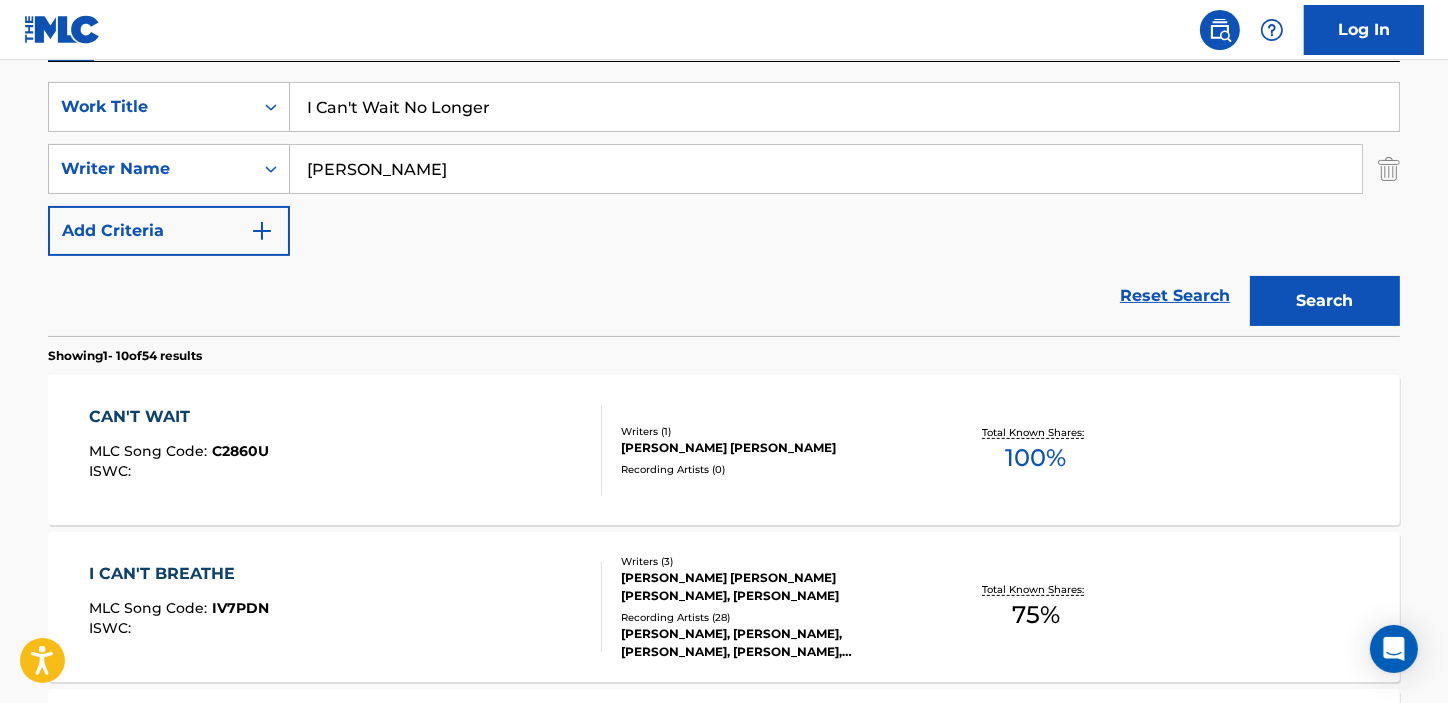 click on "Search" at bounding box center (1325, 301) 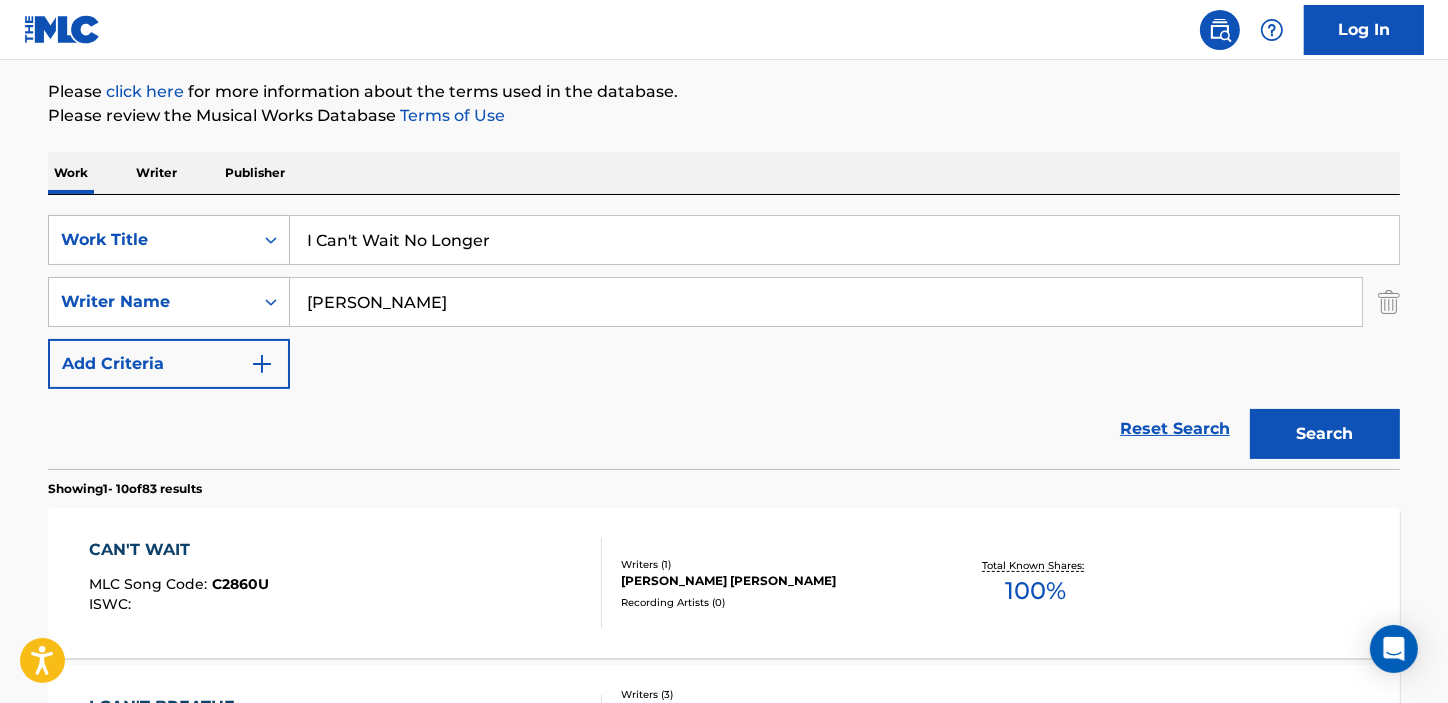 scroll, scrollTop: 363, scrollLeft: 0, axis: vertical 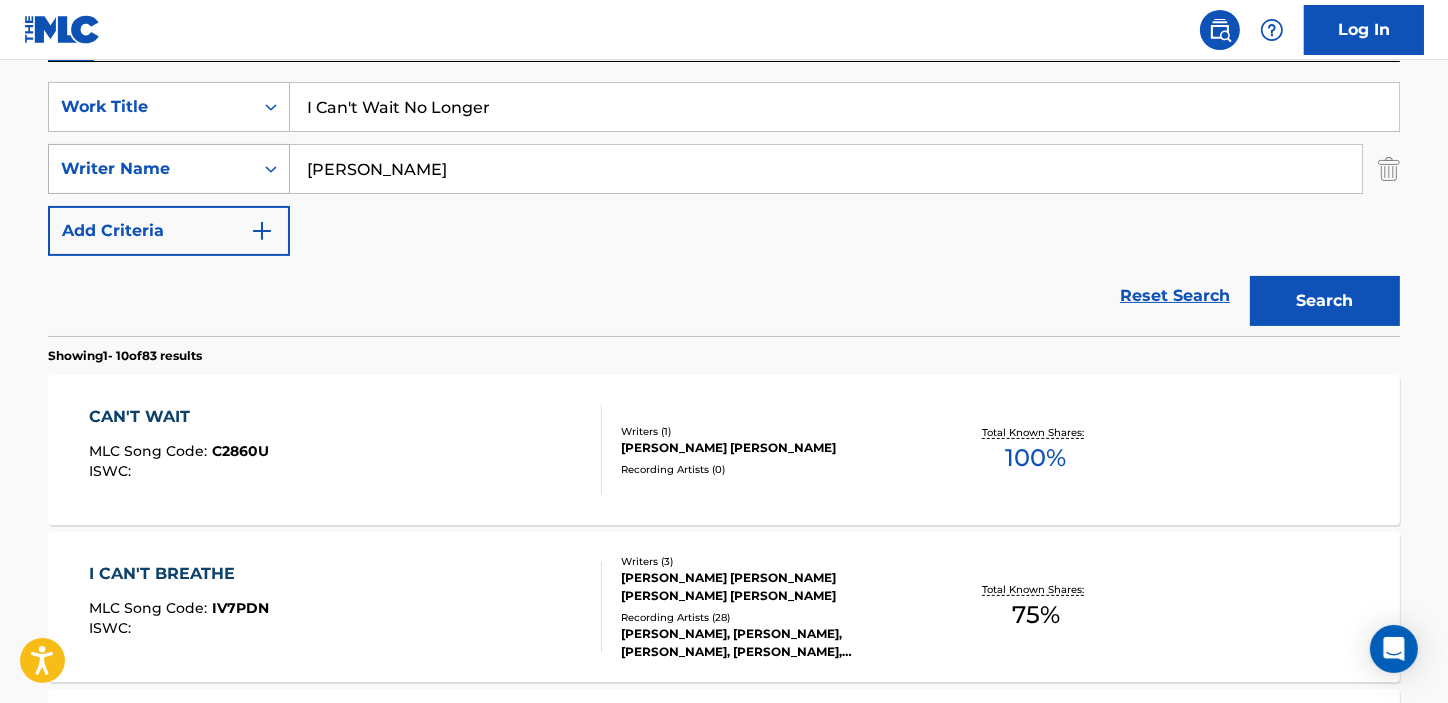 drag, startPoint x: 385, startPoint y: 166, endPoint x: 269, endPoint y: 170, distance: 116.06895 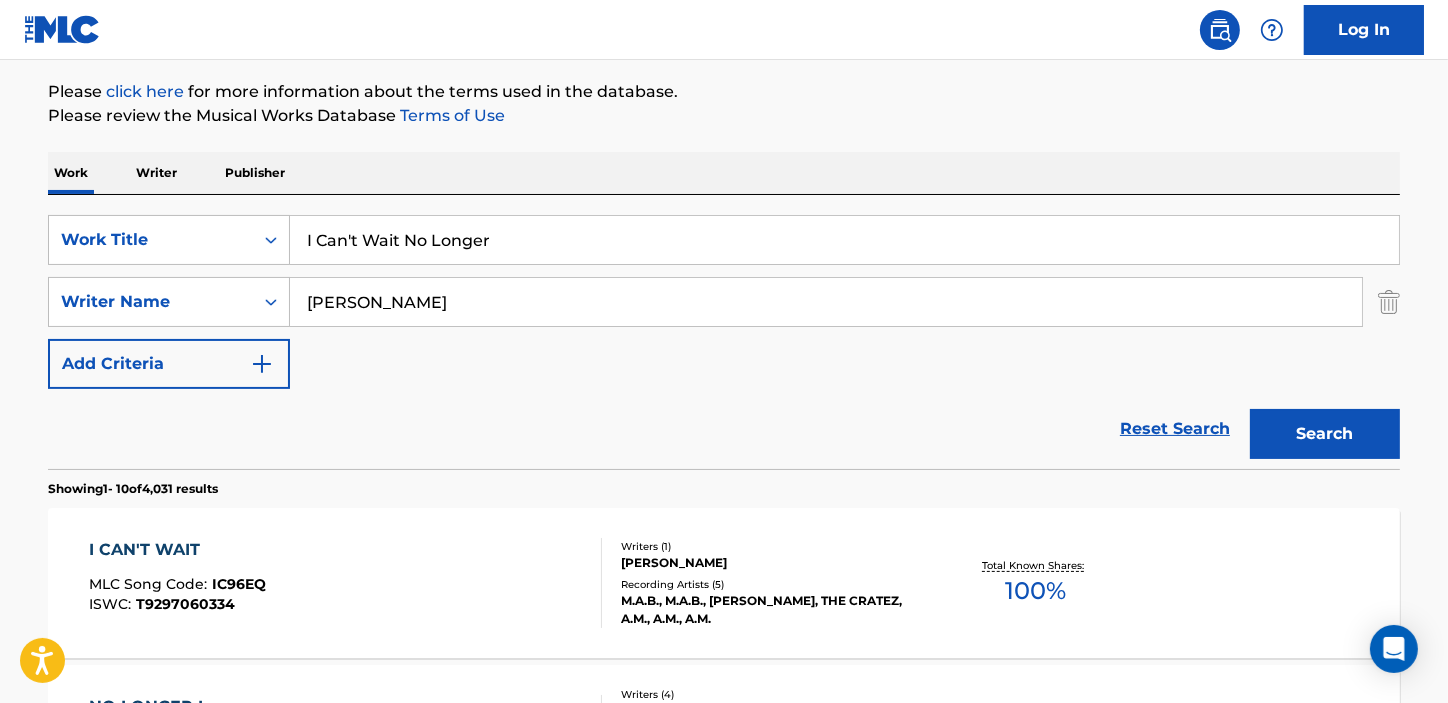 scroll, scrollTop: 363, scrollLeft: 0, axis: vertical 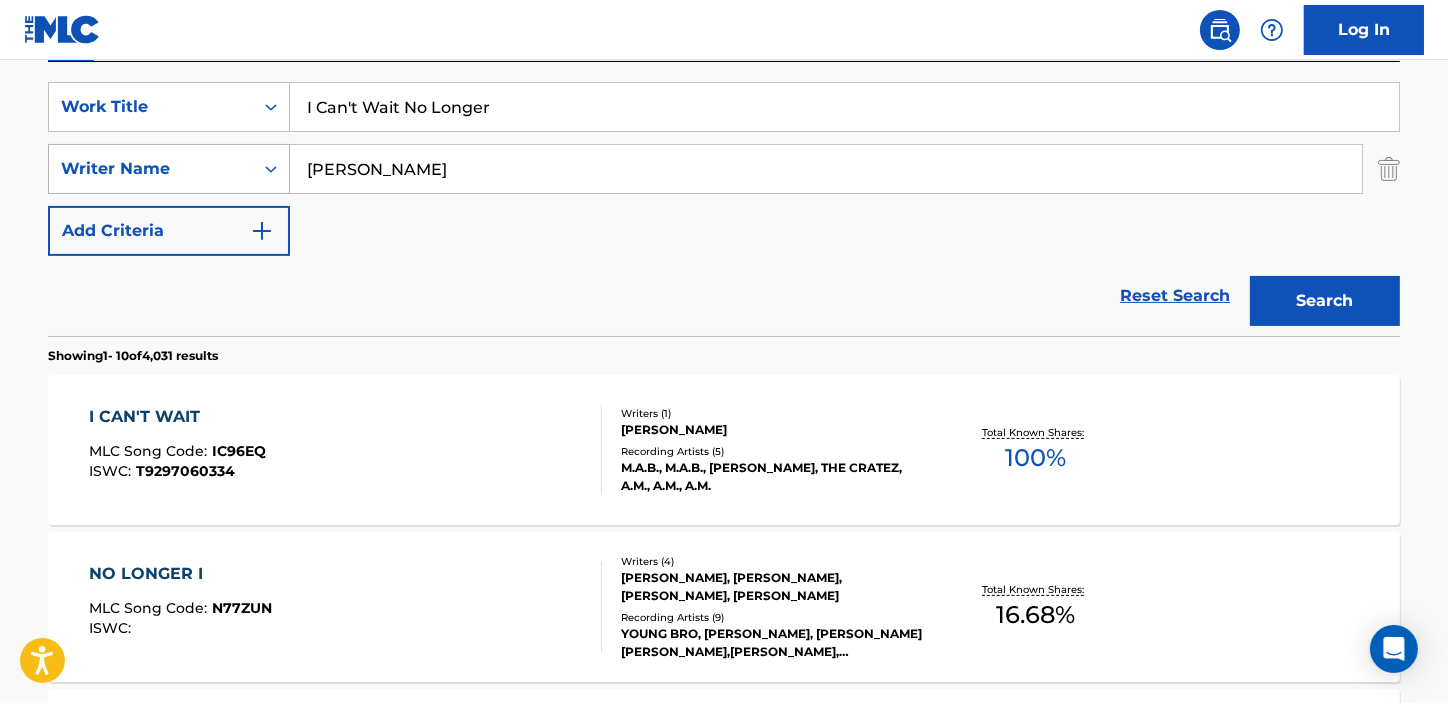drag, startPoint x: 469, startPoint y: 171, endPoint x: 268, endPoint y: 180, distance: 201.20139 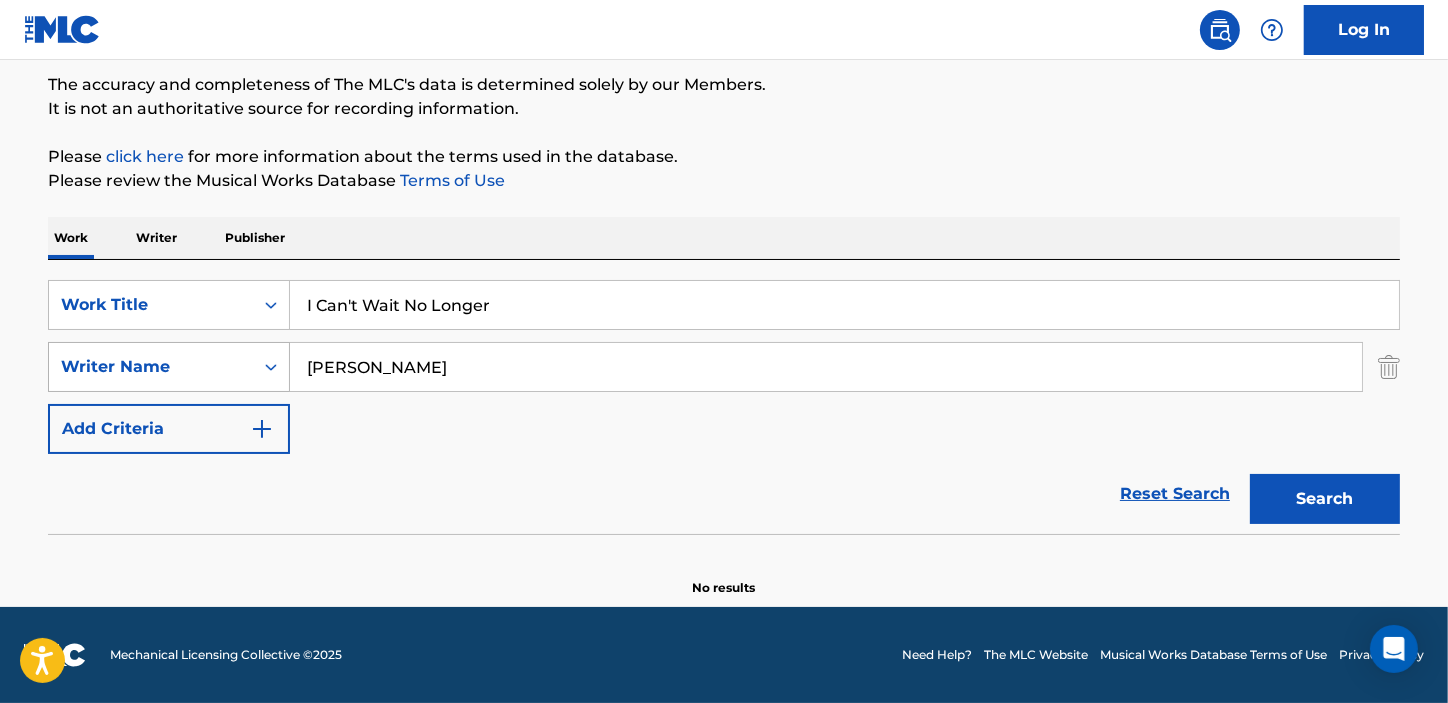scroll, scrollTop: 164, scrollLeft: 0, axis: vertical 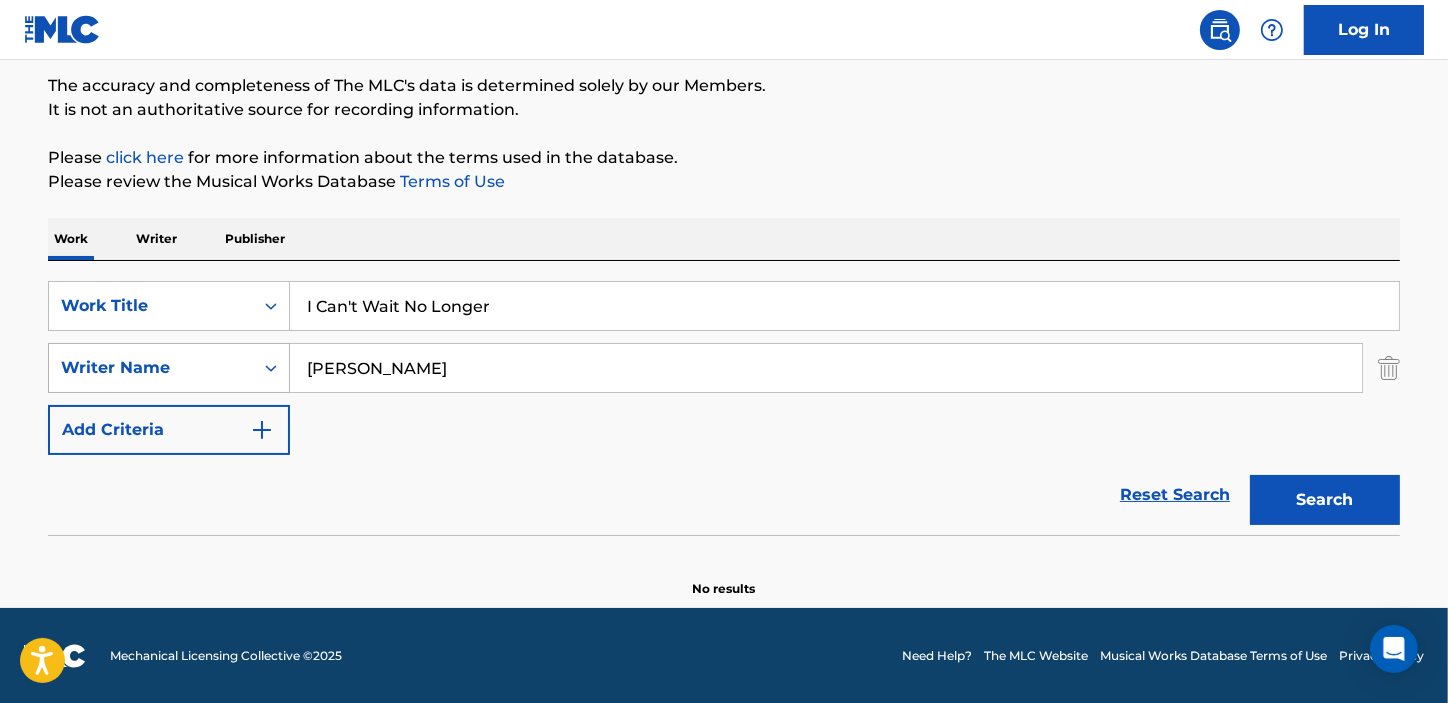 drag, startPoint x: 400, startPoint y: 368, endPoint x: 240, endPoint y: 348, distance: 161.24515 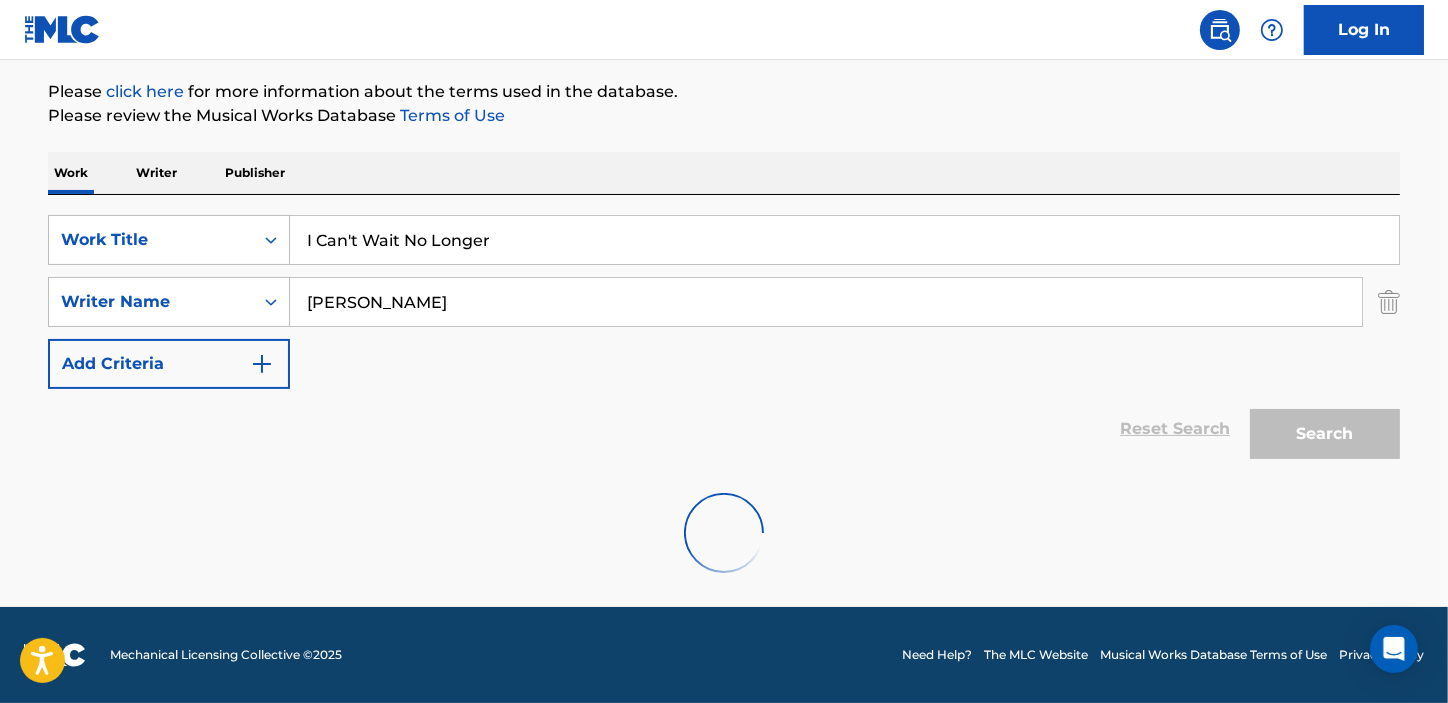 scroll, scrollTop: 363, scrollLeft: 0, axis: vertical 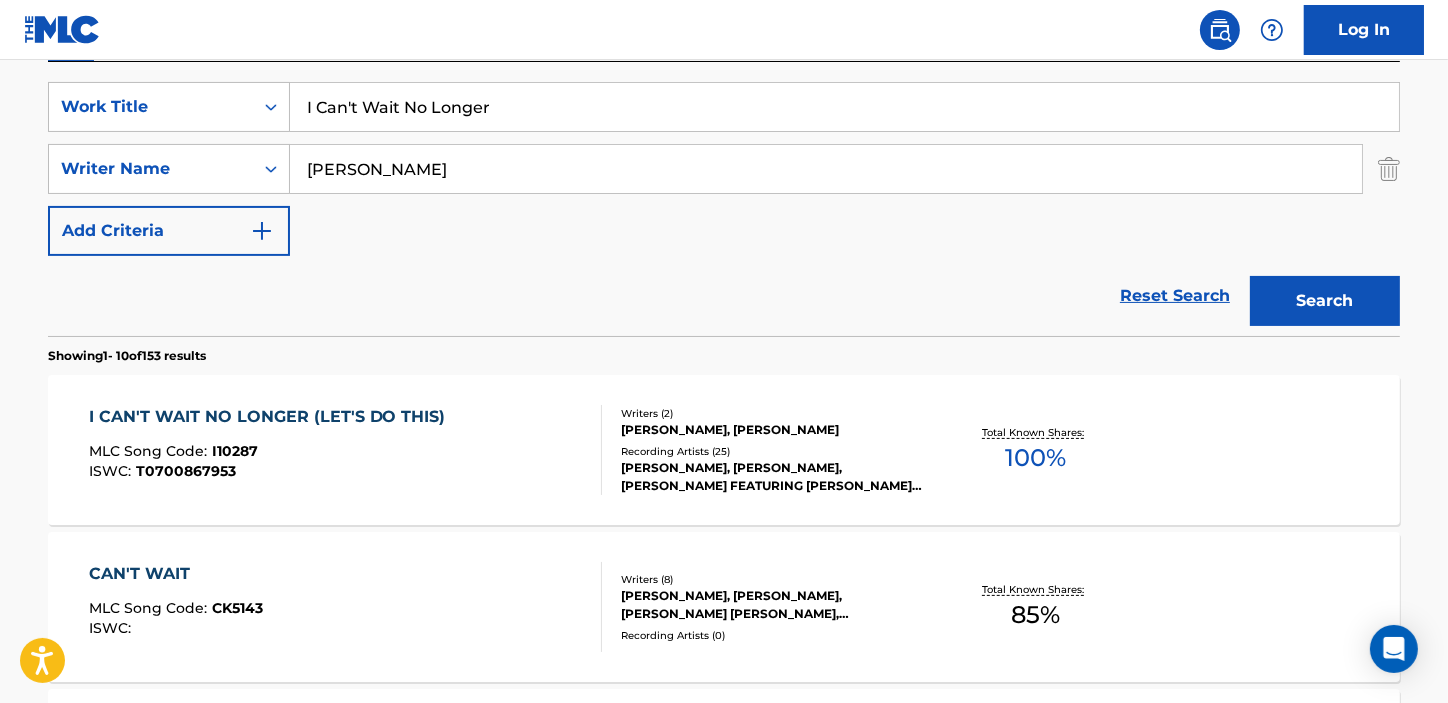 click on "I CAN'T WAIT NO LONGER (LET'S DO THIS)" at bounding box center (272, 417) 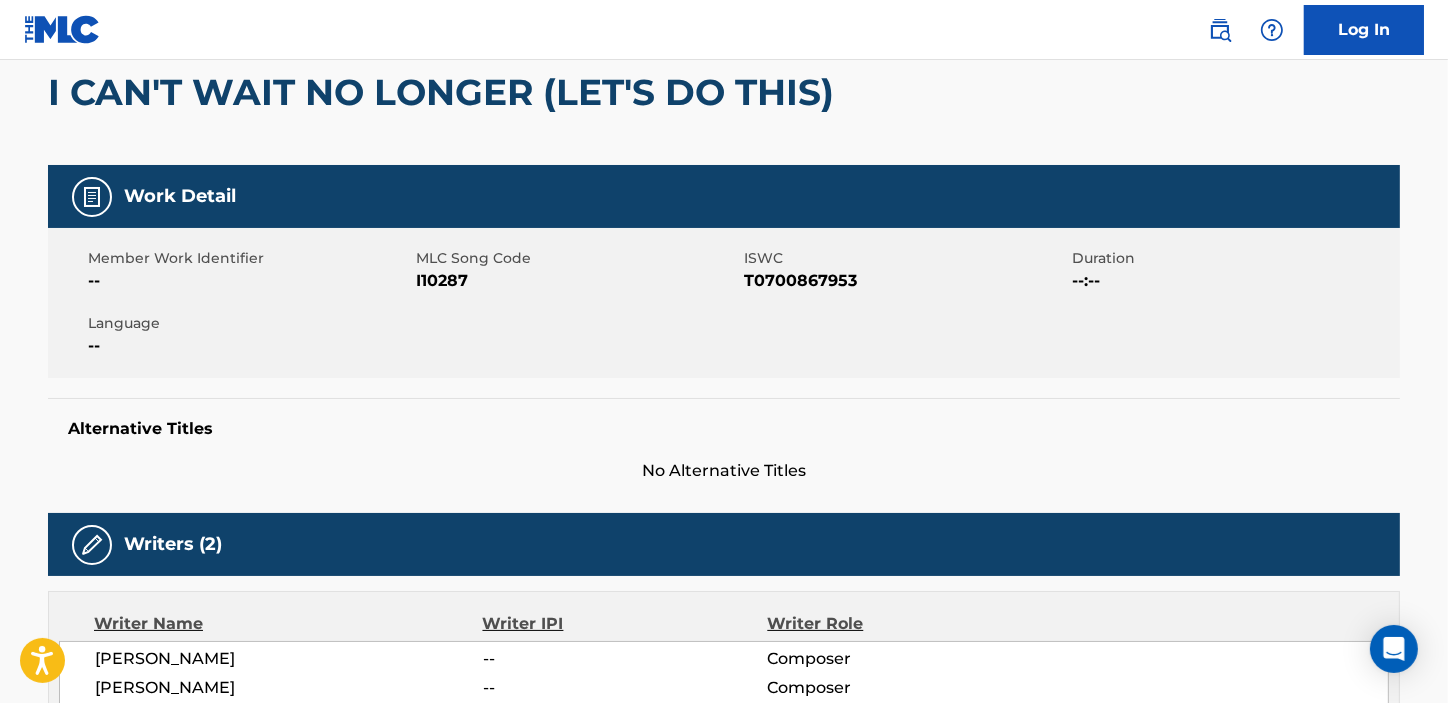 scroll, scrollTop: 0, scrollLeft: 0, axis: both 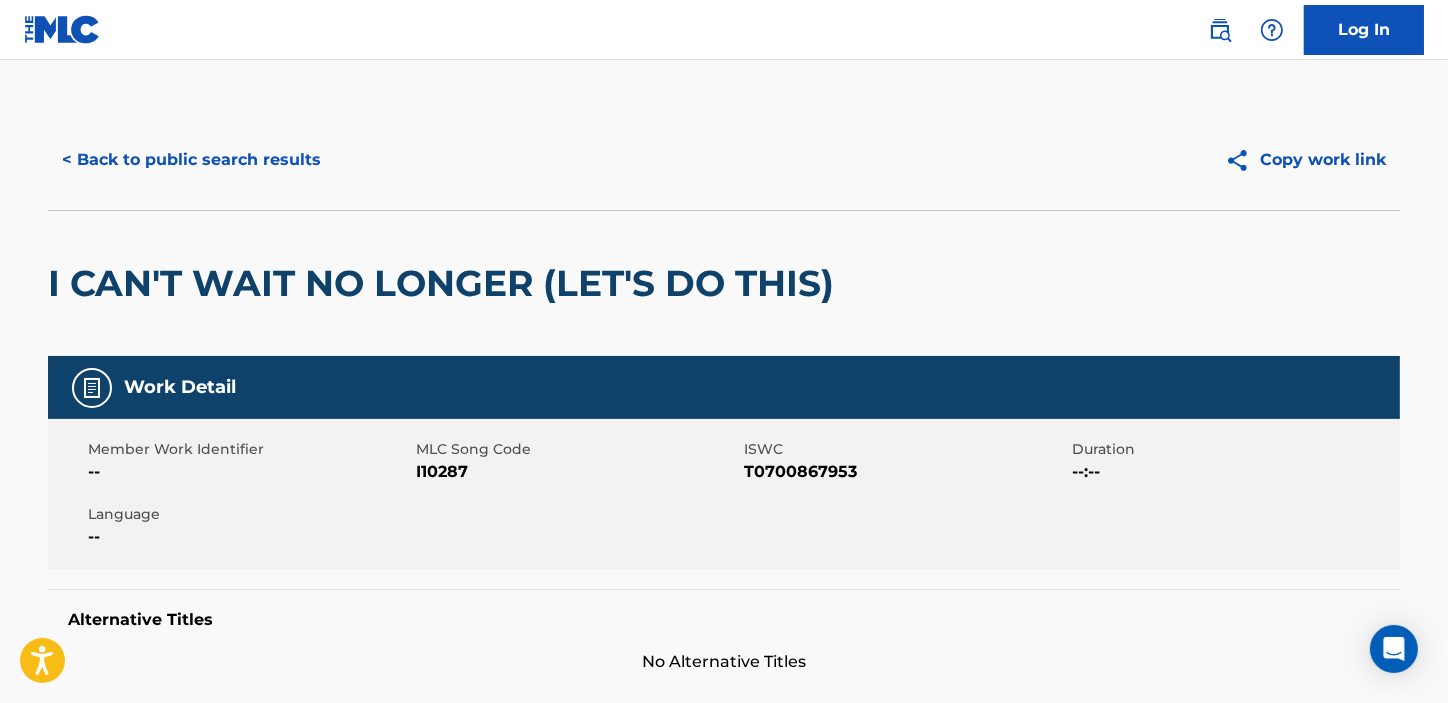 click on "< Back to public search results Copy work link" at bounding box center [724, 160] 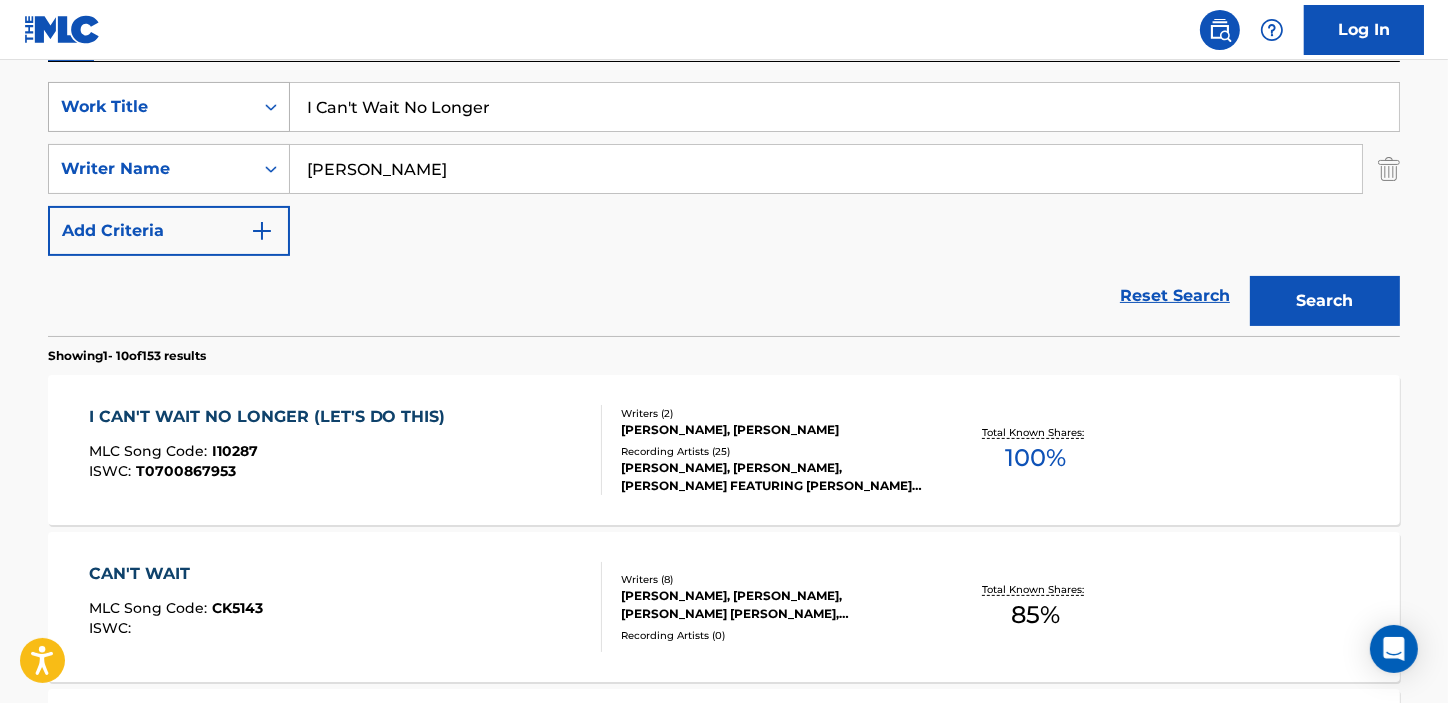 drag, startPoint x: 524, startPoint y: 118, endPoint x: 259, endPoint y: 100, distance: 265.61063 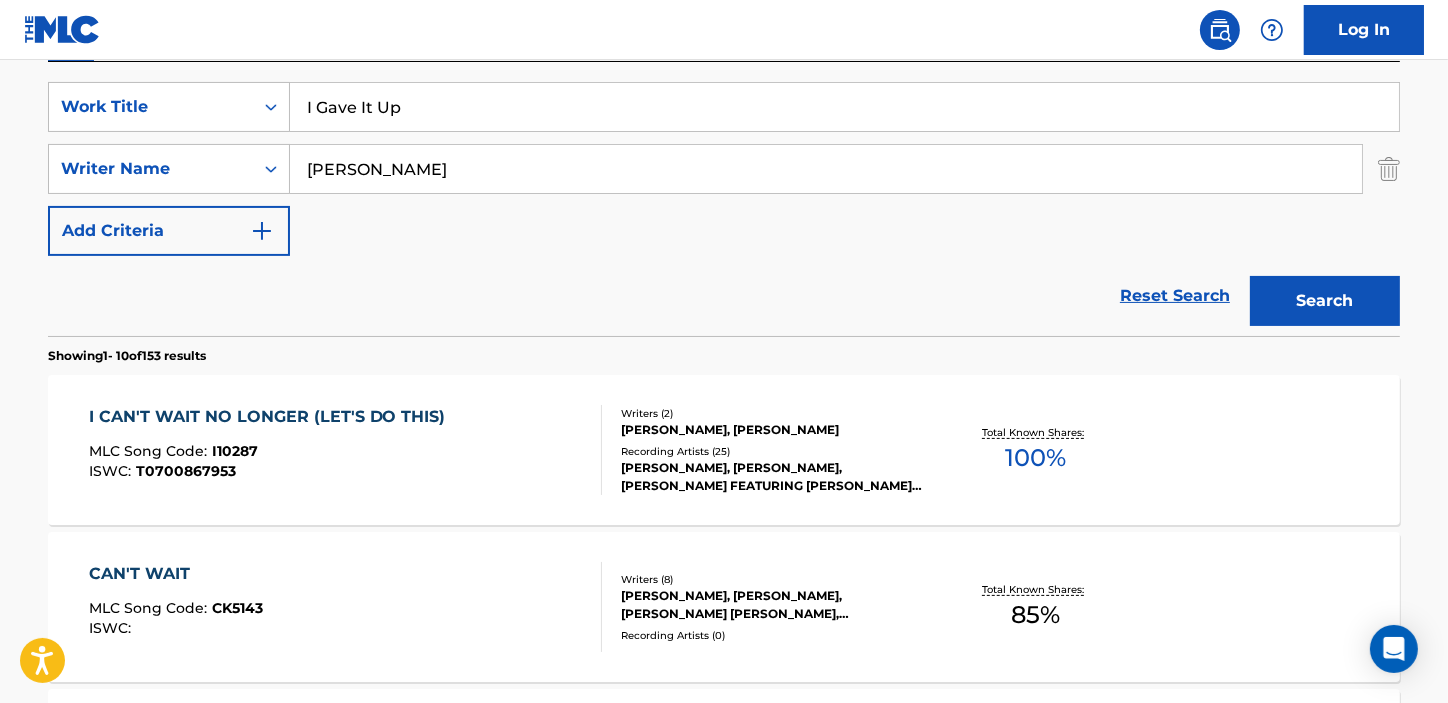 type on "I Gave It Up" 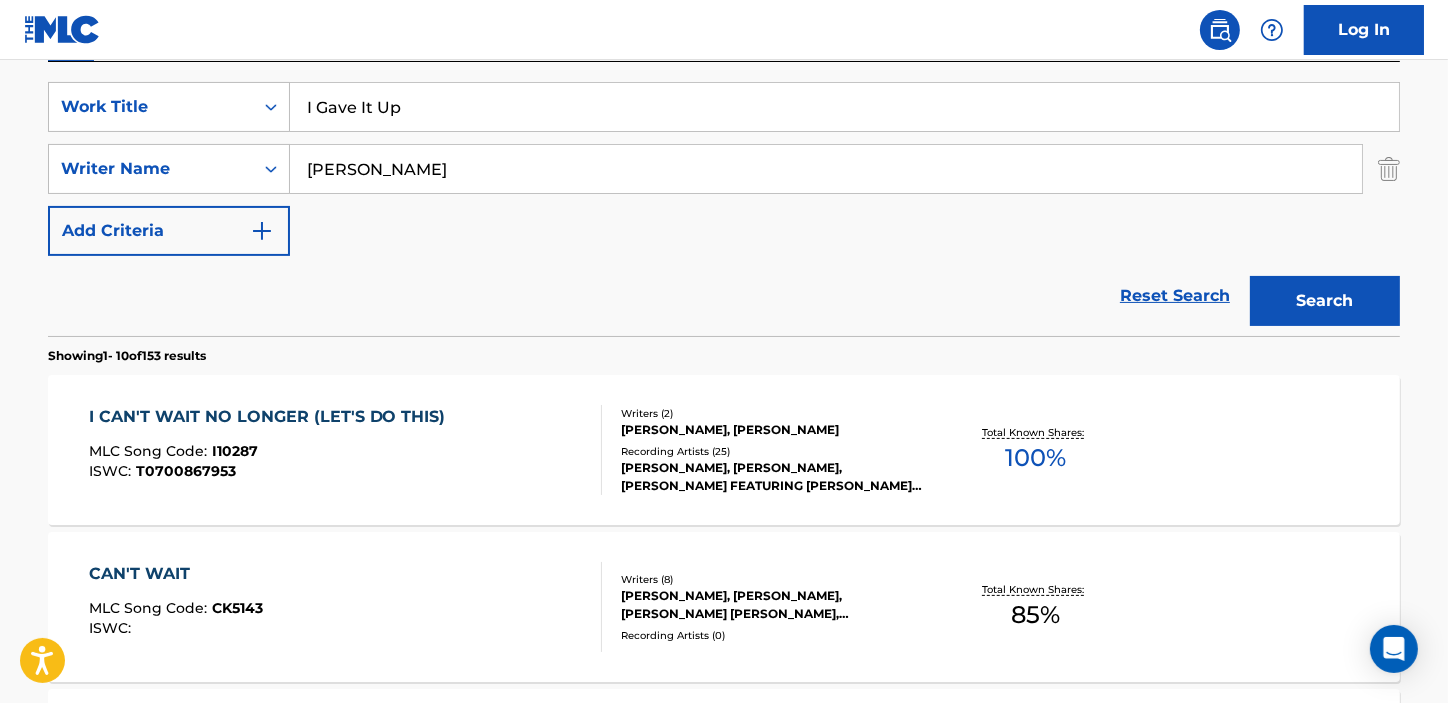 click on "The MLC Public Work Search The accuracy and completeness of The MLC's data is determined solely by our Members. It is not an authoritative source for recording information. Please   click here   for more information about the terms used in the database. Please review the Musical Works Database   Terms of Use Work Writer Publisher SearchWithCriteria0ce790f5-fbe9-4a11-813c-52f2216df28f Work Title I Gave It Up SearchWithCriteriae7feb73e-d4f1-4447-9c62-af329cce48cd Writer Name [PERSON_NAME] Add Criteria Reset Search Search Showing  1  -   10  of  153   results   I CAN'T WAIT NO LONGER (LET'S DO THIS) MLC Song Code : I10287 ISWC : T0700867953 Writers ( 2 ) [PERSON_NAME], [PERSON_NAME] Recording Artists ( 25 ) [PERSON_NAME], [PERSON_NAME], [PERSON_NAME] FEATURING [PERSON_NAME] "SPIN" [PERSON_NAME] OF SALT-N-PEPA, [PERSON_NAME]|[PERSON_NAME] 'SPIN' [PERSON_NAME], [PERSON_NAME] Total Known Shares: 100 % CAN'T WAIT MLC Song Code : CK5143 ISWC : Writers ( 8 ) Recording Artists ( 0 ) Total Known Shares: 85 % CAN'T WAIT TO SEE THE REST MLC Song Code : ISWC" at bounding box center (724, 894) 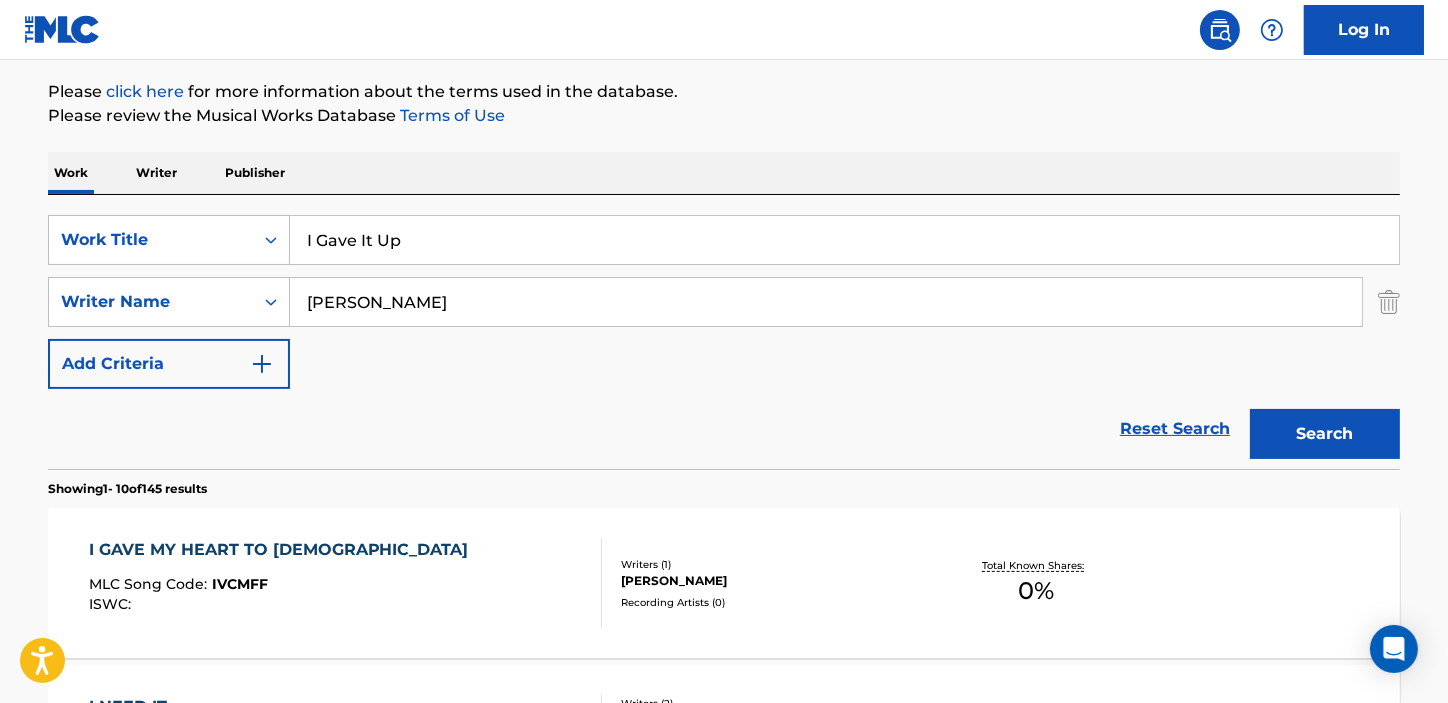 scroll, scrollTop: 363, scrollLeft: 0, axis: vertical 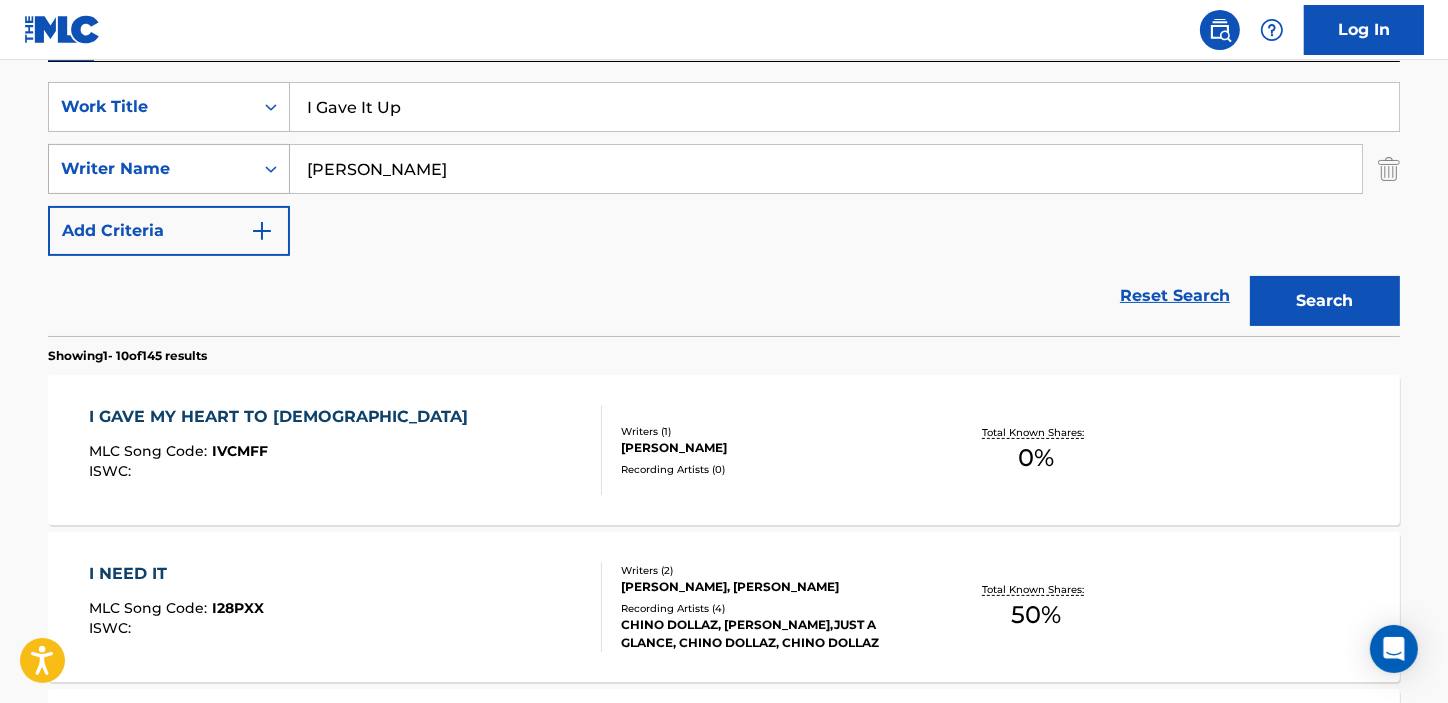 drag, startPoint x: 443, startPoint y: 182, endPoint x: 270, endPoint y: 182, distance: 173 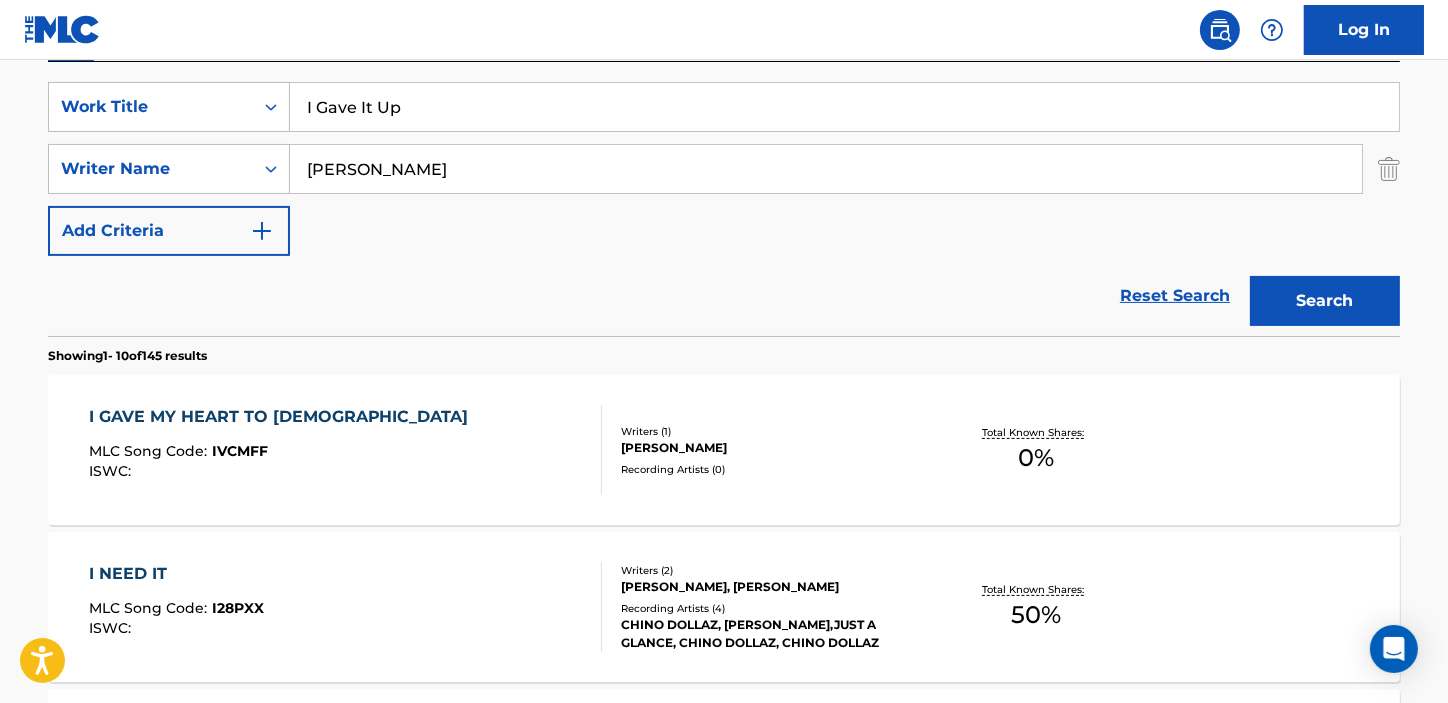 paste on "[PERSON_NAME]" 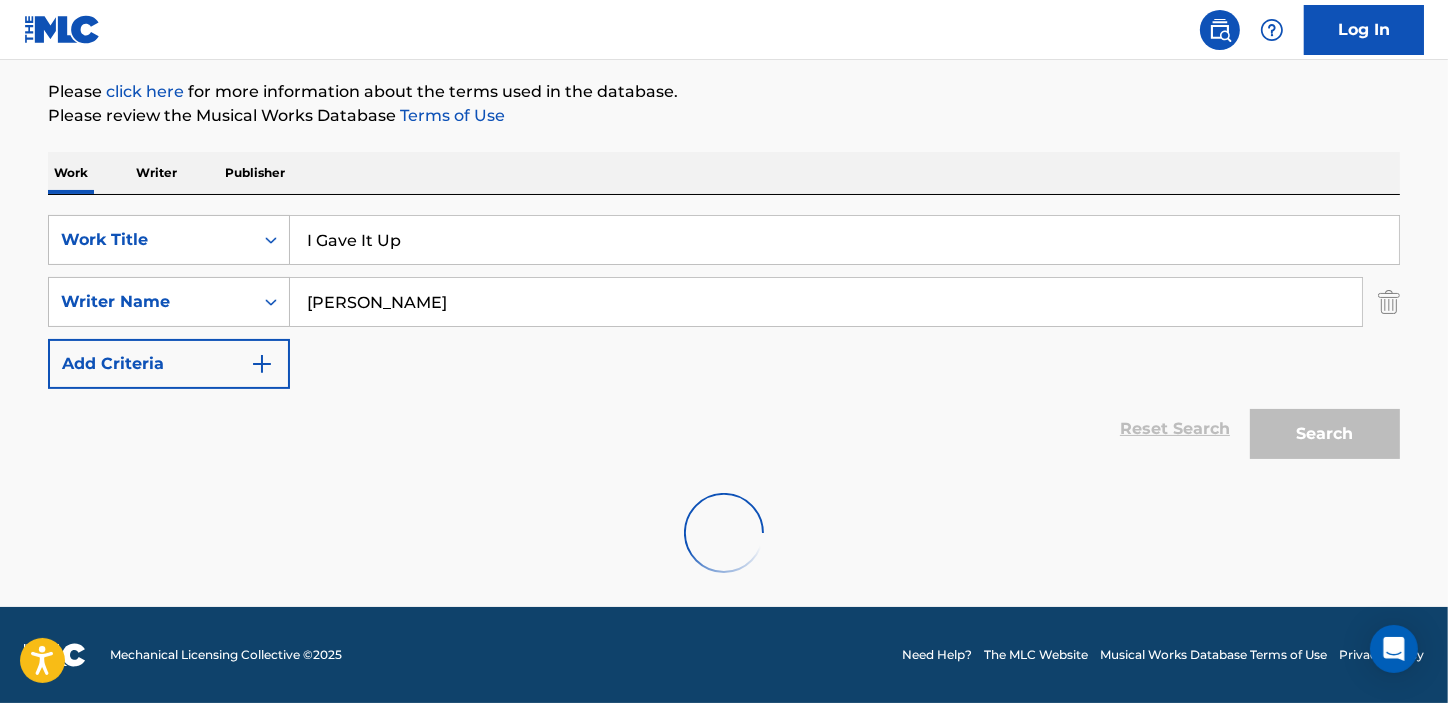 scroll, scrollTop: 363, scrollLeft: 0, axis: vertical 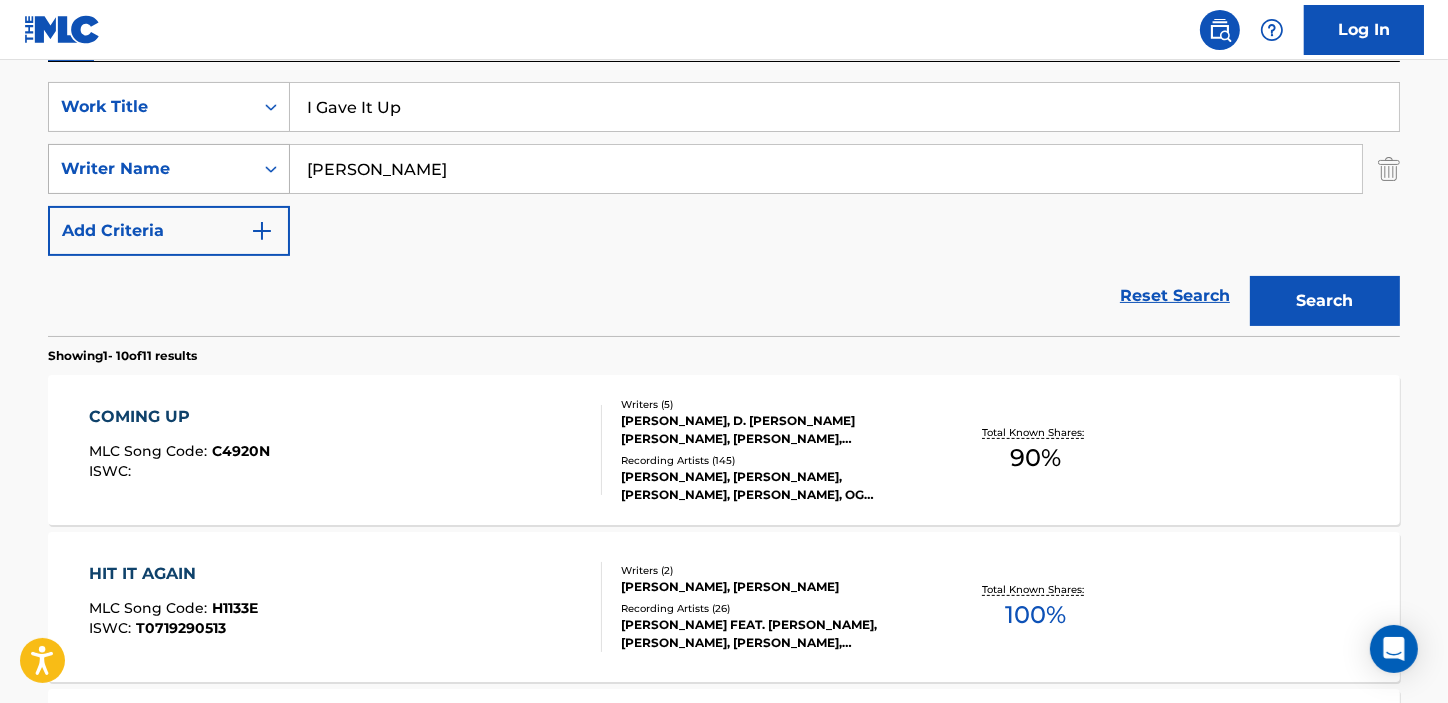 drag, startPoint x: 390, startPoint y: 162, endPoint x: 238, endPoint y: 162, distance: 152 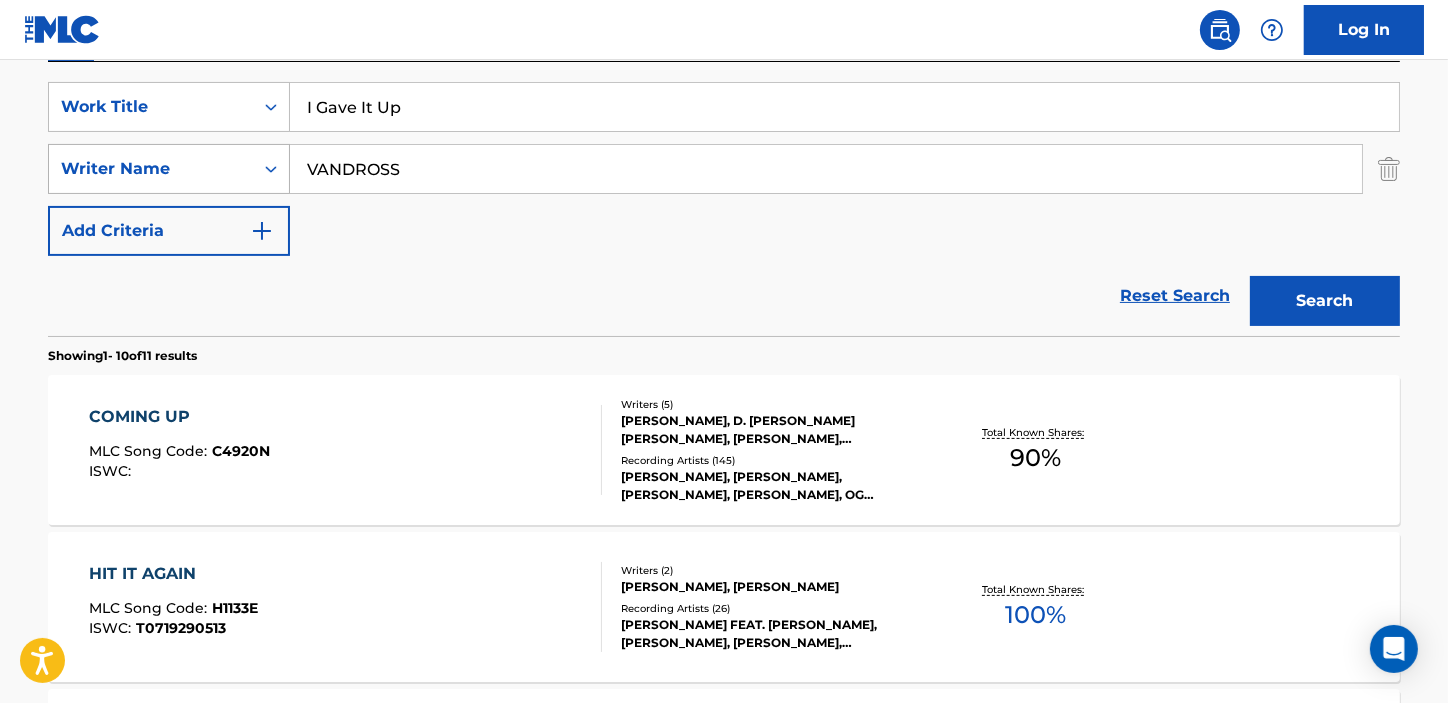 type on "VANDROSS" 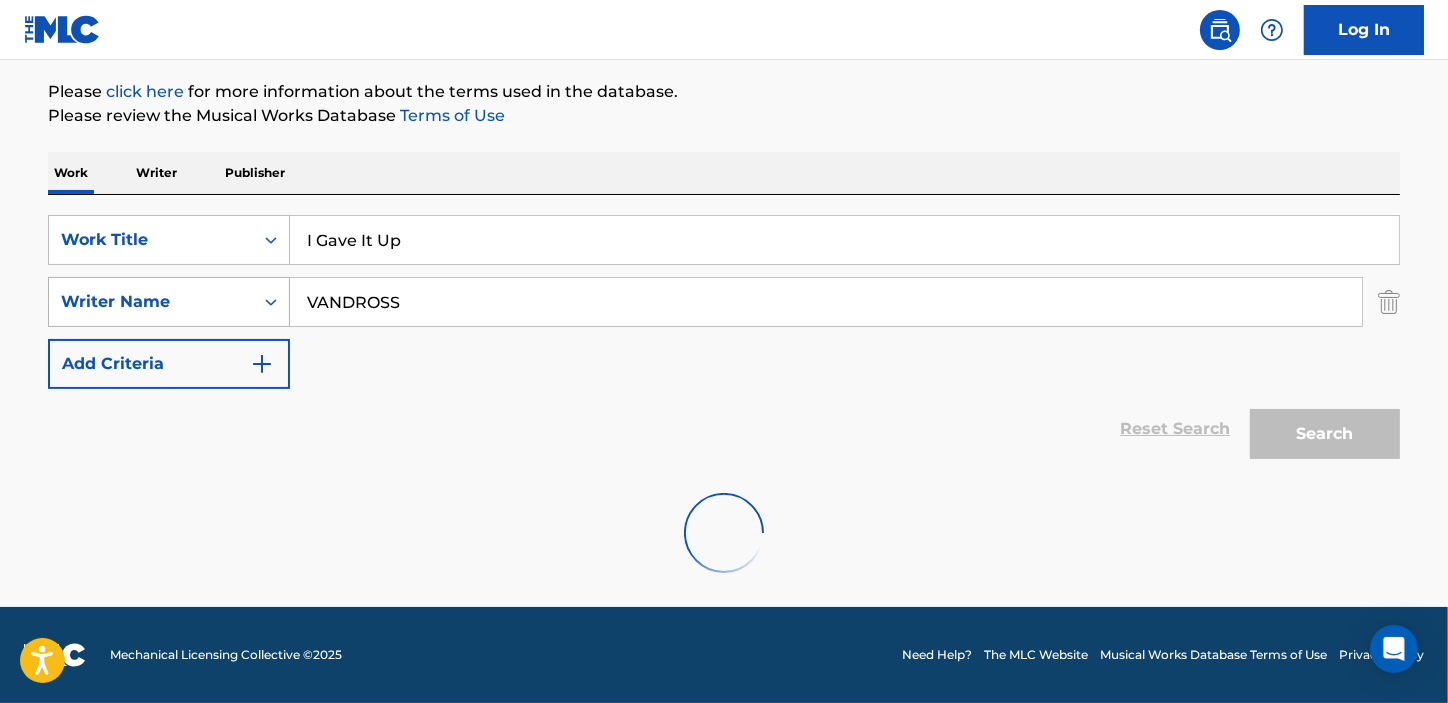 scroll, scrollTop: 363, scrollLeft: 0, axis: vertical 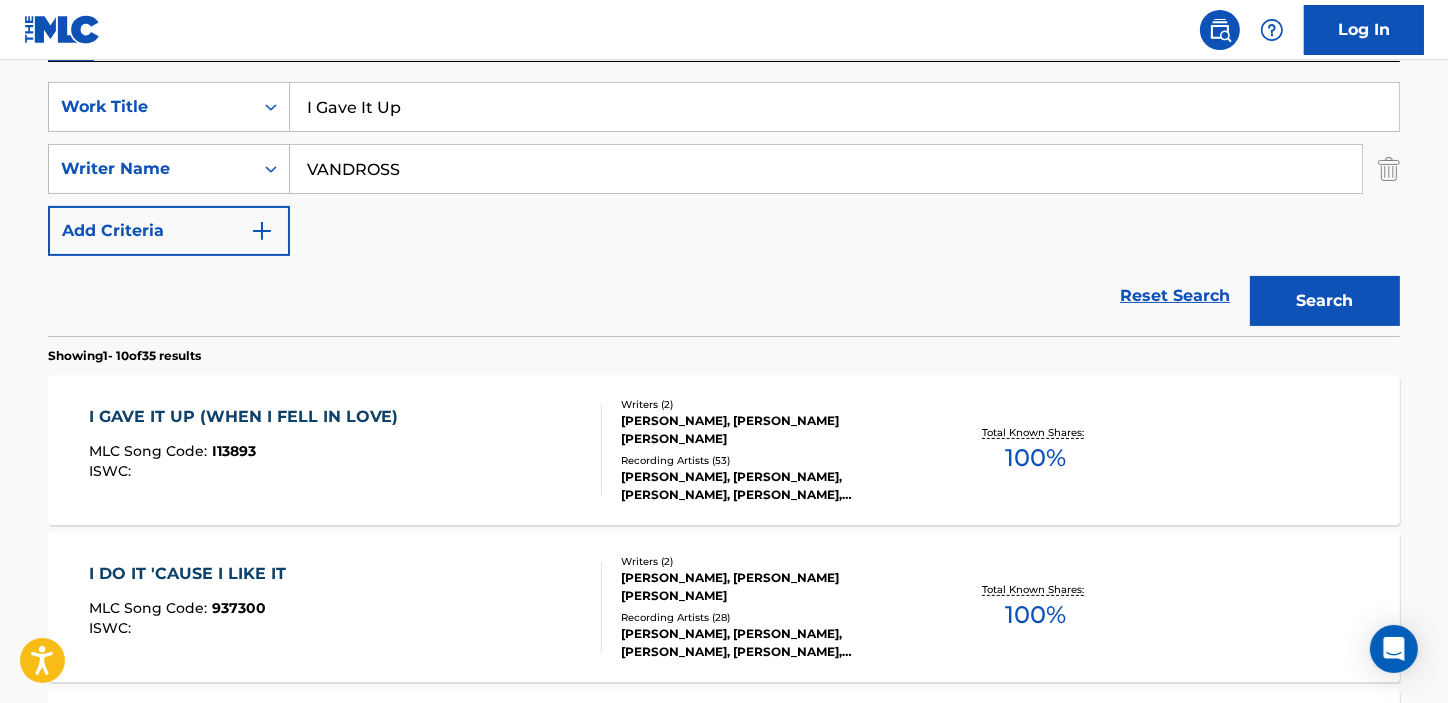 click on "I GAVE IT UP (WHEN I FELL IN LOVE) MLC Song Code : I13893 ISWC : Writers ( 2 ) [PERSON_NAME], [PERSON_NAME] [PERSON_NAME] Recording Artists ( 53 ) [PERSON_NAME], [PERSON_NAME], [PERSON_NAME], [PERSON_NAME], [PERSON_NAME] Total Known Shares: 100 %" at bounding box center [724, 450] 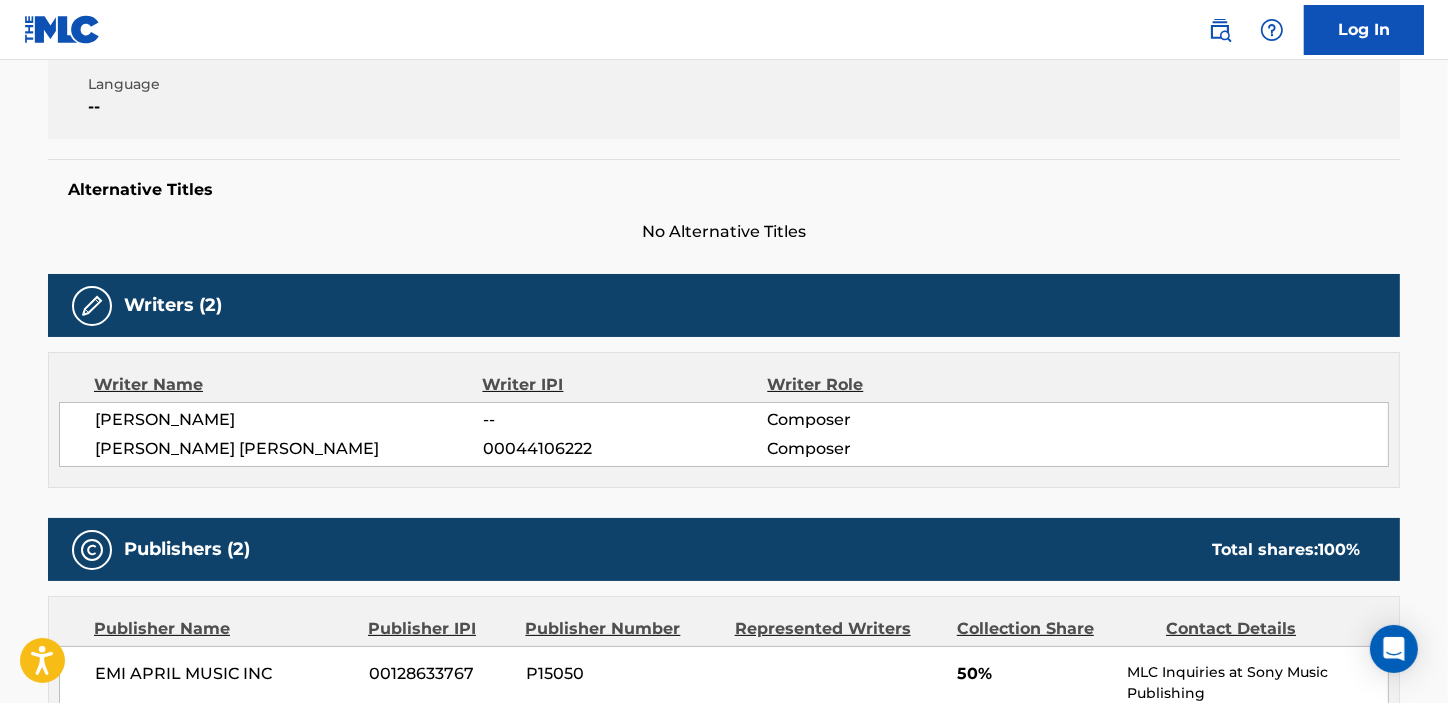 scroll, scrollTop: 0, scrollLeft: 0, axis: both 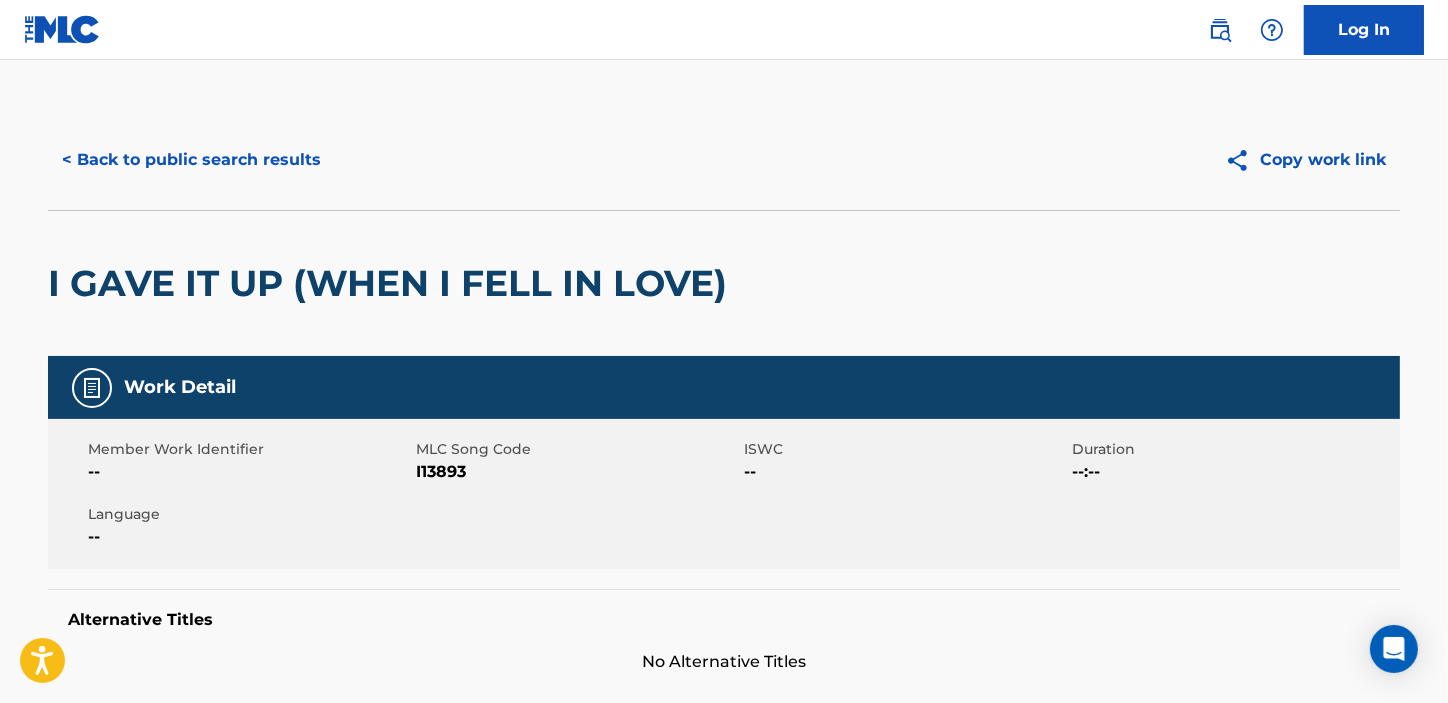 click on "< Back to public search results" at bounding box center (191, 160) 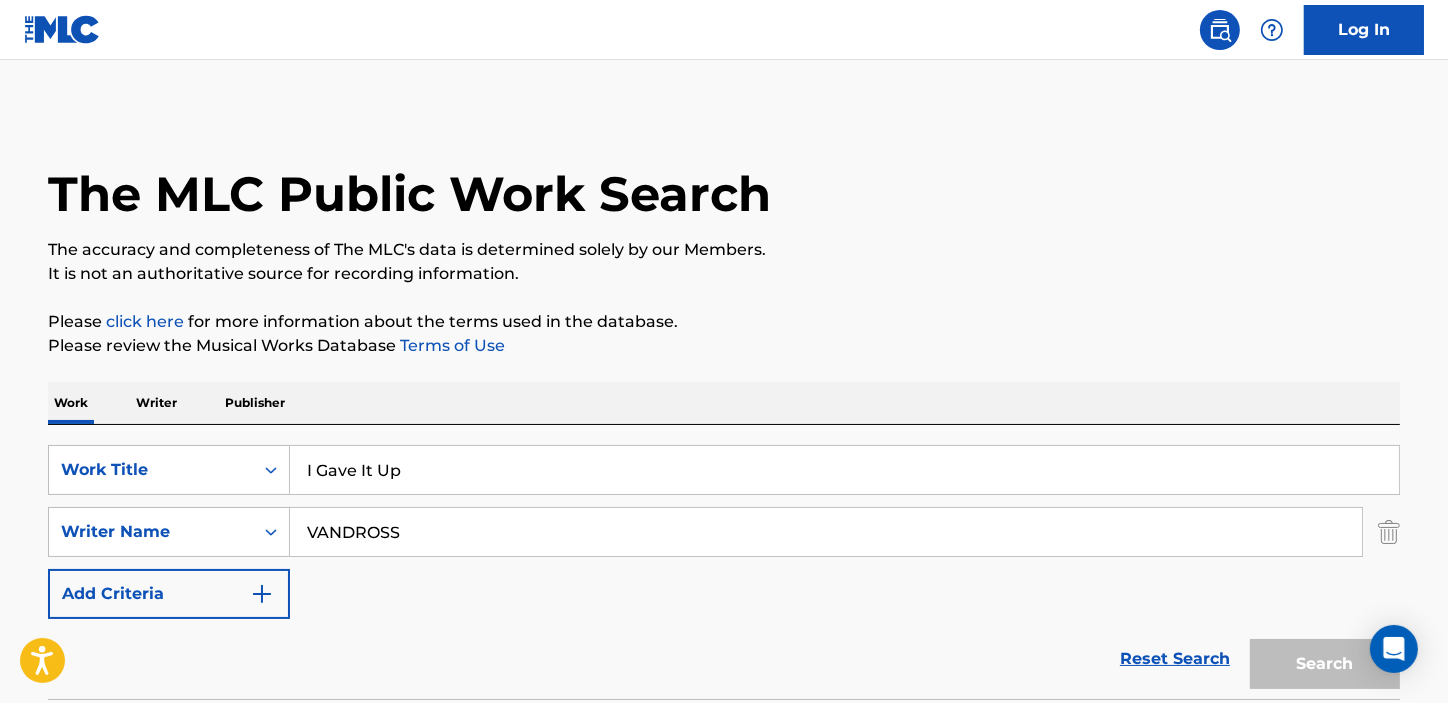 scroll, scrollTop: 363, scrollLeft: 0, axis: vertical 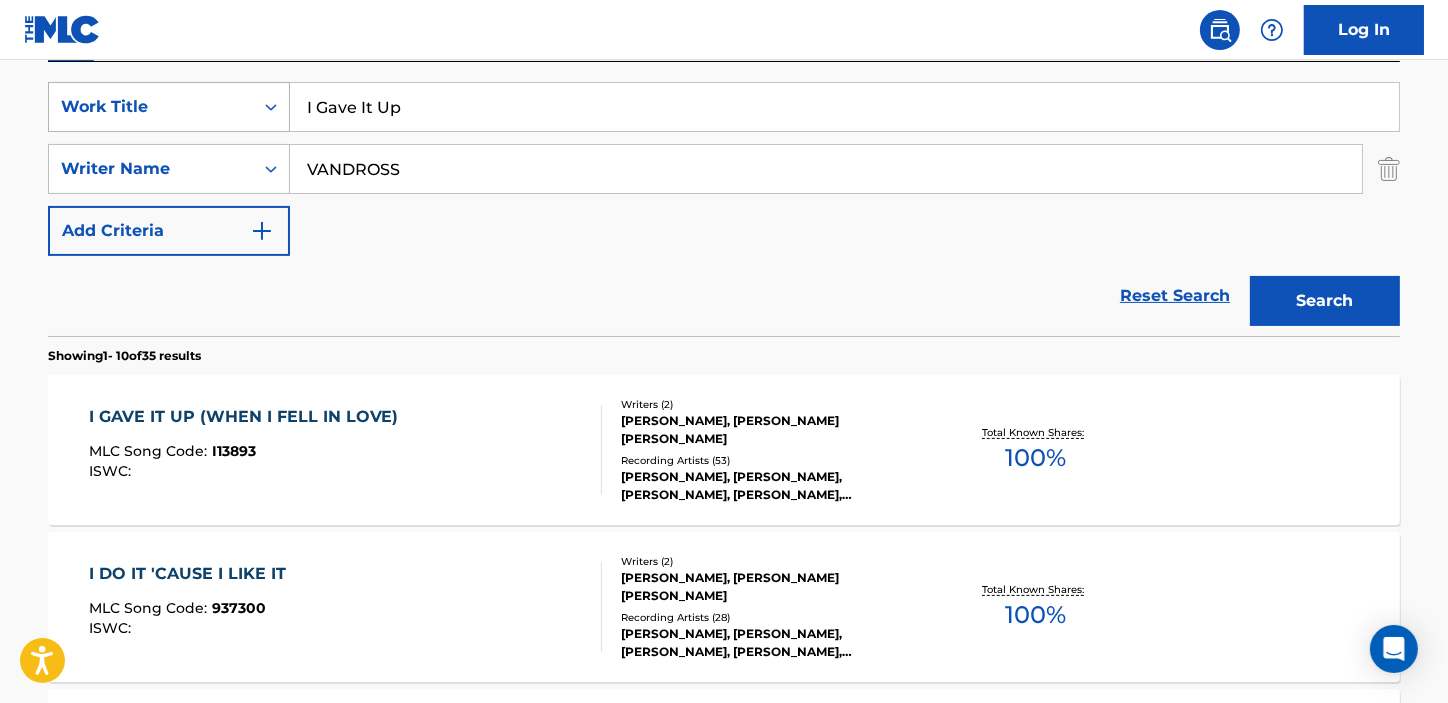 drag, startPoint x: 268, startPoint y: 113, endPoint x: 201, endPoint y: 113, distance: 67 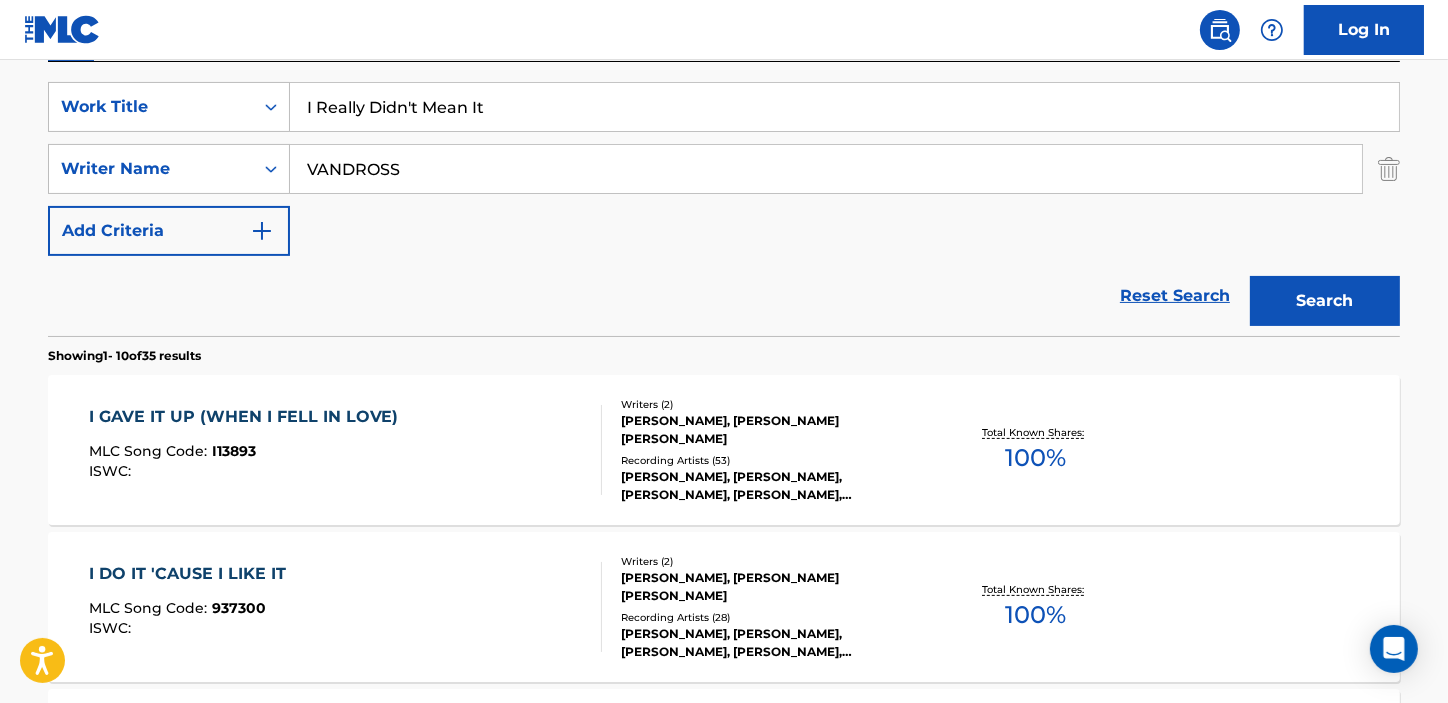 type on "I Really Didn't Mean It" 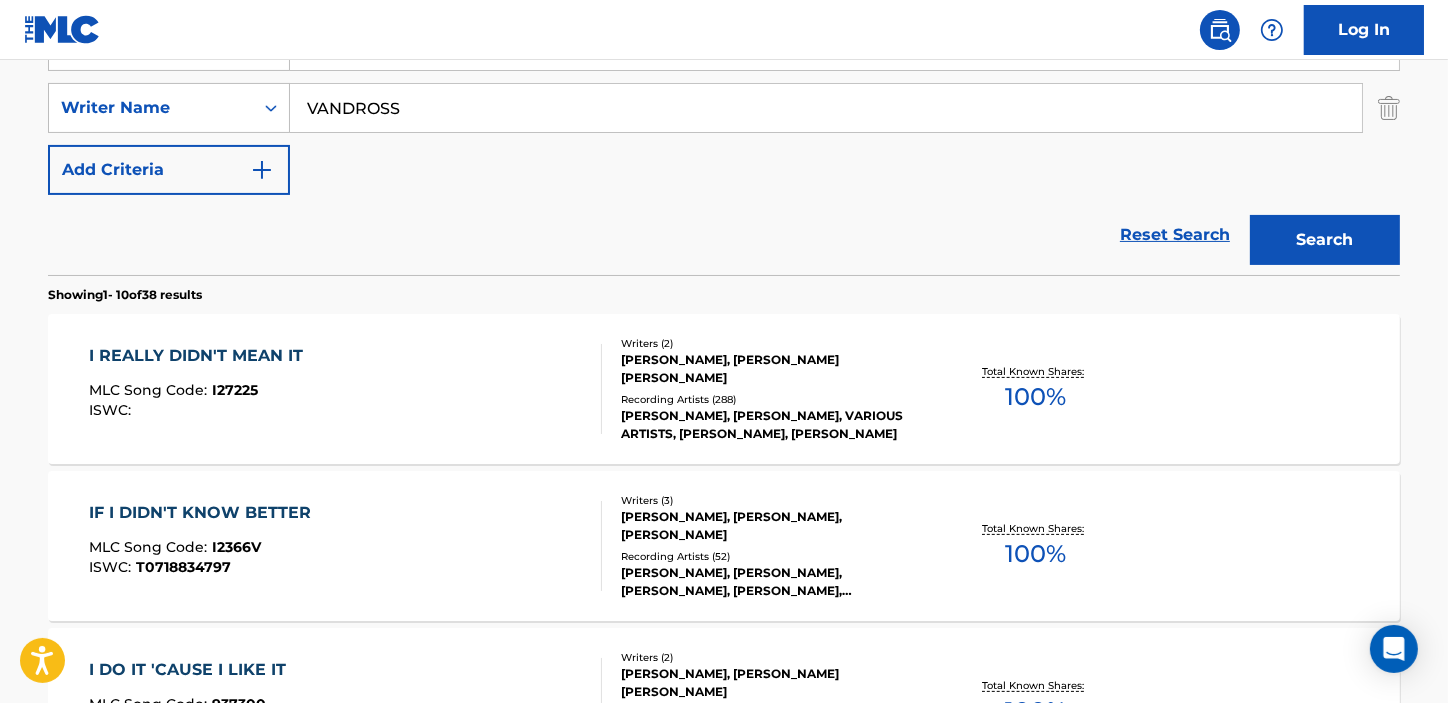 scroll, scrollTop: 454, scrollLeft: 0, axis: vertical 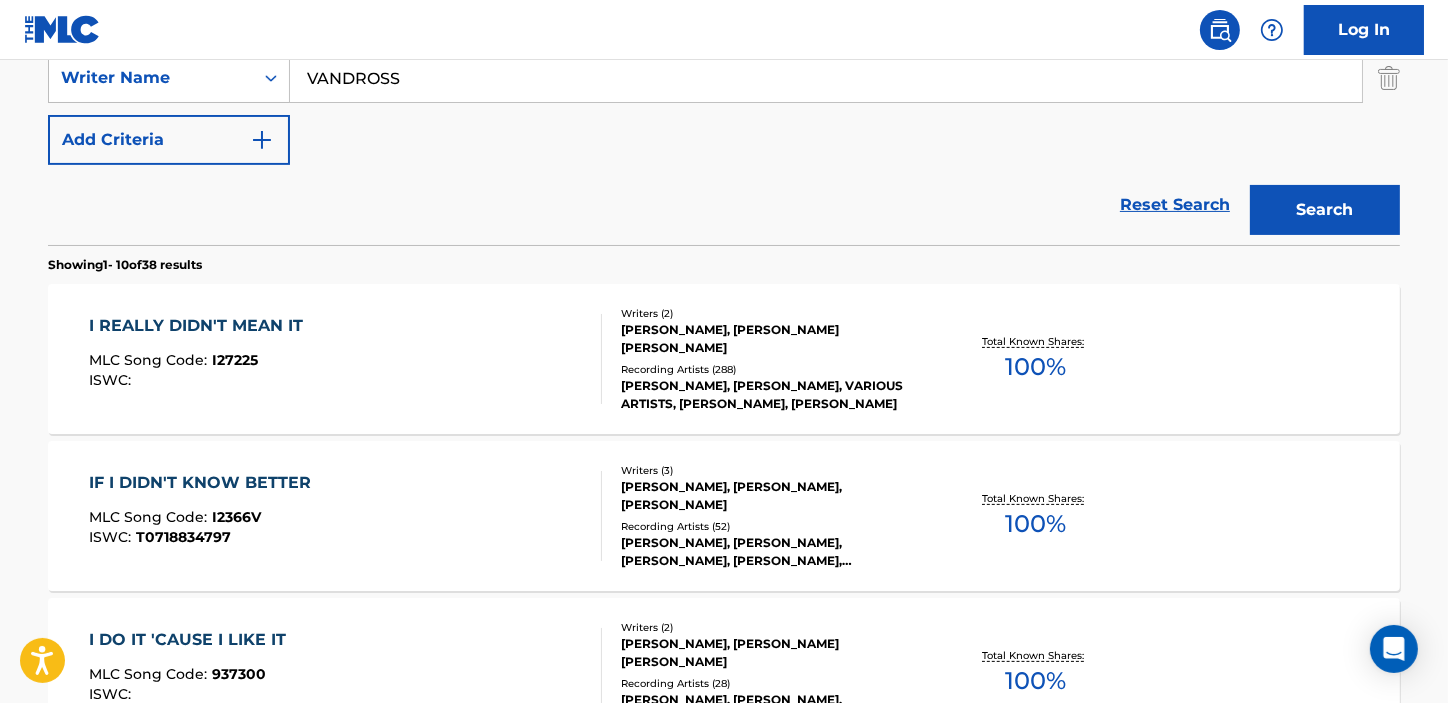 click on "I REALLY DIDN'T MEAN IT" at bounding box center [201, 326] 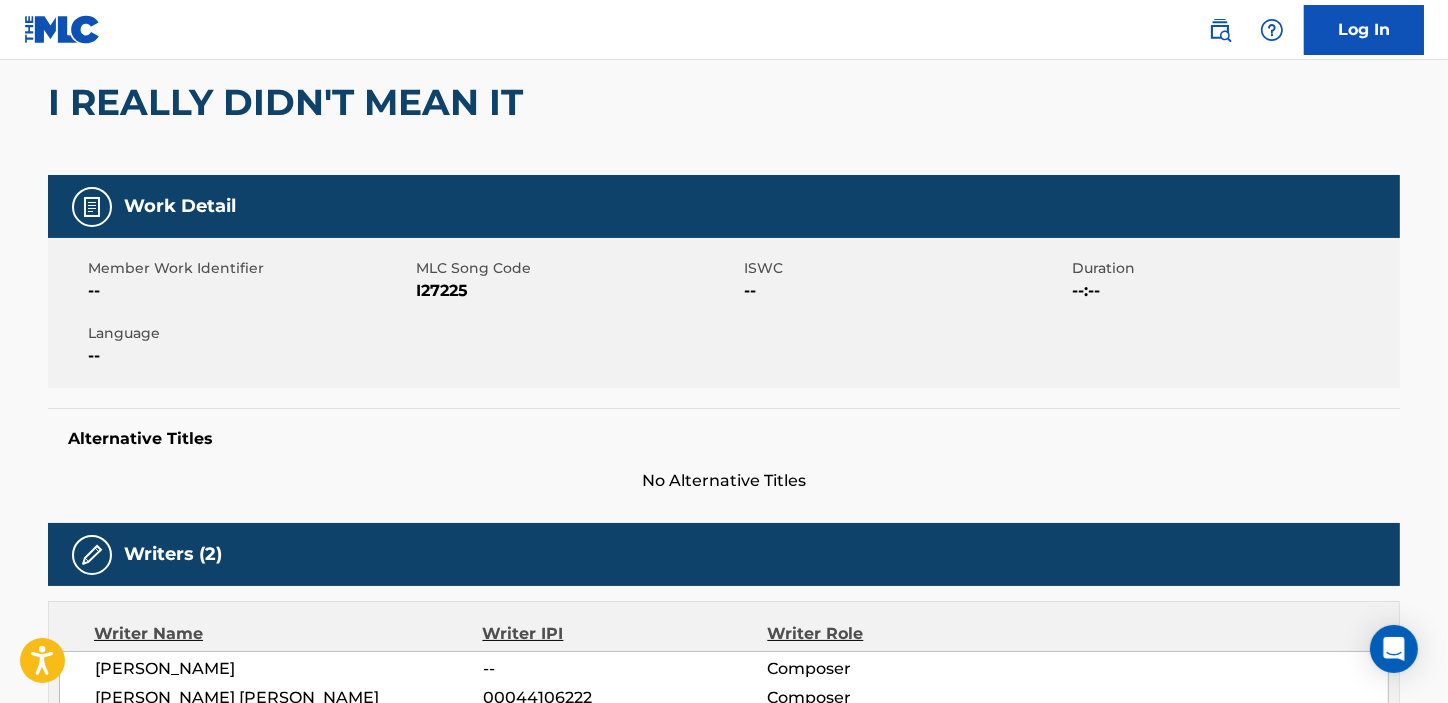 scroll, scrollTop: 0, scrollLeft: 0, axis: both 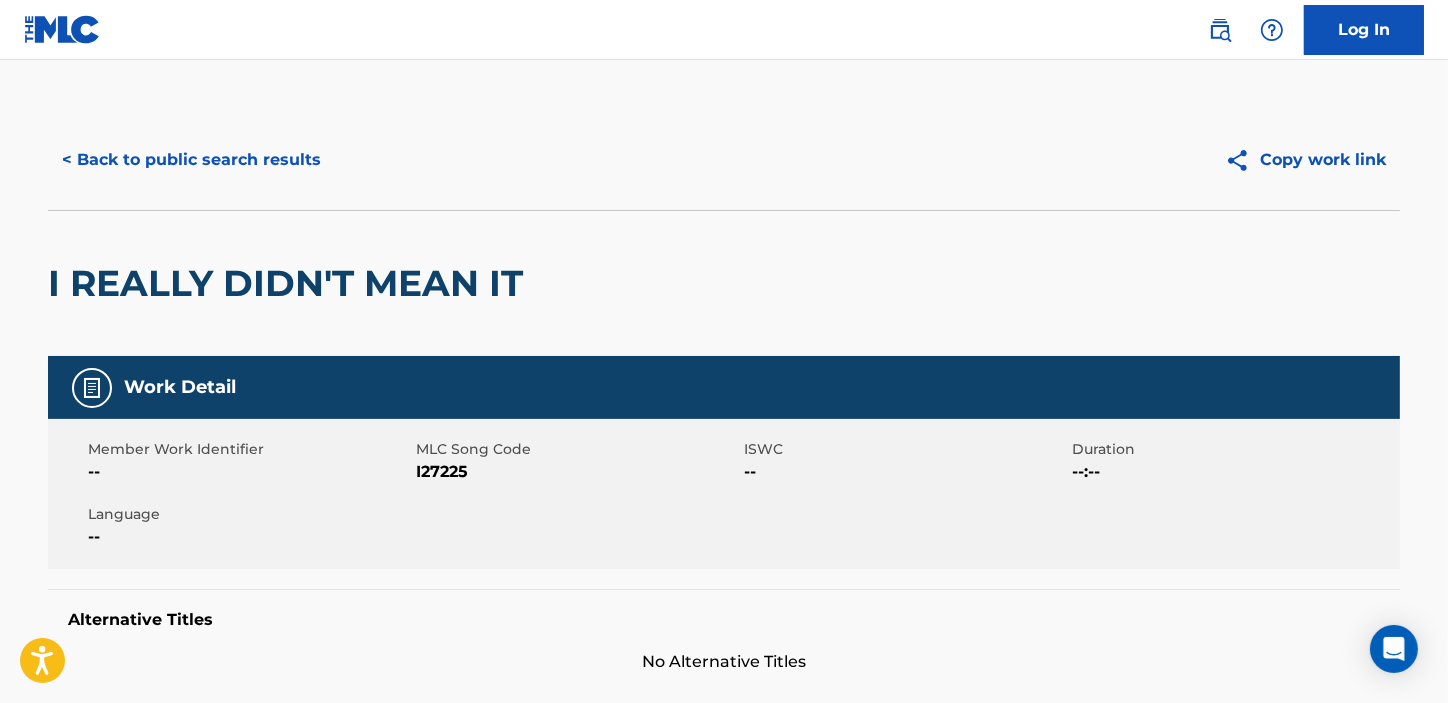 click on "< Back to public search results" at bounding box center (191, 160) 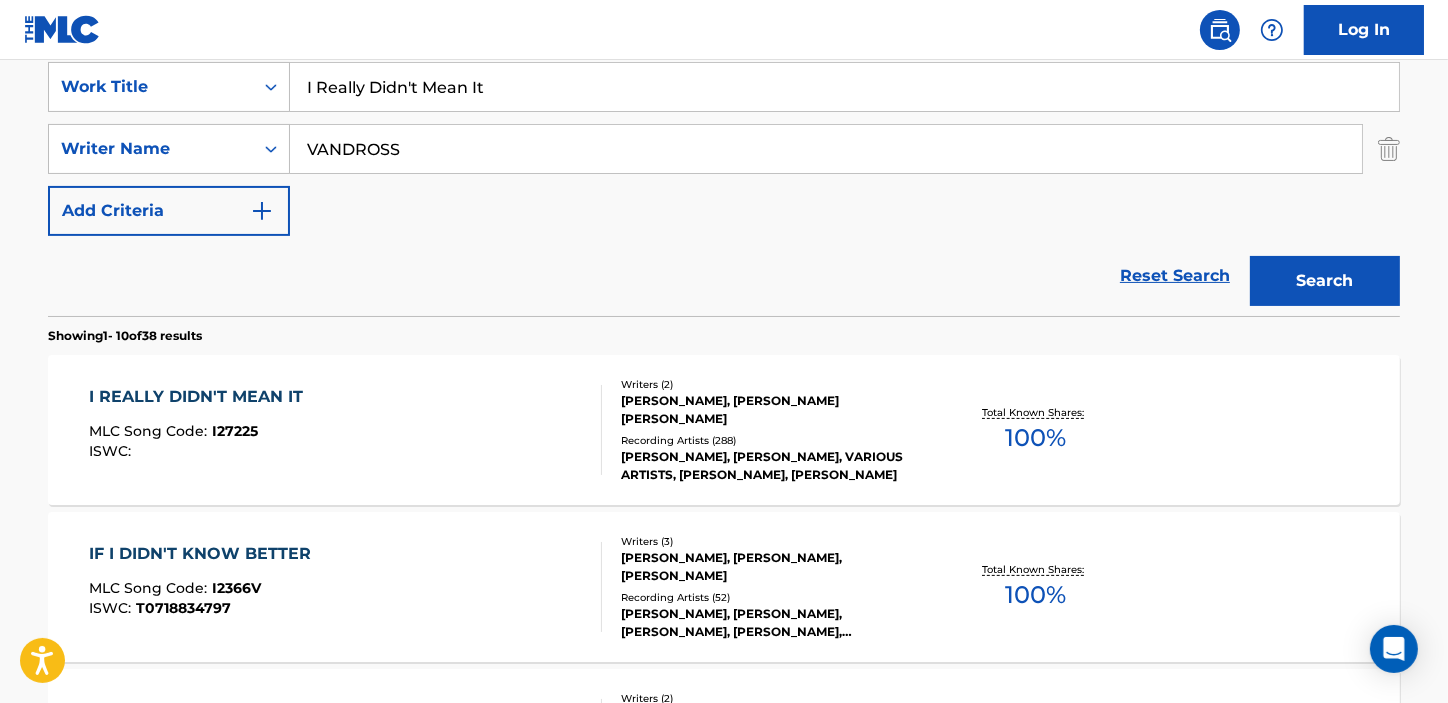 scroll, scrollTop: 353, scrollLeft: 0, axis: vertical 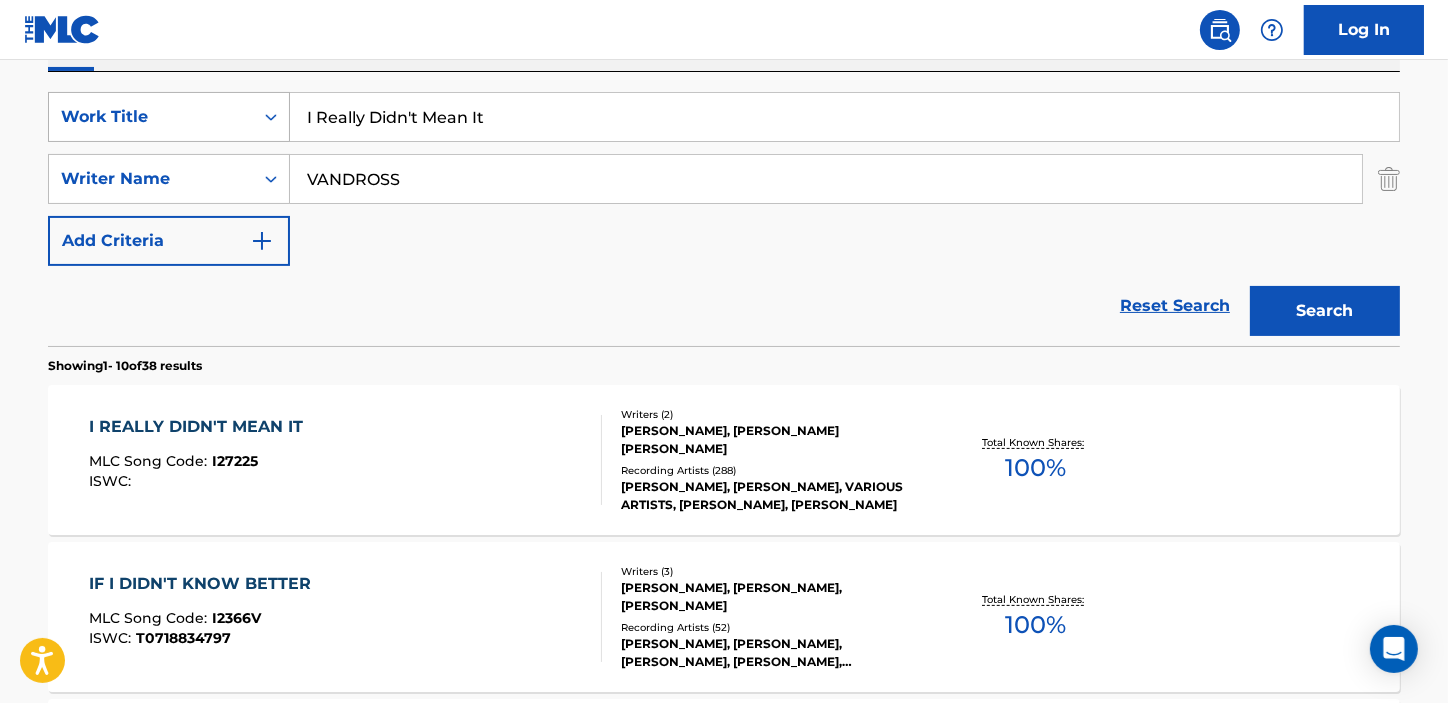 drag, startPoint x: 543, startPoint y: 121, endPoint x: 112, endPoint y: 140, distance: 431.41858 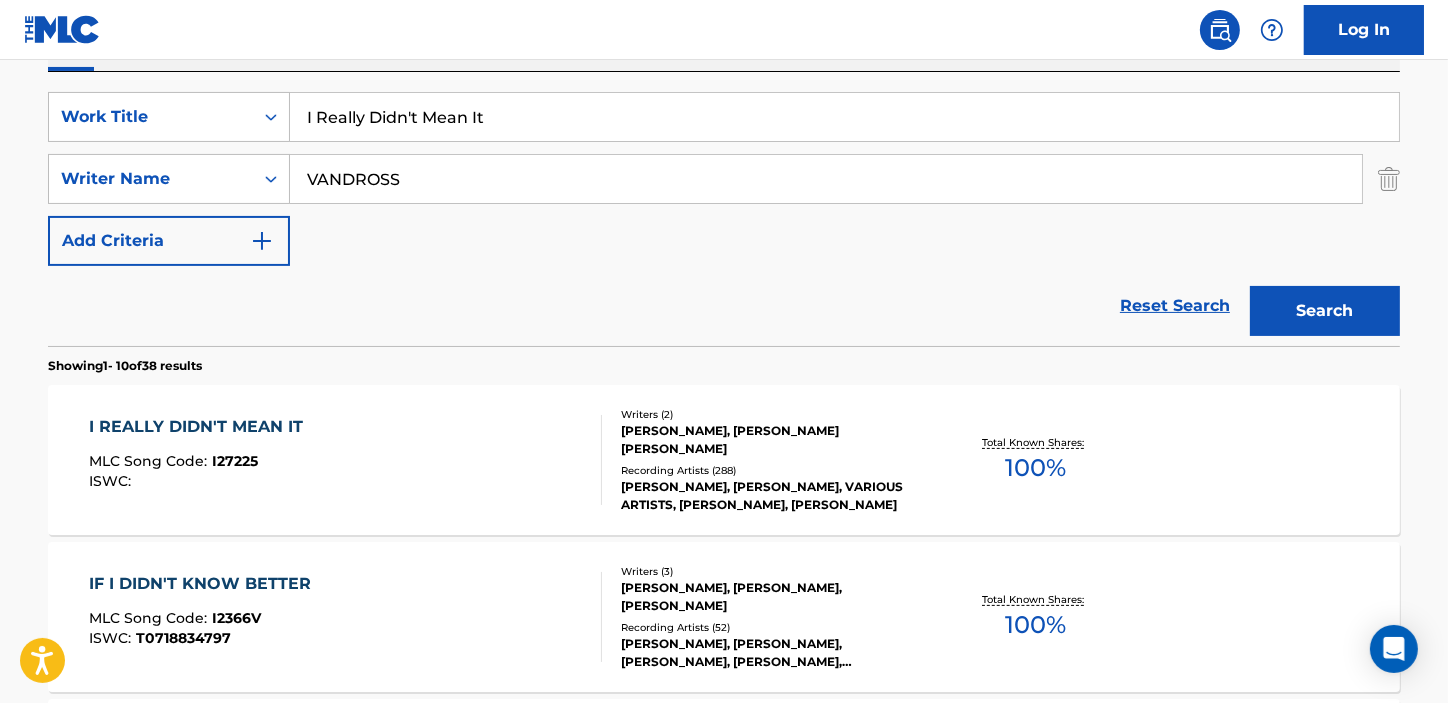 paste on "Wanted Your Love" 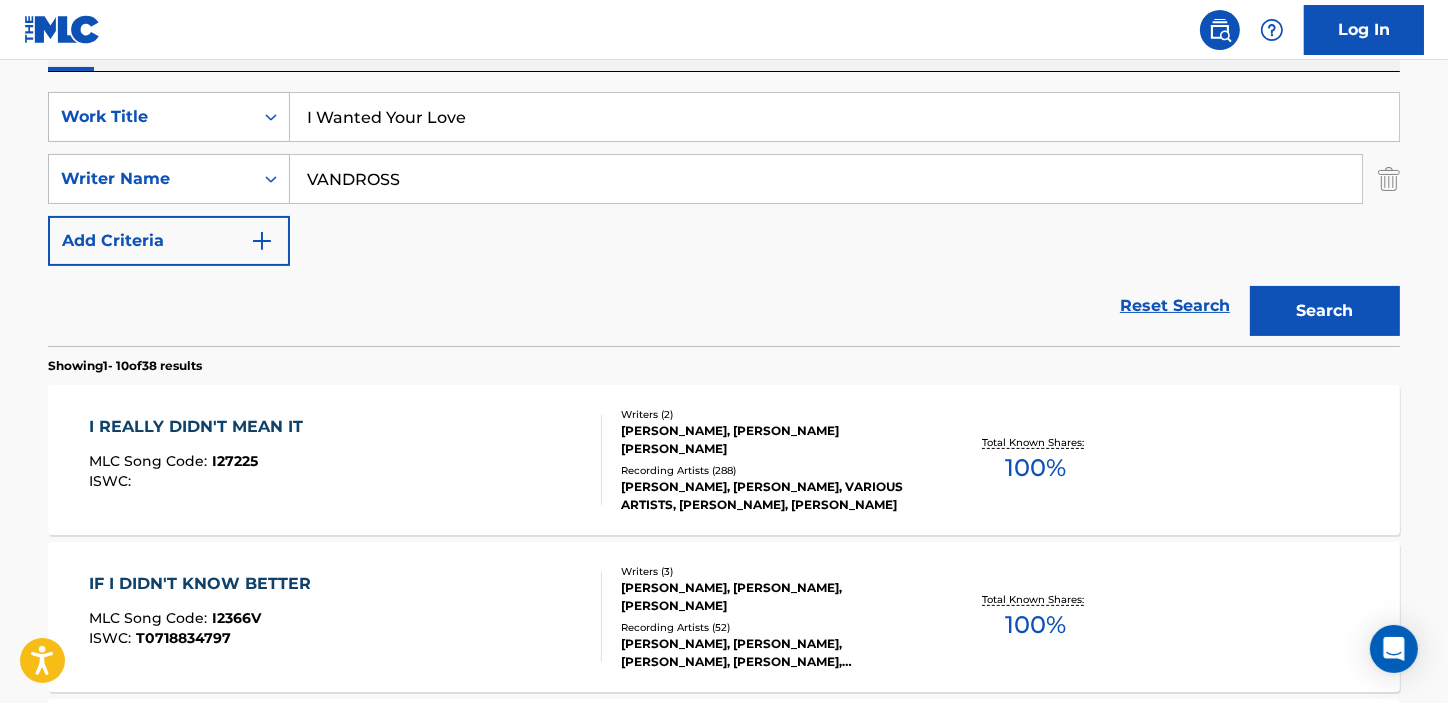 type on "I Wanted Your Love" 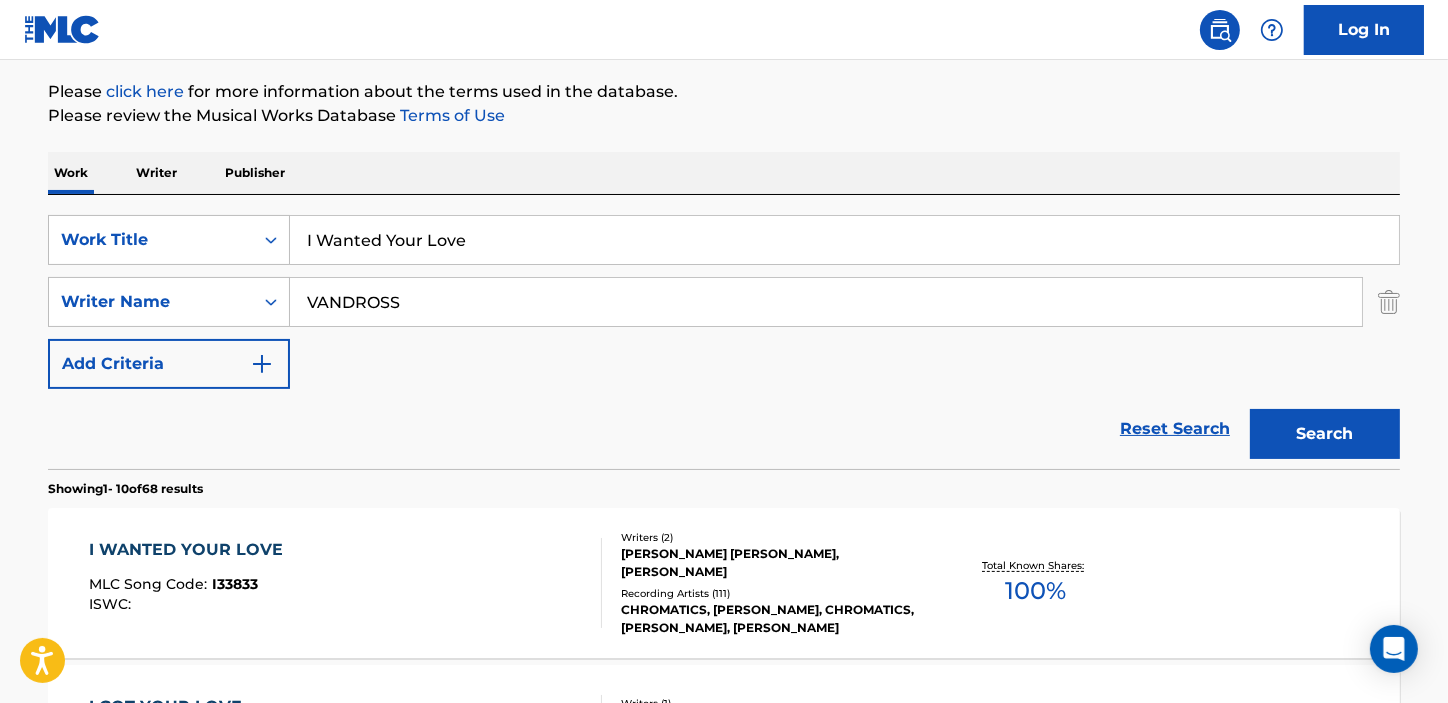 scroll, scrollTop: 353, scrollLeft: 0, axis: vertical 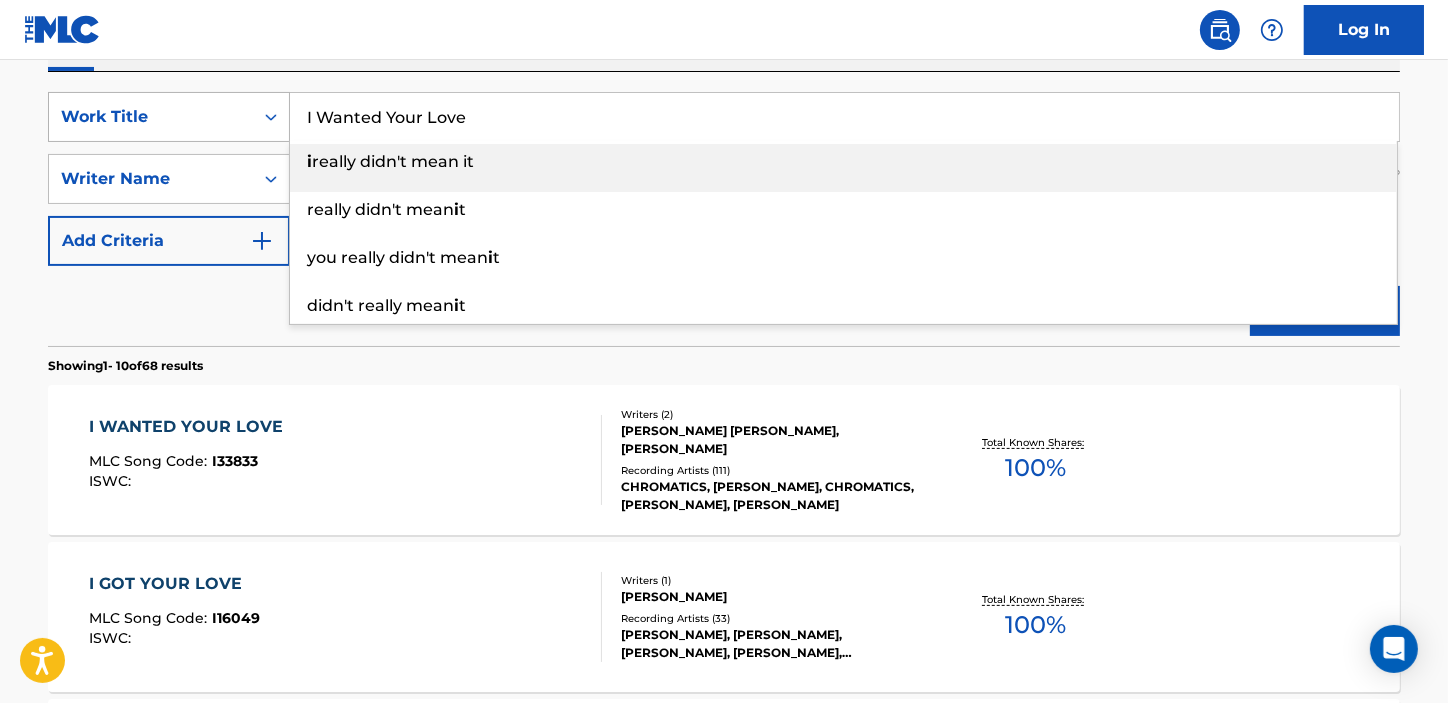 drag, startPoint x: 511, startPoint y: 124, endPoint x: 203, endPoint y: 124, distance: 308 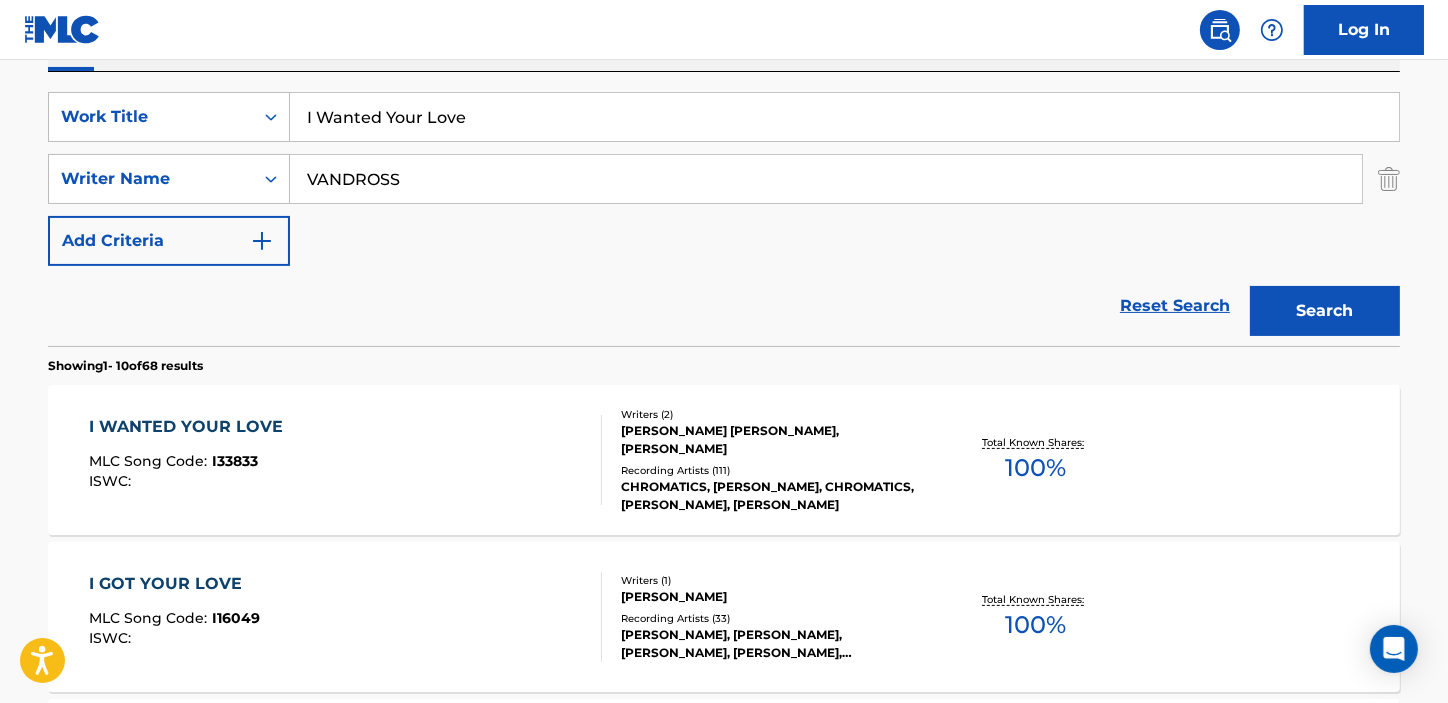 click on "I WANTED YOUR LOVE" at bounding box center [191, 427] 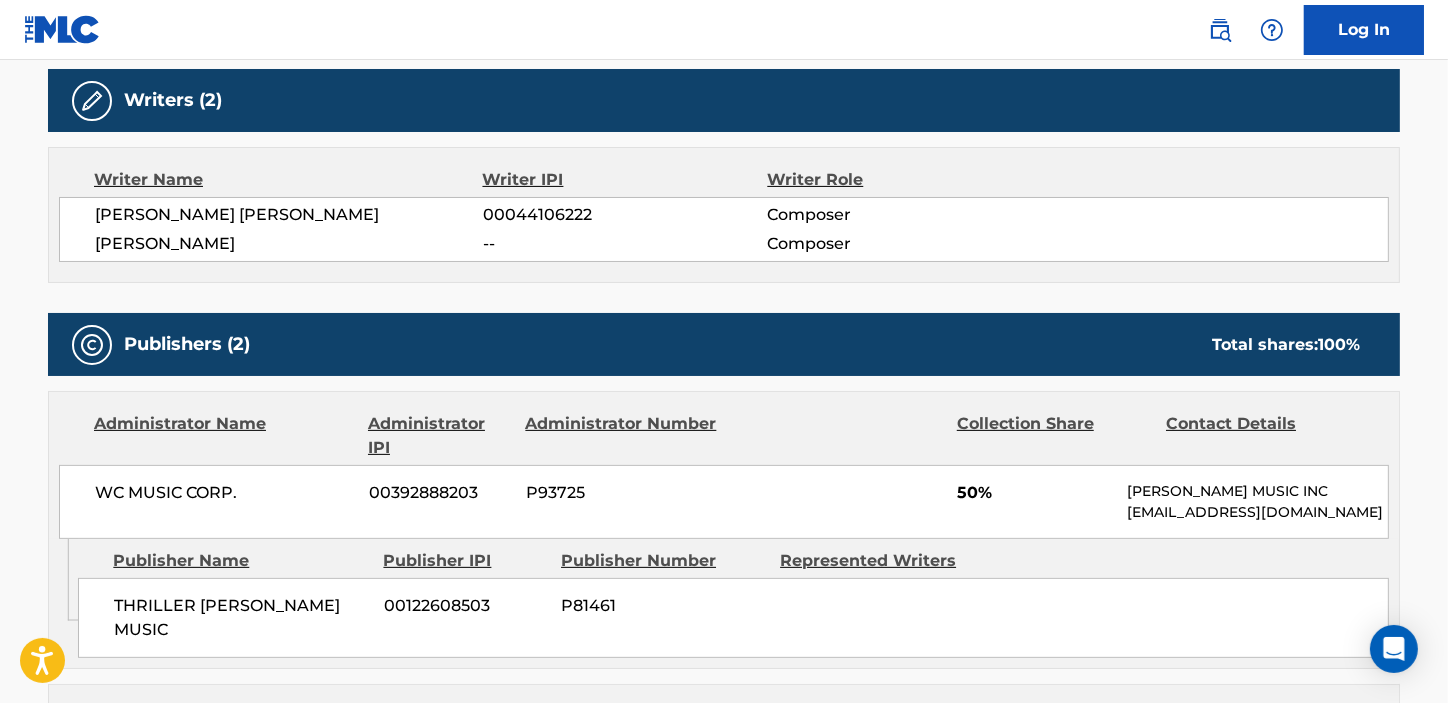 scroll, scrollTop: 636, scrollLeft: 0, axis: vertical 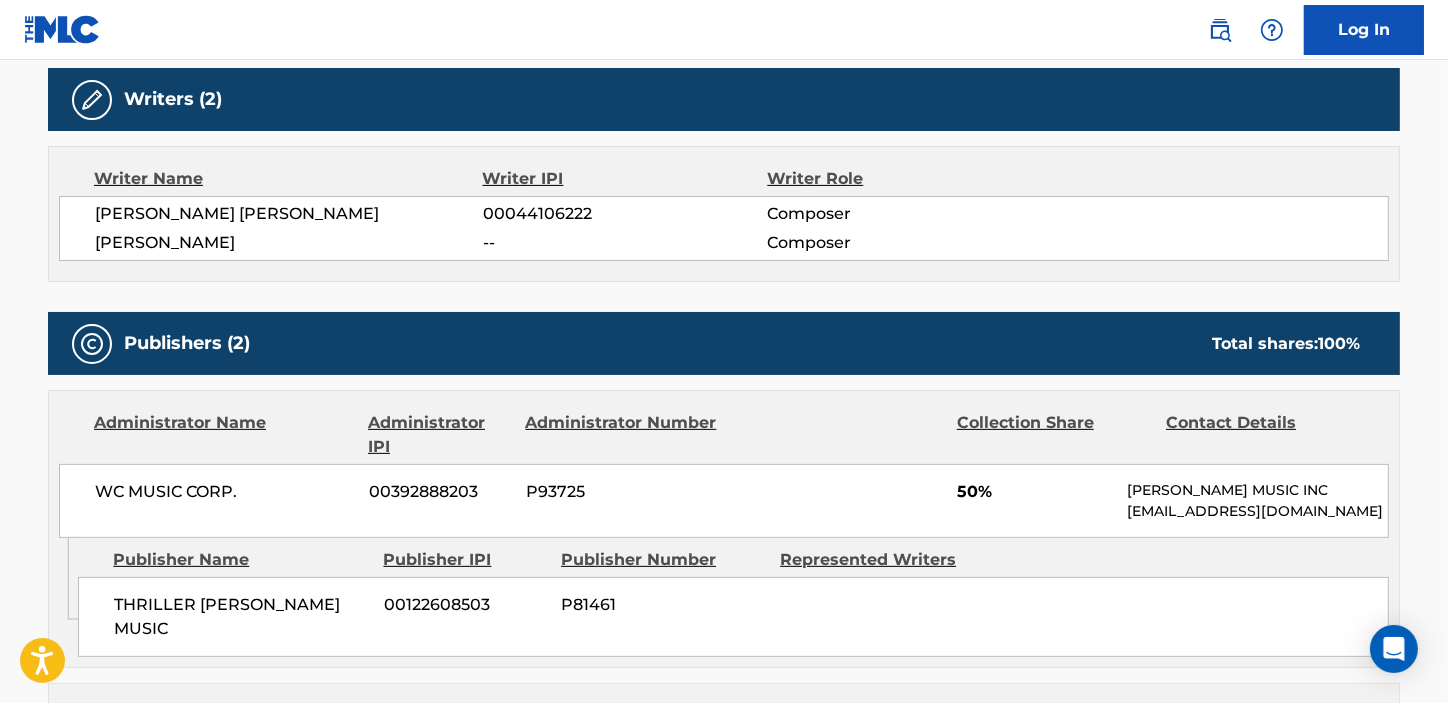 click on "[PERSON_NAME]" at bounding box center [289, 243] 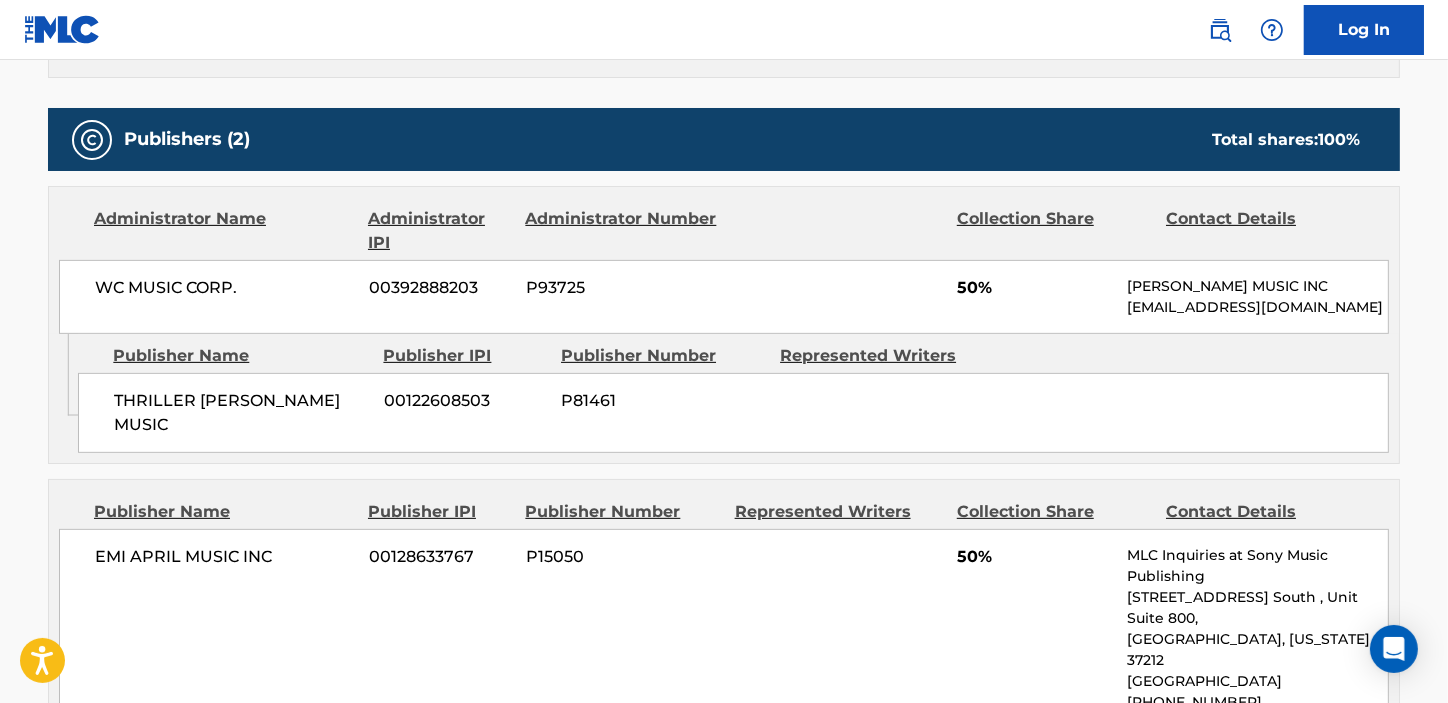 scroll, scrollTop: 727, scrollLeft: 0, axis: vertical 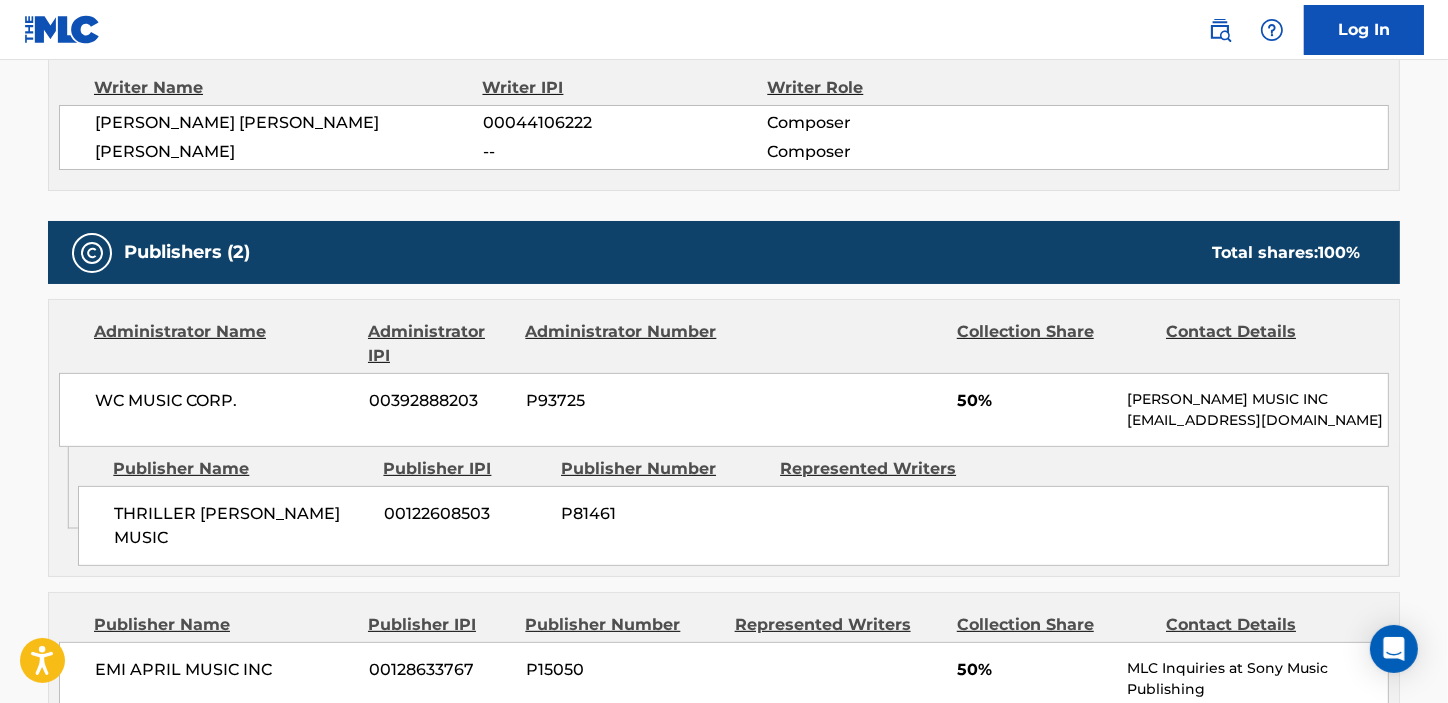 click on "[PERSON_NAME]" at bounding box center (289, 152) 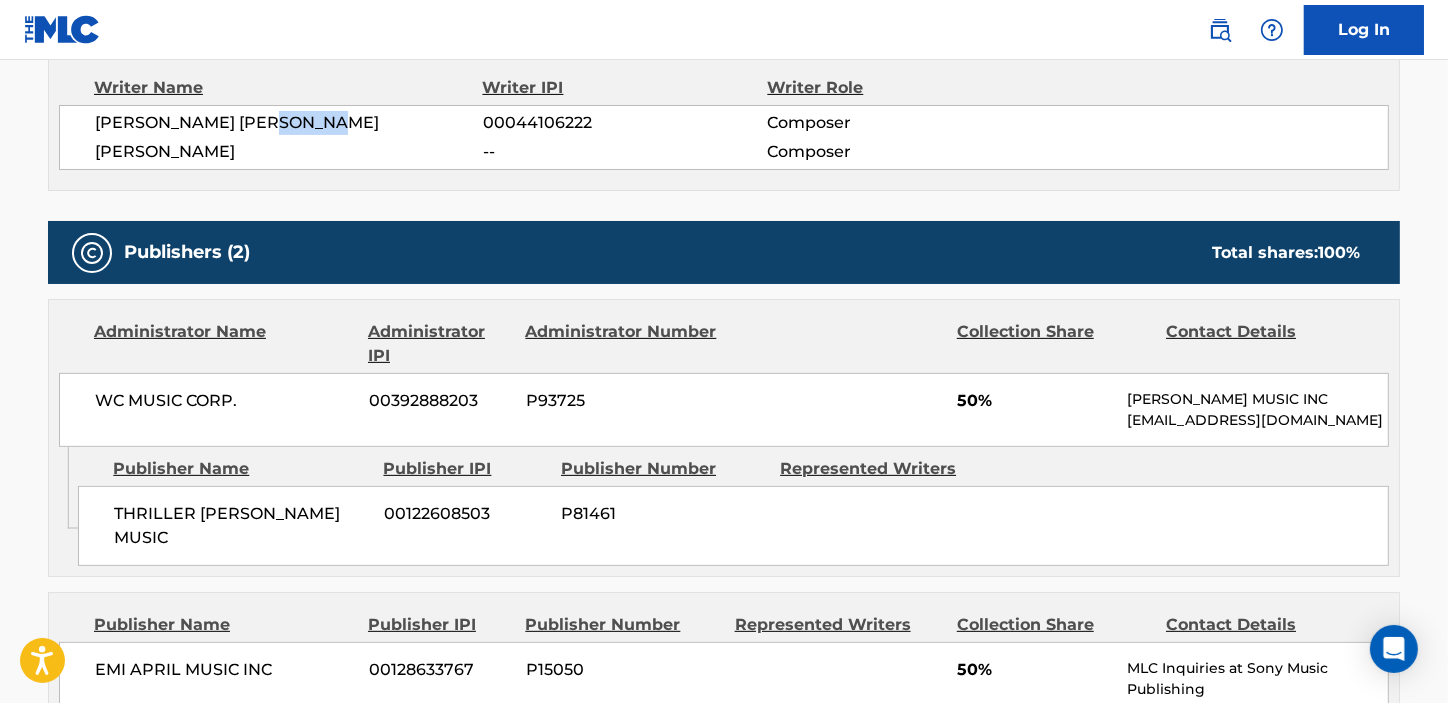 click on "[PERSON_NAME] [PERSON_NAME]" at bounding box center (289, 123) 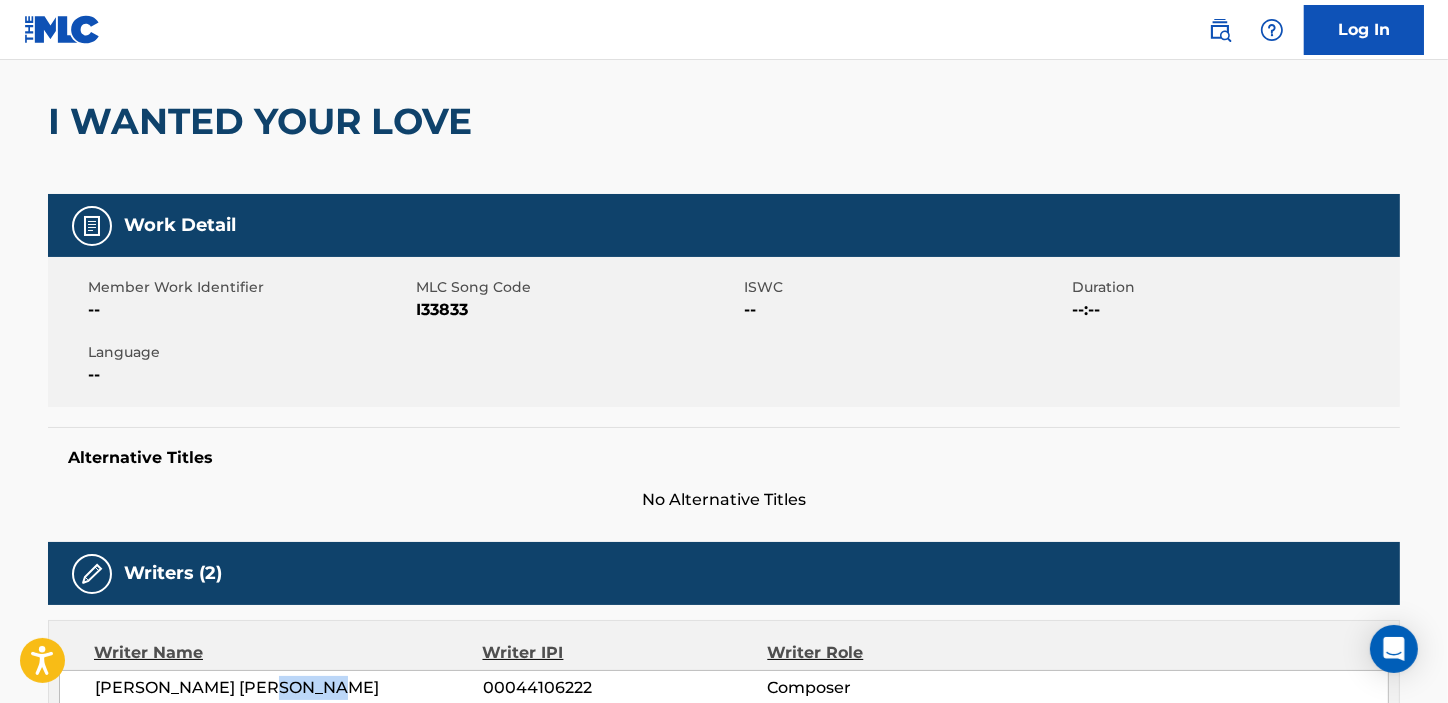 scroll, scrollTop: 0, scrollLeft: 0, axis: both 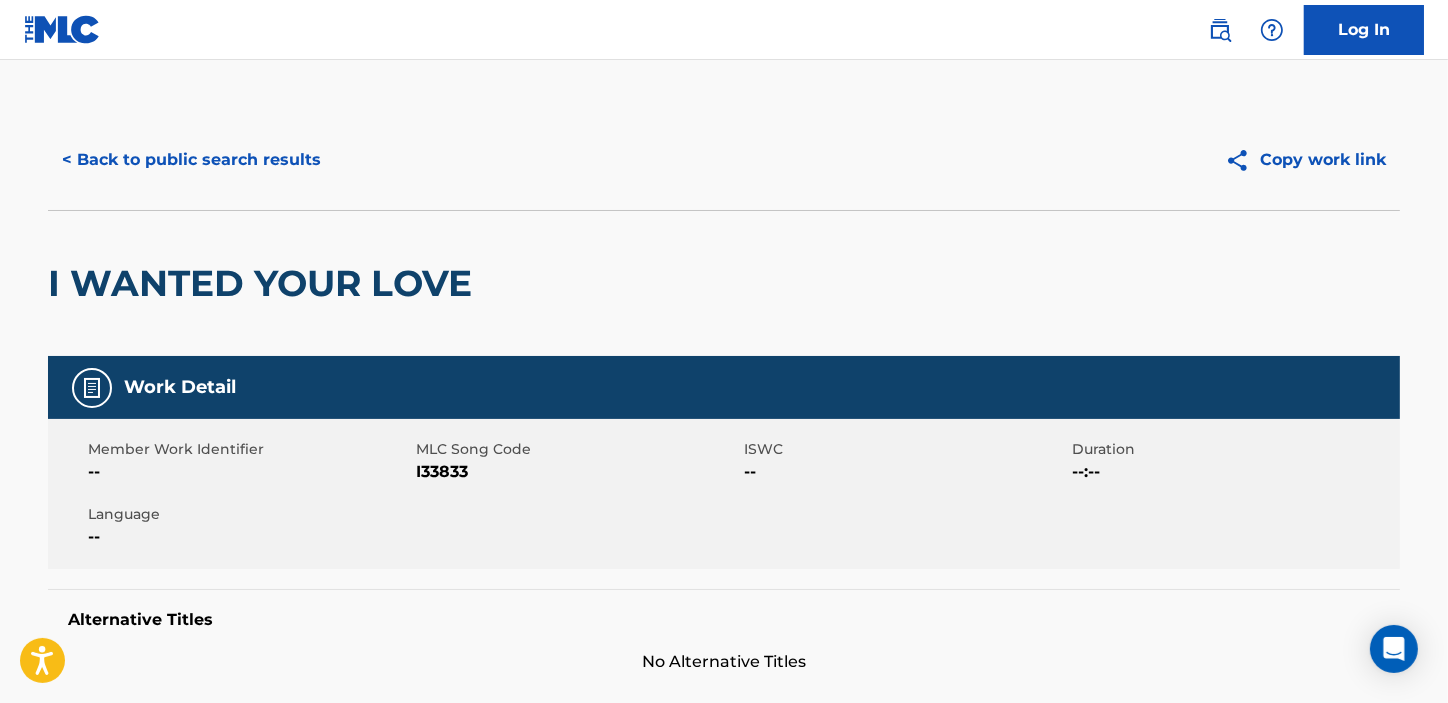 click on "< Back to public search results" at bounding box center (191, 160) 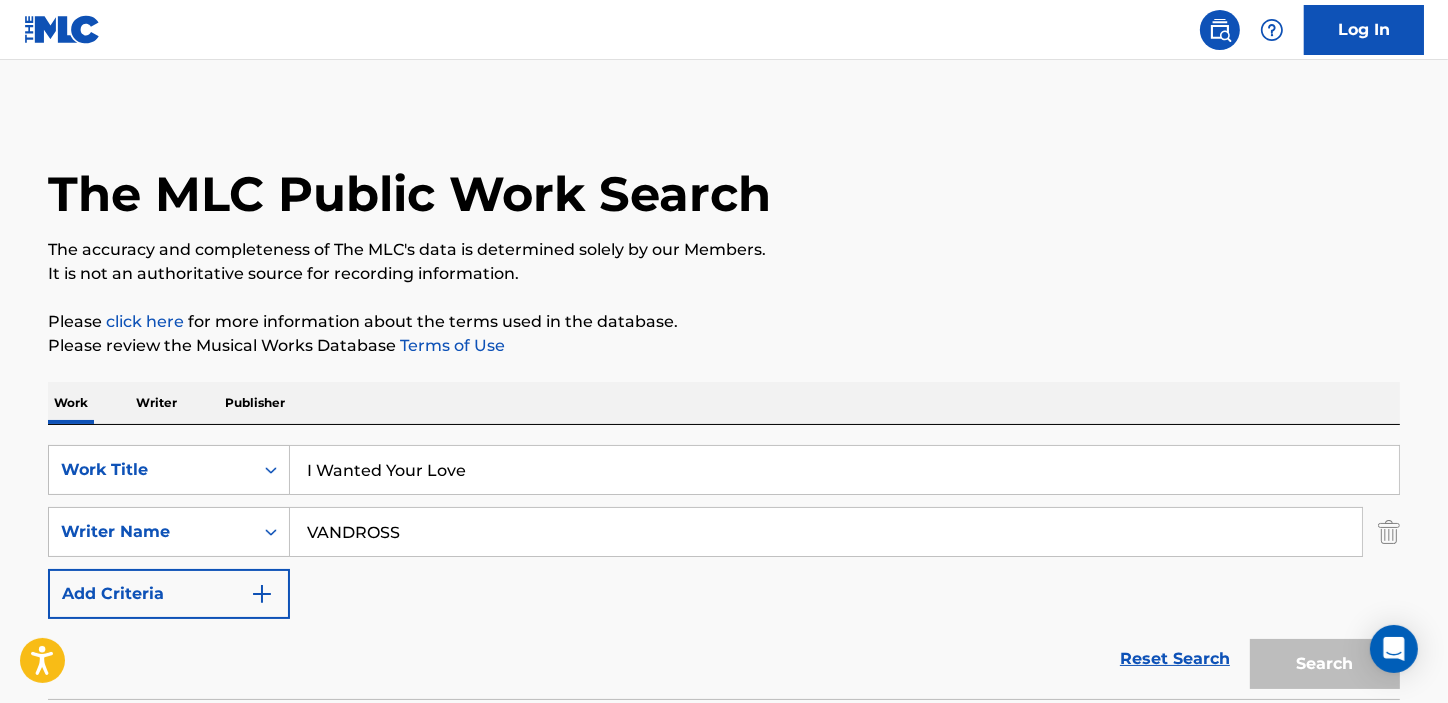 scroll, scrollTop: 353, scrollLeft: 0, axis: vertical 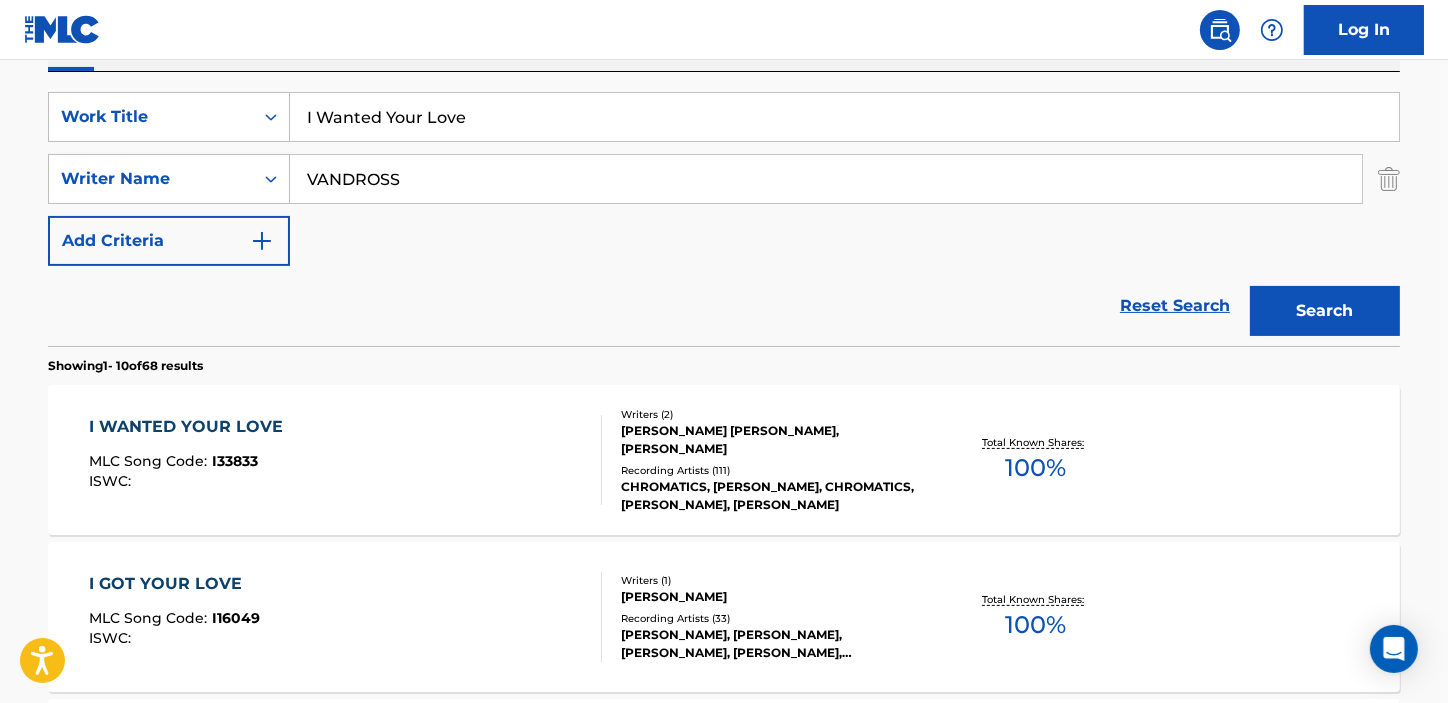 drag, startPoint x: 272, startPoint y: 143, endPoint x: 257, endPoint y: 143, distance: 15 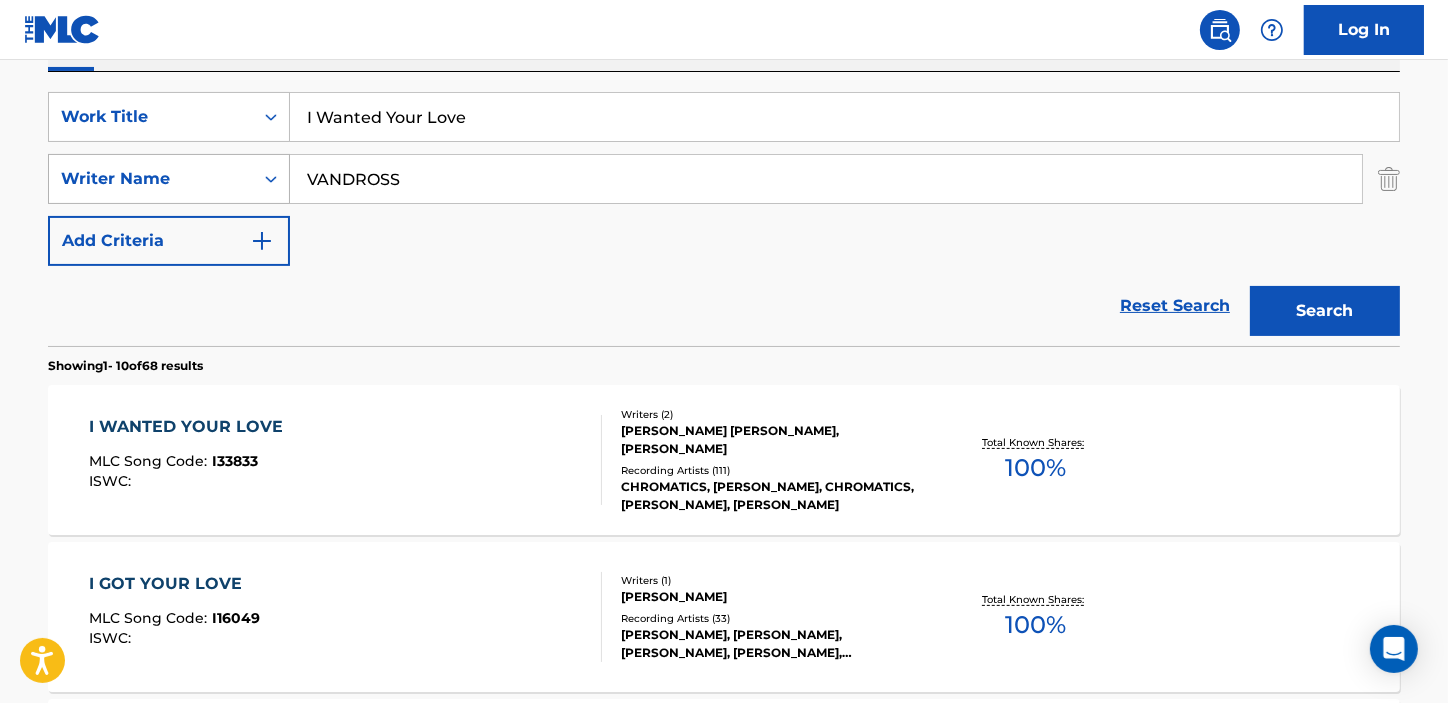 paste on "'ll Let You Slid" 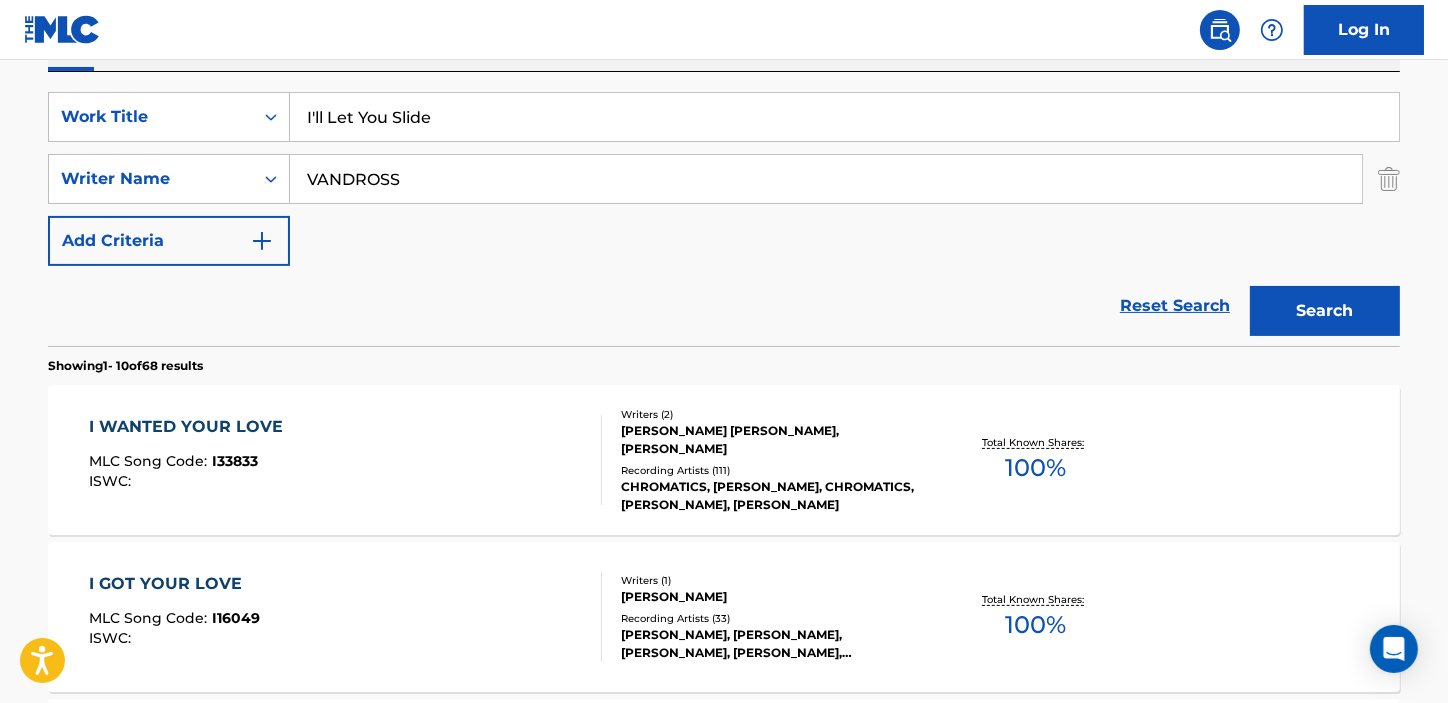 type on "I'll Let You Slide" 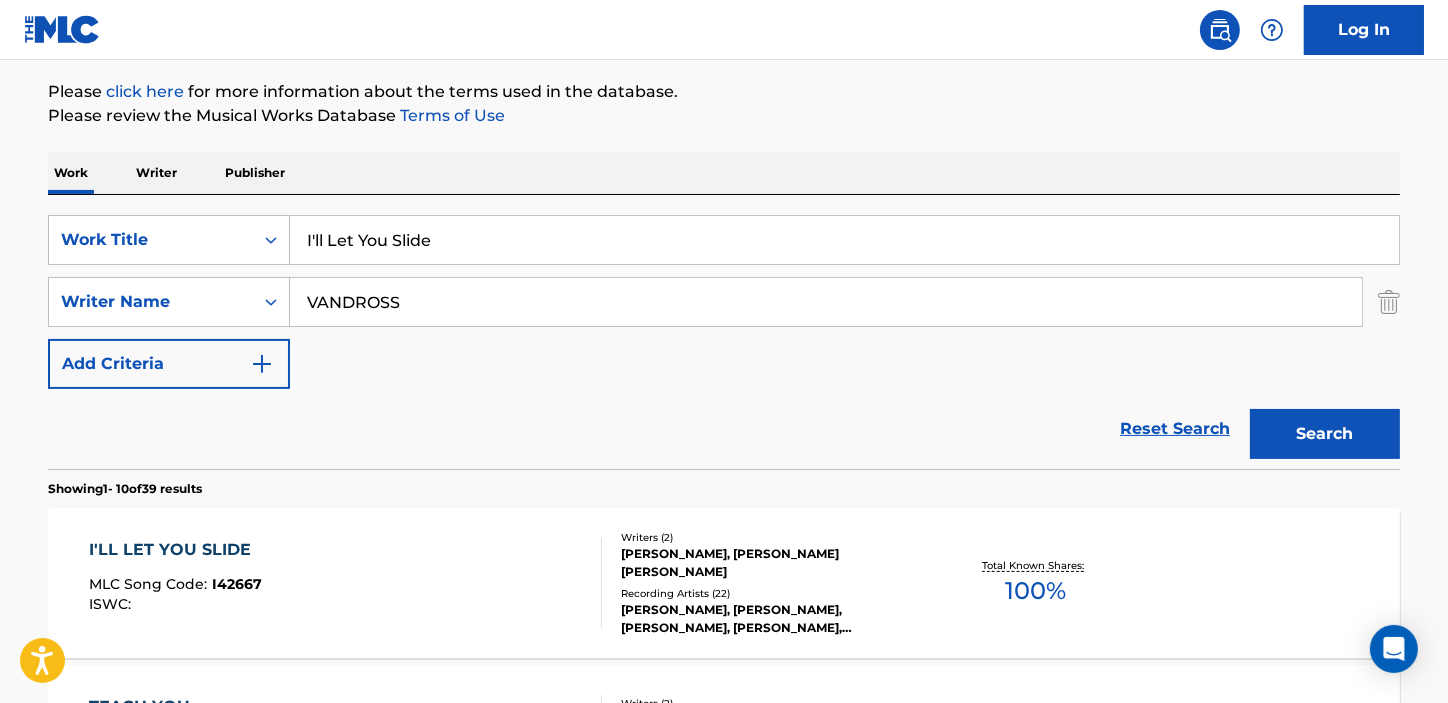 scroll, scrollTop: 353, scrollLeft: 0, axis: vertical 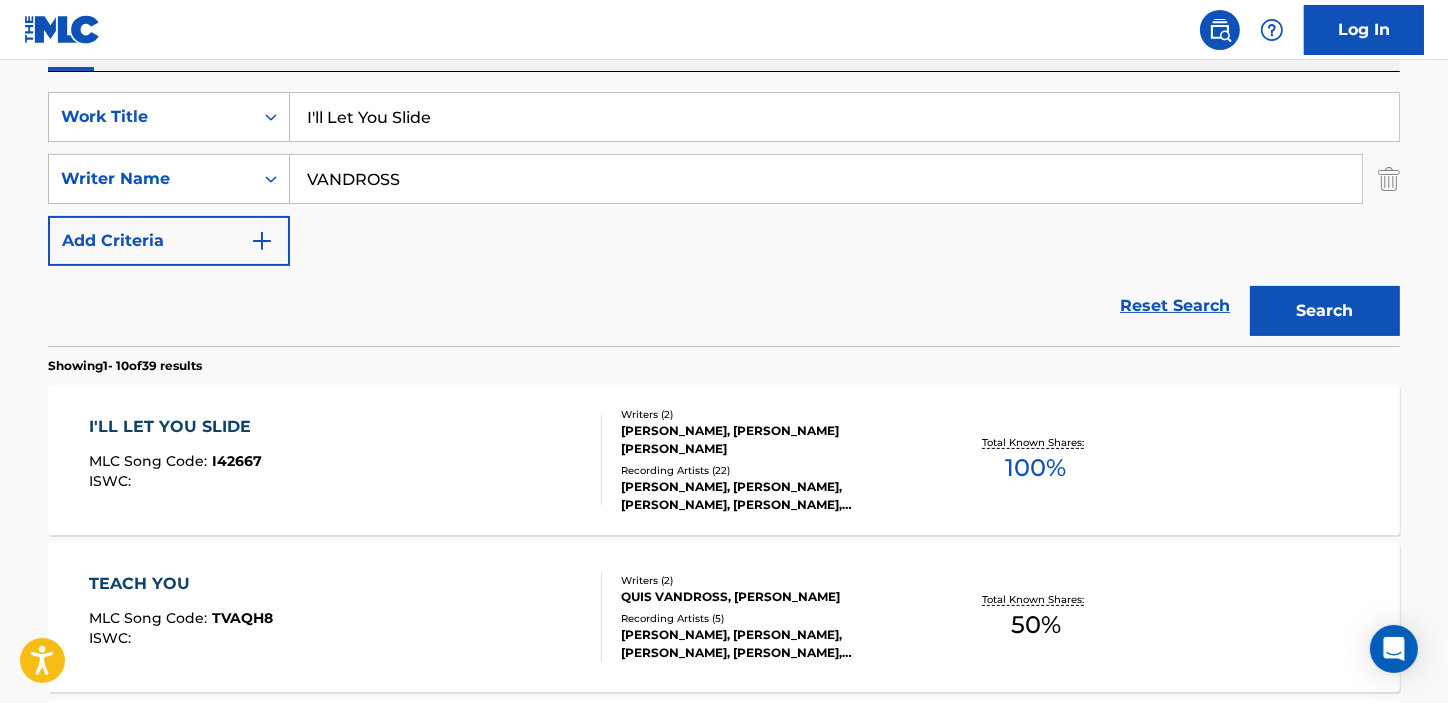 click on "I'LL LET YOU SLIDE" at bounding box center [175, 427] 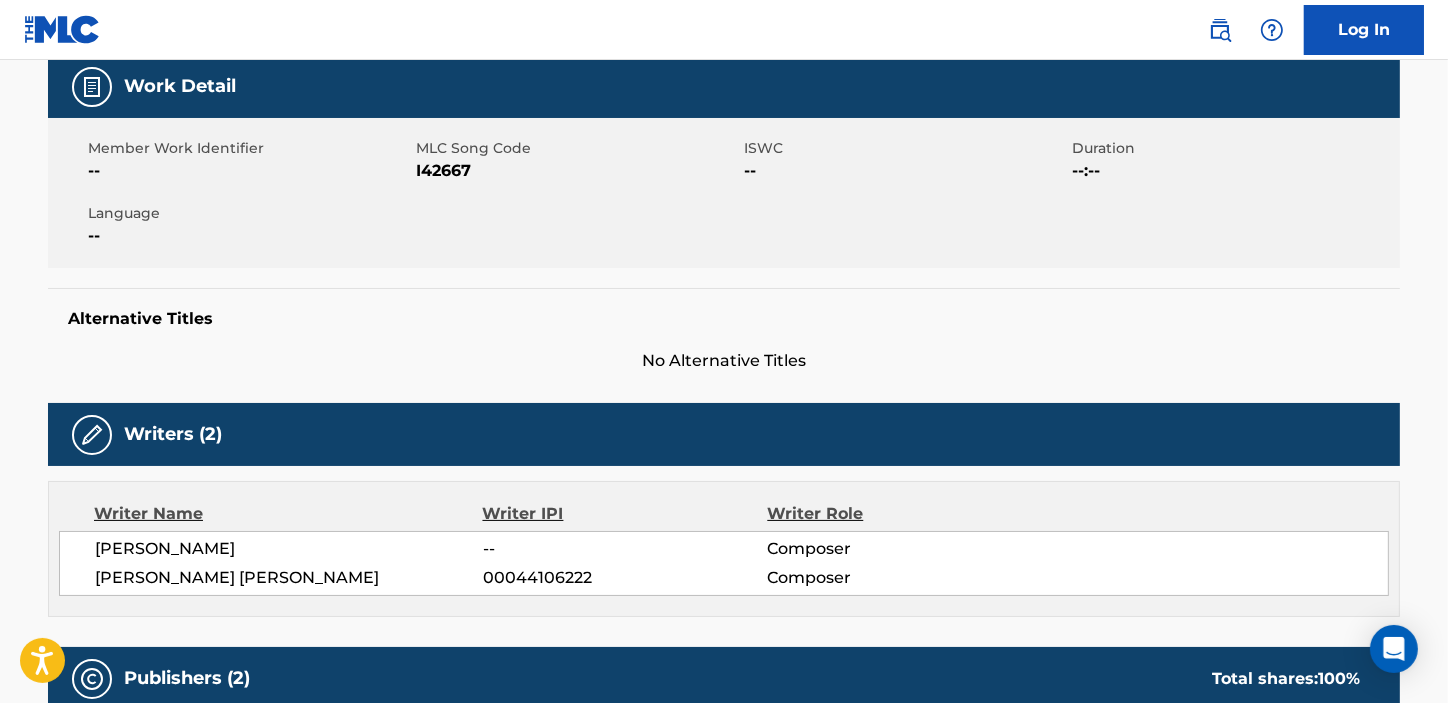 scroll, scrollTop: 0, scrollLeft: 0, axis: both 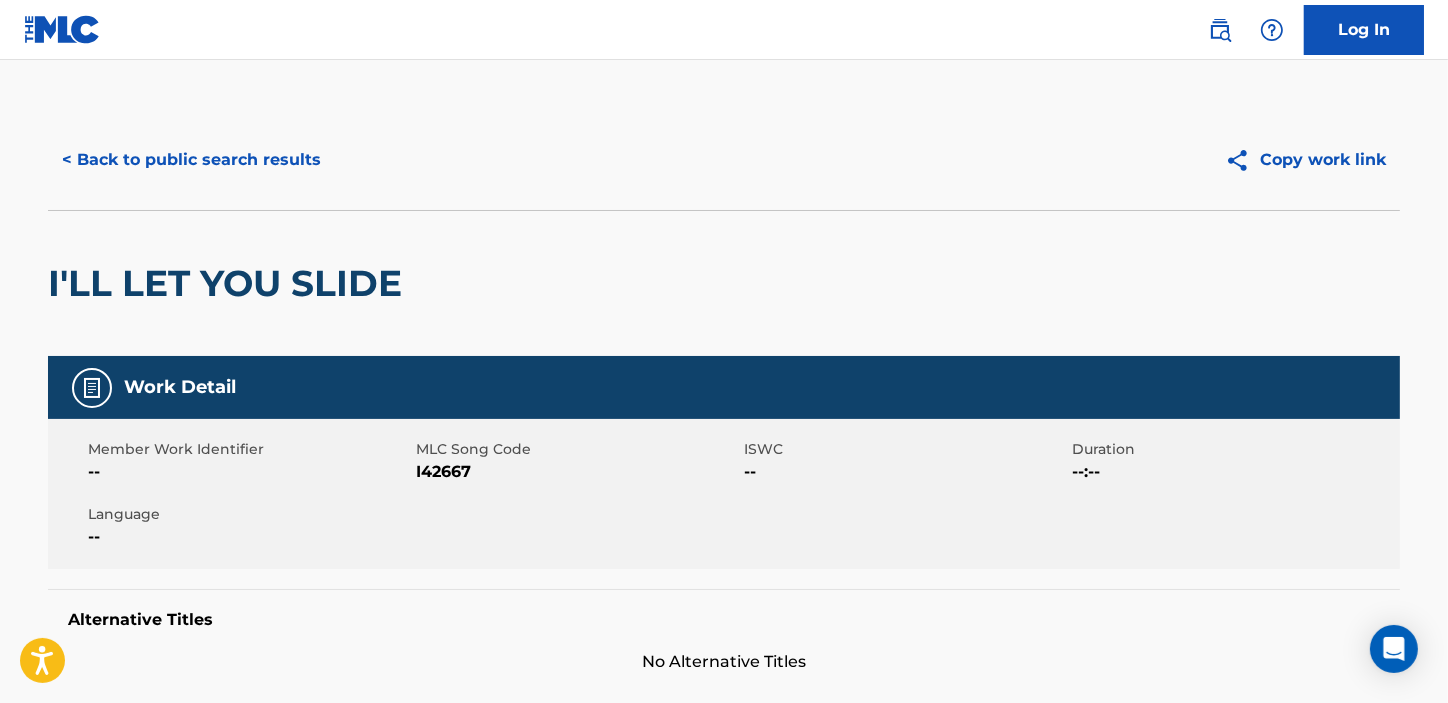 click on "< Back to public search results" at bounding box center [191, 160] 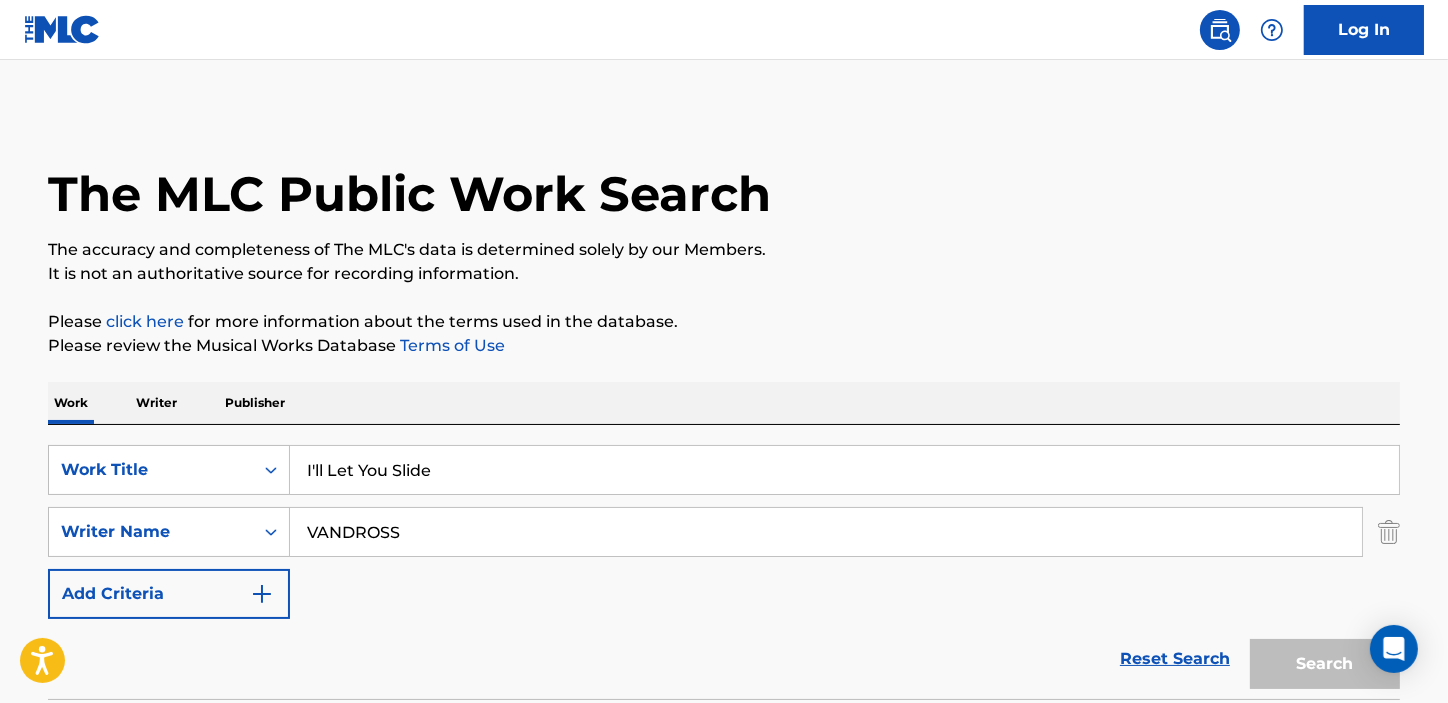 scroll, scrollTop: 353, scrollLeft: 0, axis: vertical 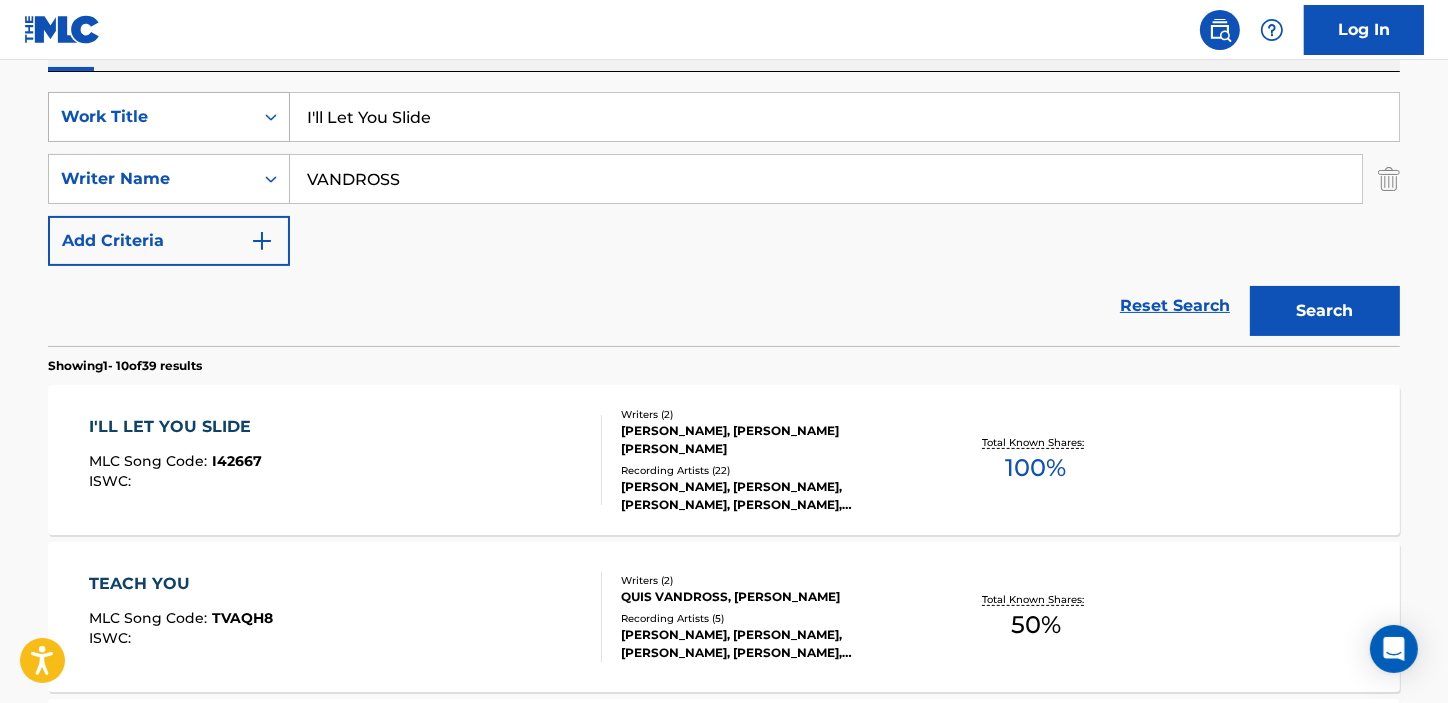 drag, startPoint x: 482, startPoint y: 130, endPoint x: 263, endPoint y: 124, distance: 219.08218 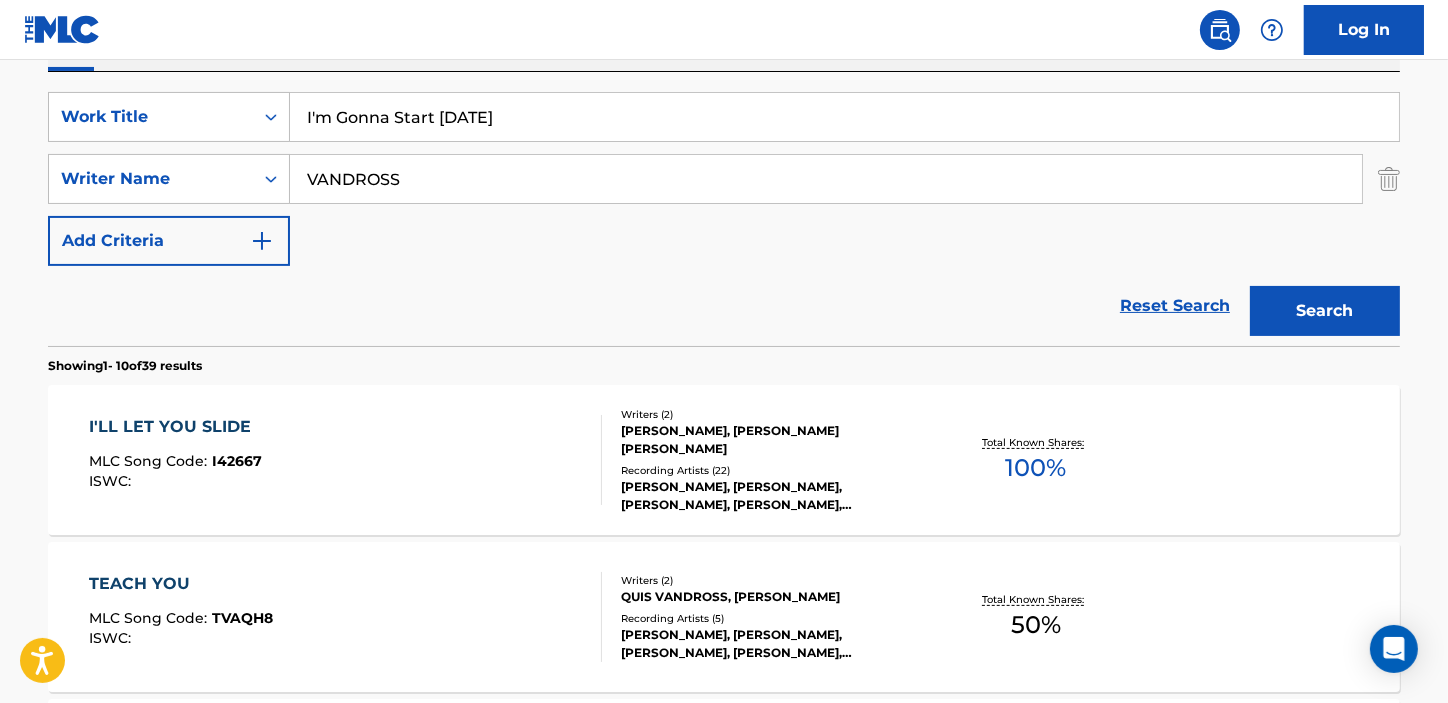 type on "I'm Gonna Start [DATE]" 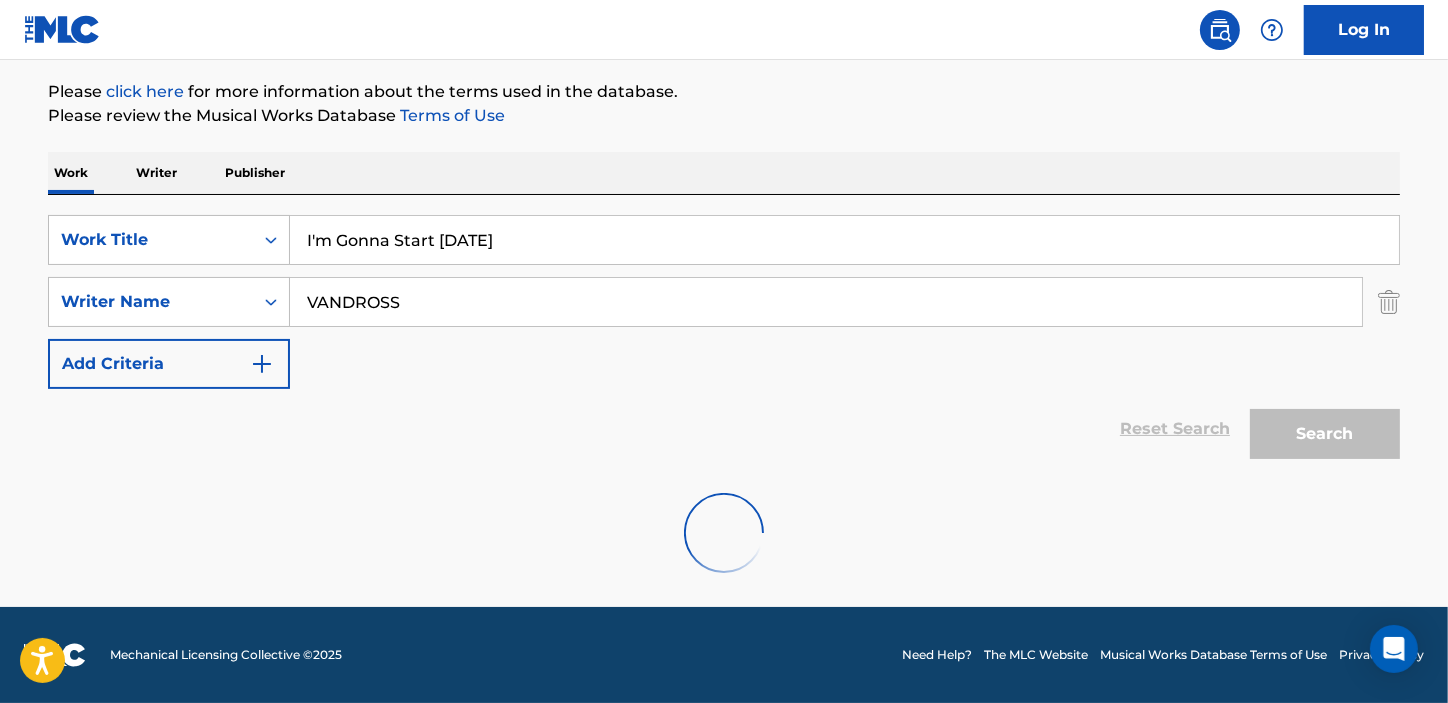 scroll, scrollTop: 353, scrollLeft: 0, axis: vertical 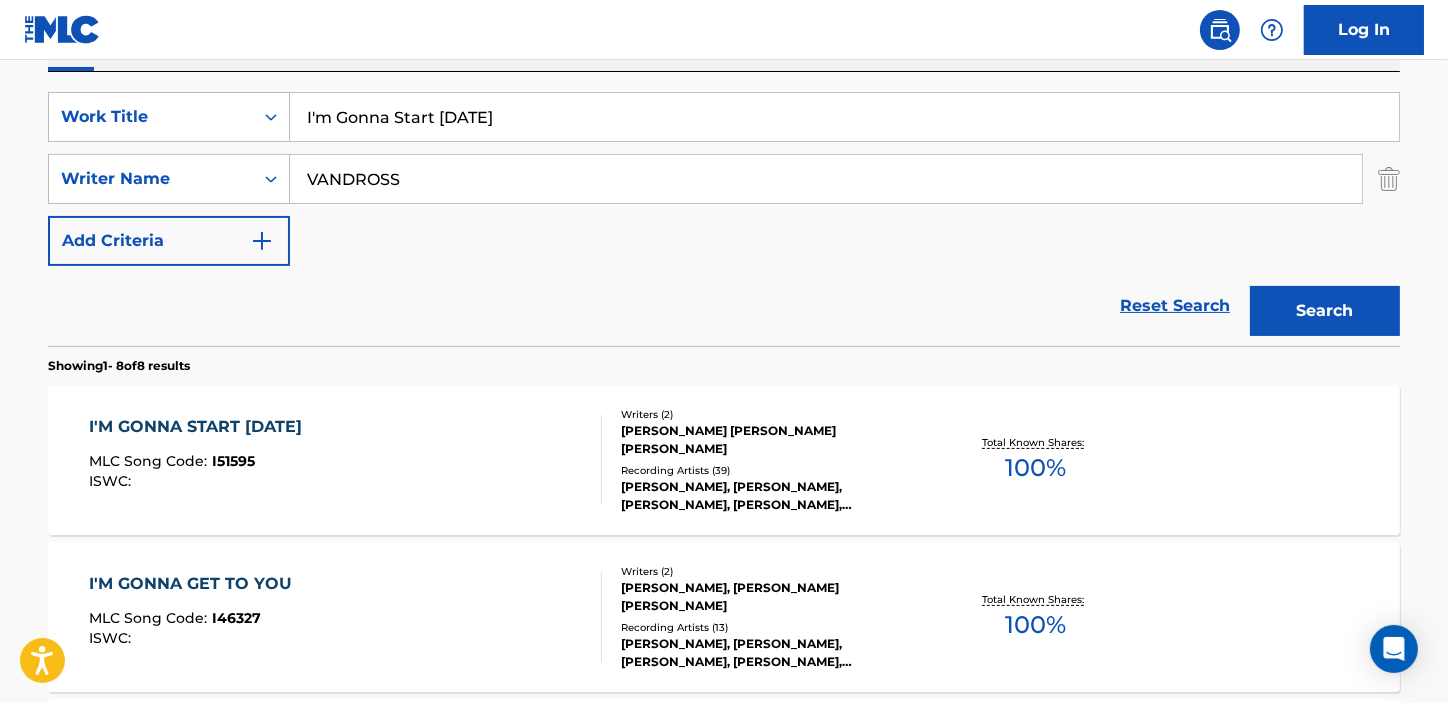 click on "I'M GONNA START [DATE] MLC Song Code : I51595 ISWC : Writers ( 2 ) [PERSON_NAME] [PERSON_NAME] [PERSON_NAME] Recording Artists ( 39 ) [PERSON_NAME], [PERSON_NAME], [PERSON_NAME], [PERSON_NAME], [PERSON_NAME] Total Known Shares: 100 %" at bounding box center [724, 460] 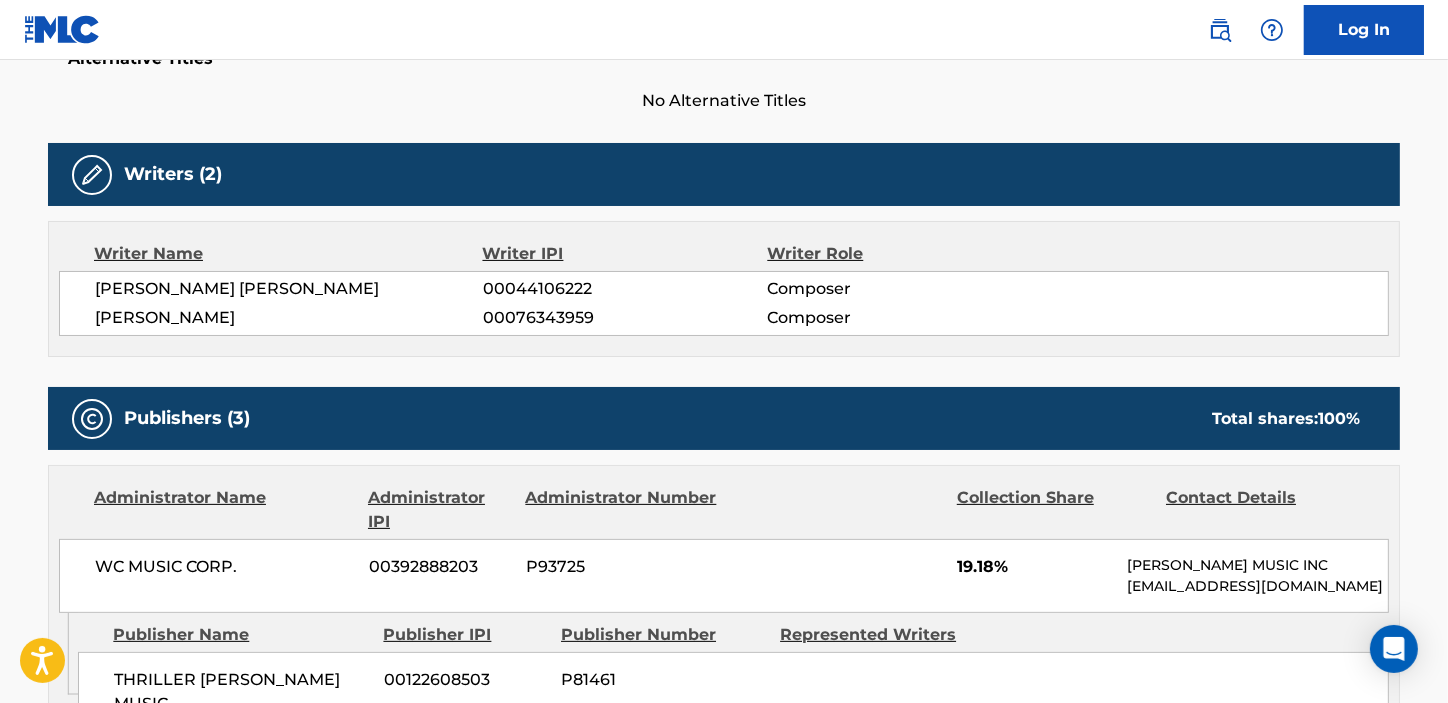 scroll, scrollTop: 727, scrollLeft: 0, axis: vertical 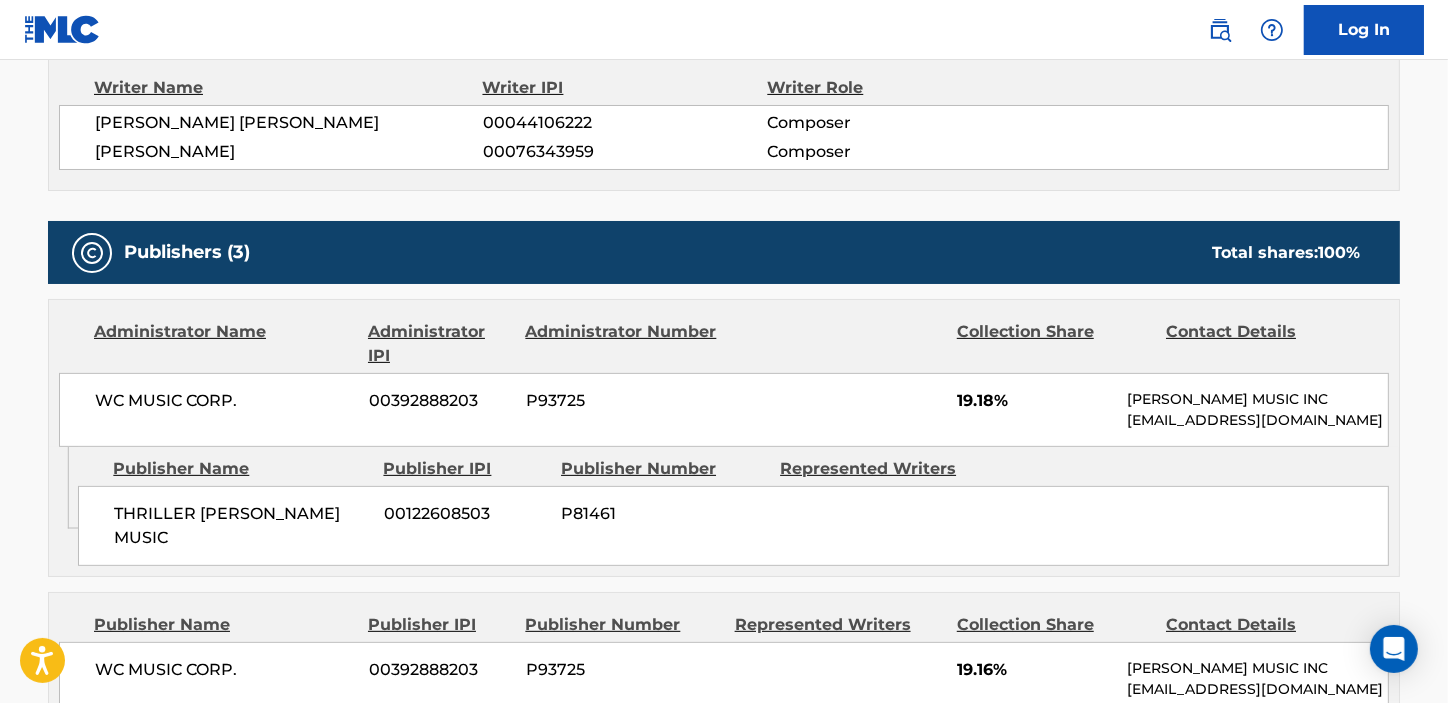 click on "[PERSON_NAME]" at bounding box center [289, 152] 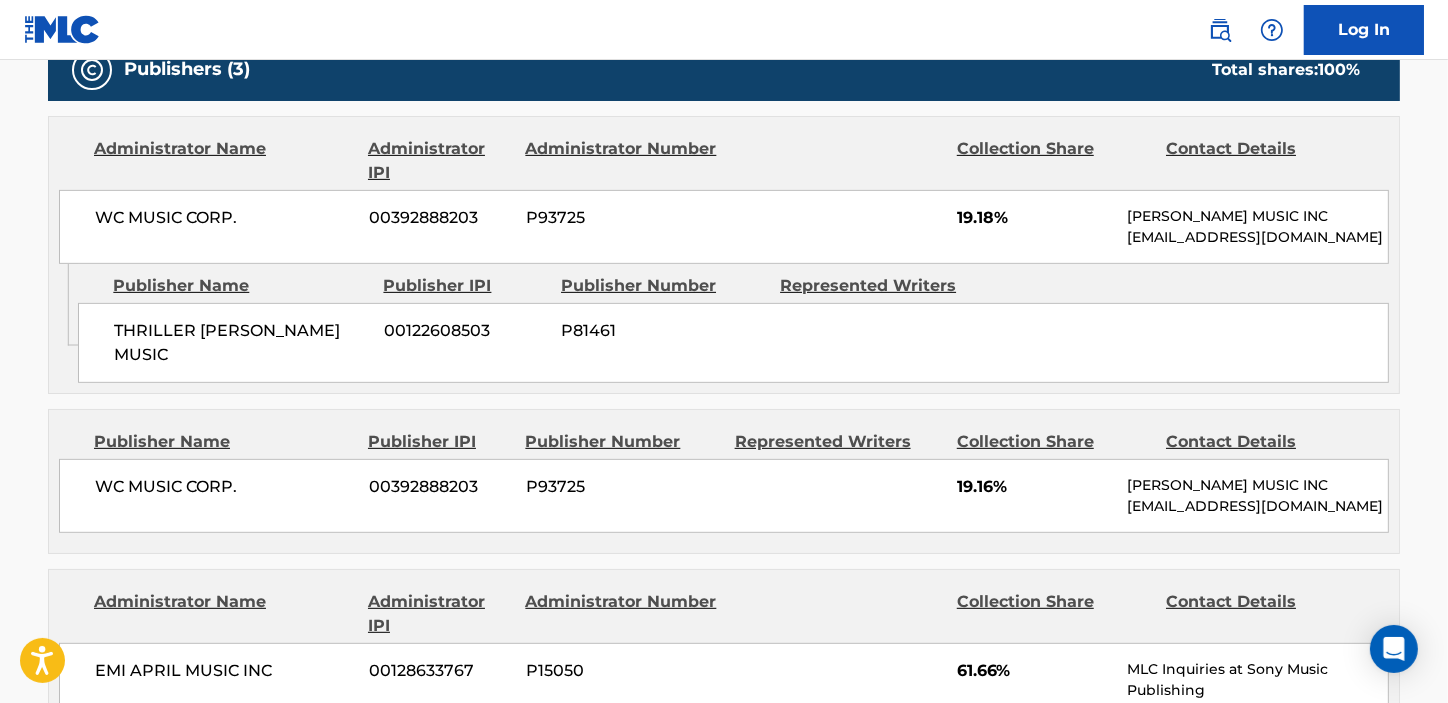 scroll, scrollTop: 909, scrollLeft: 0, axis: vertical 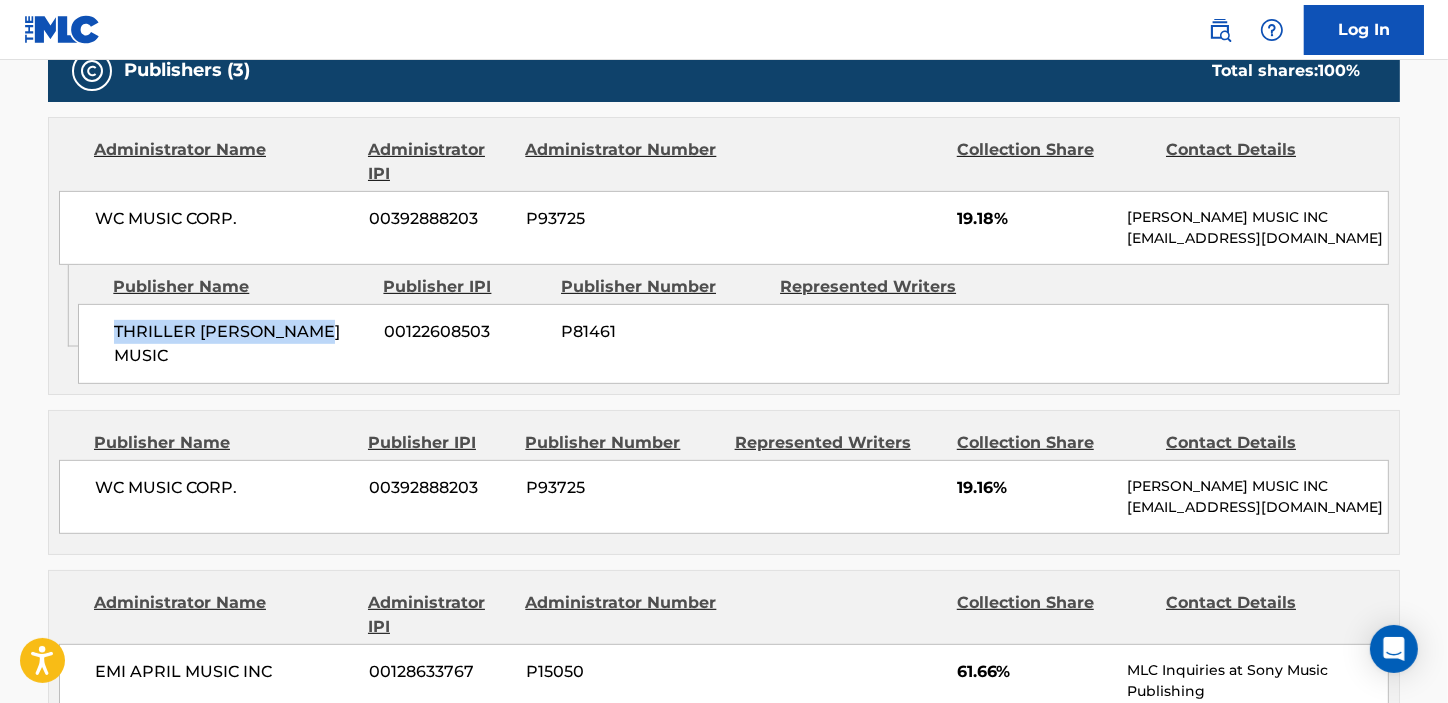 drag, startPoint x: 116, startPoint y: 328, endPoint x: 344, endPoint y: 328, distance: 228 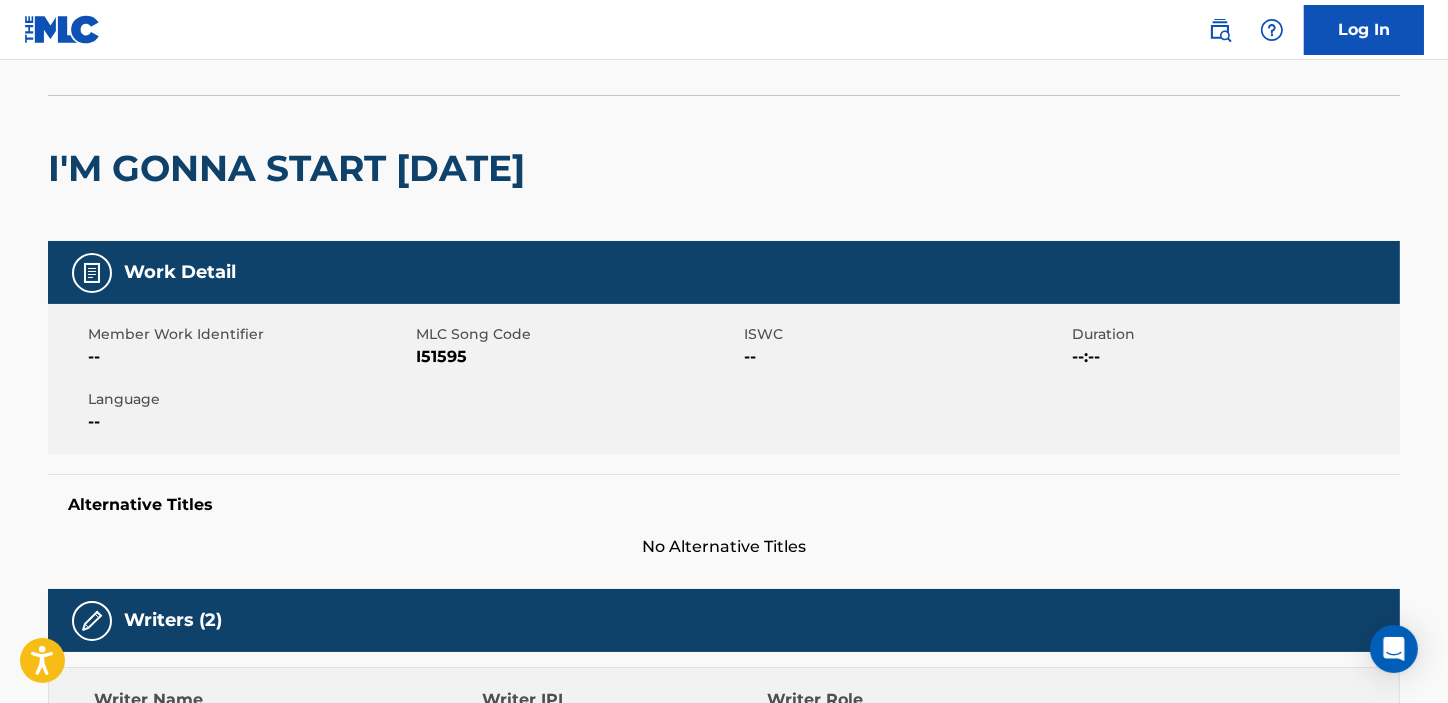 scroll, scrollTop: 0, scrollLeft: 0, axis: both 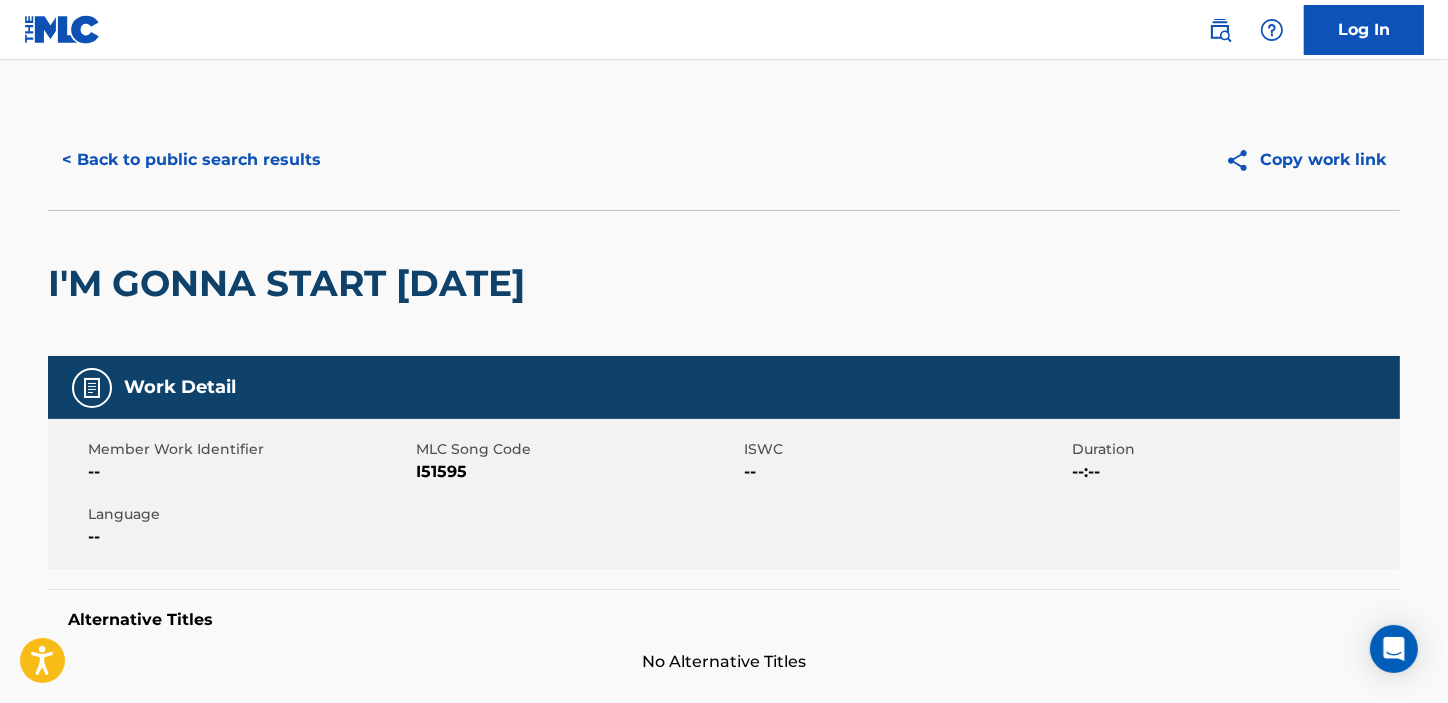 click on "< Back to public search results" at bounding box center [386, 160] 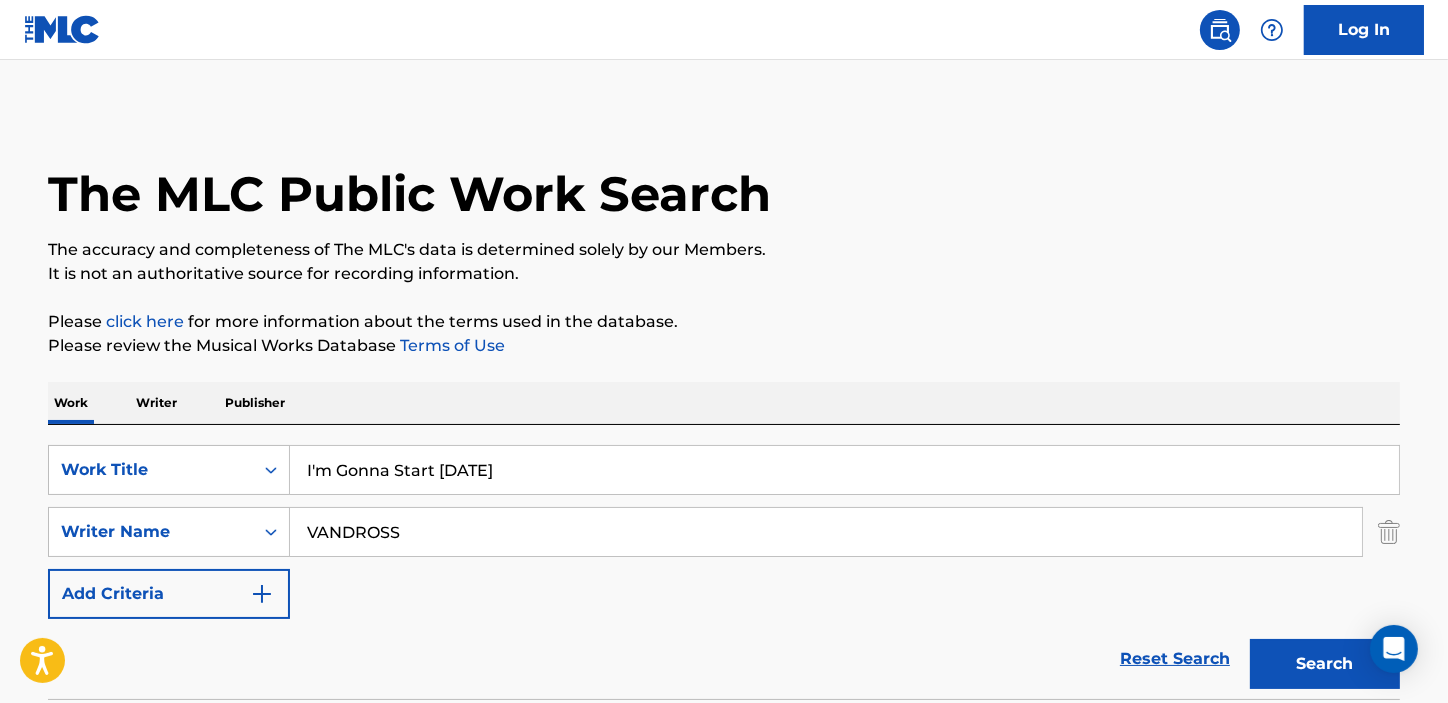 scroll, scrollTop: 353, scrollLeft: 0, axis: vertical 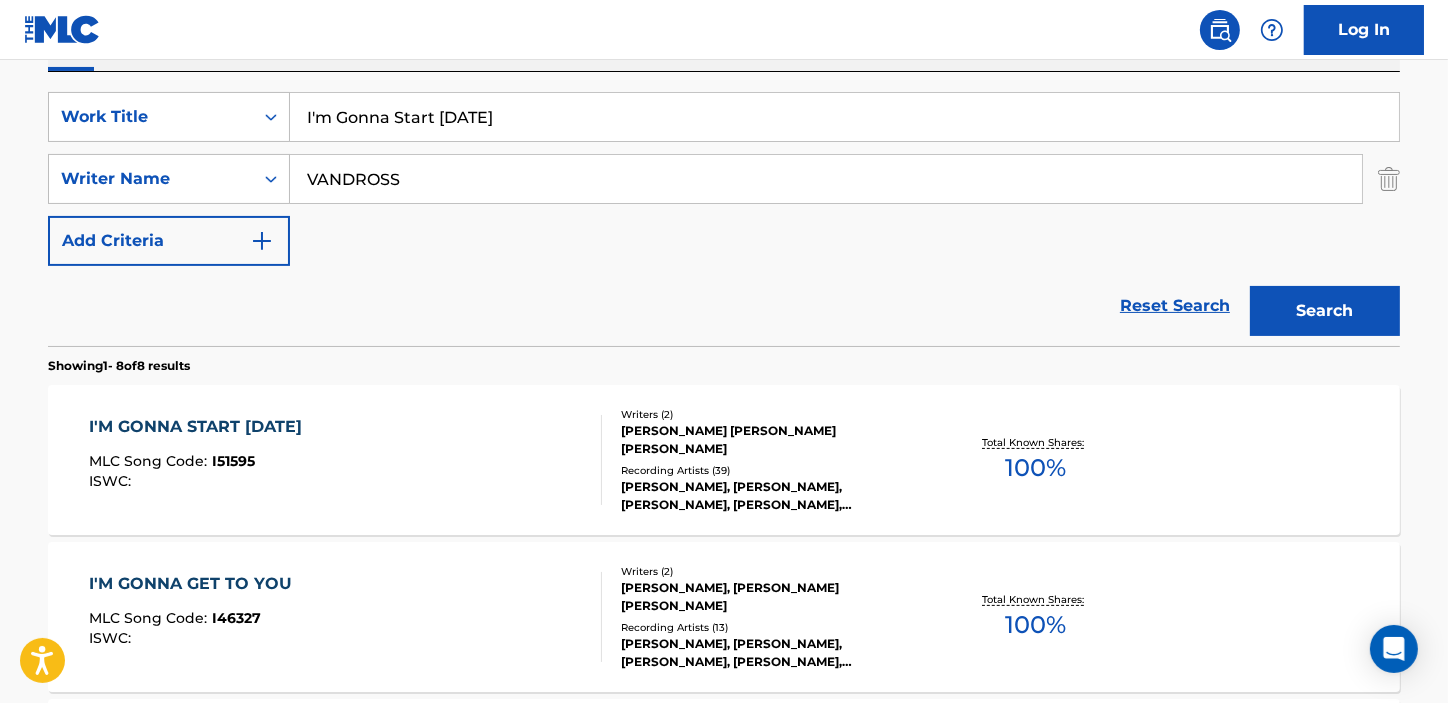 drag, startPoint x: 479, startPoint y: 130, endPoint x: 300, endPoint y: 130, distance: 179 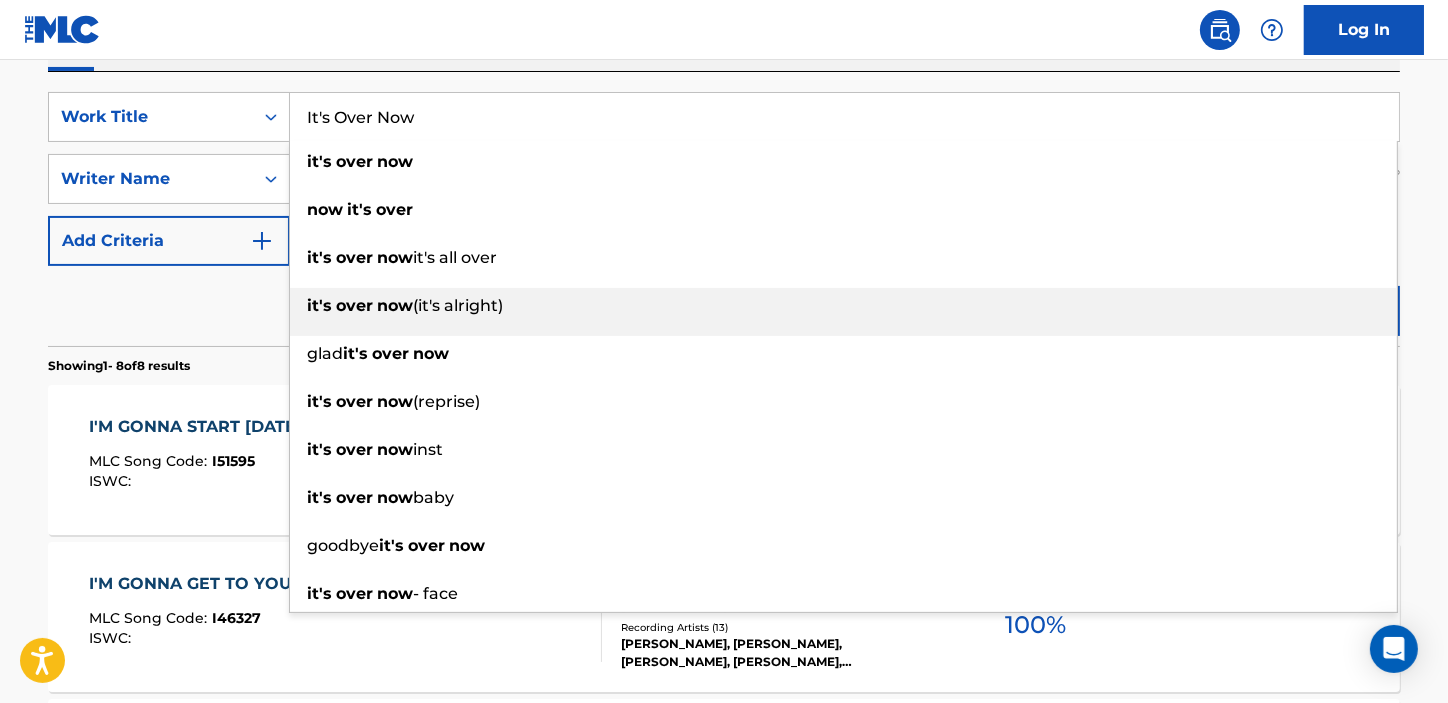 type on "It's Over Now" 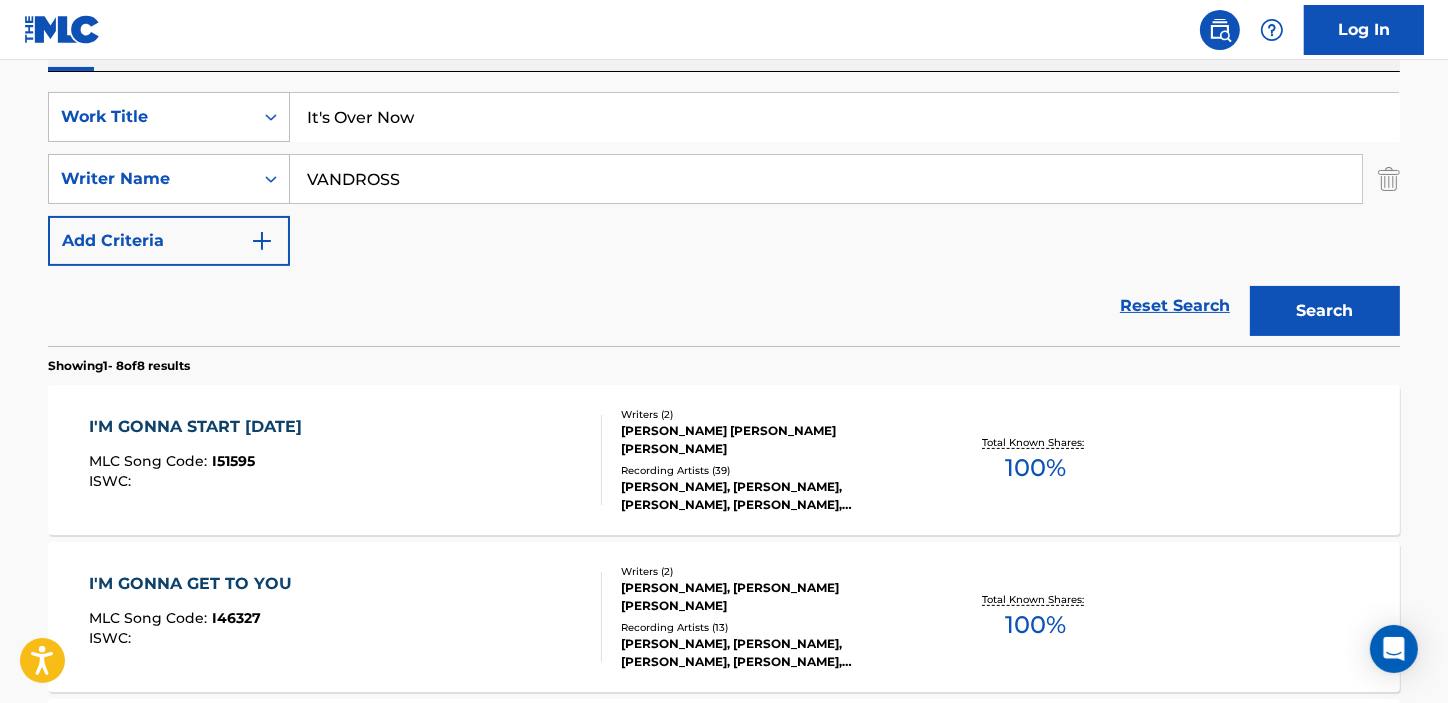 click on "Search" at bounding box center [1325, 311] 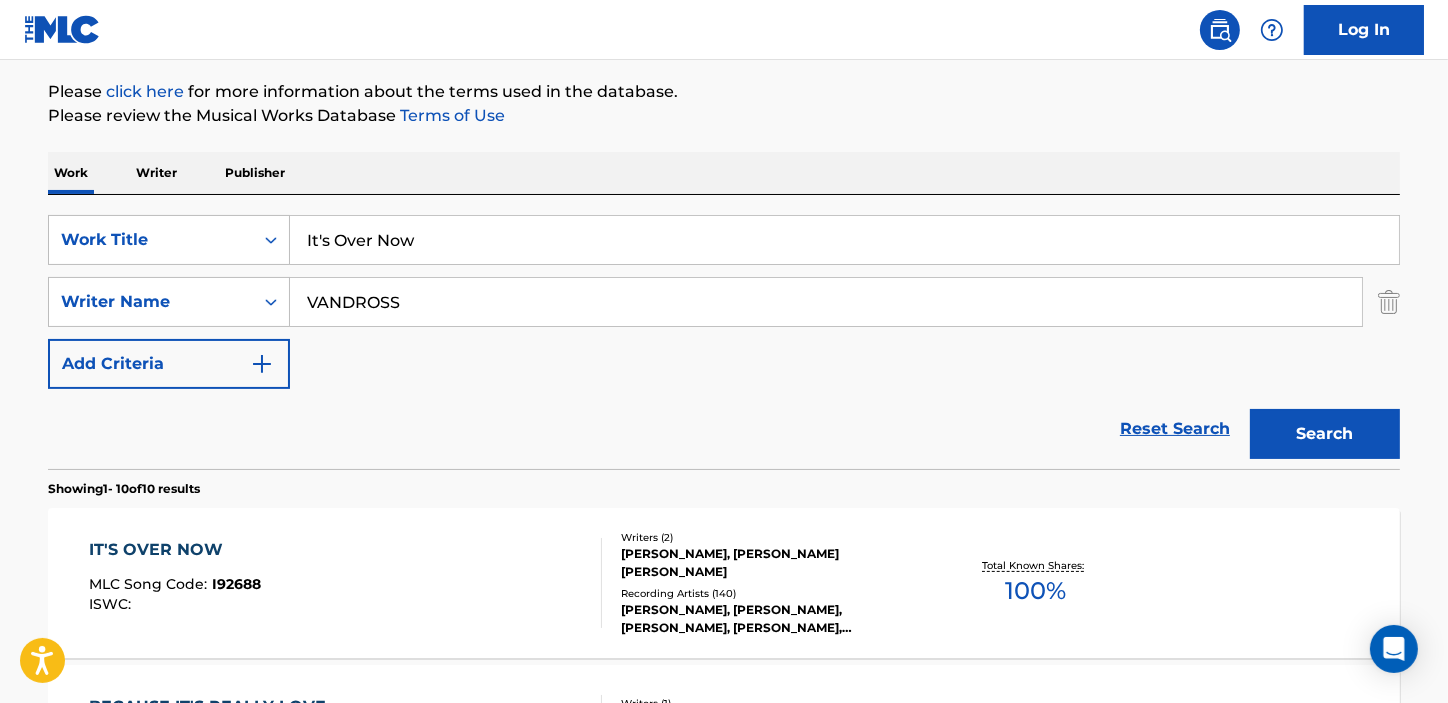 scroll, scrollTop: 353, scrollLeft: 0, axis: vertical 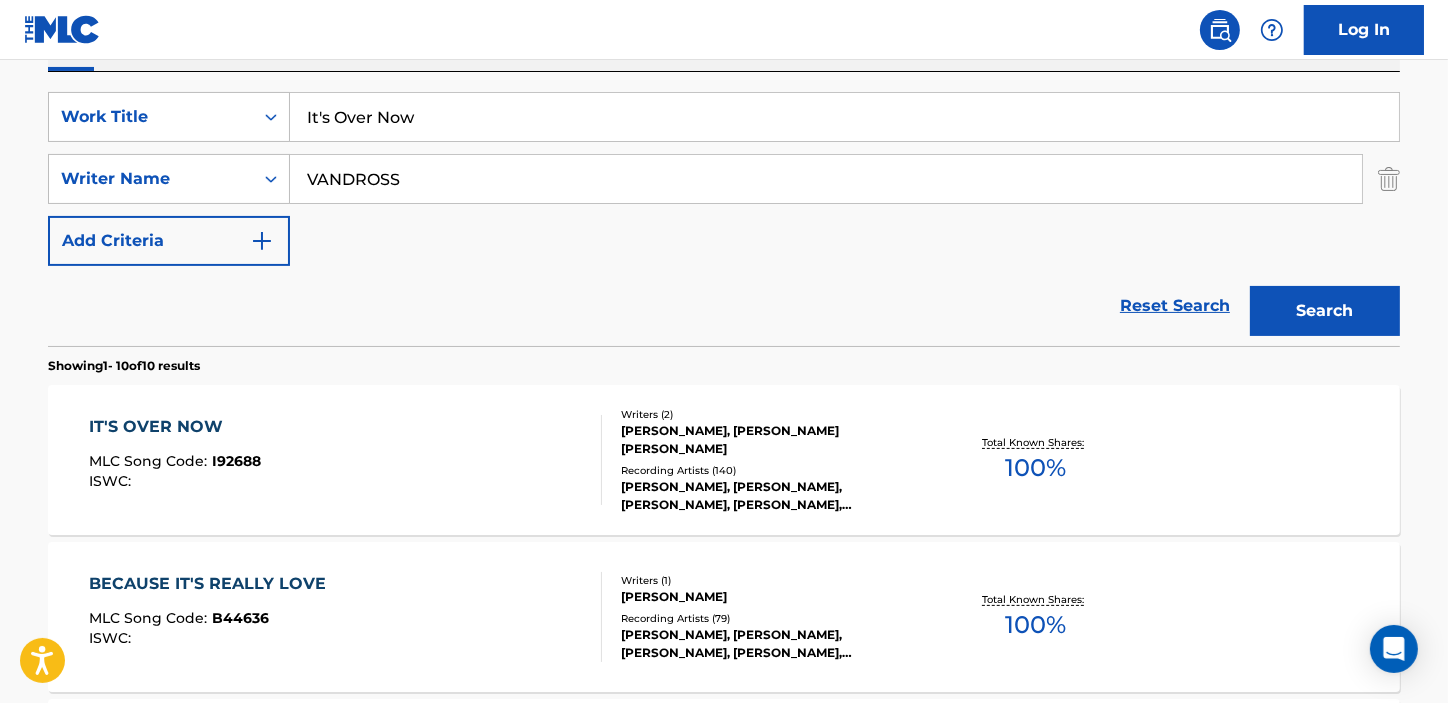 click on "IT'S OVER NOW" at bounding box center (175, 427) 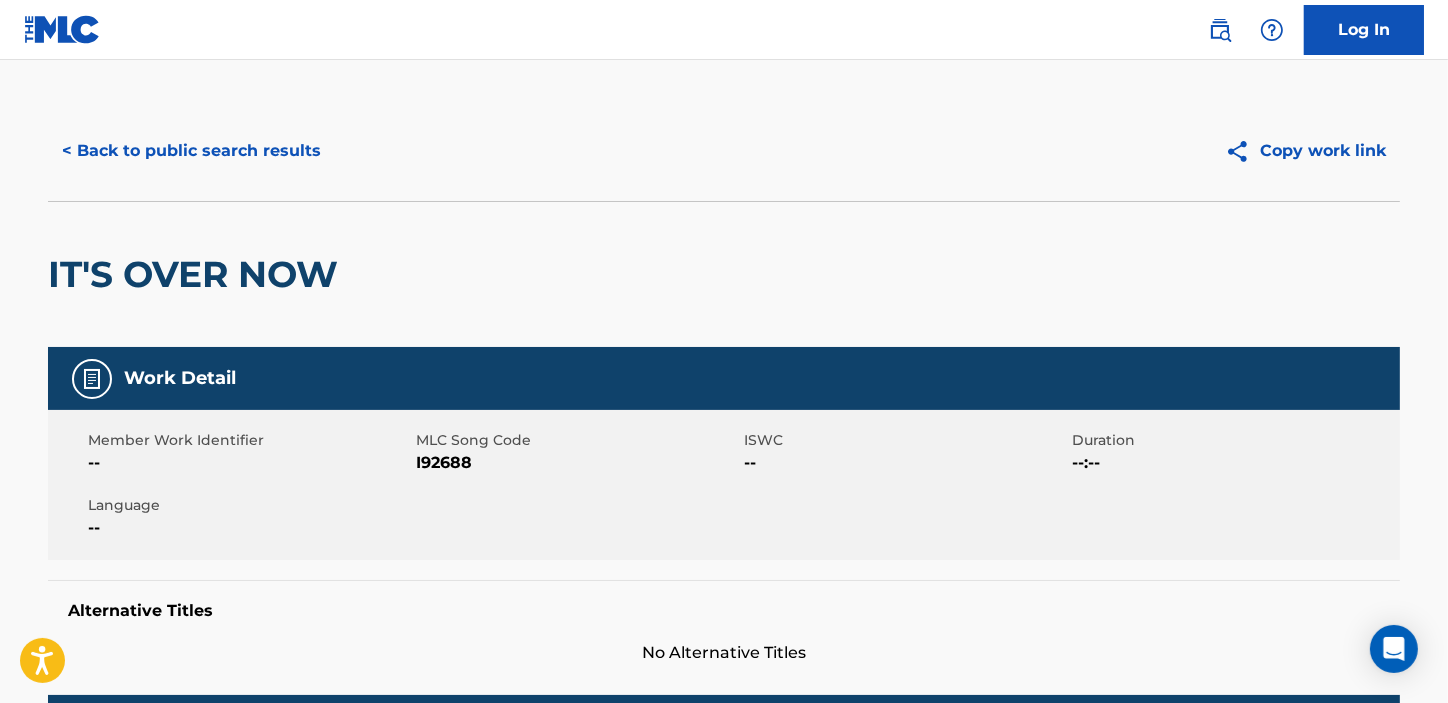 scroll, scrollTop: 0, scrollLeft: 0, axis: both 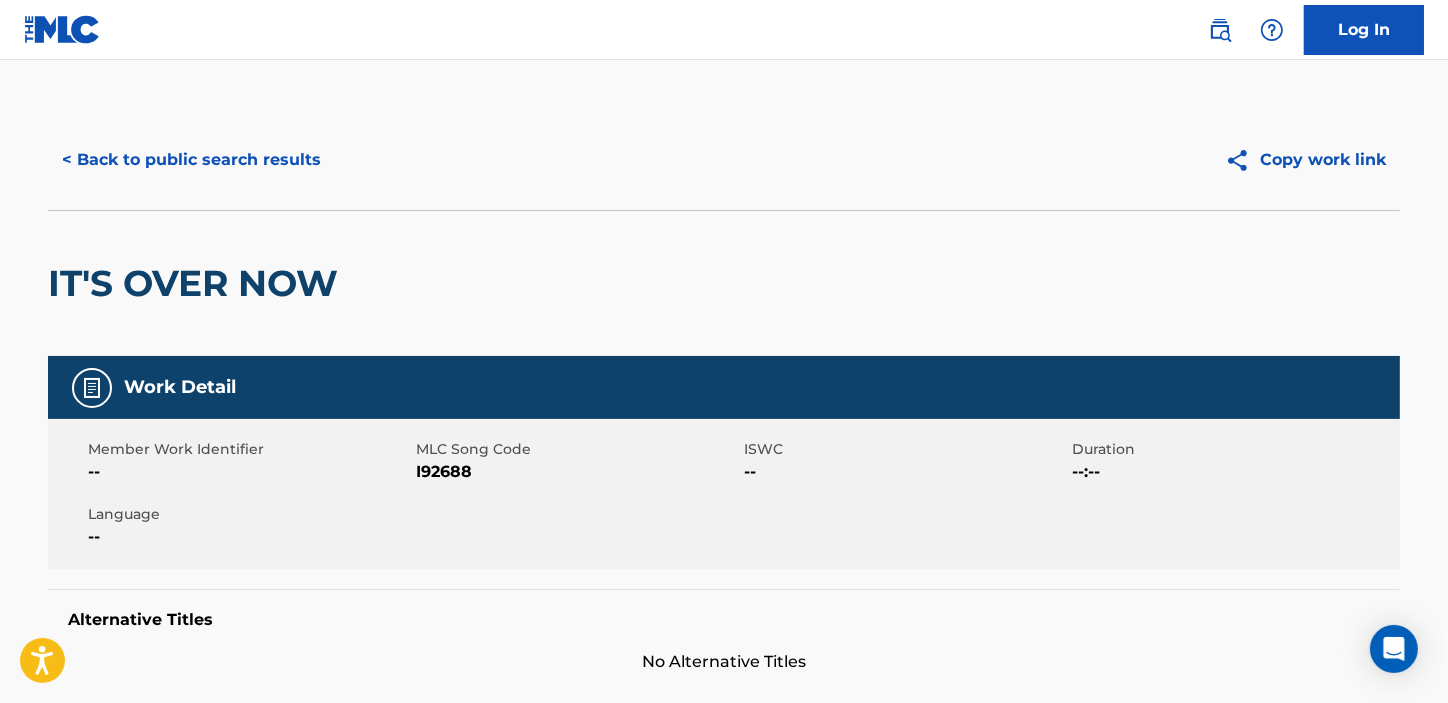 click on "< Back to public search results" at bounding box center [191, 160] 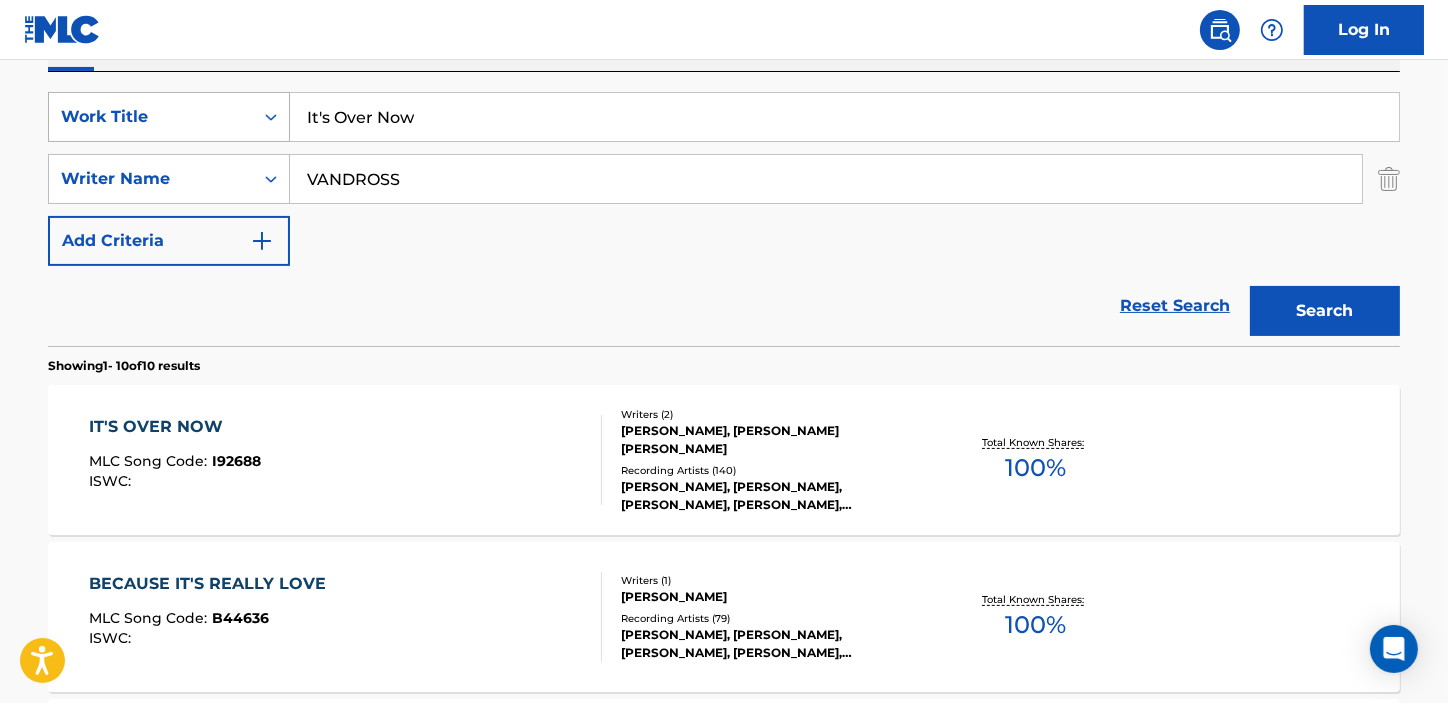 drag, startPoint x: 549, startPoint y: 130, endPoint x: 190, endPoint y: 130, distance: 359 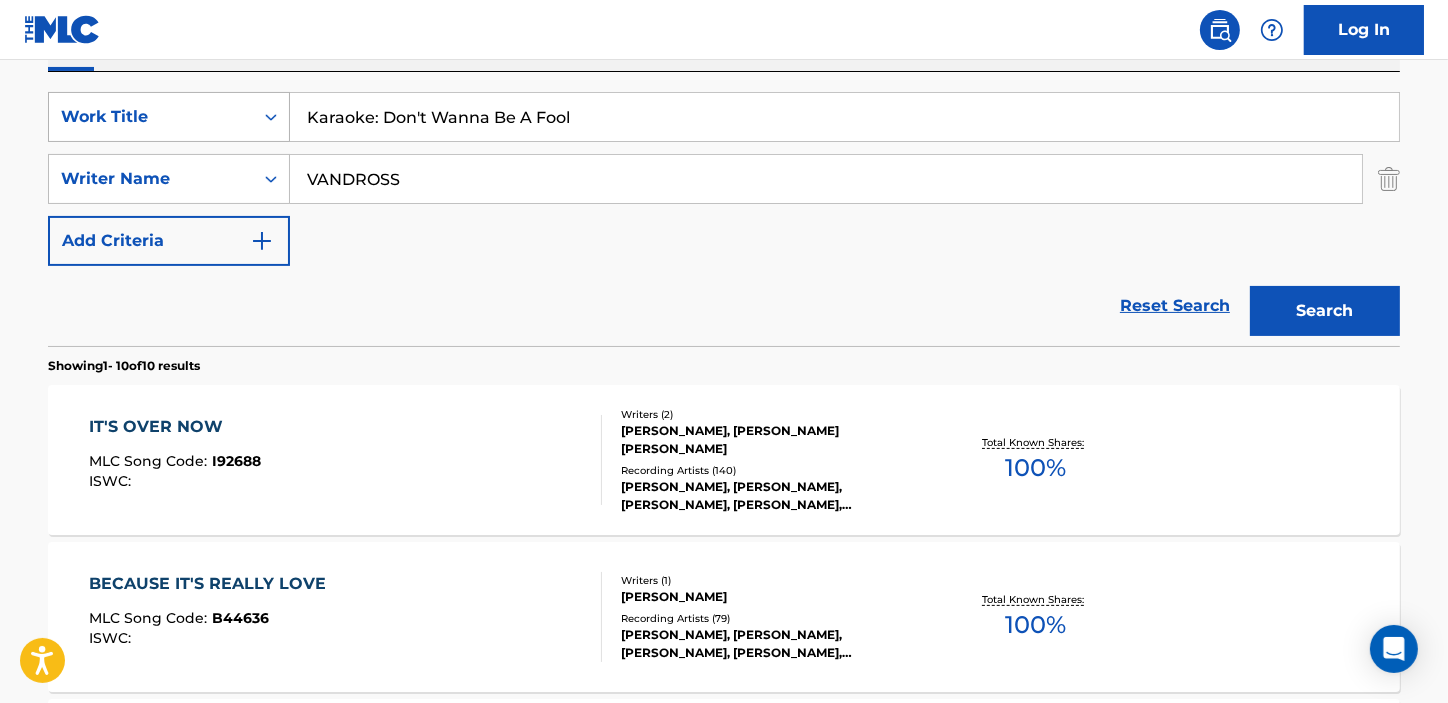 type on "Karaoke: Don't Wanna Be A Fool" 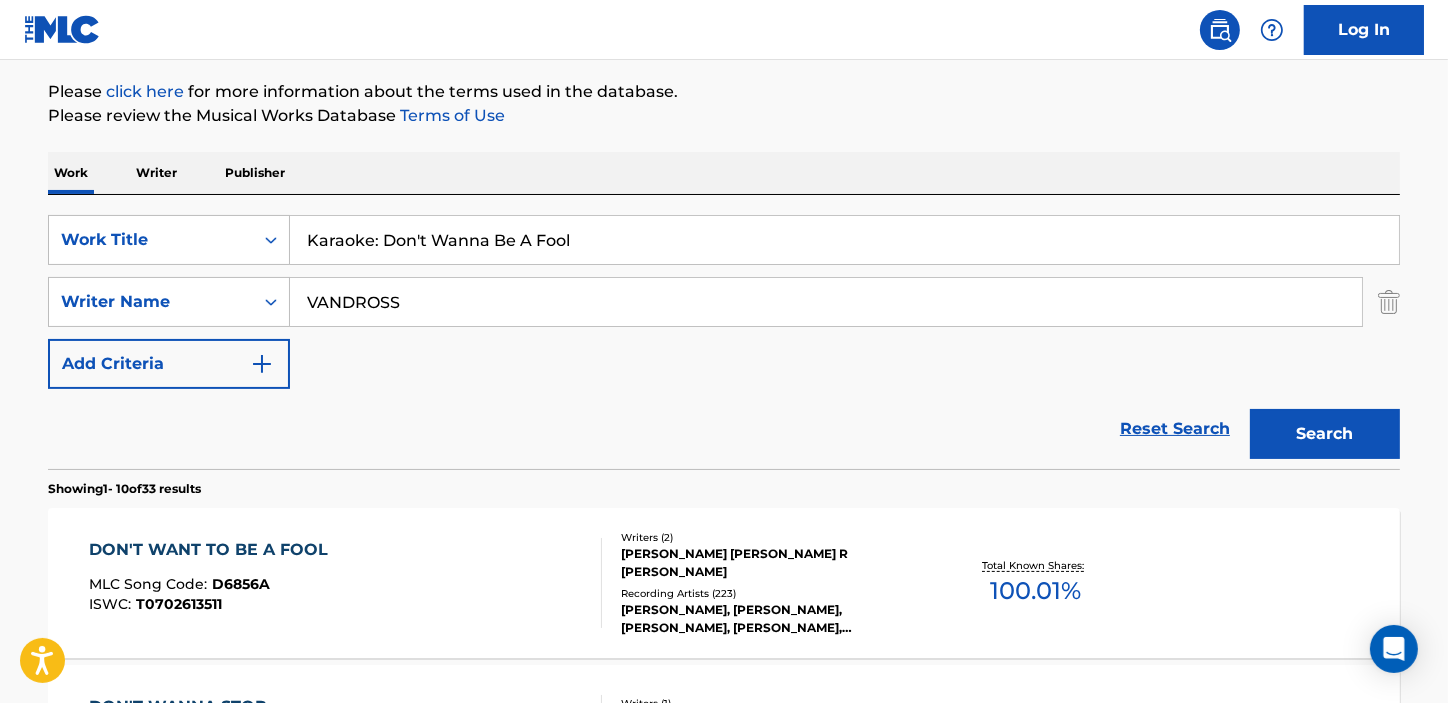 scroll, scrollTop: 353, scrollLeft: 0, axis: vertical 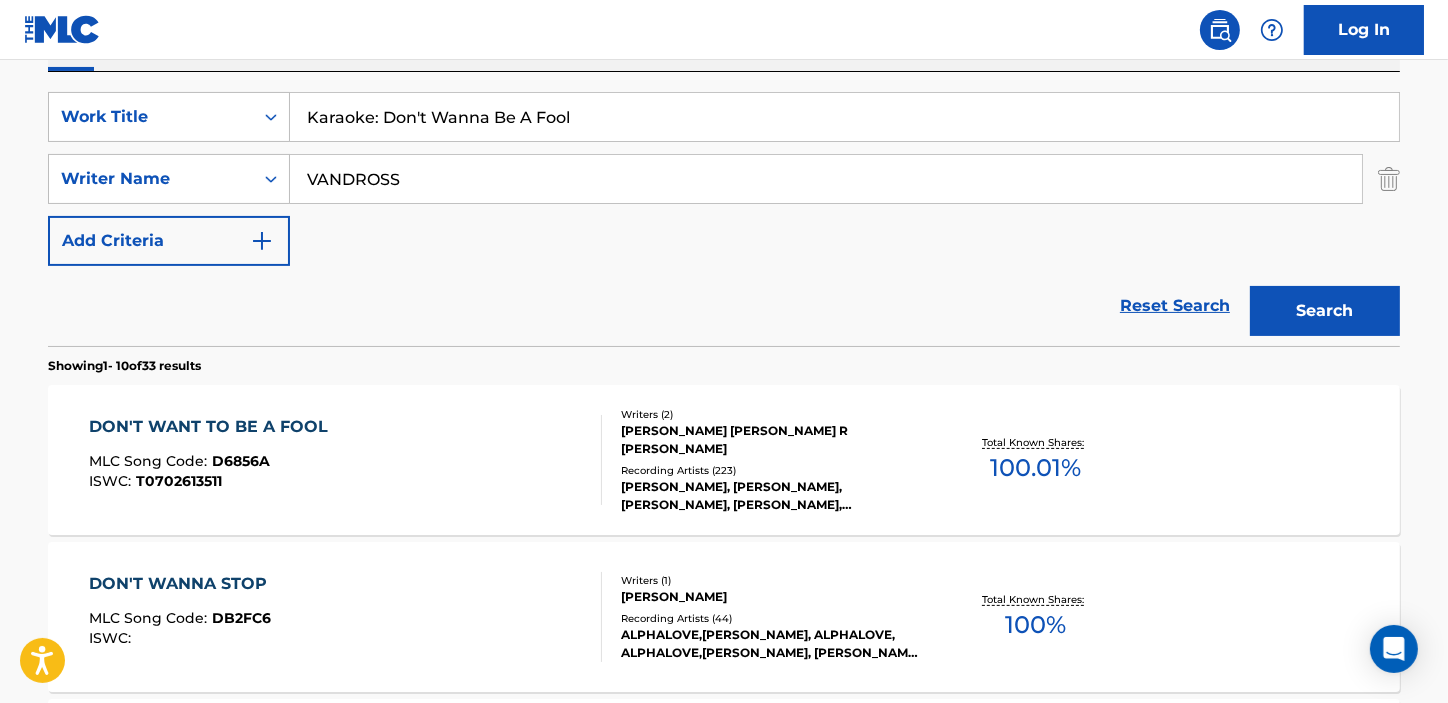drag, startPoint x: 596, startPoint y: 119, endPoint x: 380, endPoint y: 125, distance: 216.08331 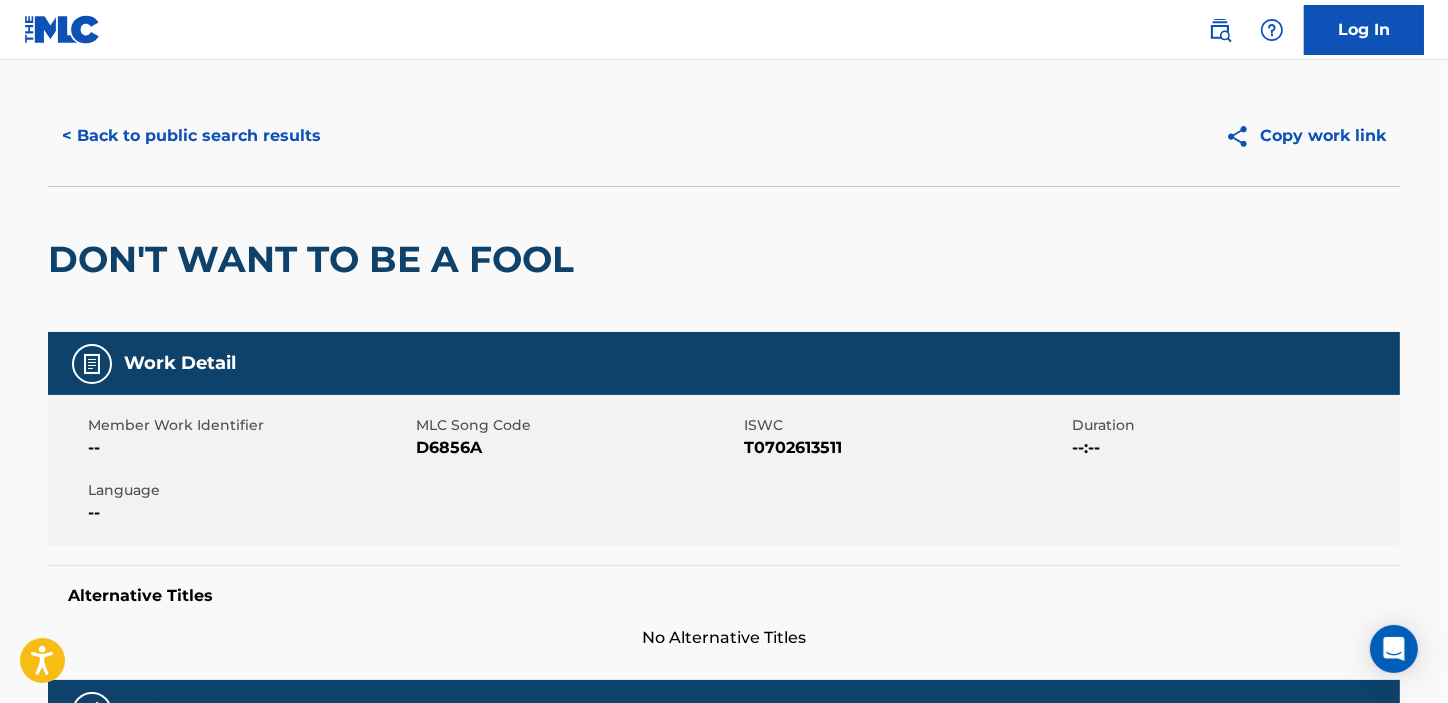 scroll, scrollTop: 0, scrollLeft: 0, axis: both 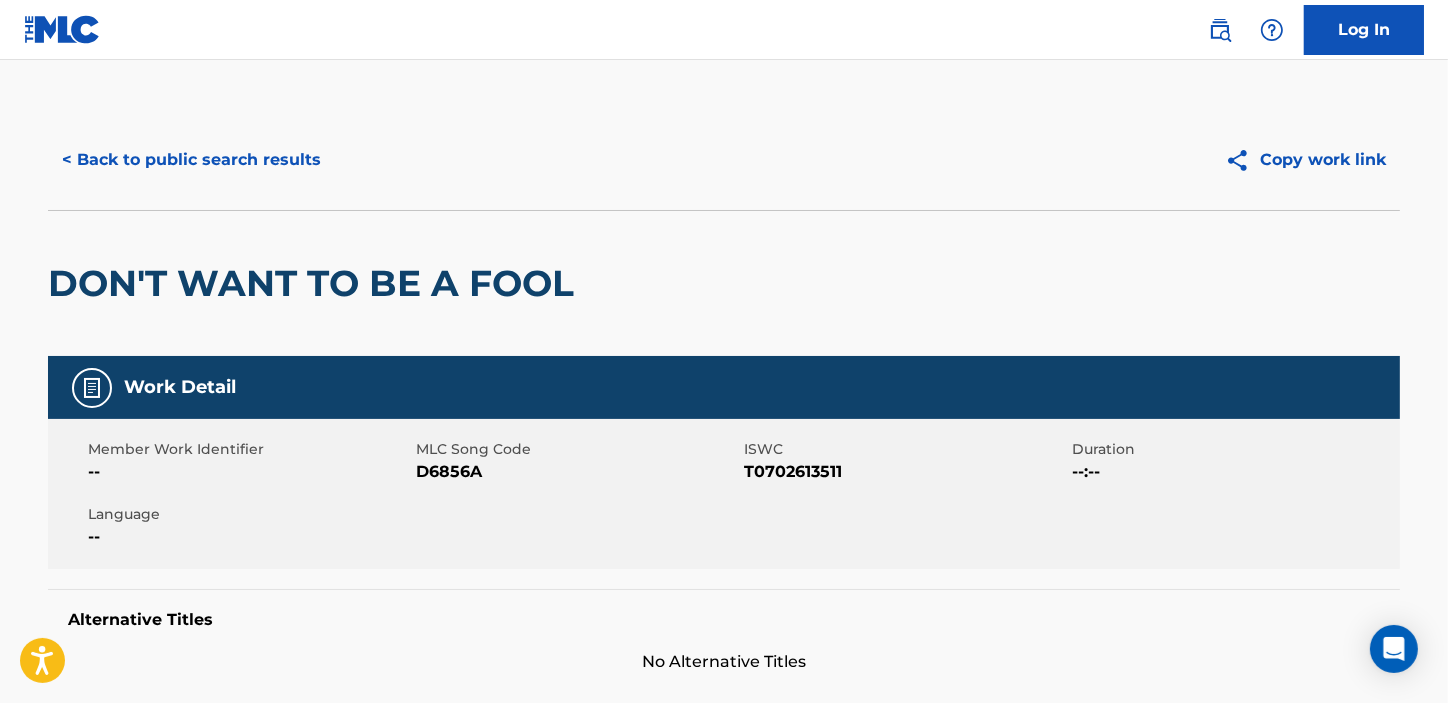 click on "< Back to public search results Copy work link" at bounding box center (724, 160) 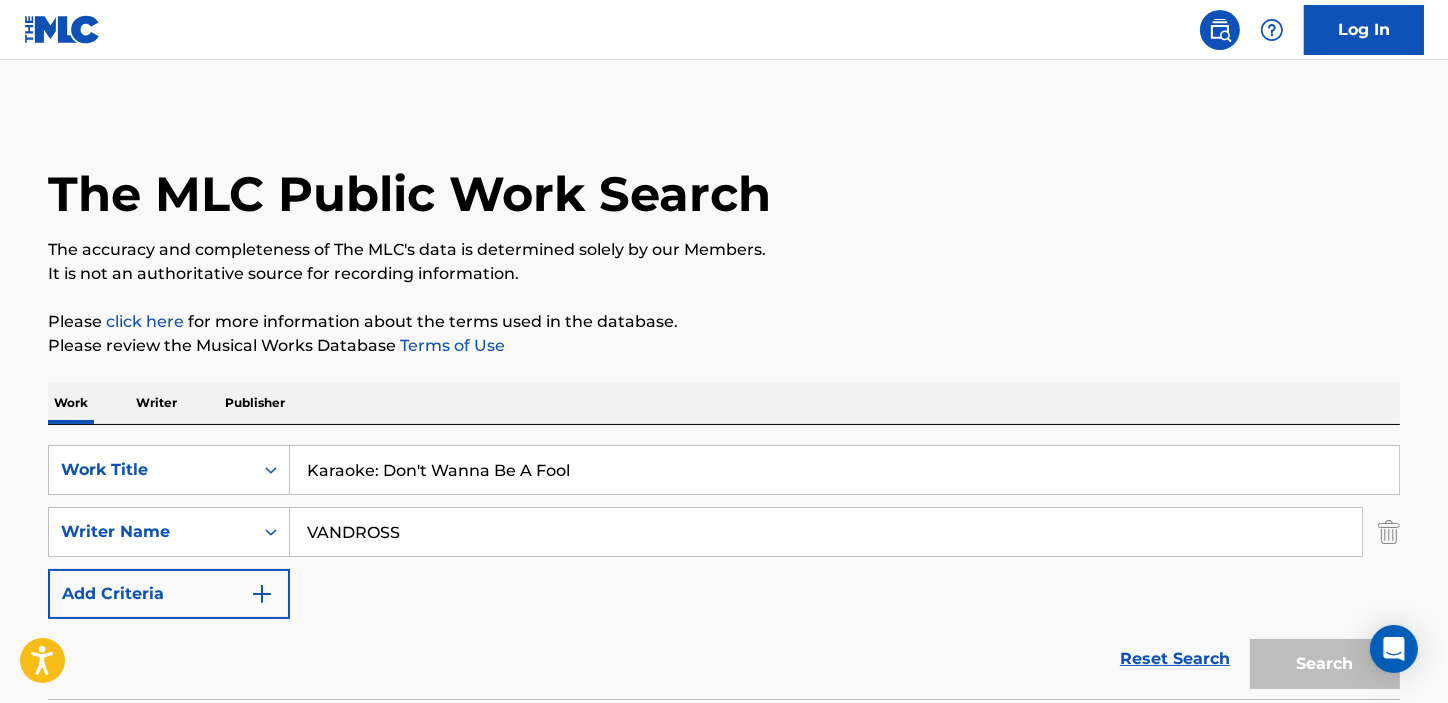 scroll, scrollTop: 353, scrollLeft: 0, axis: vertical 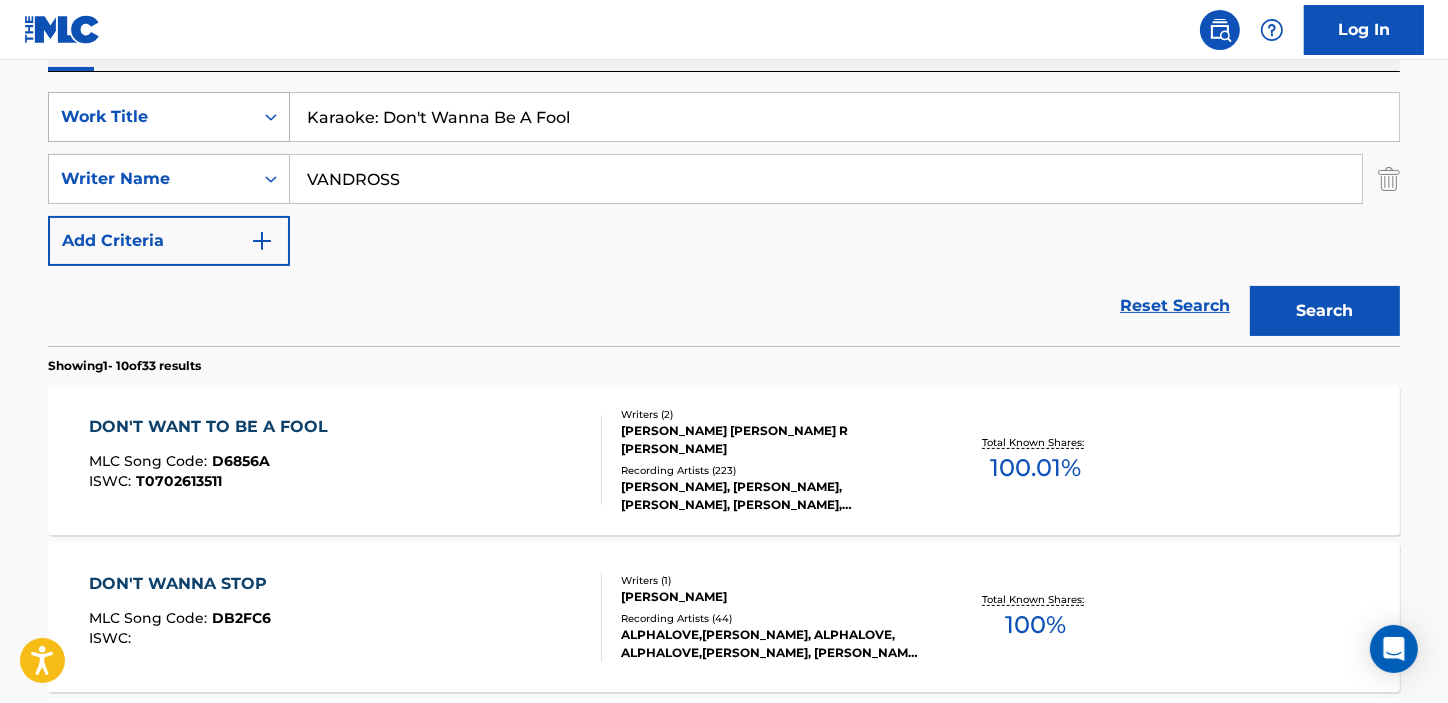 drag, startPoint x: 594, startPoint y: 135, endPoint x: 227, endPoint y: 131, distance: 367.0218 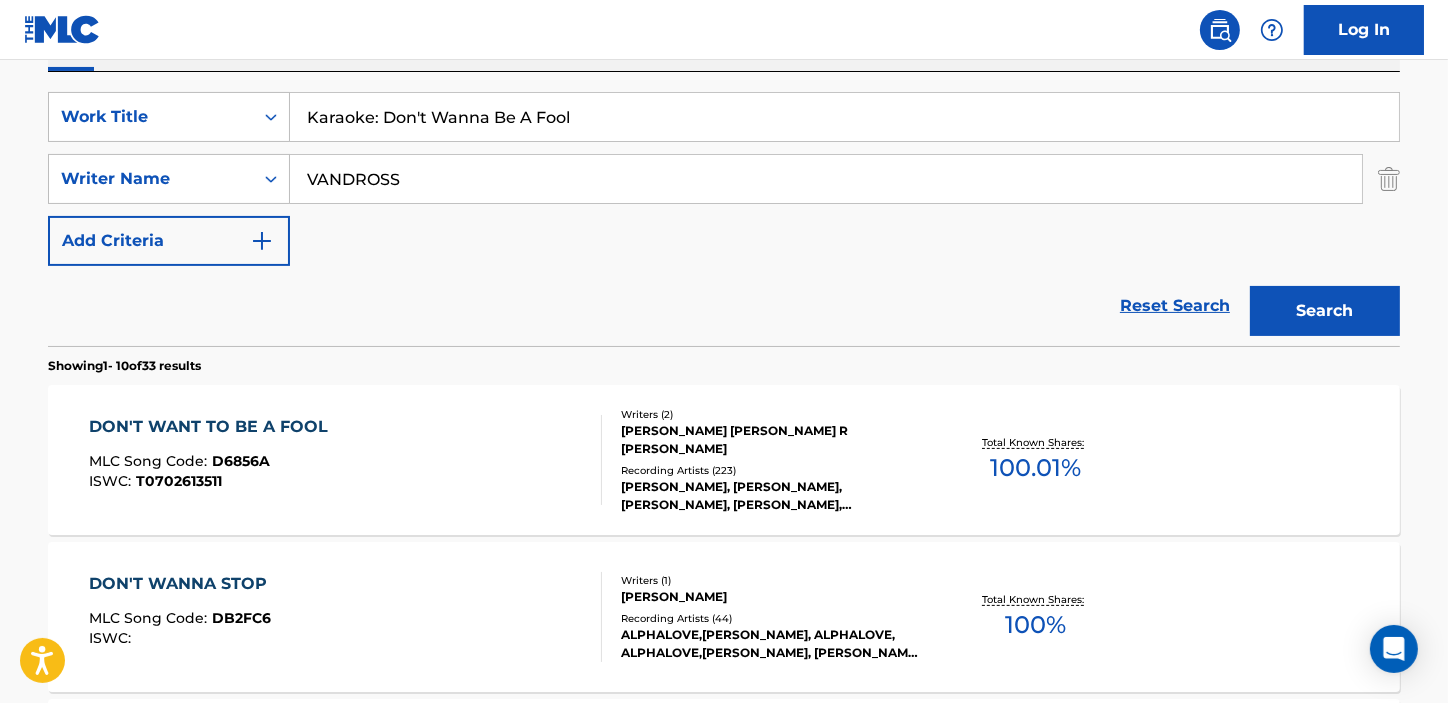 paste on "Power Of Love / Love Power" 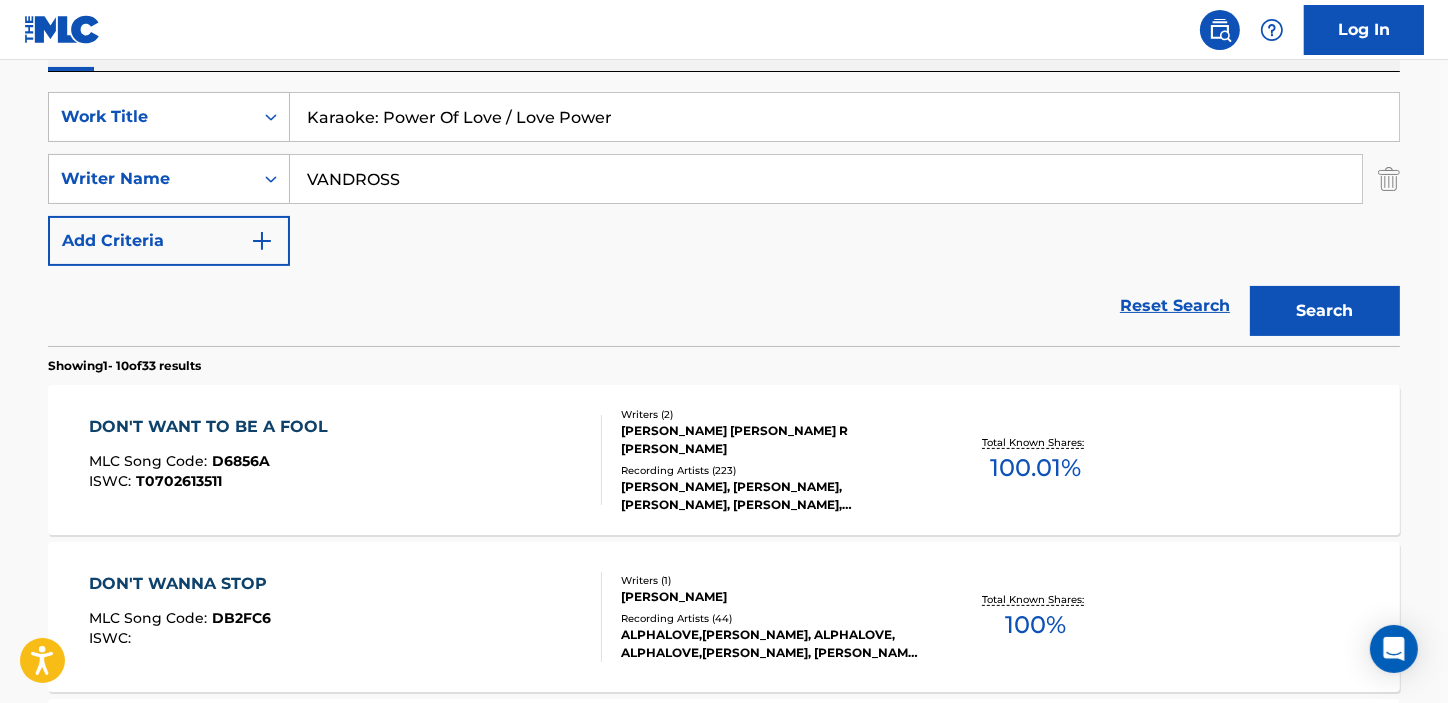 type on "Karaoke: Power Of Love / Love Power" 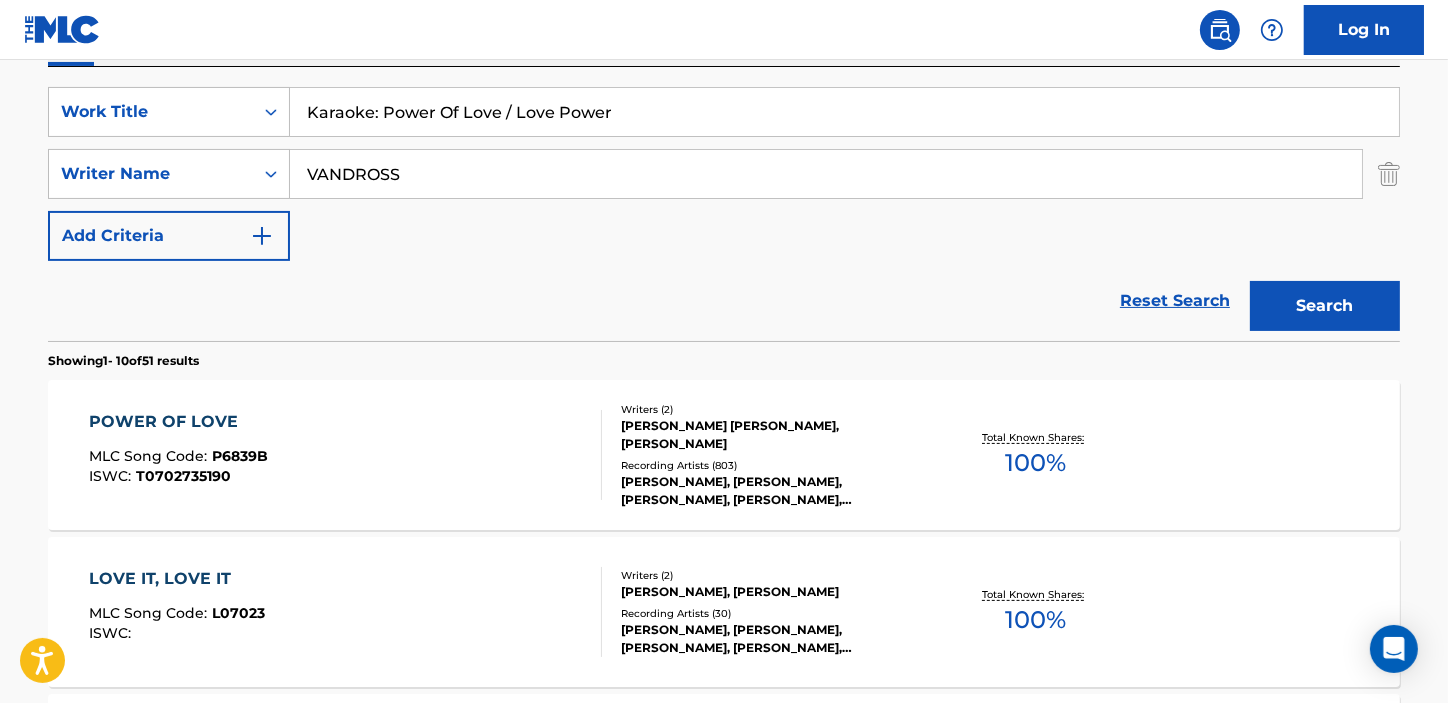 scroll, scrollTop: 353, scrollLeft: 0, axis: vertical 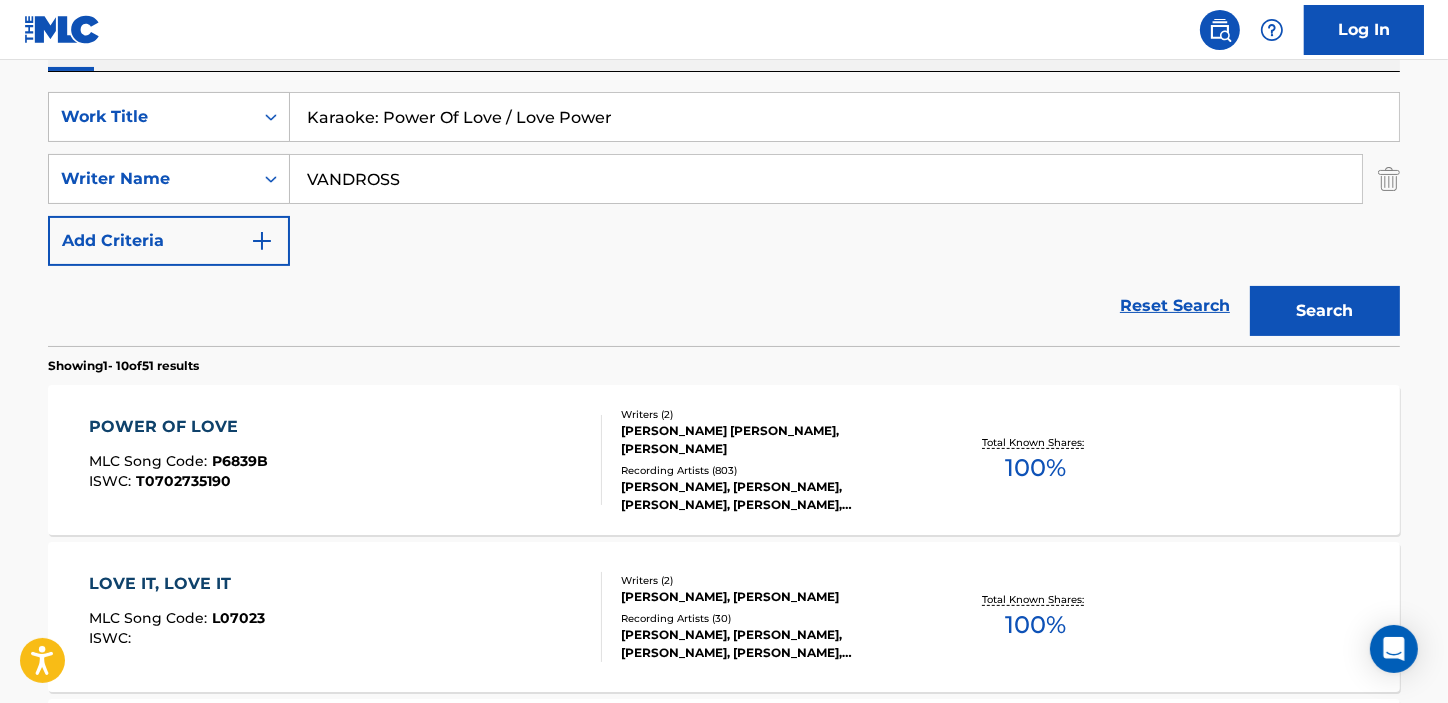 click on "POWER OF LOVE" at bounding box center (178, 427) 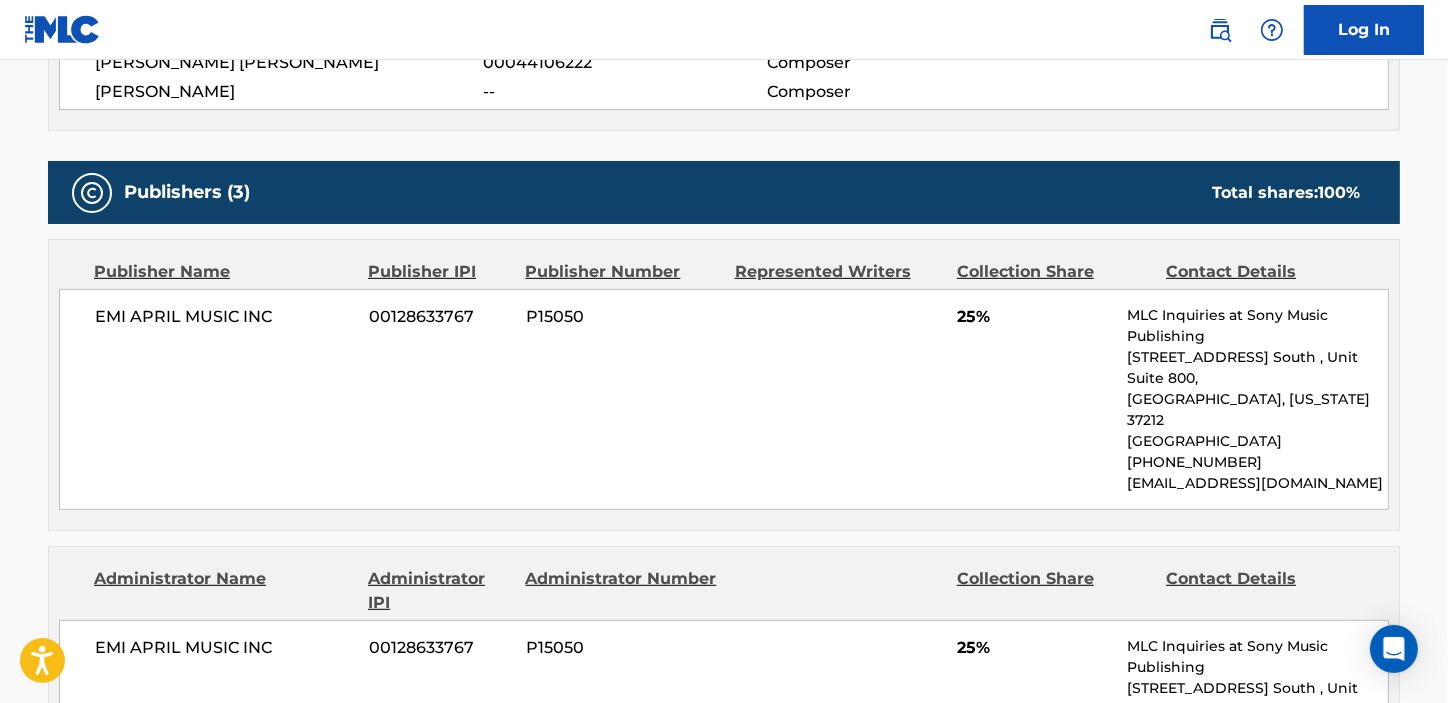 scroll, scrollTop: 933, scrollLeft: 0, axis: vertical 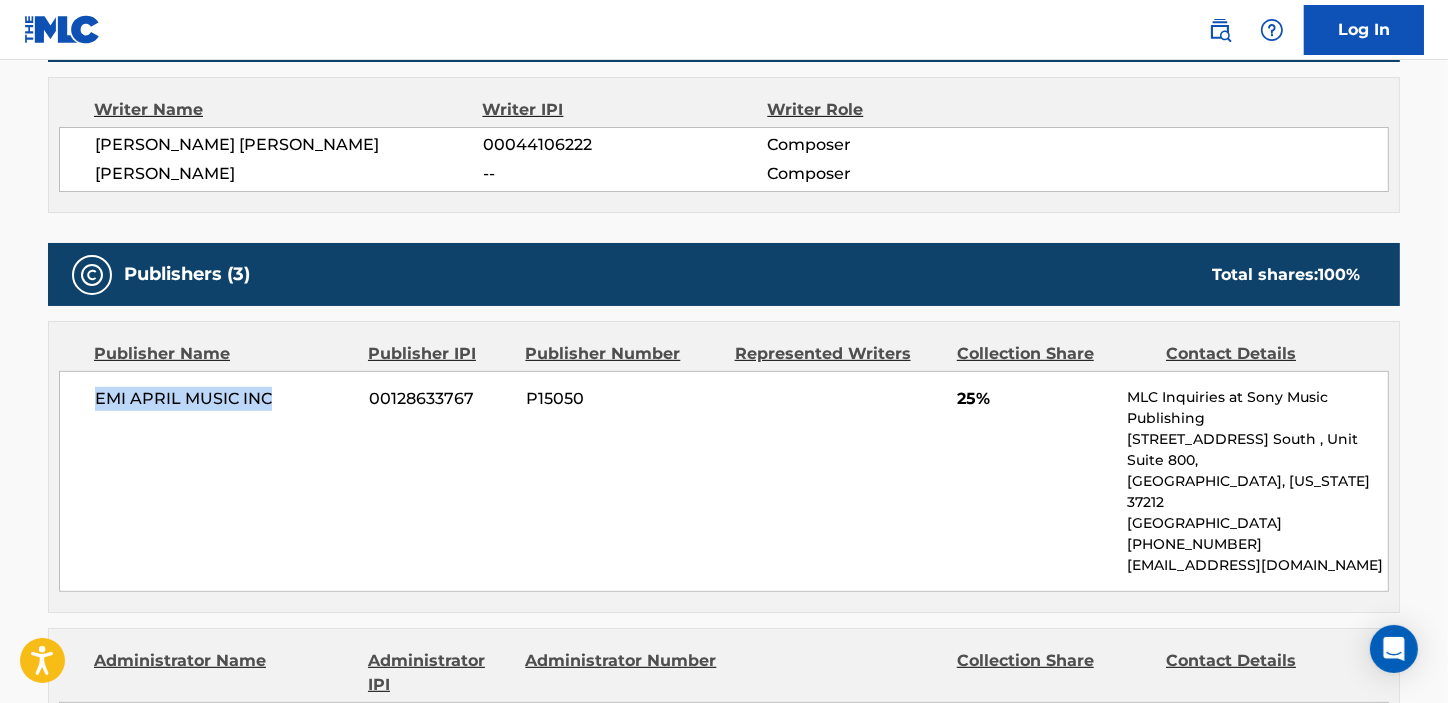 drag, startPoint x: 96, startPoint y: 400, endPoint x: 271, endPoint y: 400, distance: 175 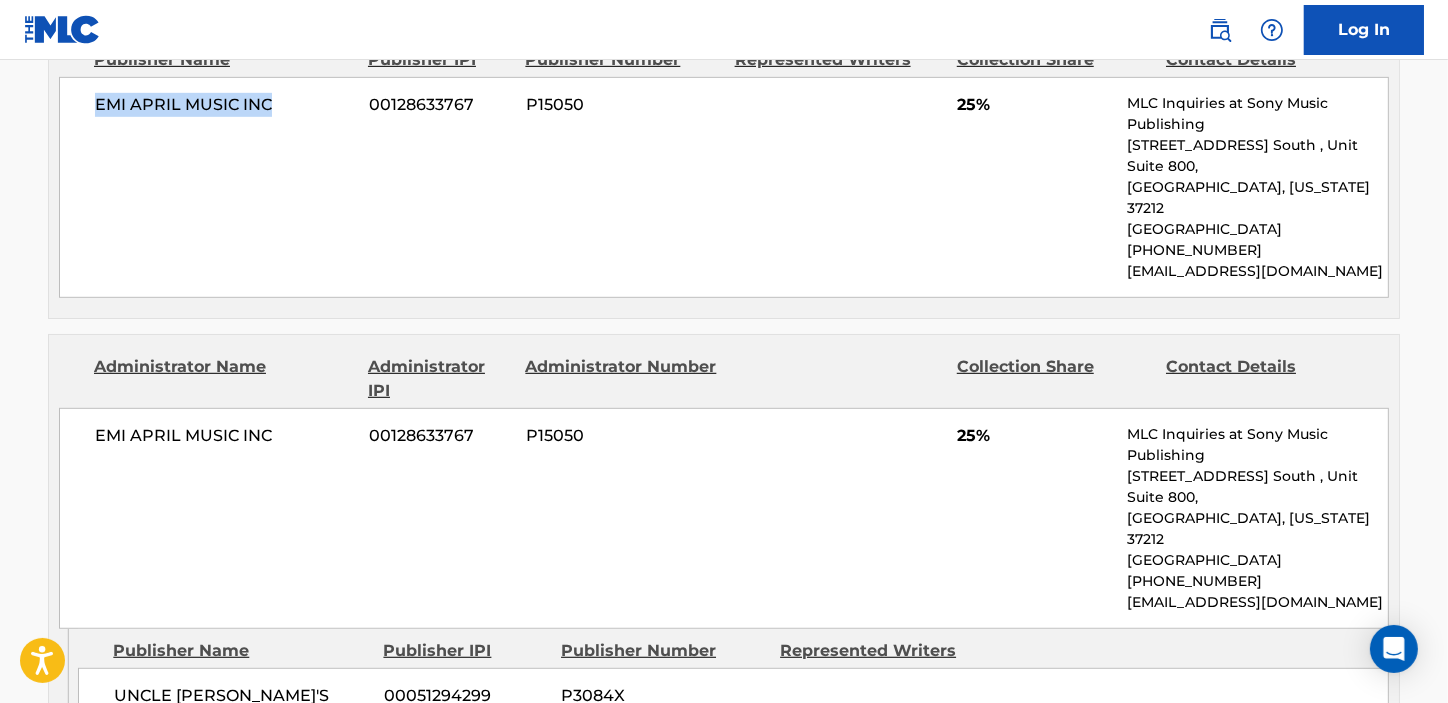 scroll, scrollTop: 1388, scrollLeft: 0, axis: vertical 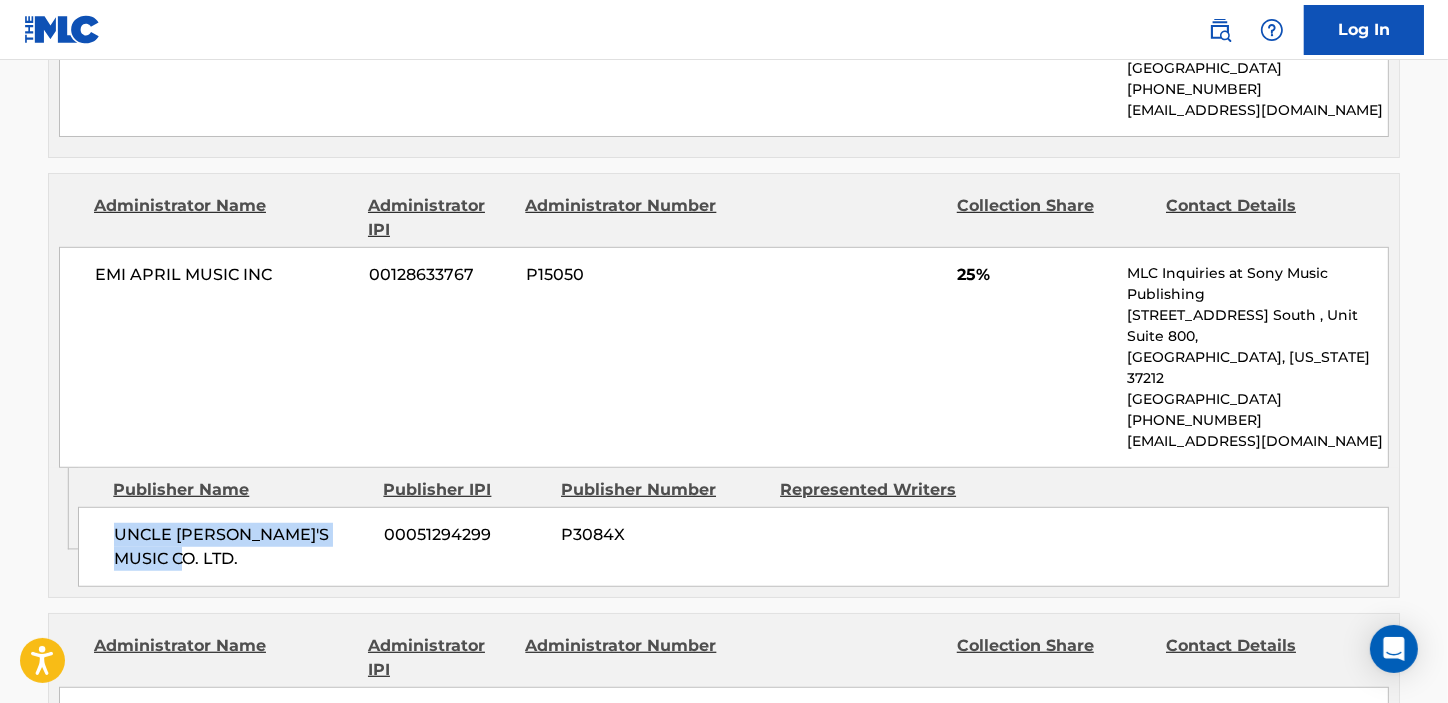 drag, startPoint x: 106, startPoint y: 448, endPoint x: 303, endPoint y: 489, distance: 201.22127 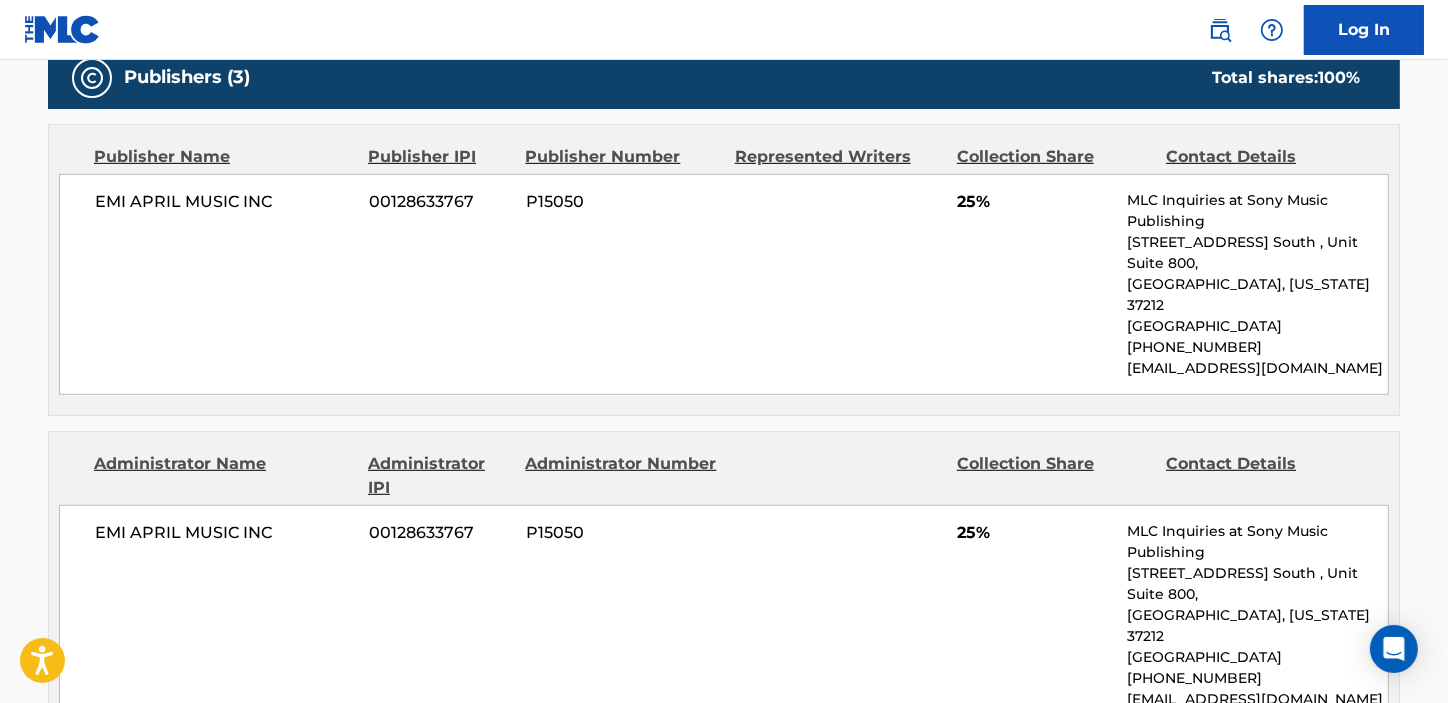 scroll, scrollTop: 1115, scrollLeft: 0, axis: vertical 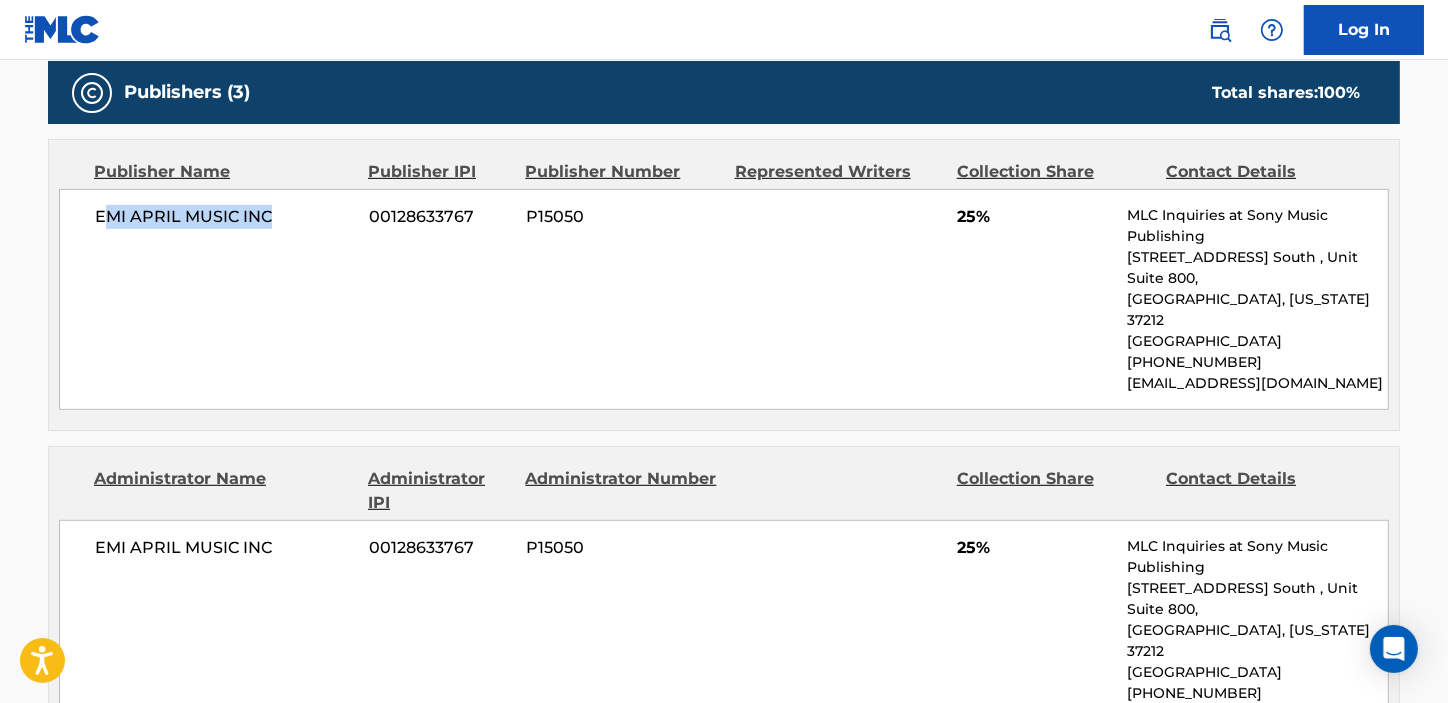 drag, startPoint x: 100, startPoint y: 219, endPoint x: 273, endPoint y: 218, distance: 173.00288 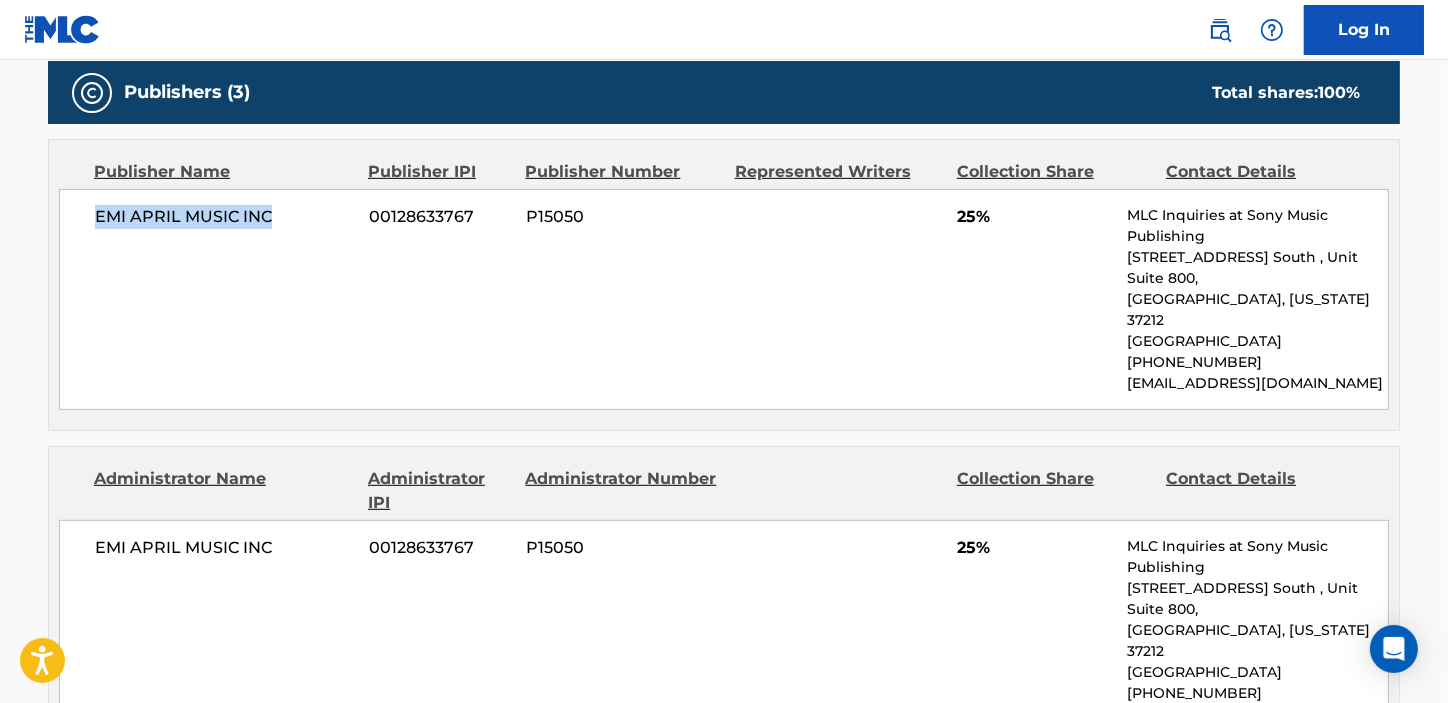 drag, startPoint x: 91, startPoint y: 224, endPoint x: 319, endPoint y: 223, distance: 228.0022 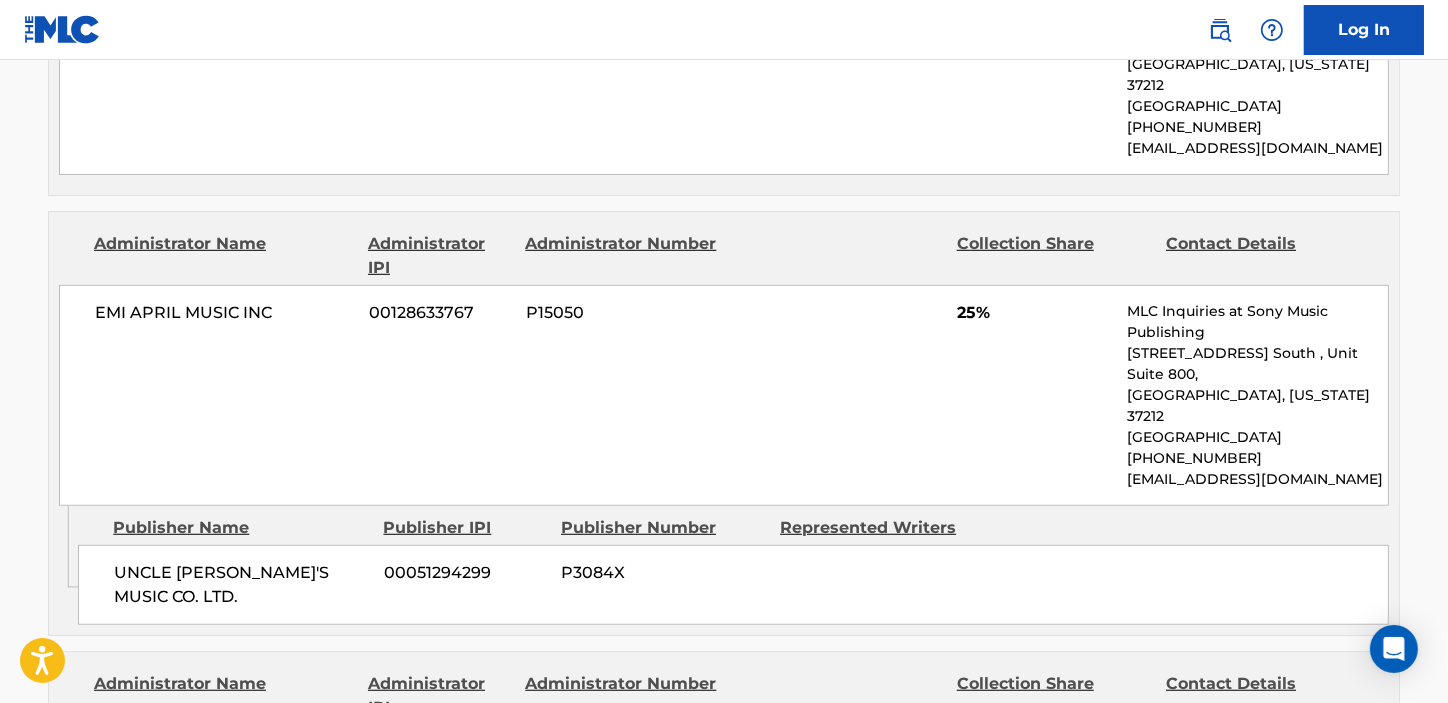scroll, scrollTop: 1570, scrollLeft: 0, axis: vertical 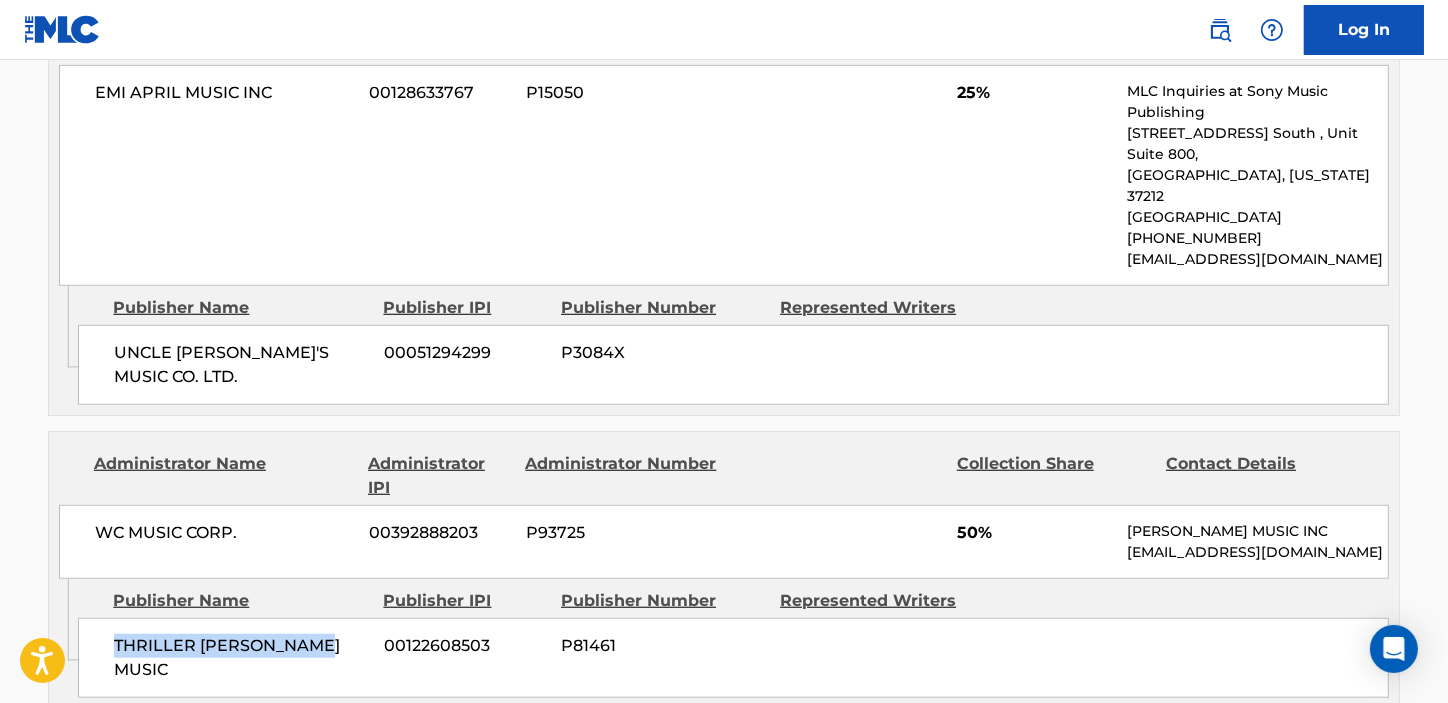 drag, startPoint x: 109, startPoint y: 559, endPoint x: 341, endPoint y: 556, distance: 232.0194 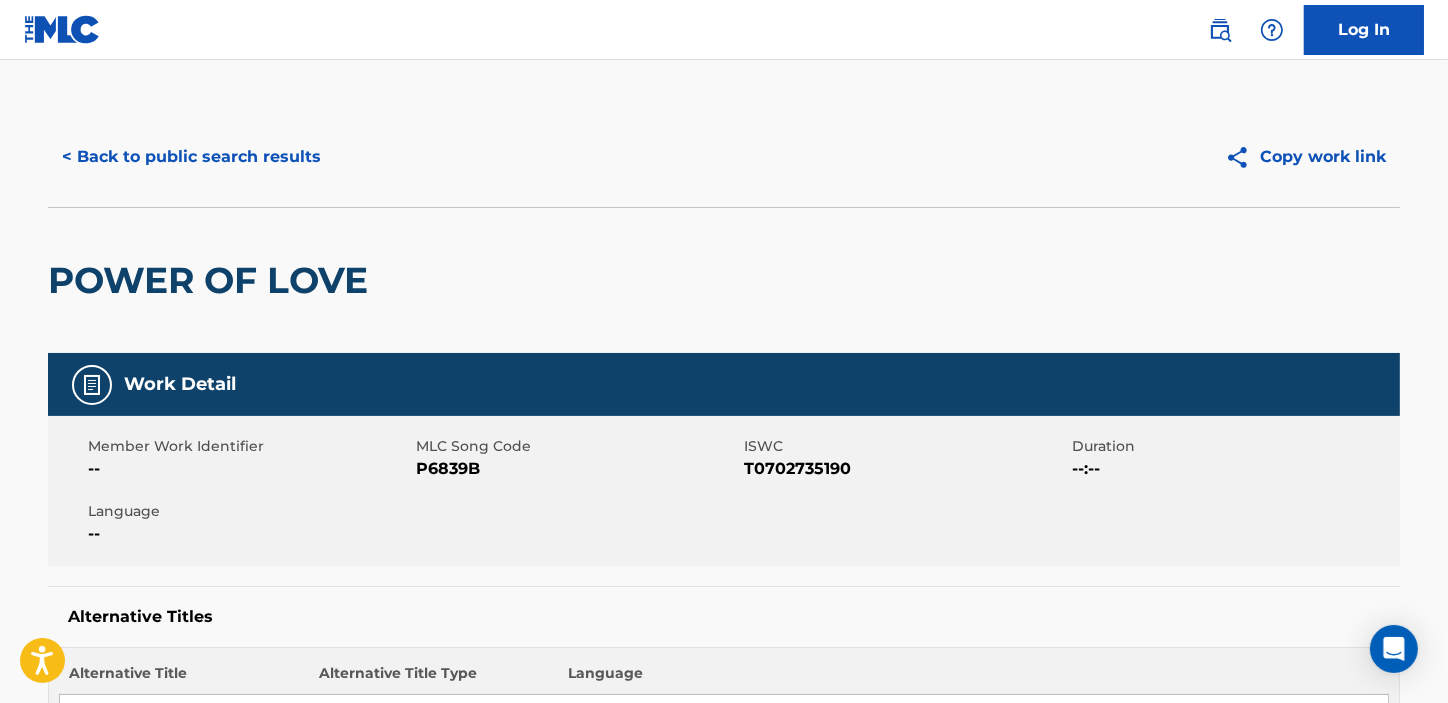scroll, scrollTop: 0, scrollLeft: 0, axis: both 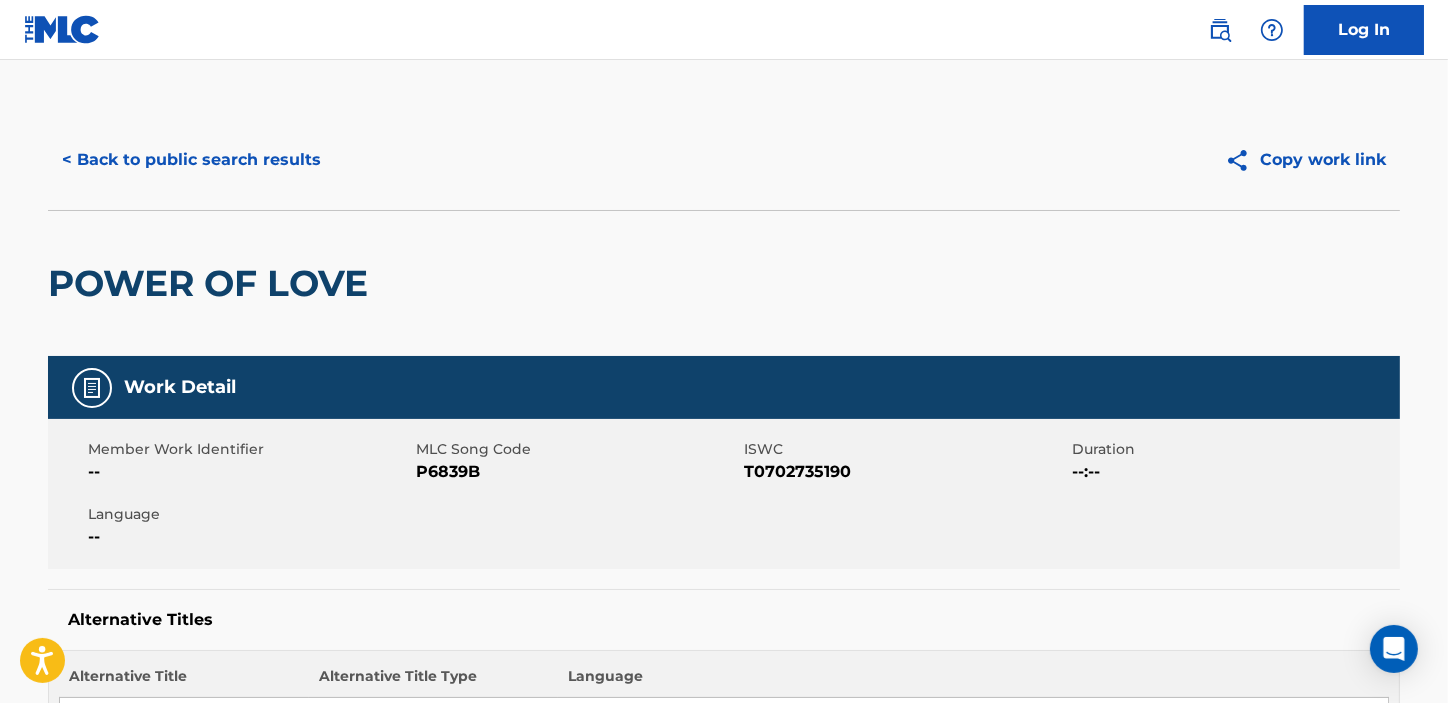 click on "< Back to public search results" at bounding box center (191, 160) 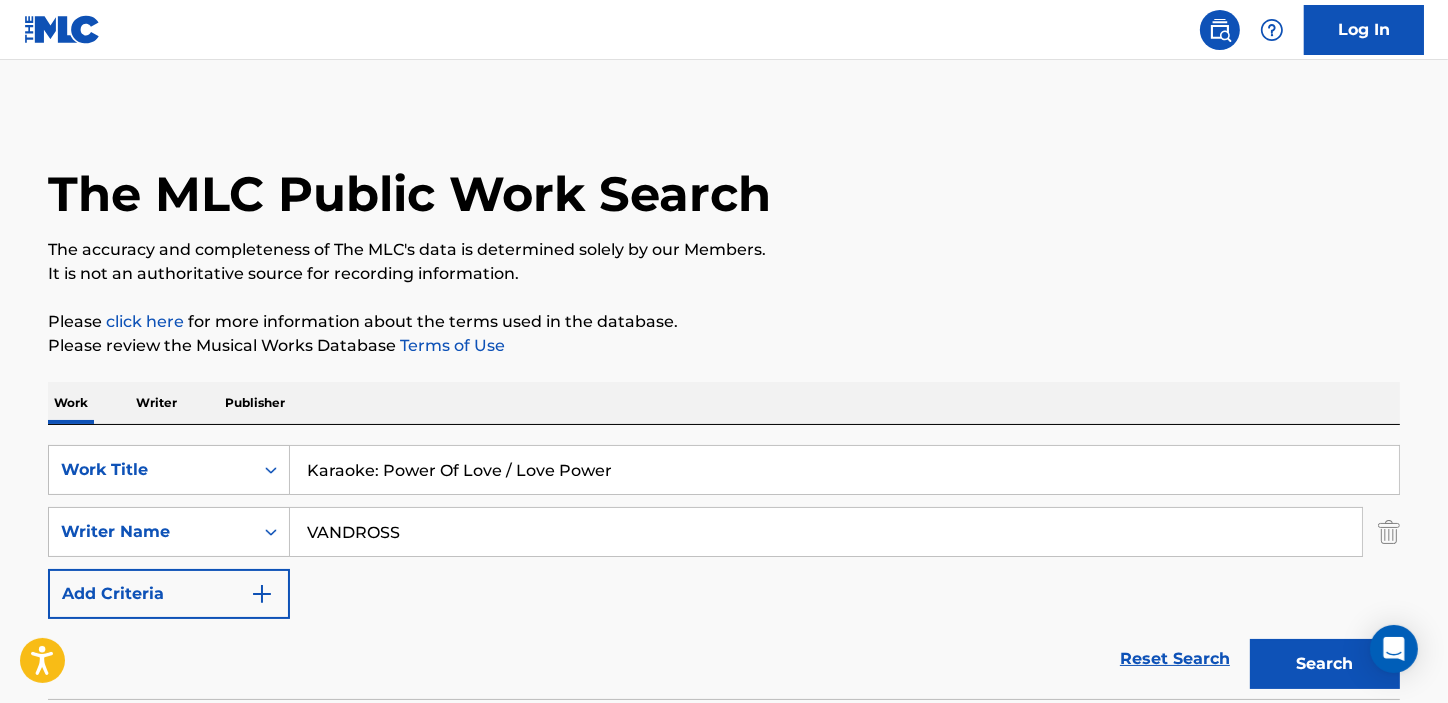 scroll, scrollTop: 353, scrollLeft: 0, axis: vertical 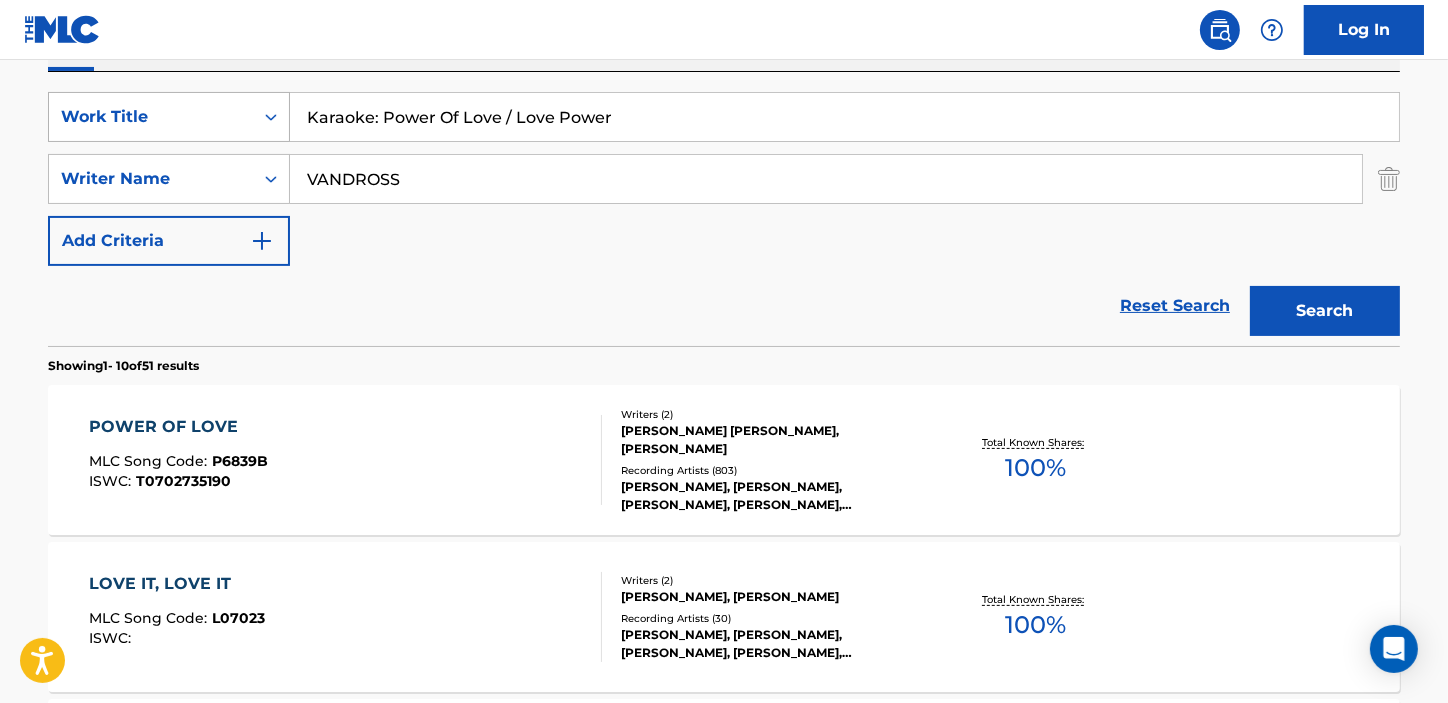 drag, startPoint x: 677, startPoint y: 123, endPoint x: 135, endPoint y: 128, distance: 542.0231 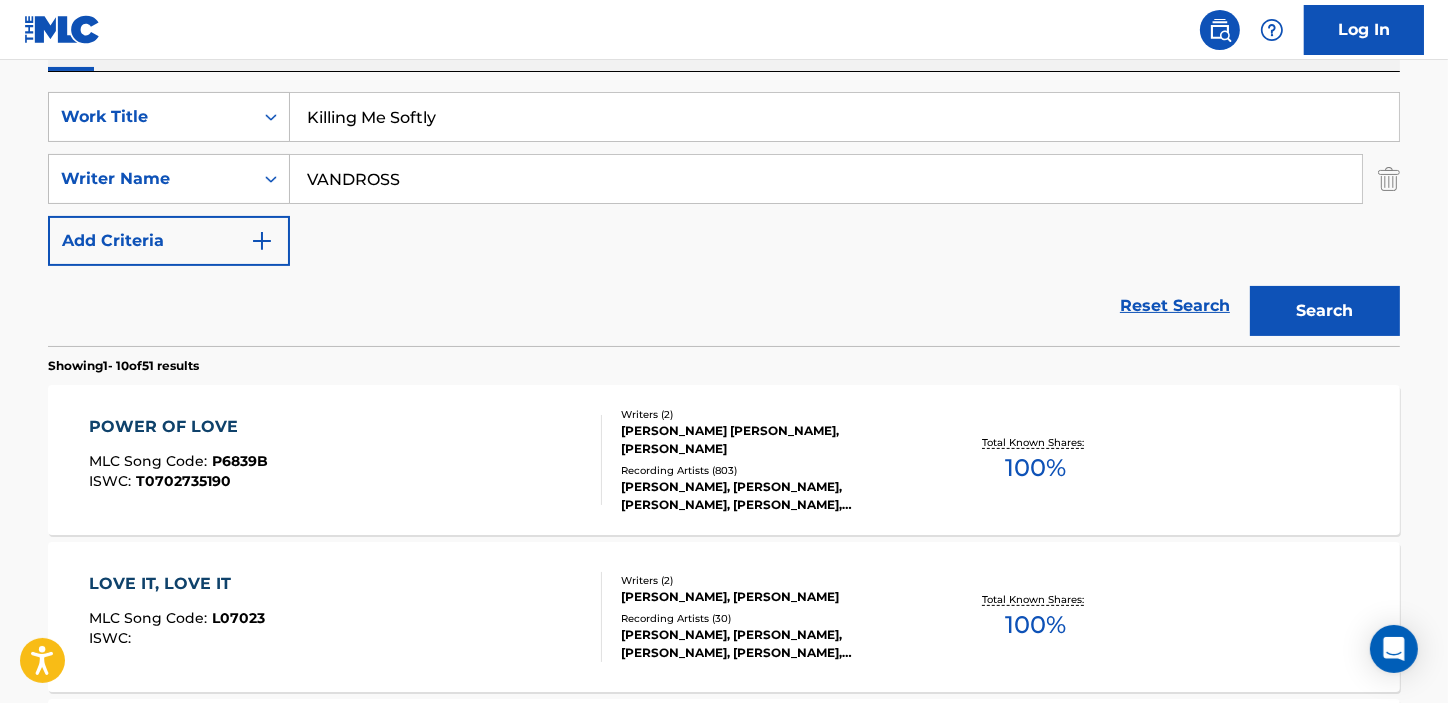 type on "Killing Me Softly" 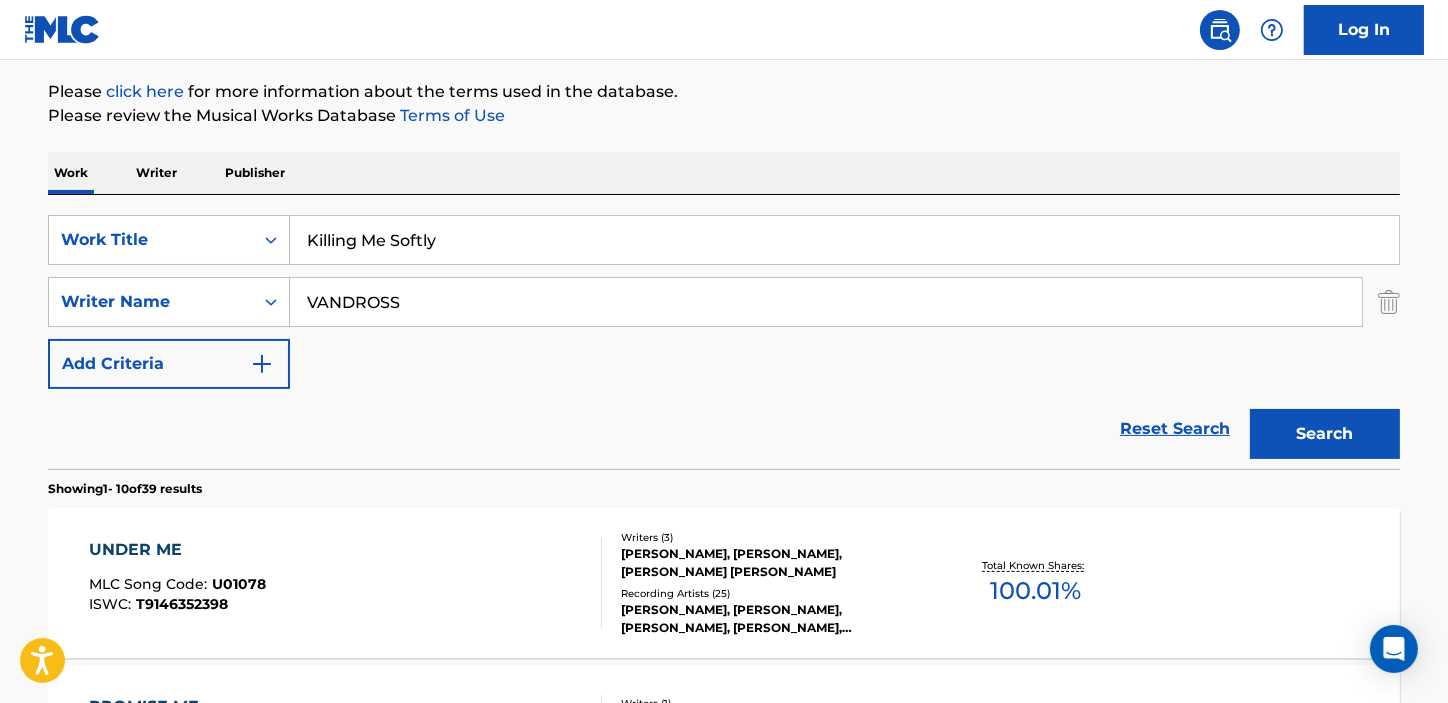 scroll, scrollTop: 353, scrollLeft: 0, axis: vertical 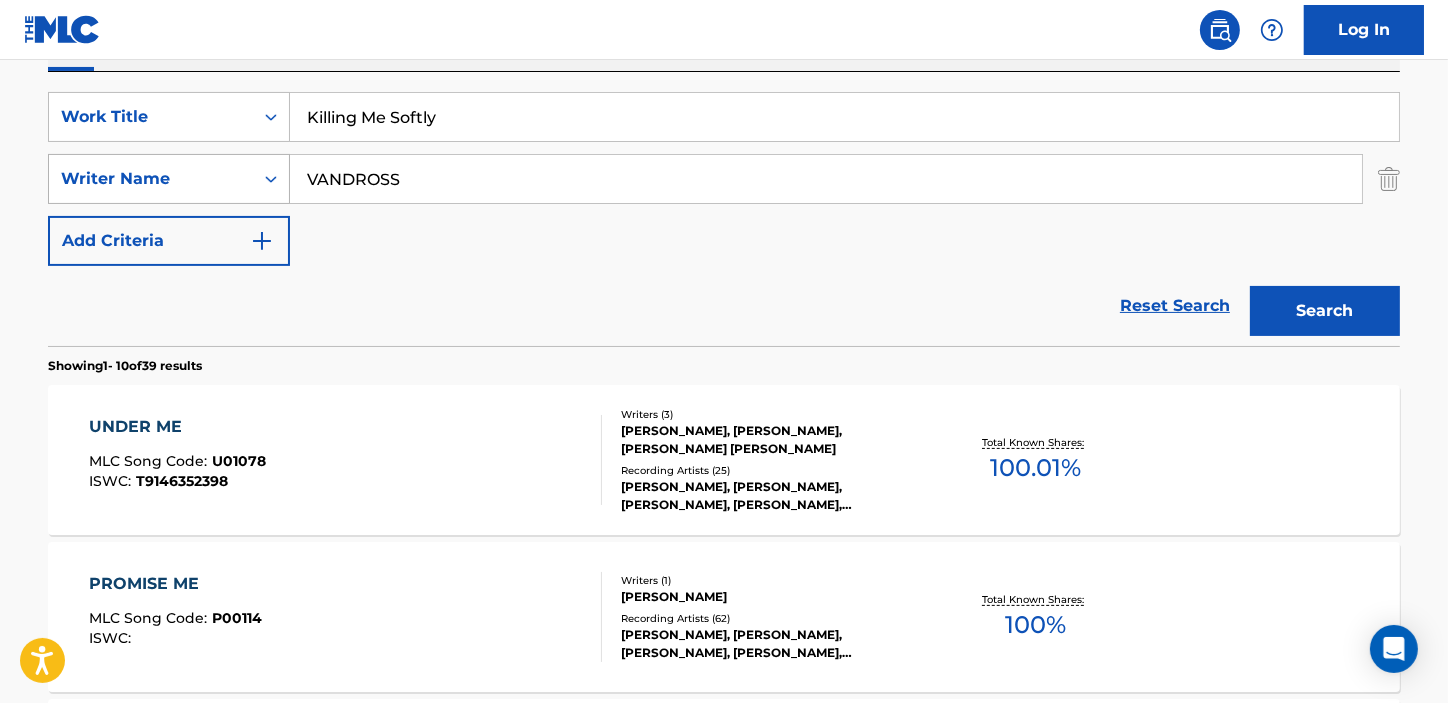 drag, startPoint x: 461, startPoint y: 178, endPoint x: 154, endPoint y: 177, distance: 307.00162 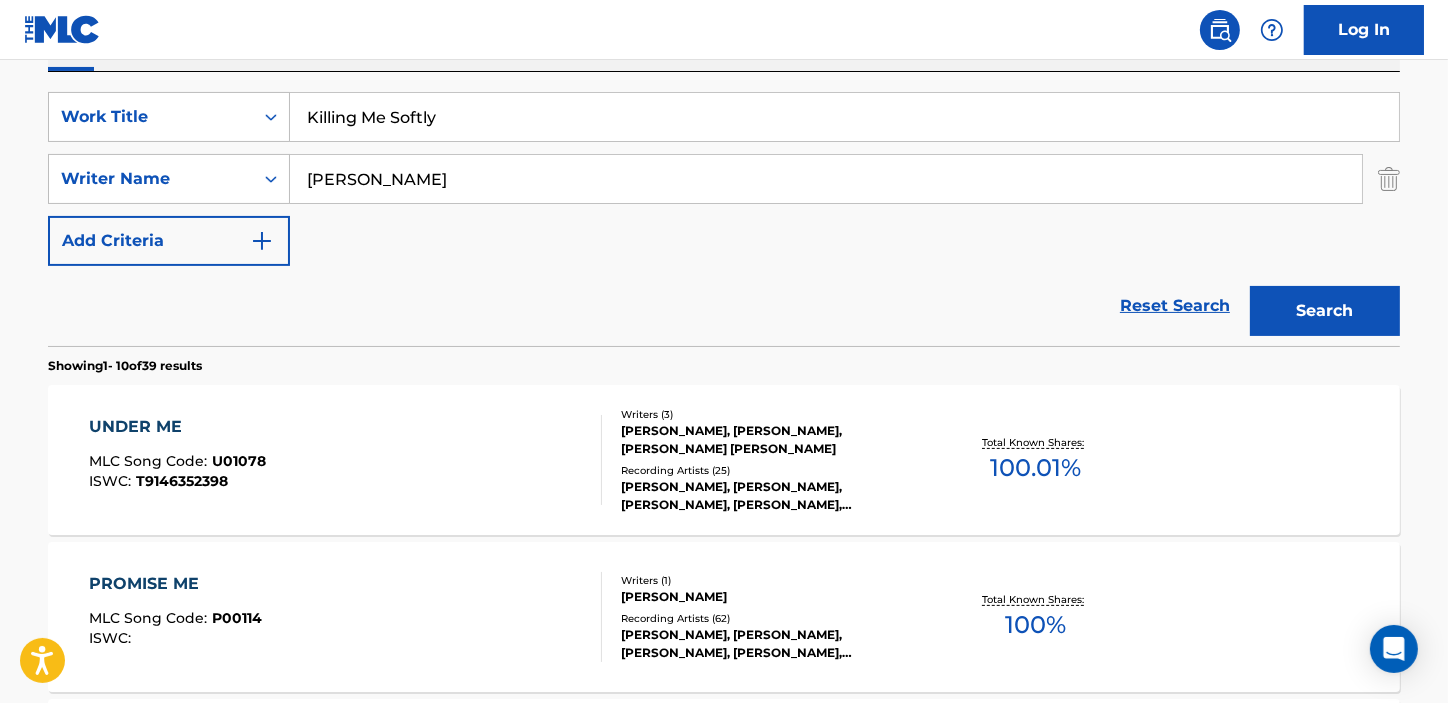 type on "[PERSON_NAME]" 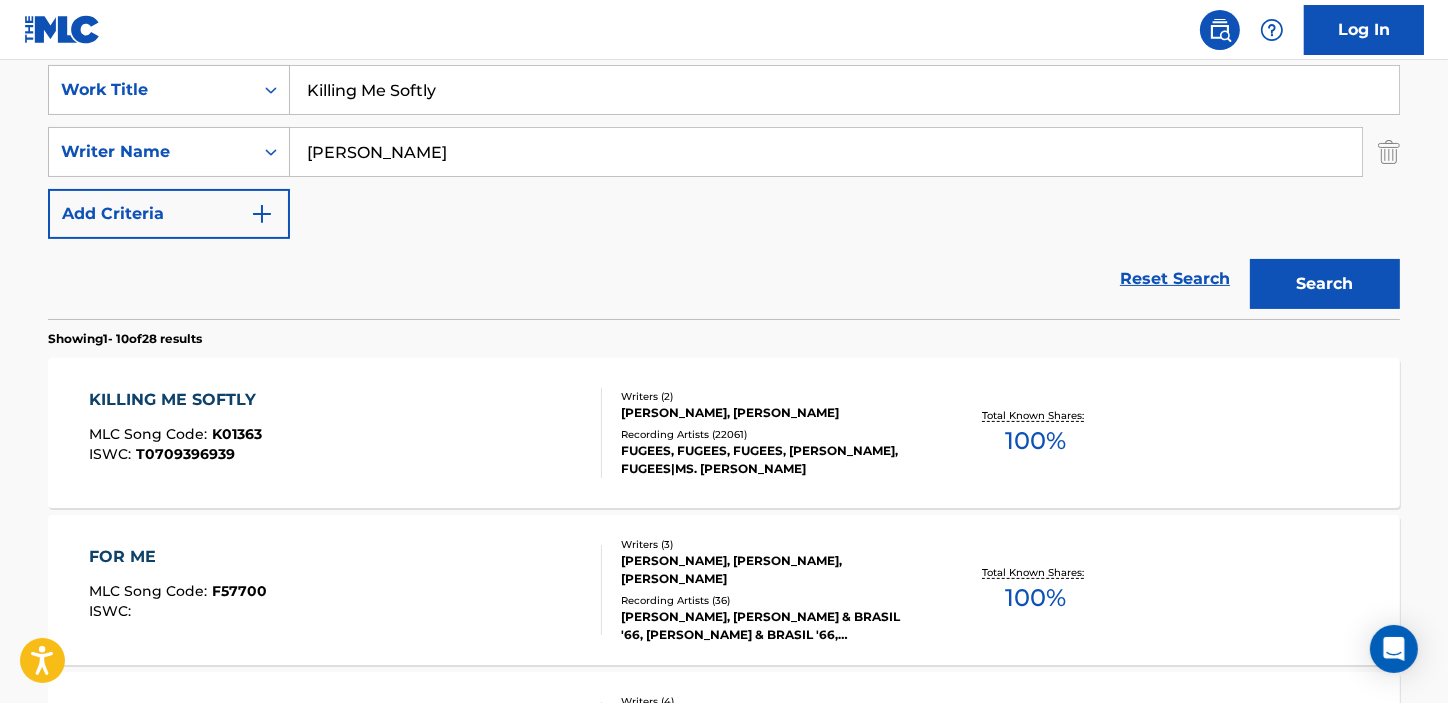 scroll, scrollTop: 353, scrollLeft: 0, axis: vertical 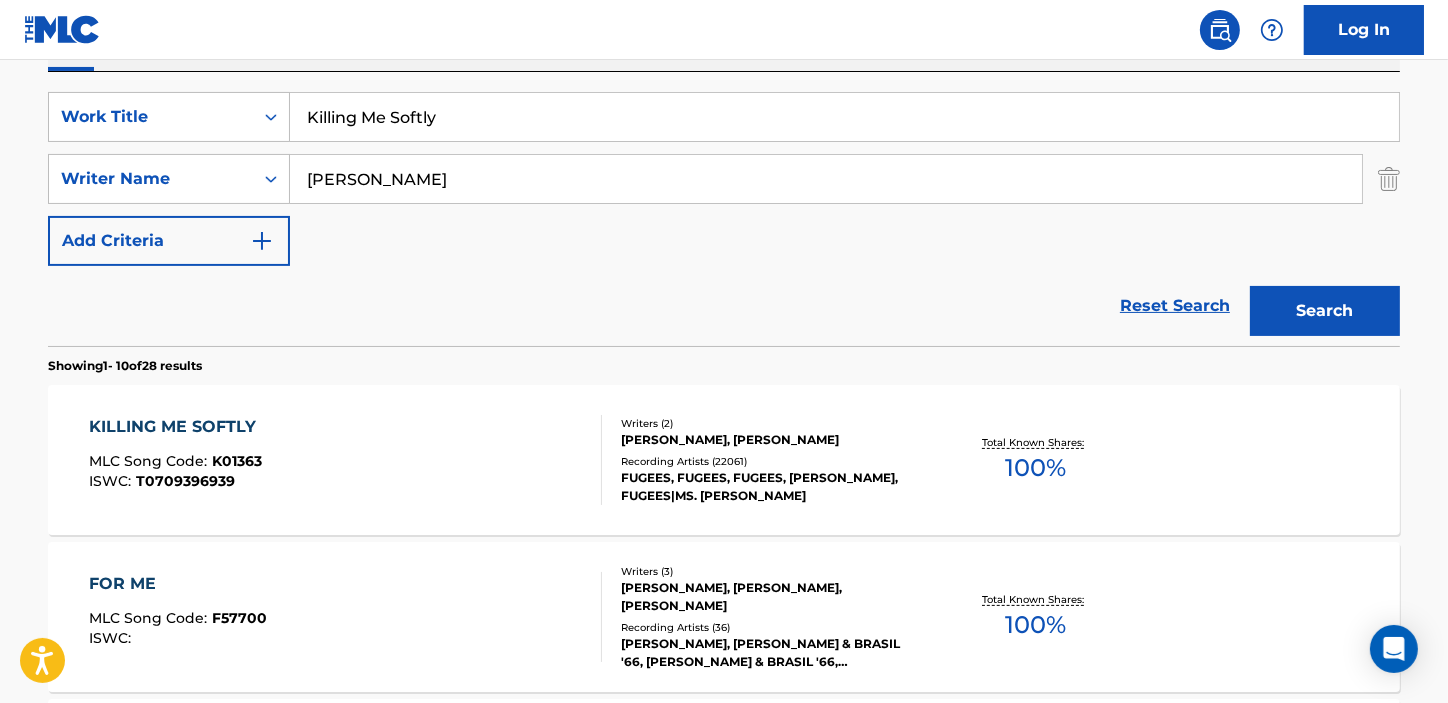 click on "KILLING ME SOFTLY" at bounding box center (177, 427) 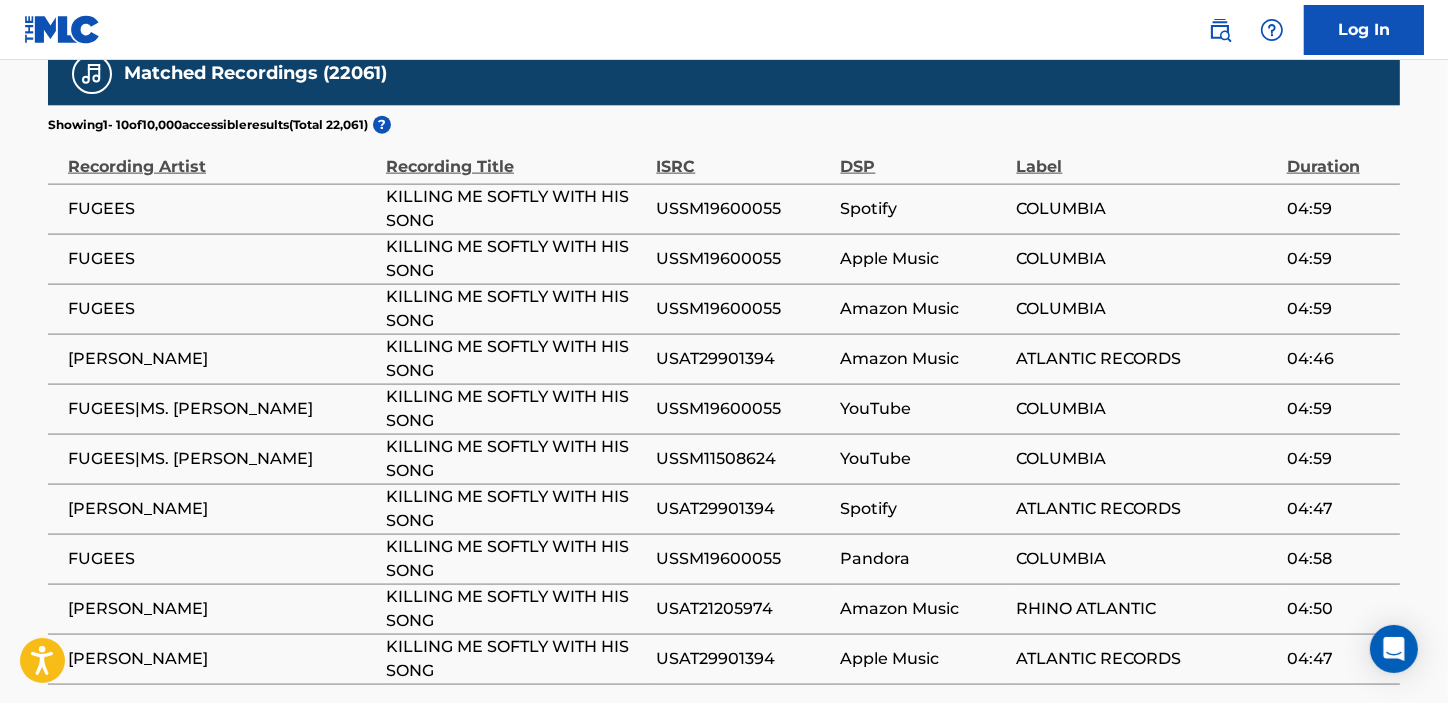 scroll, scrollTop: 2909, scrollLeft: 0, axis: vertical 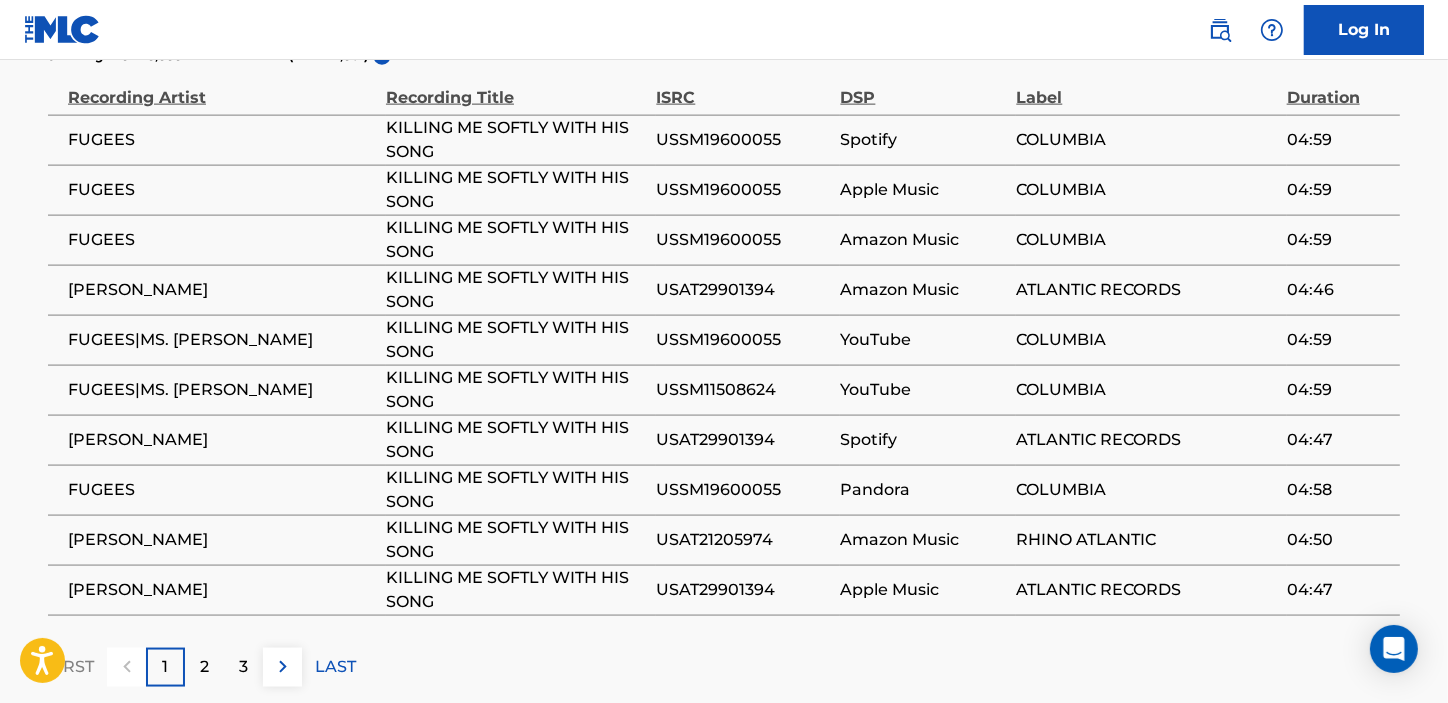 click on "KILLING ME SOFTLY WITH HIS SONG" at bounding box center (516, 290) 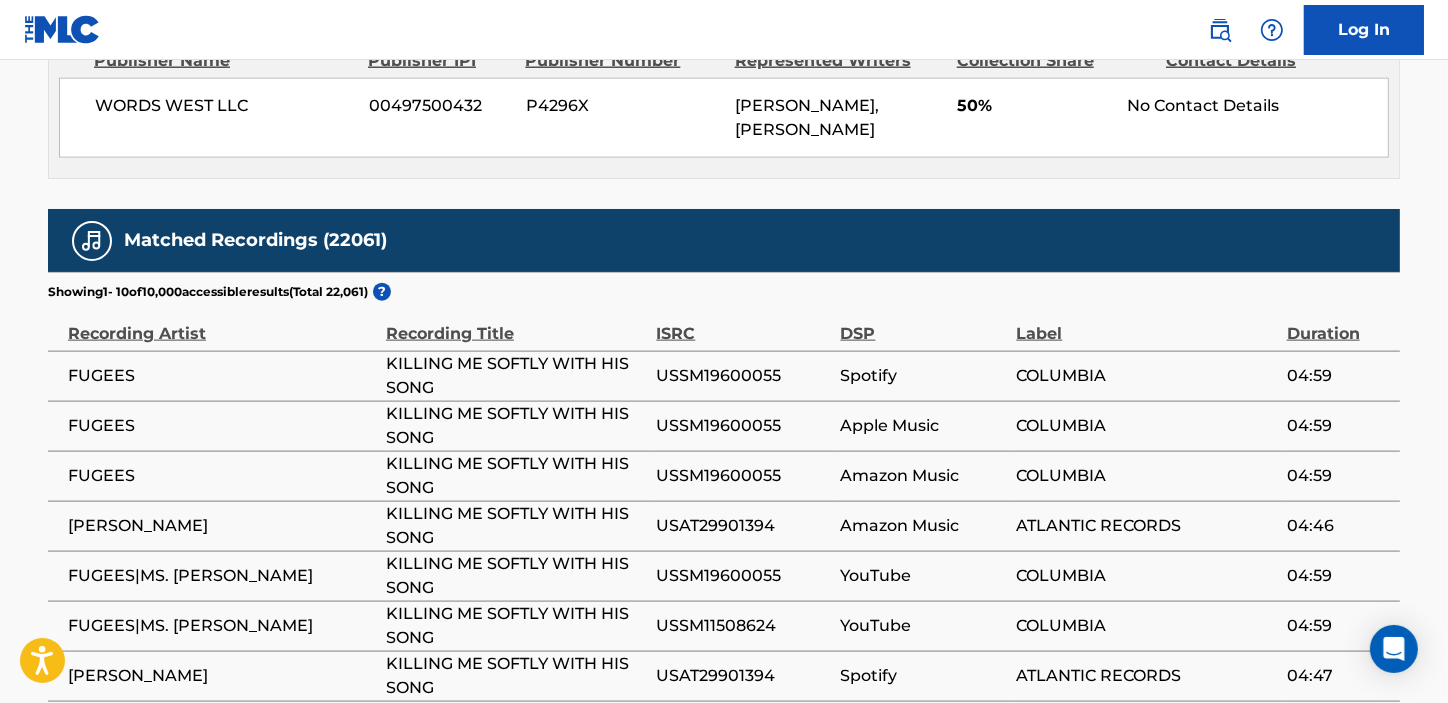 scroll, scrollTop: 3016, scrollLeft: 0, axis: vertical 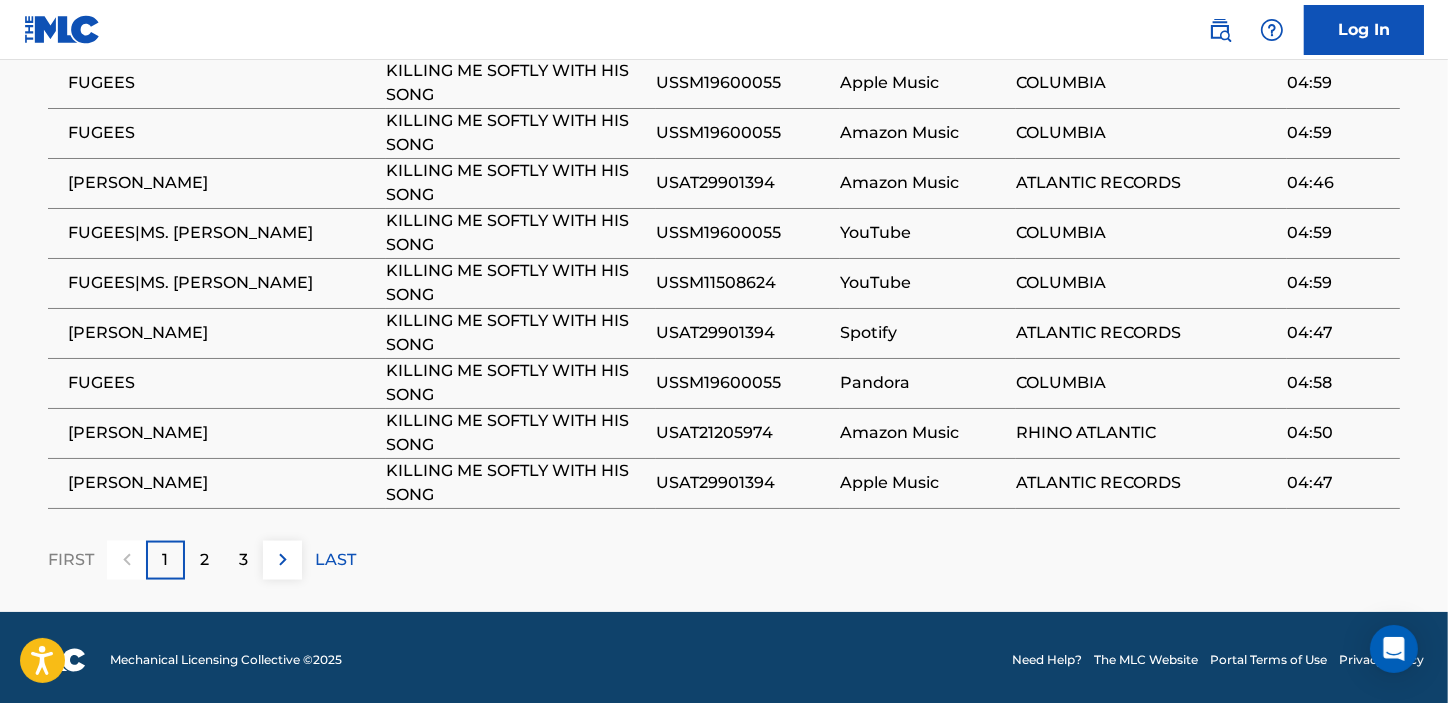 click on "3" at bounding box center [243, 560] 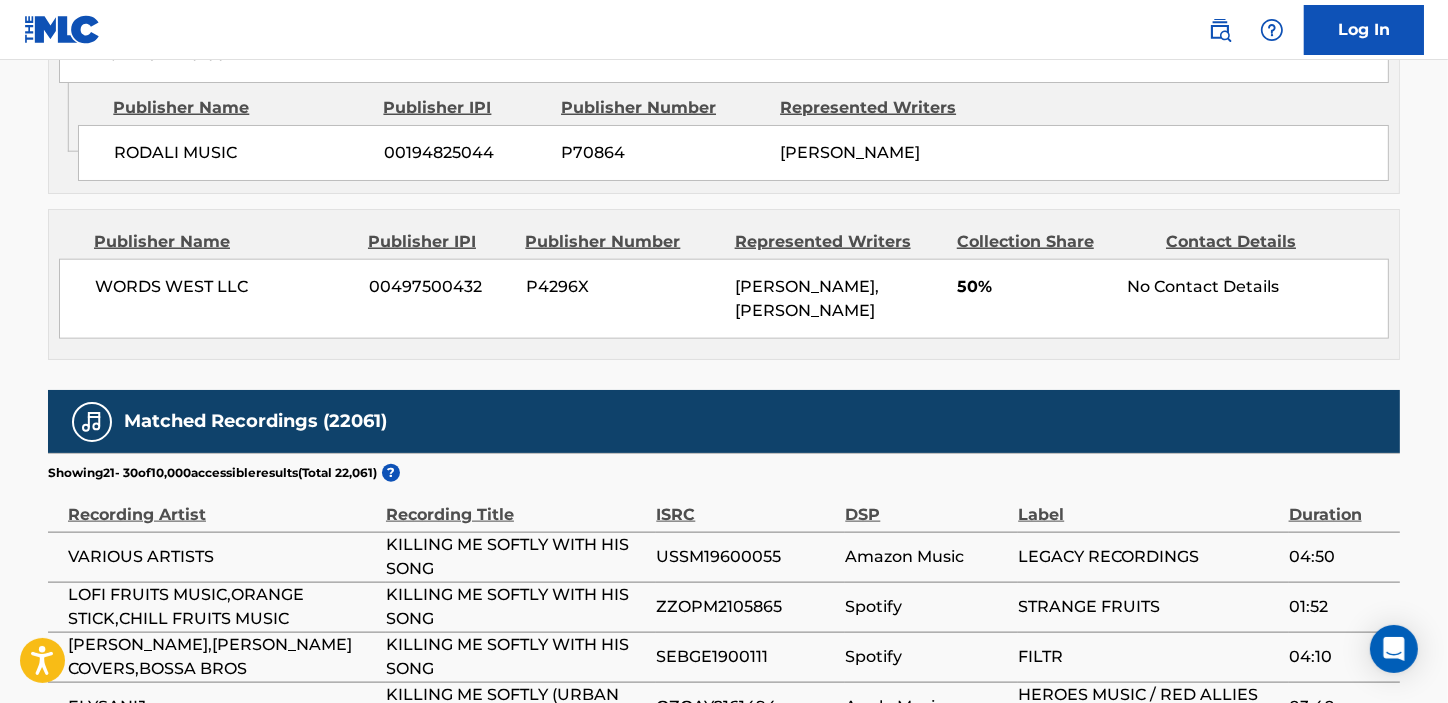 scroll, scrollTop: 3016, scrollLeft: 0, axis: vertical 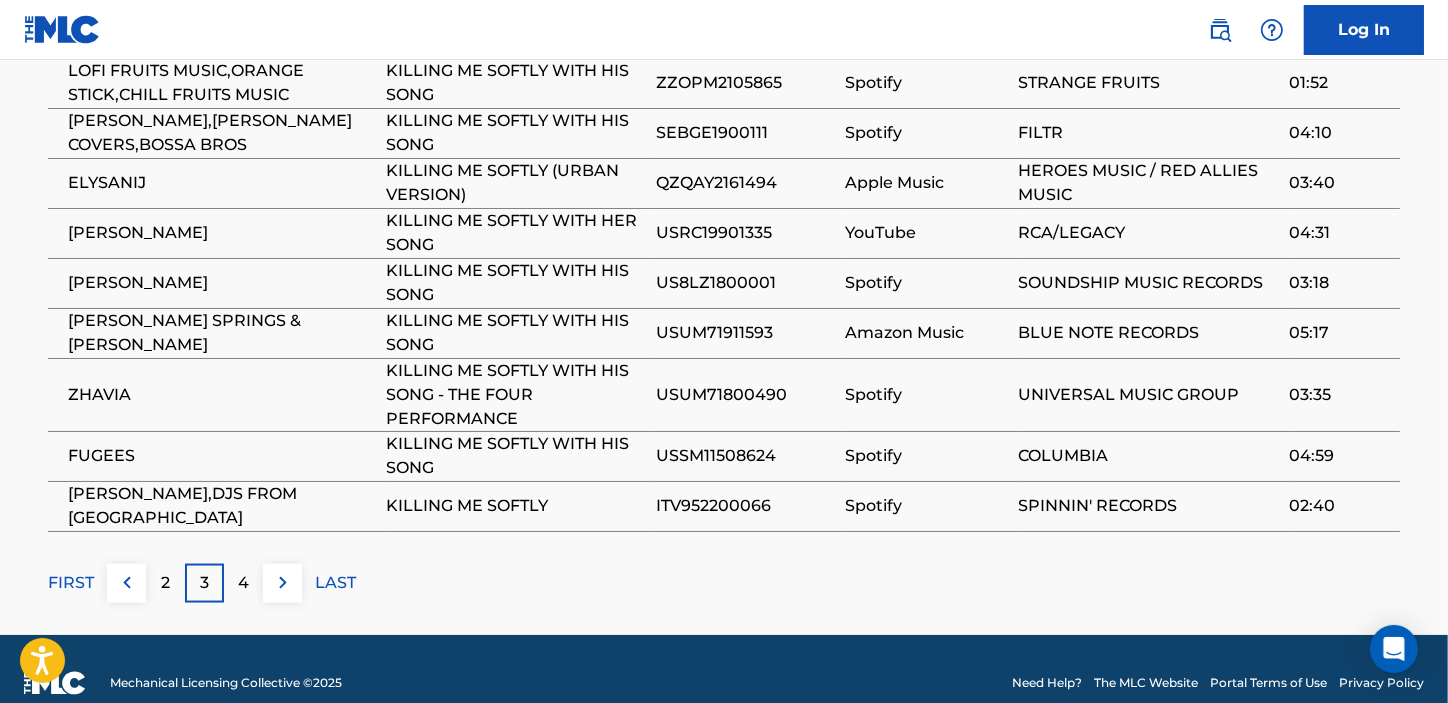 click on "FIRST" at bounding box center (71, 583) 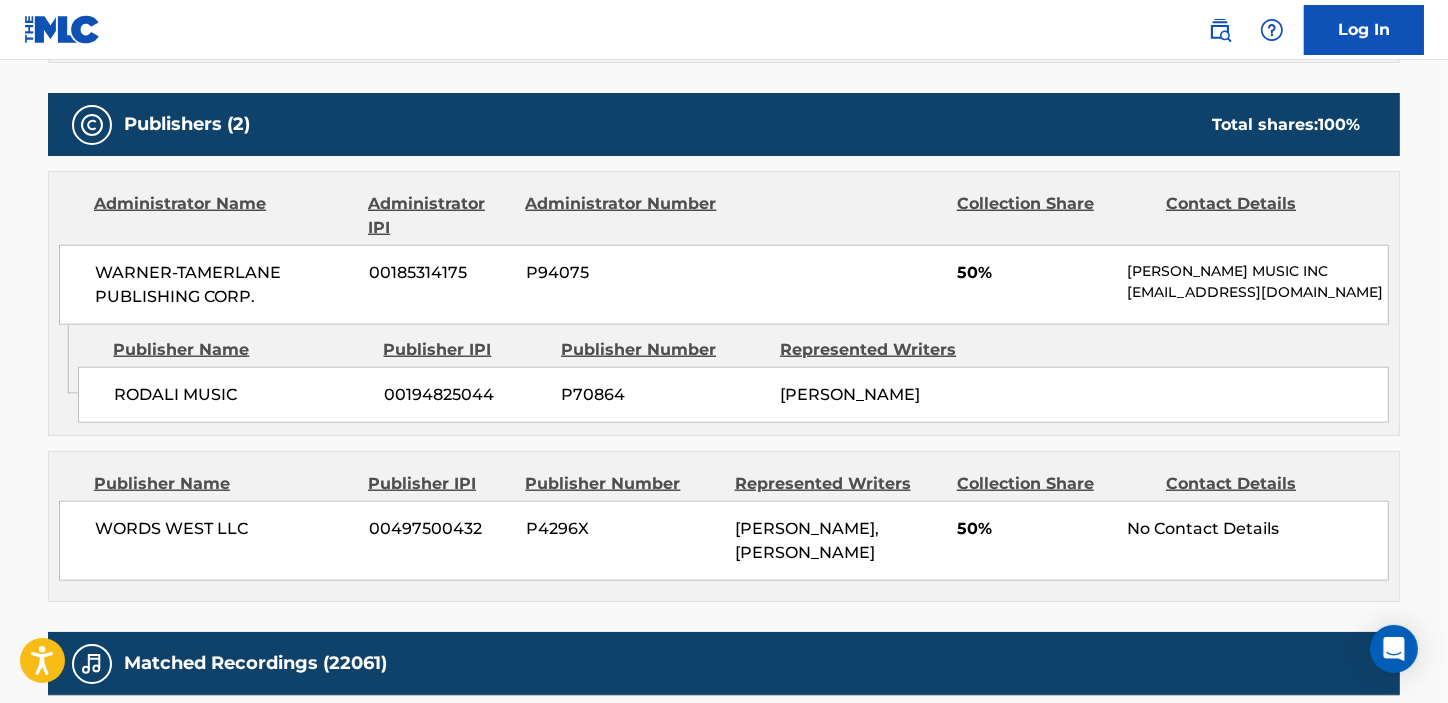 scroll, scrollTop: 2272, scrollLeft: 0, axis: vertical 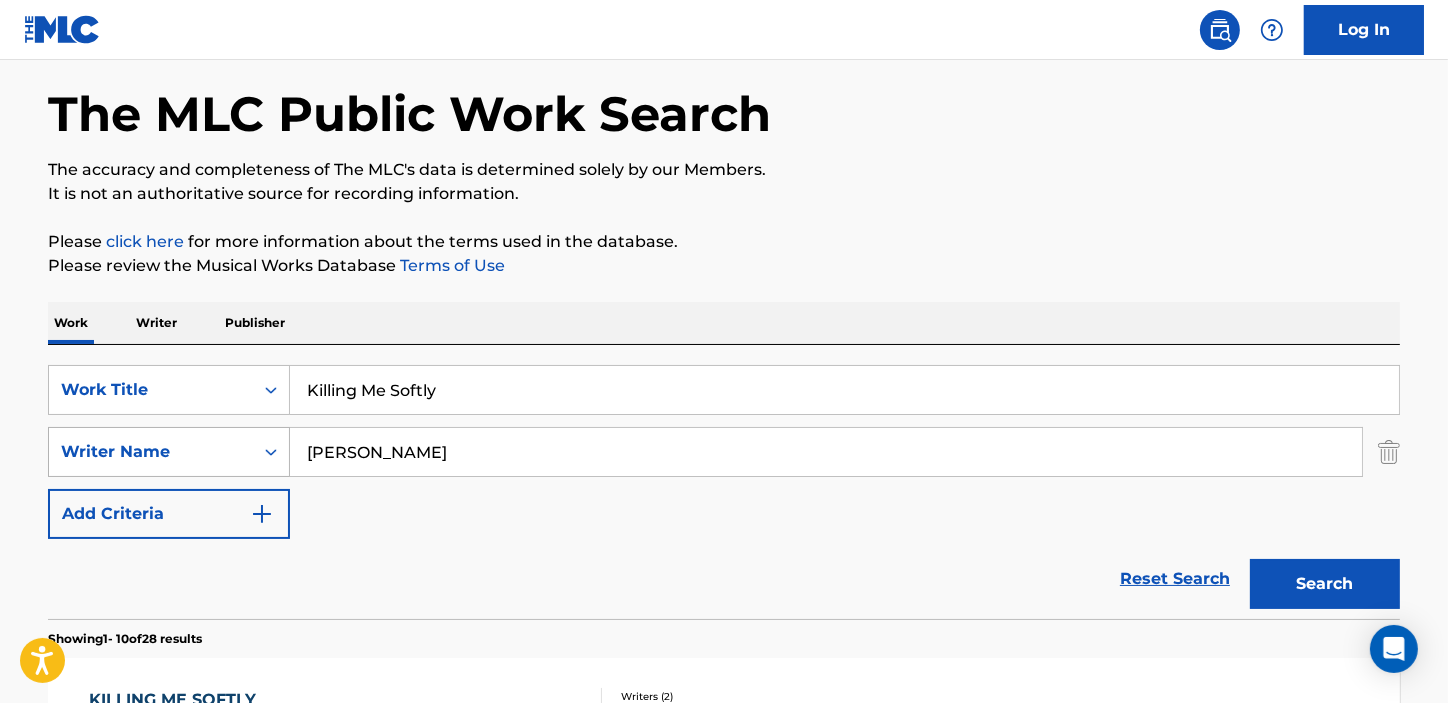 drag, startPoint x: 470, startPoint y: 436, endPoint x: 282, endPoint y: 448, distance: 188.38258 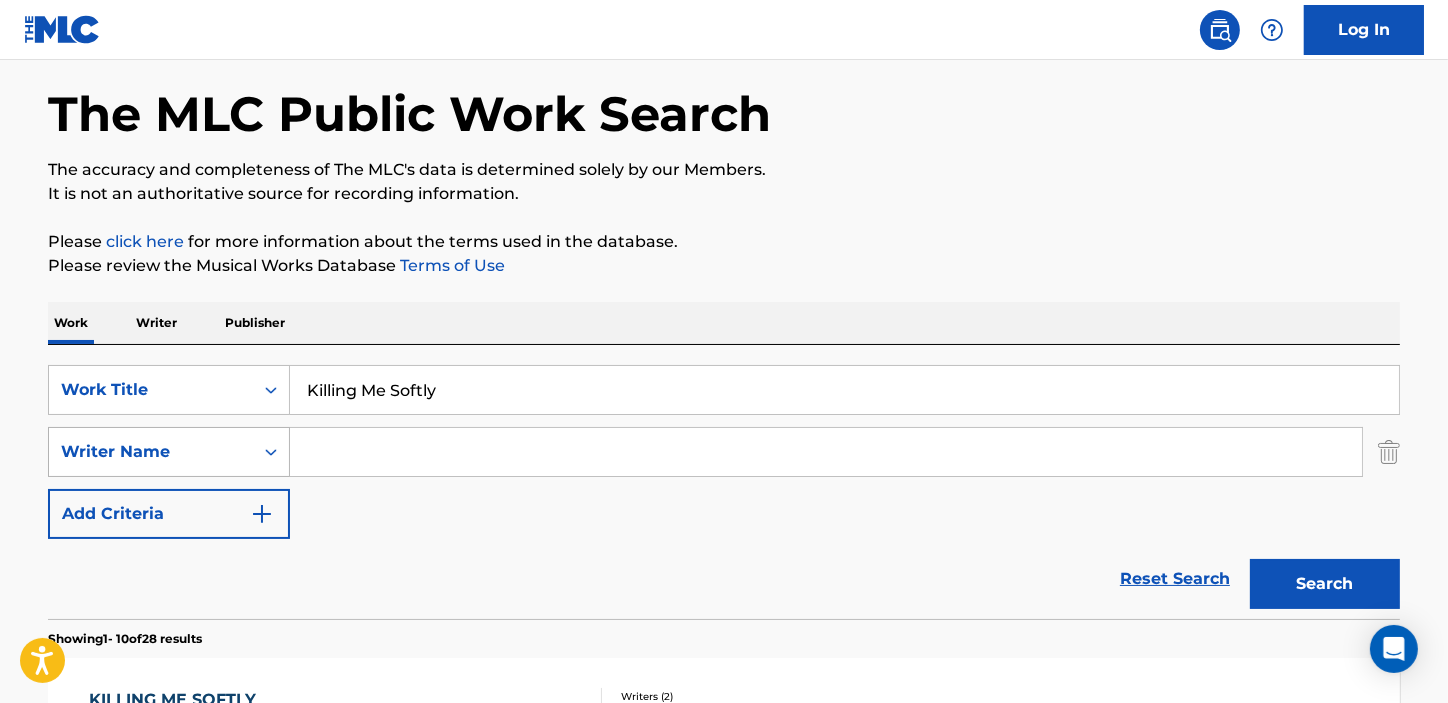 click on "Search" at bounding box center [1325, 584] 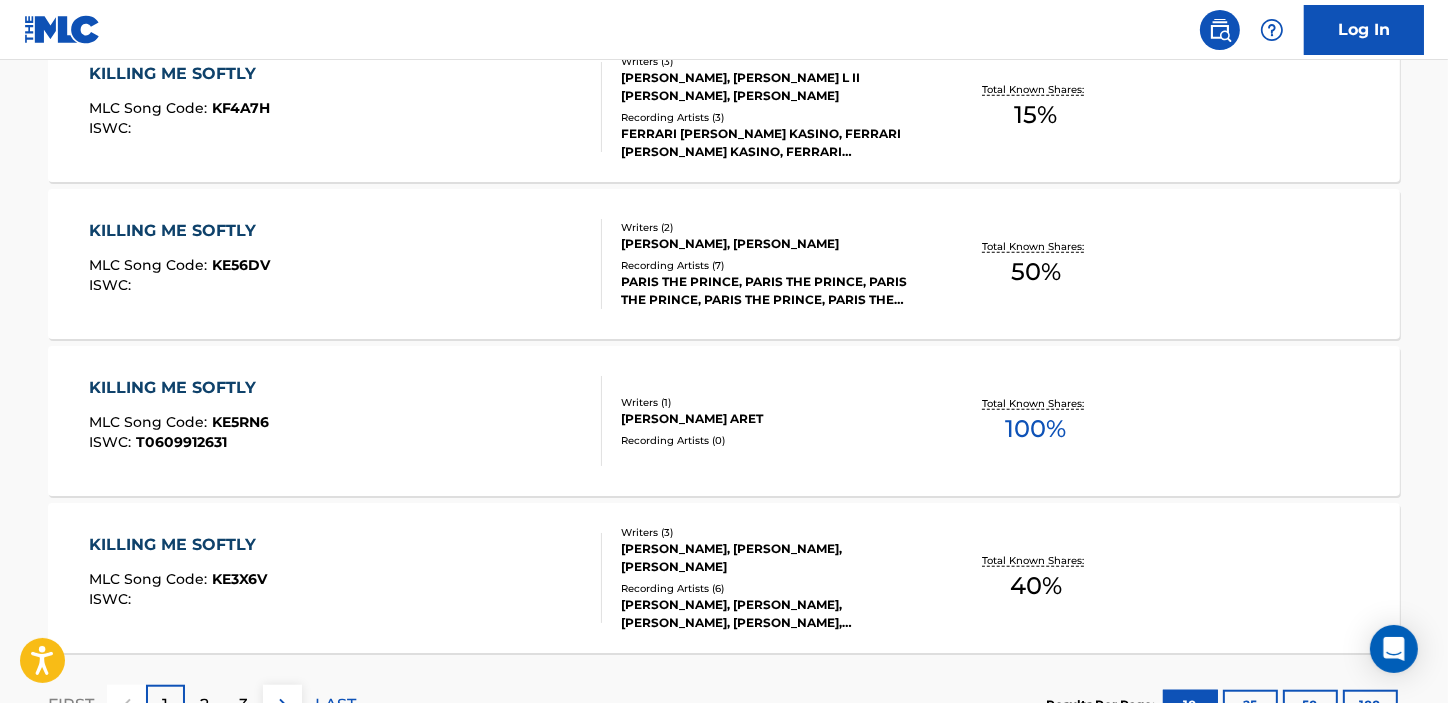 scroll, scrollTop: 1807, scrollLeft: 0, axis: vertical 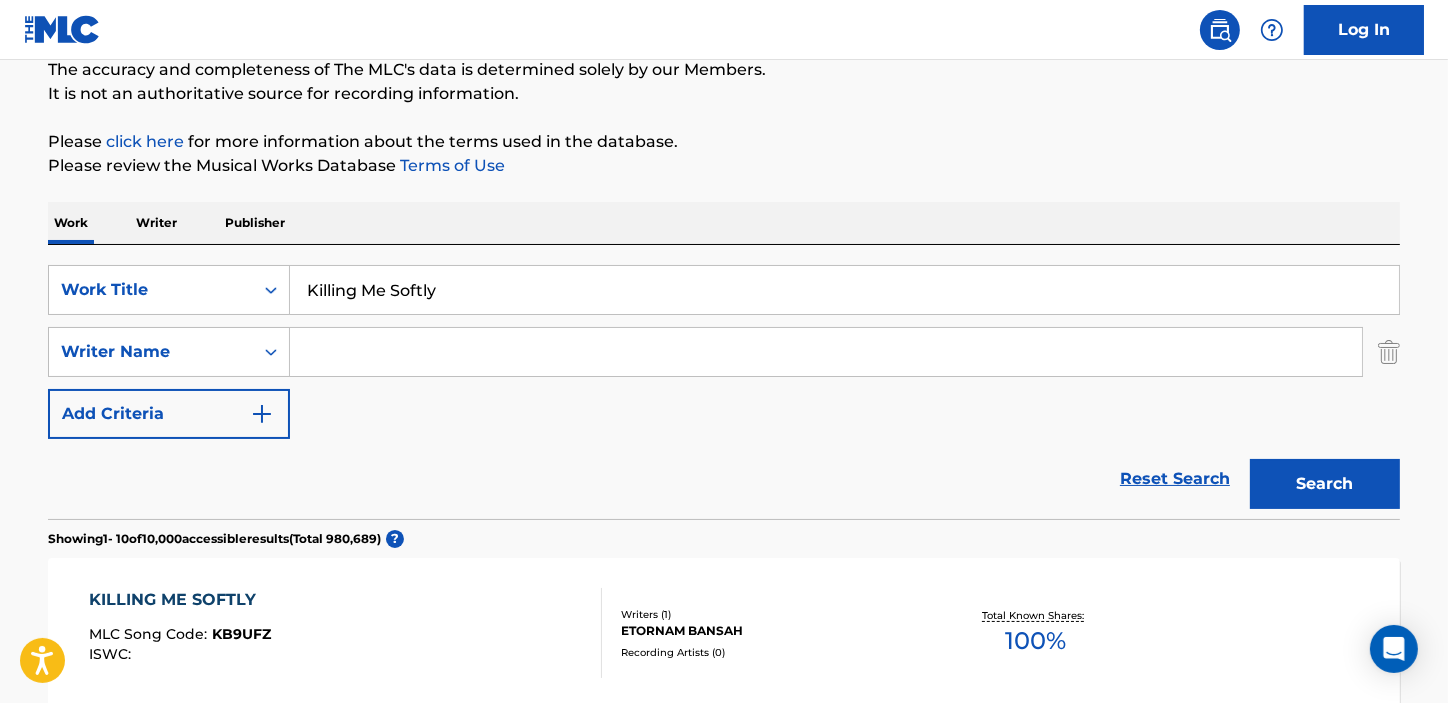 click on "Showing  1  -   10  of  10,000  accessible  results  (Total   980,689 )" at bounding box center [214, 539] 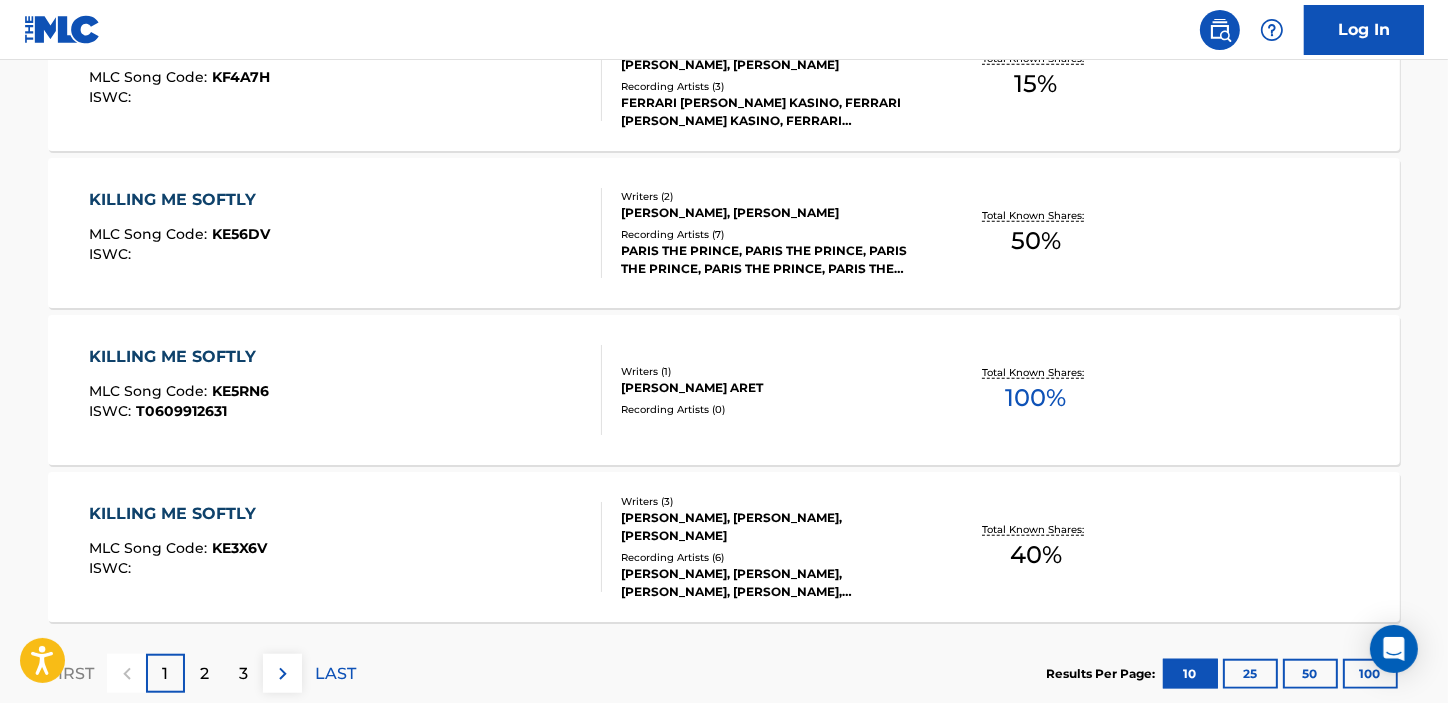 scroll, scrollTop: 1807, scrollLeft: 0, axis: vertical 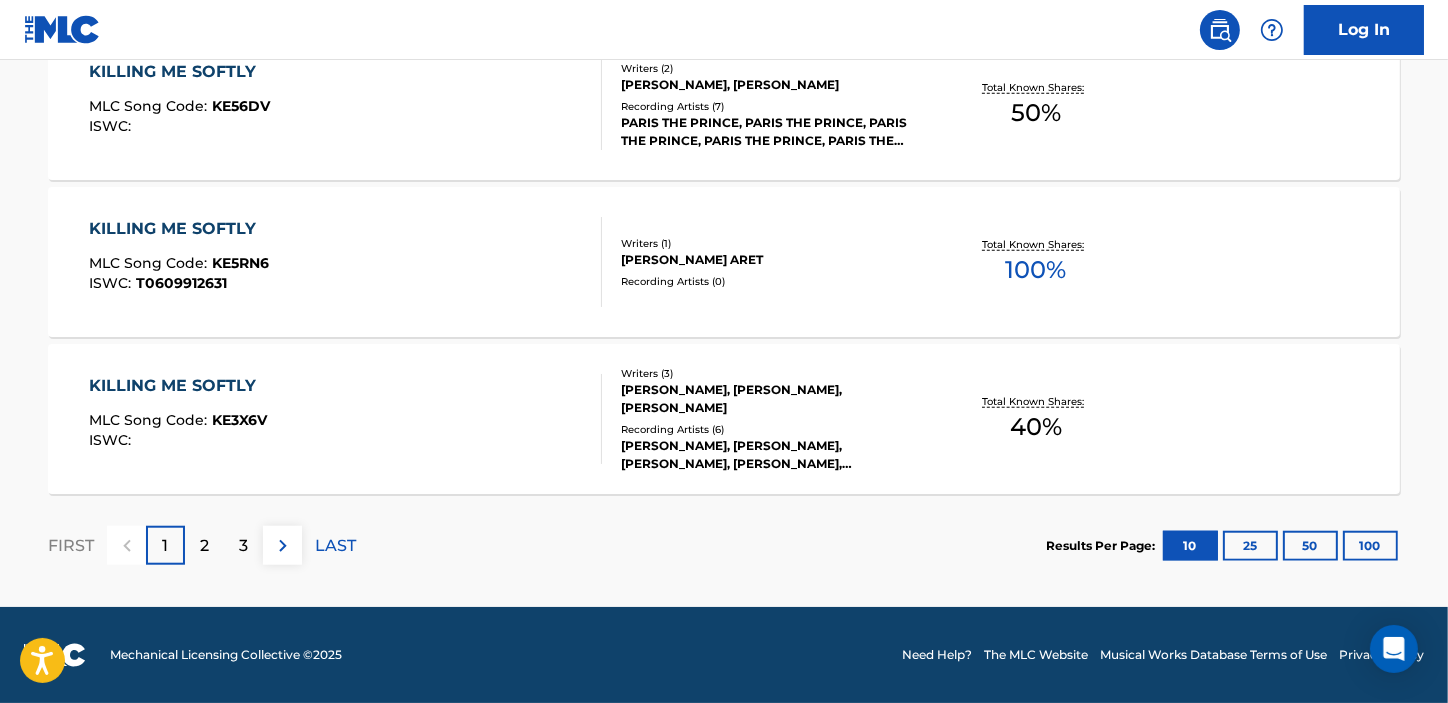 click on "2" at bounding box center [204, 545] 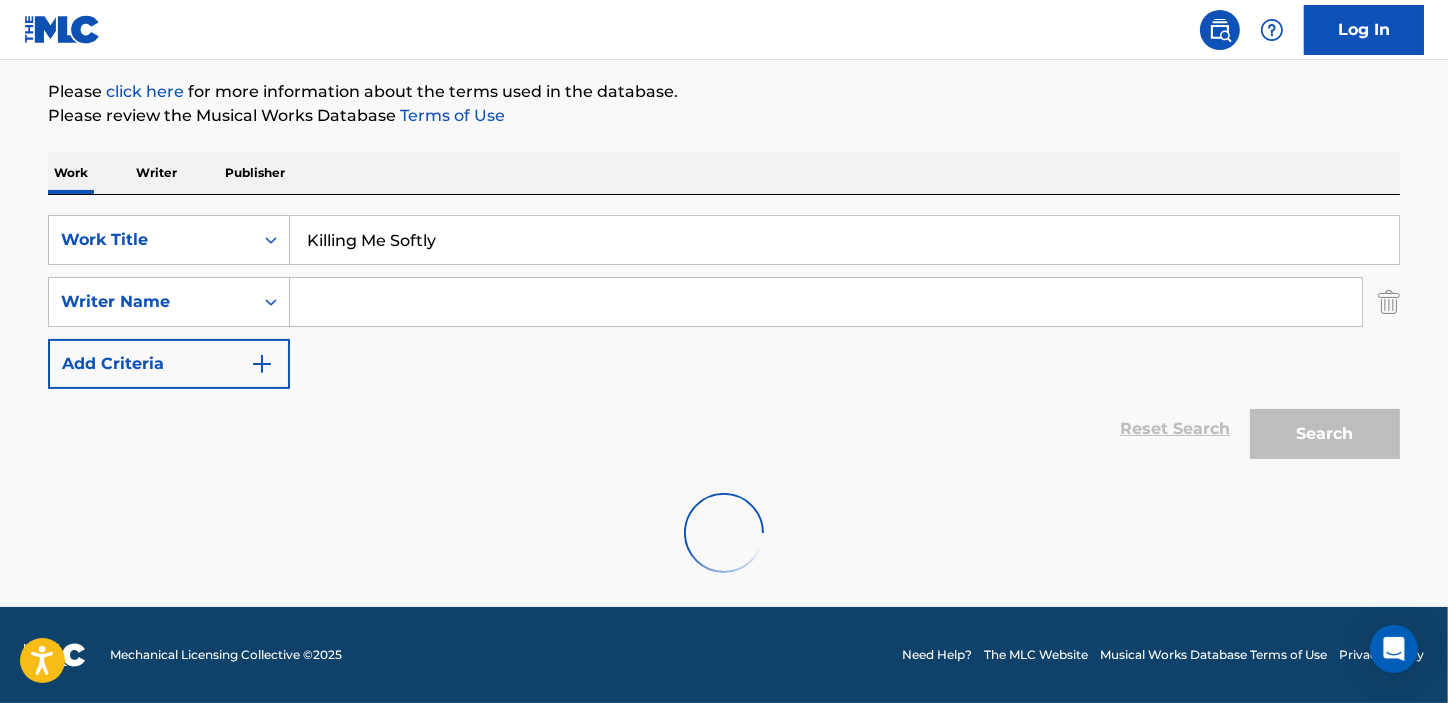 scroll, scrollTop: 1807, scrollLeft: 0, axis: vertical 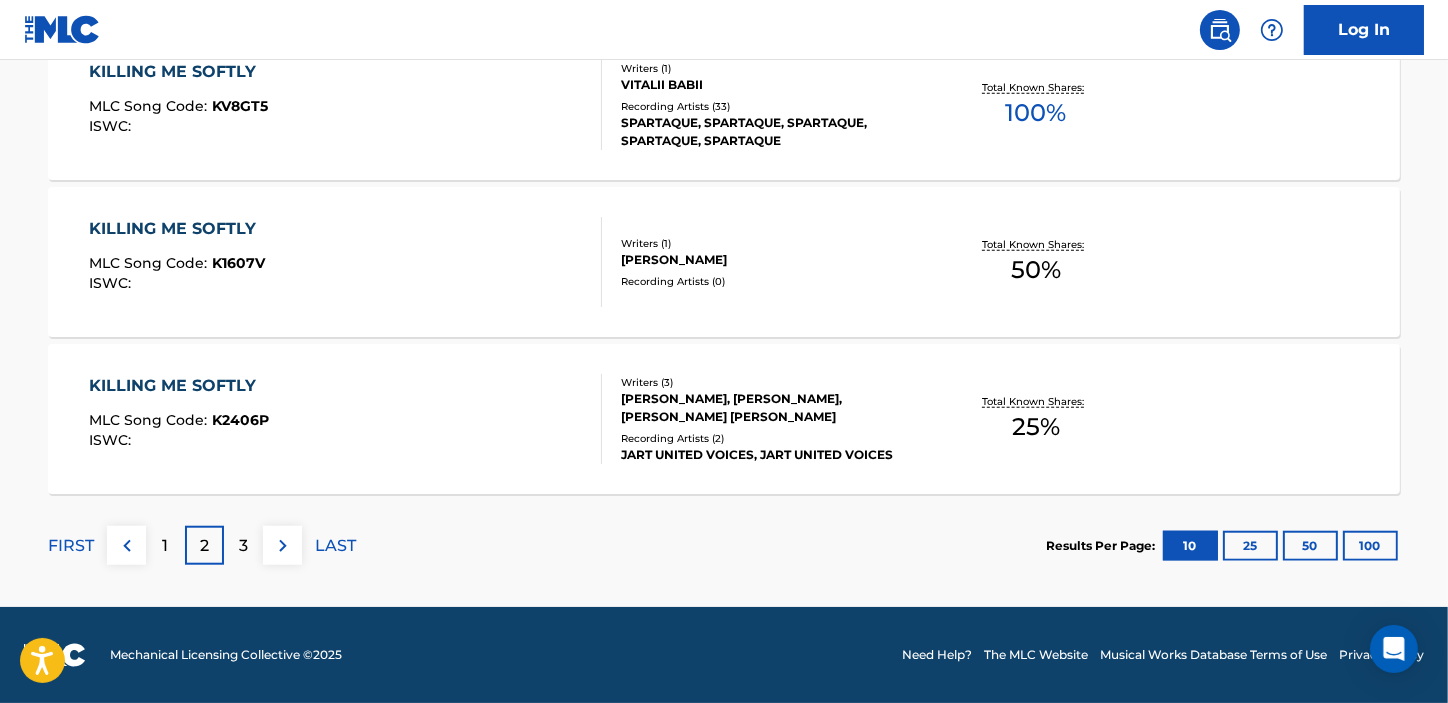 click on "The MLC Public Work Search The accuracy and completeness of The MLC's data is determined solely by our Members. It is not an authoritative source for recording information. Please   click here   for more information about the terms used in the database. Please review the Musical Works Database   Terms of Use Work Writer Publisher SearchWithCriteria0ce790f5-fbe9-4a11-813c-52f2216df28f Work Title Killing Me Softly SearchWithCriteriae7feb73e-d4f1-4447-9c62-af329cce48cd Writer Name Add Criteria Reset Search Search Showing  11  -   20  of  10,000  accessible  results  (Total   980,689 ) ? KILLING ME SOFTLY MLC Song Code : KF0XXM ISWC : T3078993956 Writers ( 2 ) [PERSON_NAME], [PERSON_NAME] Recording Artists ( 4 ) [PERSON_NAME], [PERSON_NAME], [PERSON_NAME], [PERSON_NAME] Total Known Shares: 100 % KILLING ME SOFTLY MLC Song Code : KA0FA5 ISWC : Writers ( 2 ) INETIMI [PERSON_NAME], [PERSON_NAME] [PERSON_NAME] Recording Artists ( 0 ) Total Known Shares: 50 % KILLING ME SOFTLY MLC Song Code : KA1K1X ISWC : Writers ( 1 ) [PERSON_NAME] )" at bounding box center [724, -550] 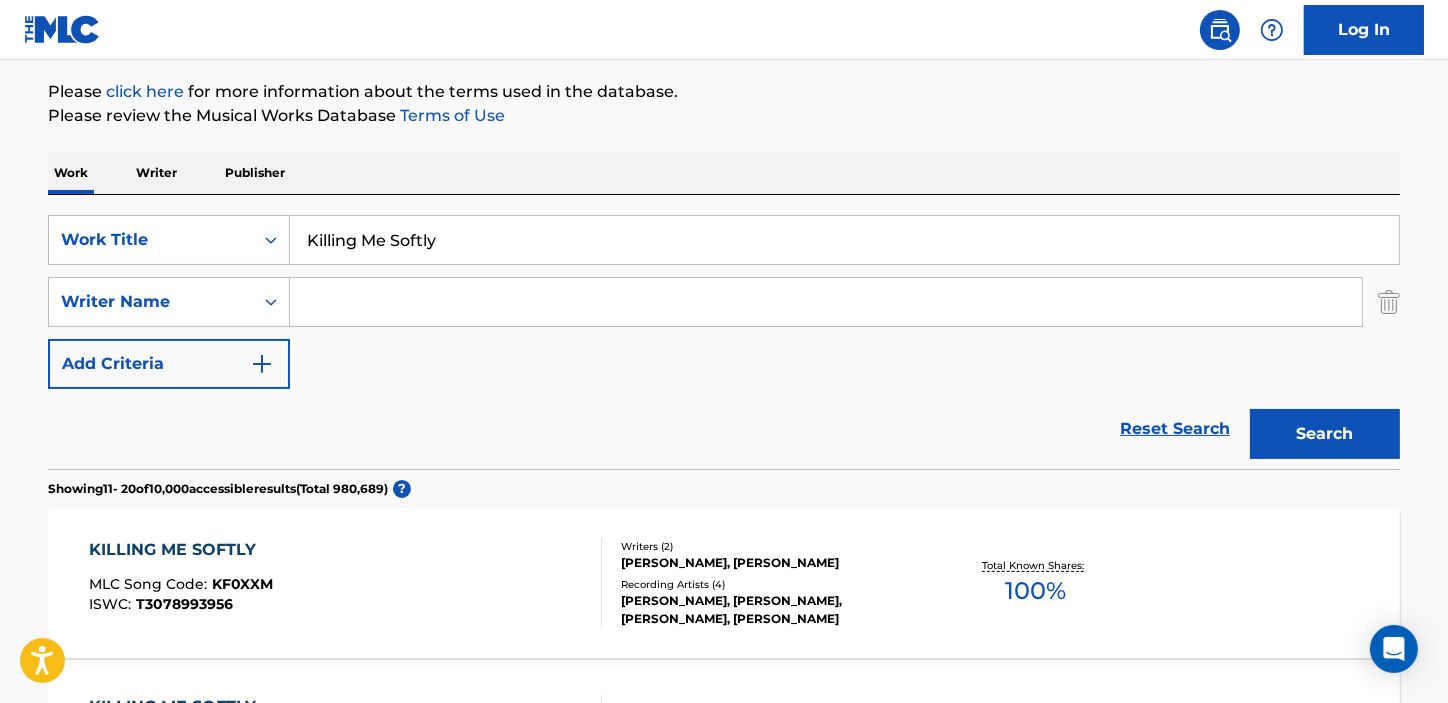 scroll, scrollTop: 1807, scrollLeft: 0, axis: vertical 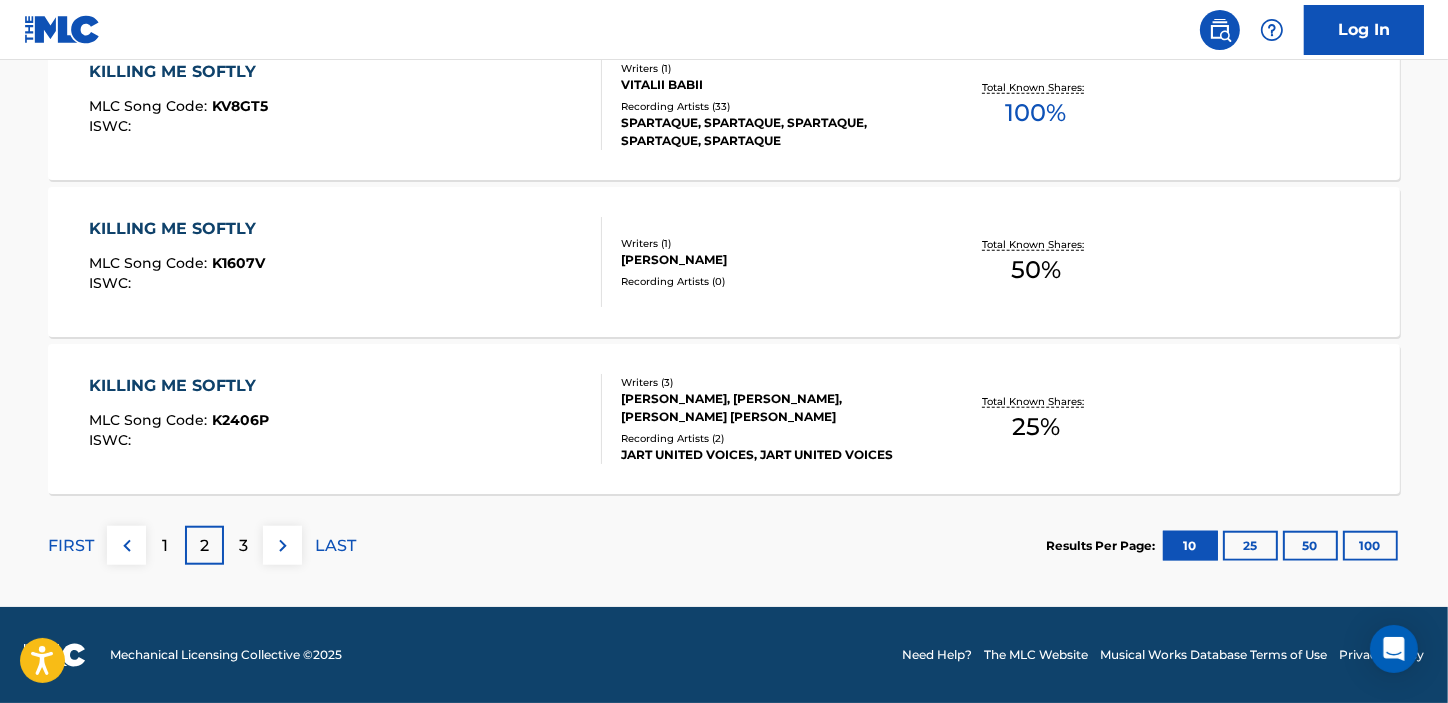 click on "3" at bounding box center [243, 545] 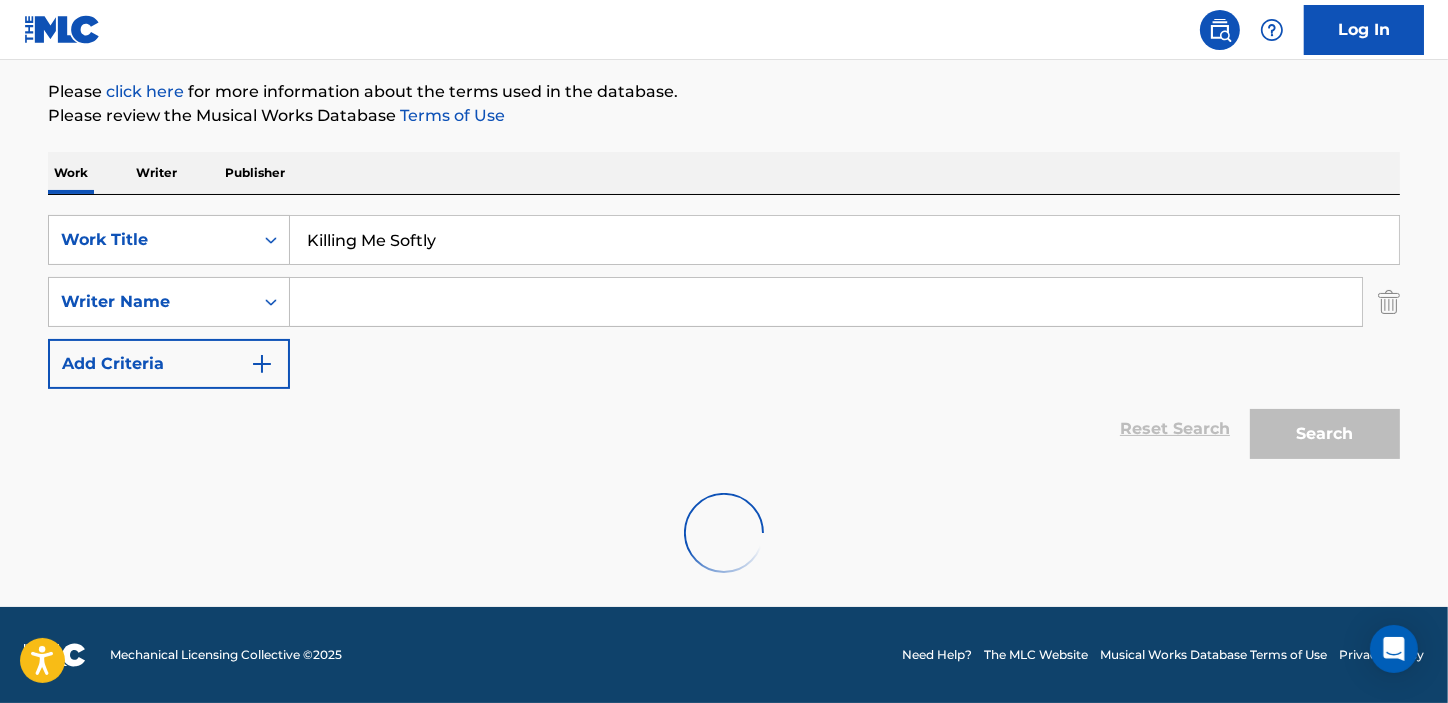 scroll, scrollTop: 1807, scrollLeft: 0, axis: vertical 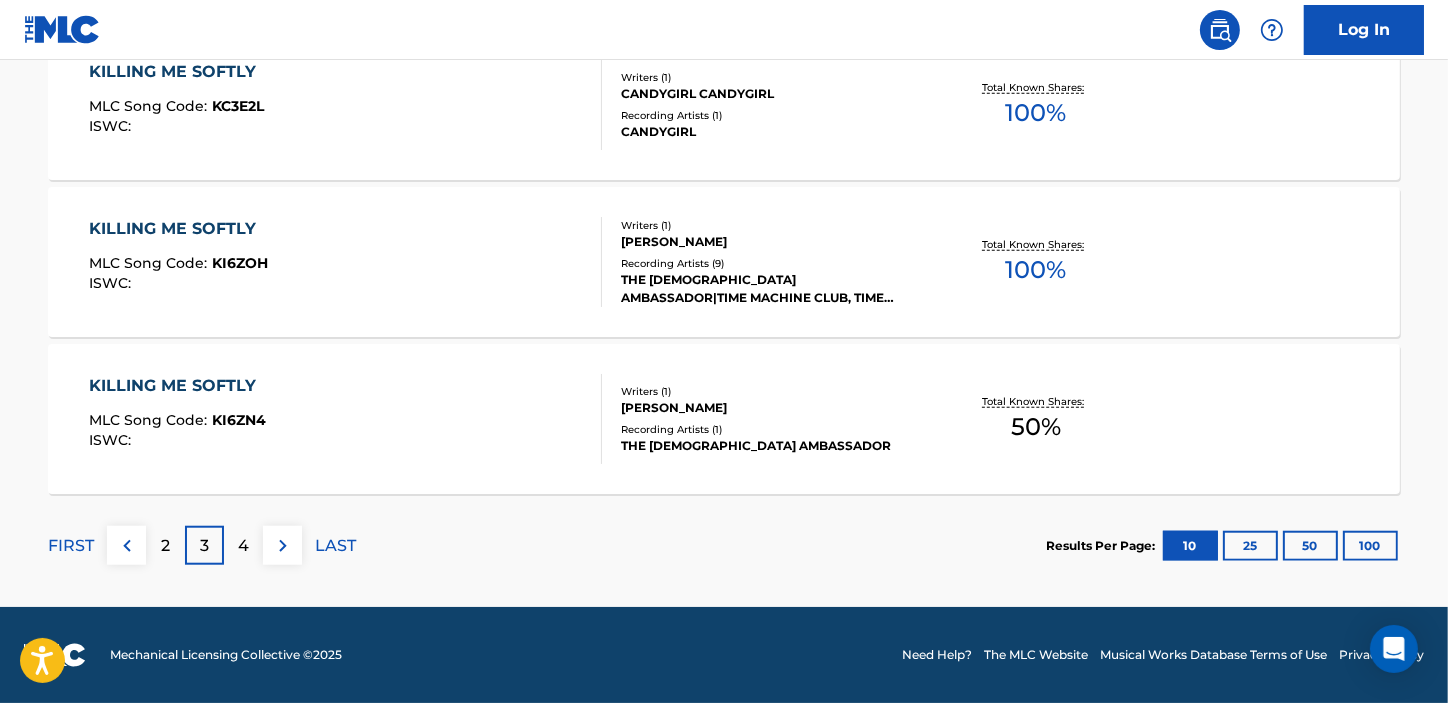 click on "The MLC Public Work Search The accuracy and completeness of The MLC's data is determined solely by our Members. It is not an authoritative source for recording information. Please   click here   for more information about the terms used in the database. Please review the Musical Works Database   Terms of Use Work Writer Publisher SearchWithCriteria0ce790f5-fbe9-4a11-813c-52f2216df28f Work Title Killing Me Softly SearchWithCriteriae7feb73e-d4f1-4447-9c62-af329cce48cd Writer Name Add Criteria Reset Search Search Showing  21  -   30  of  10,000  accessible  results  (Total   980,689 ) ? KILLING ME SOFTLY MLC Song Code : KV809U ISWC : Writers ( 1 ) [PERSON_NAME] [PERSON_NAME] Recording Artists ( 1 ) [PERSON_NAME] Total Known Shares: 75 % KILLING ME SOFTLY MLC Song Code : KVASSL ISWC : Writers ( 1 ) [PERSON_NAME] [PERSON_NAME] Recording Artists ( 2 ) [PERSON_NAME], [PERSON_NAME] Total Known Shares: 100 % KILLING ME SOFTLY MLC Song Code : KV8B5Z ISWC : Writers ( 4 ) [PERSON_NAME], [PERSON_NAME], [PERSON_NAME], [PERSON_NAME] 15 ) 25 % : ISWC" at bounding box center [724, -570] 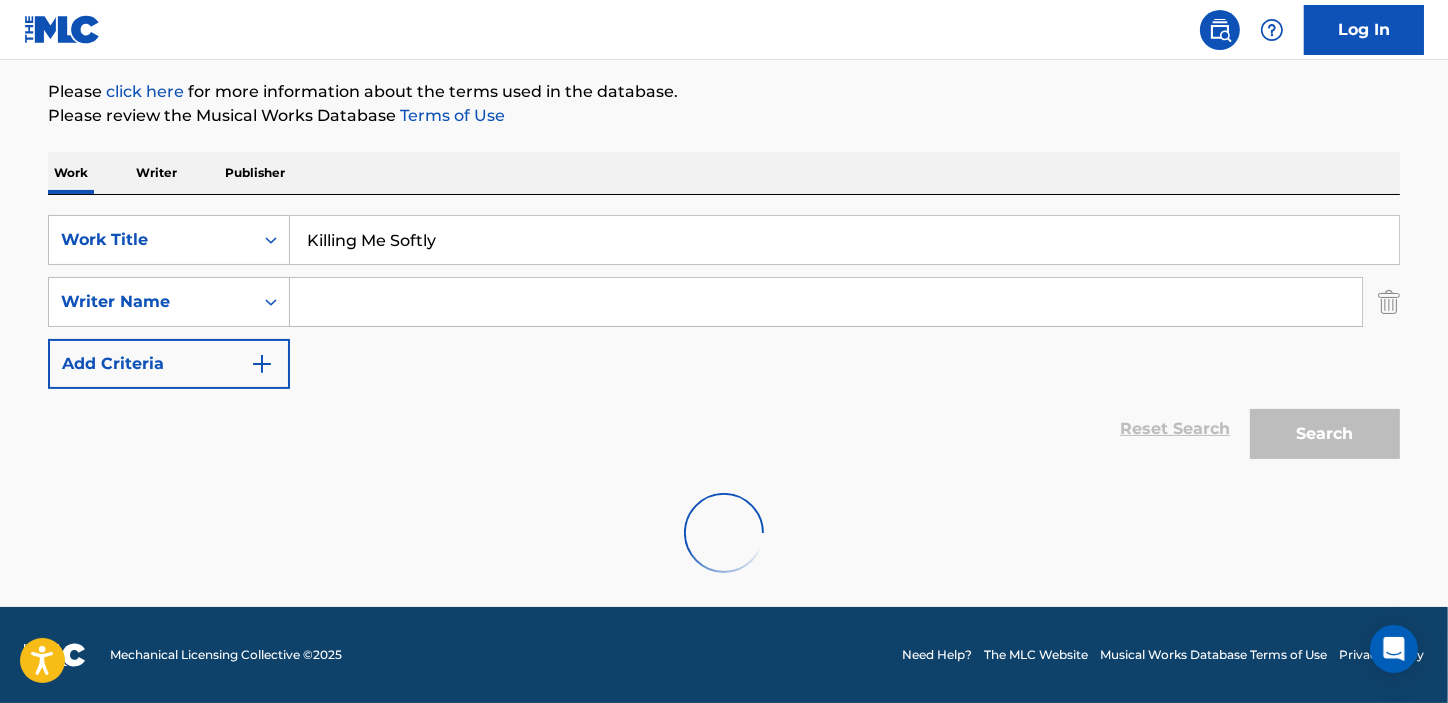 scroll, scrollTop: 1807, scrollLeft: 0, axis: vertical 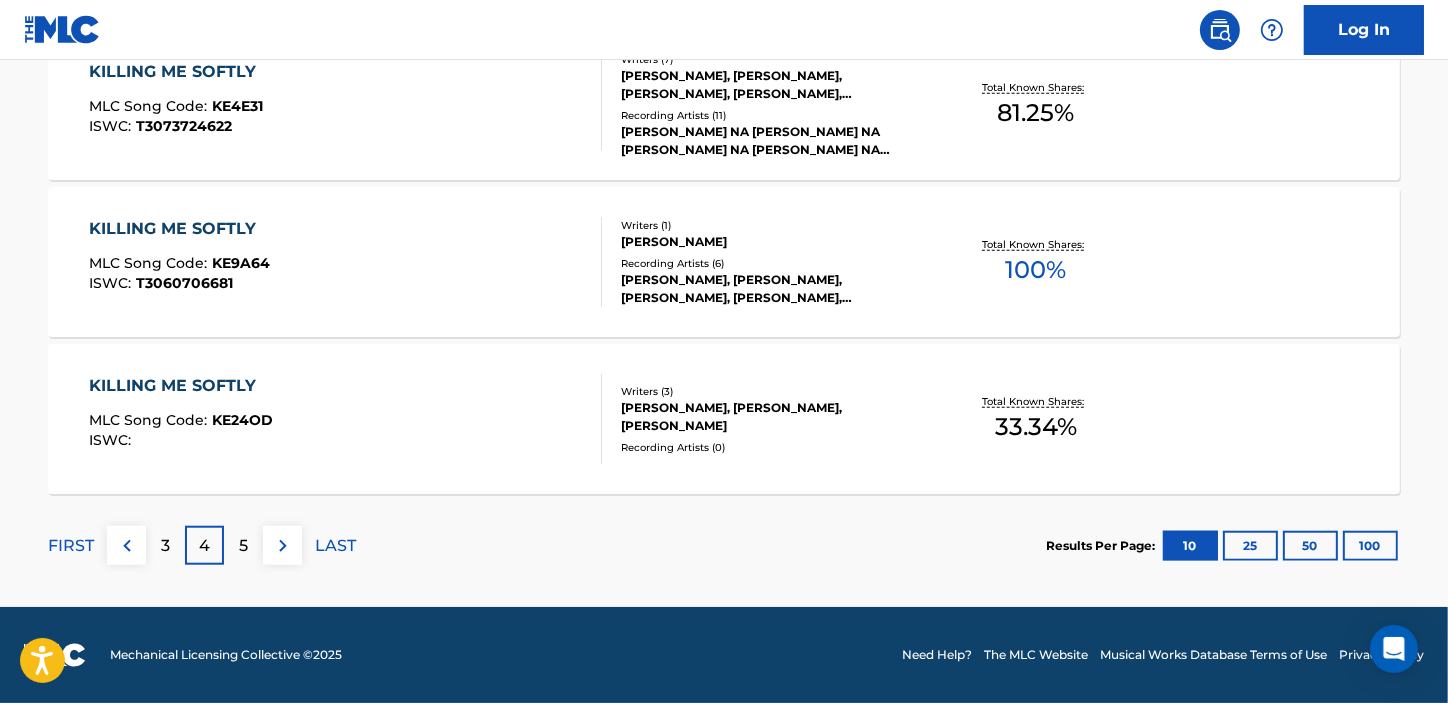 click on "The MLC Public Work Search The accuracy and completeness of The MLC's data is determined solely by our Members. It is not an authoritative source for recording information. Please   click here   for more information about the terms used in the database. Please review the Musical Works Database   Terms of Use Work Writer Publisher SearchWithCriteria0ce790f5-fbe9-4a11-813c-52f2216df28f Work Title Killing Me Softly SearchWithCriteriae7feb73e-d4f1-4447-9c62-af329cce48cd Writer Name Add Criteria Reset Search Search Showing  31  -   40  of  10,000  accessible  results  (Total   980,689 ) ? KILLING ME SOFTLY MLC Song Code : KB76YY ISWC : Writers ( 1 ) SHLEU SHLEU Recording Artists ( 0 ) Total Known Shares: 100 % KILLING ME SOFTLY MLC Song Code : KC43AM ISWC : T3283489663 Writers ( 1 ) [PERSON_NAME] Recording Artists ( 0 ) Total Known Shares: 100 % KILLING ME SOFTLY MLC Song Code : KI164X ISWC : T9164041105 Writers ( 3 ) [PERSON_NAME], [PERSON_NAME], [PERSON_NAME] Recording Artists ( 0 ) 100 % : KE6NTB" at bounding box center (724, -570) 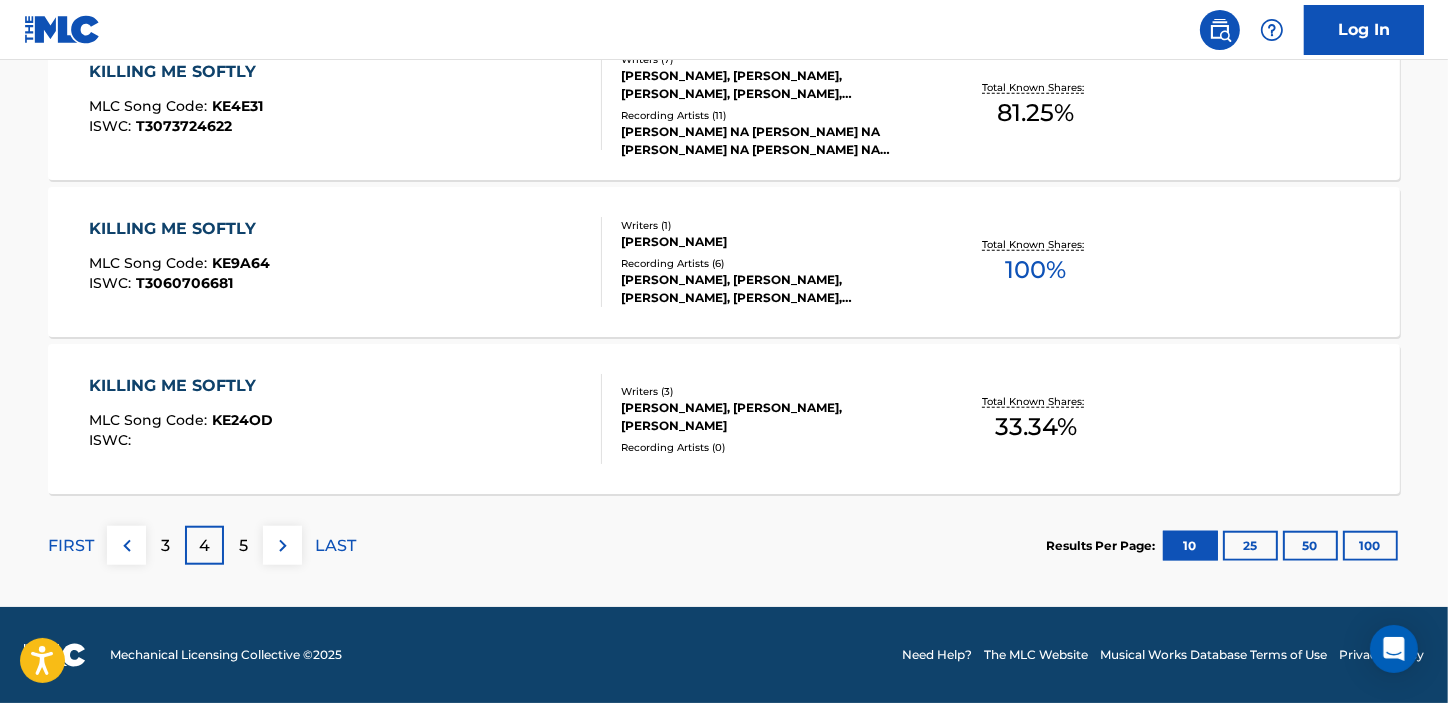 click on "5" at bounding box center [243, 545] 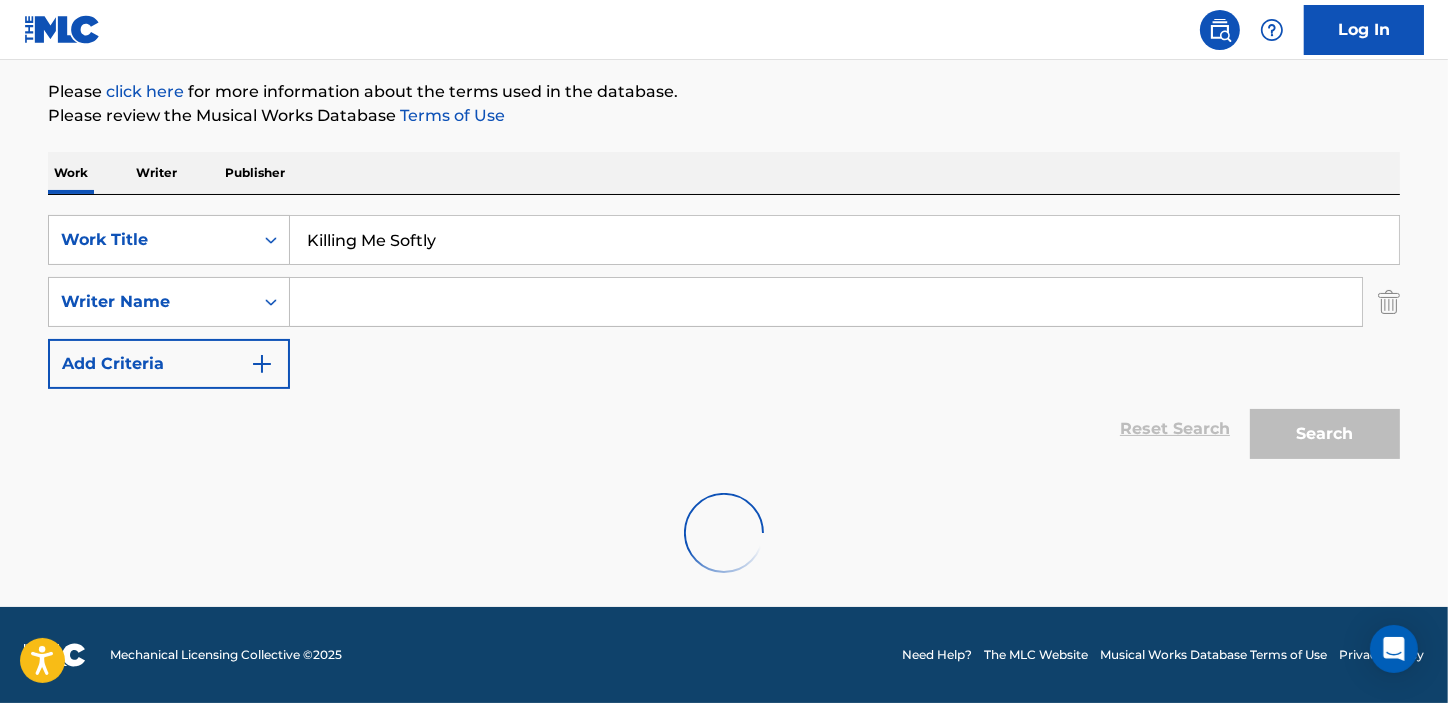 scroll, scrollTop: 1807, scrollLeft: 0, axis: vertical 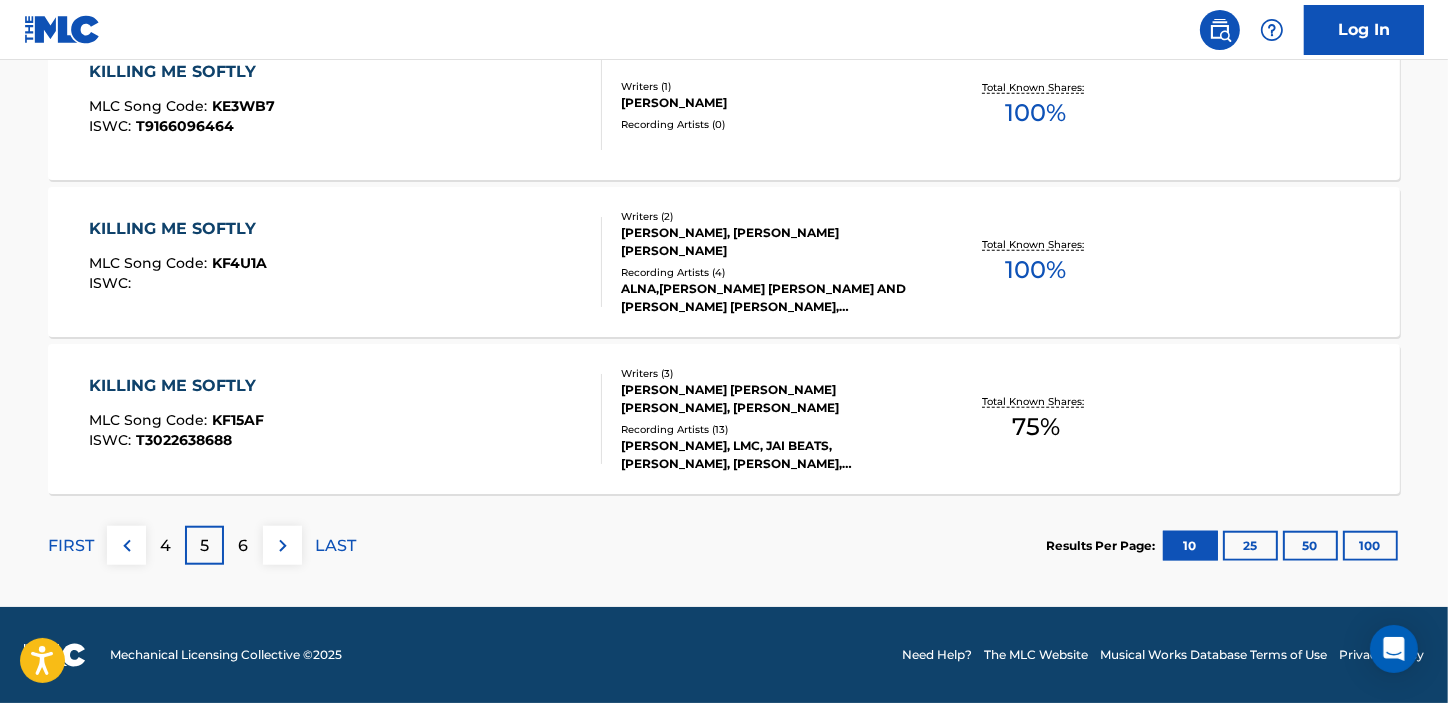 click on "The MLC Public Work Search The accuracy and completeness of The MLC's data is determined solely by our Members. It is not an authoritative source for recording information. Please   click here   for more information about the terms used in the database. Please review the Musical Works Database   Terms of Use Work Writer Publisher SearchWithCriteria0ce790f5-fbe9-4a11-813c-52f2216df28f Work Title Killing Me Softly SearchWithCriteriae7feb73e-d4f1-4447-9c62-af329cce48cd Writer Name Add Criteria Reset Search Search Showing  41  -   50  of  10,000  accessible  results  (Total   980,689 ) ? KILLING ME SOFTLY MLC Song Code : KF05WW ISWC : Writers ( 1 ) HUMZA ZAC AKHTAR Recording Artists ( 0 ) Total Known Shares: 50 % KILLING ME SOFTLY MLC Song Code : KF0JR3 ISWC : Writers ( 2 ) LUCKY SHABANGU, NHLANHLA BONGANE SHABANGU Recording Artists ( 5 ) TWINS, TWINS, TWINS, TWINS, TWINS Total Known Shares: 100 % KILLING ME SOFTLY MLC Song Code : KF4HWB ISWC : T0029712524 Writers ( 1 ) [PERSON_NAME] 0 ) 100 % : KF15H2" at bounding box center [724, -550] 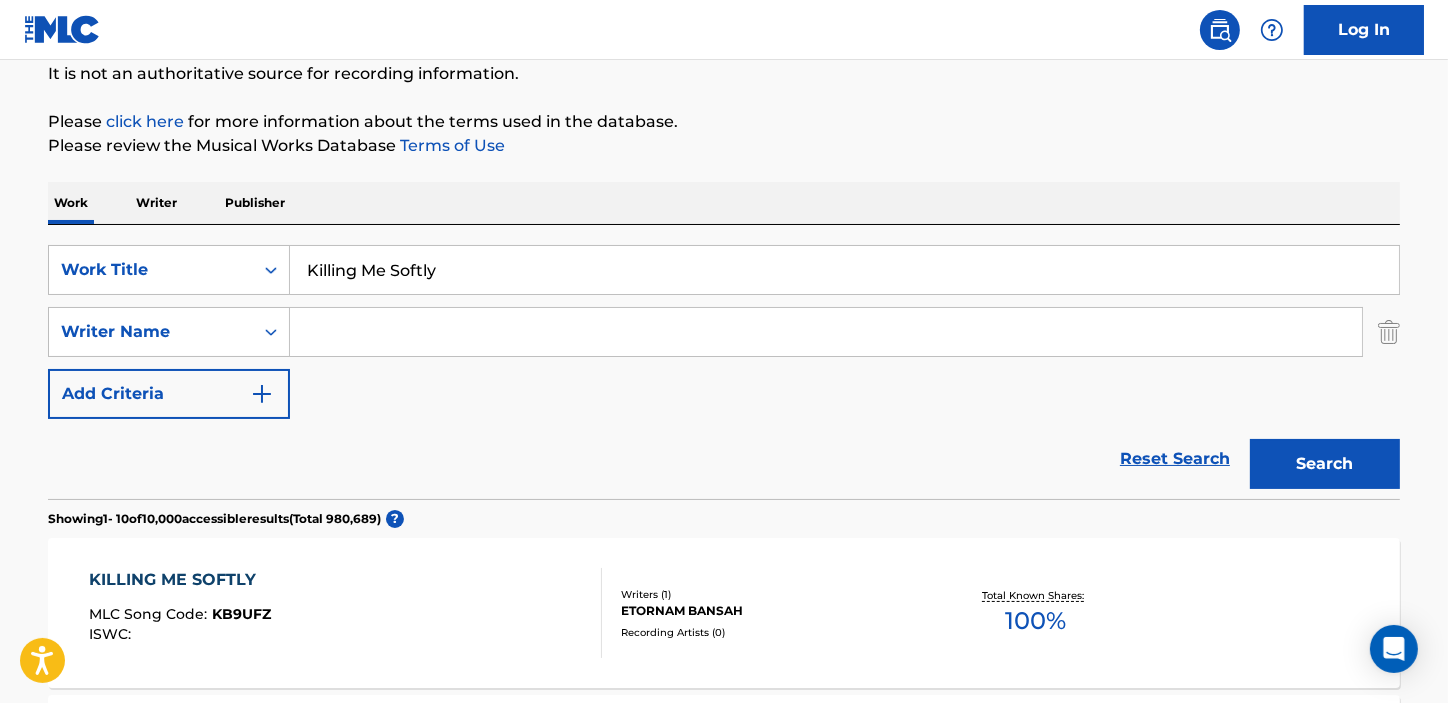 scroll, scrollTop: 0, scrollLeft: 0, axis: both 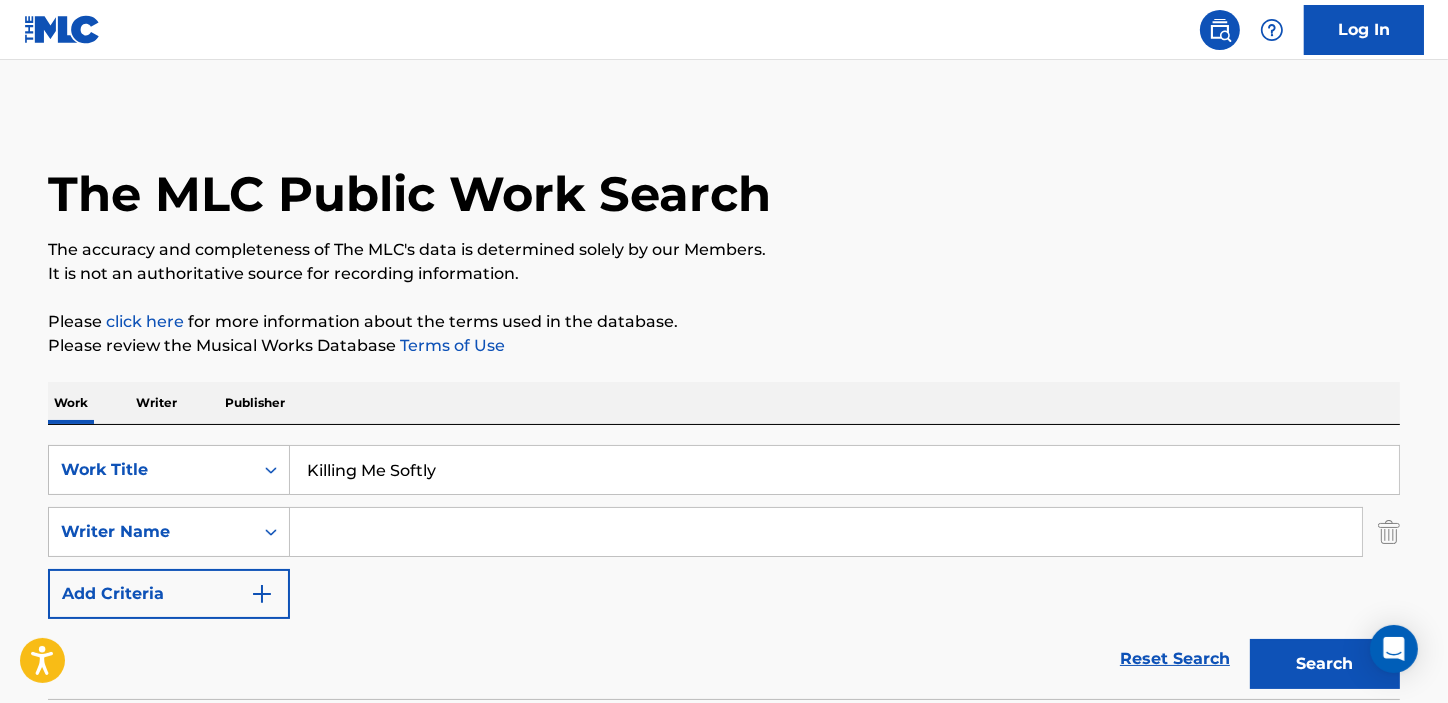 click at bounding box center [826, 532] 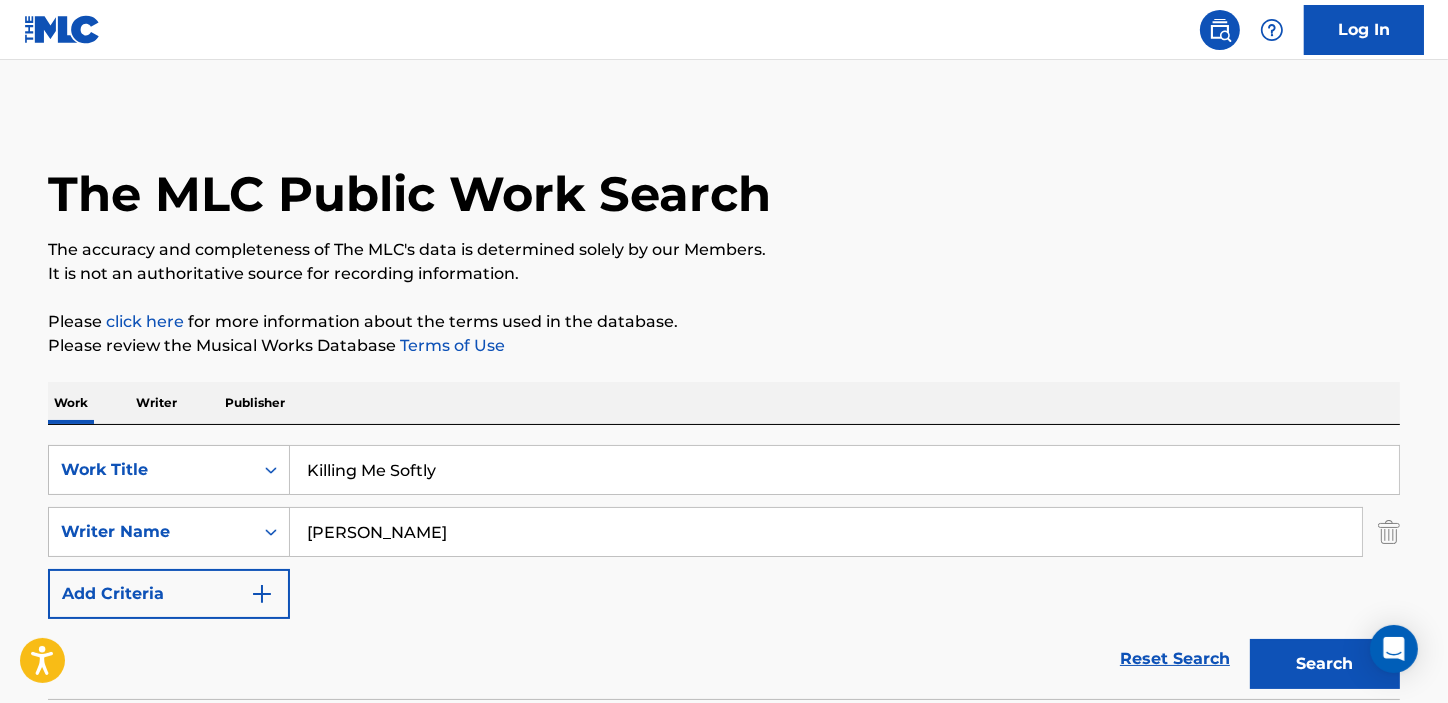 type on "[PERSON_NAME]" 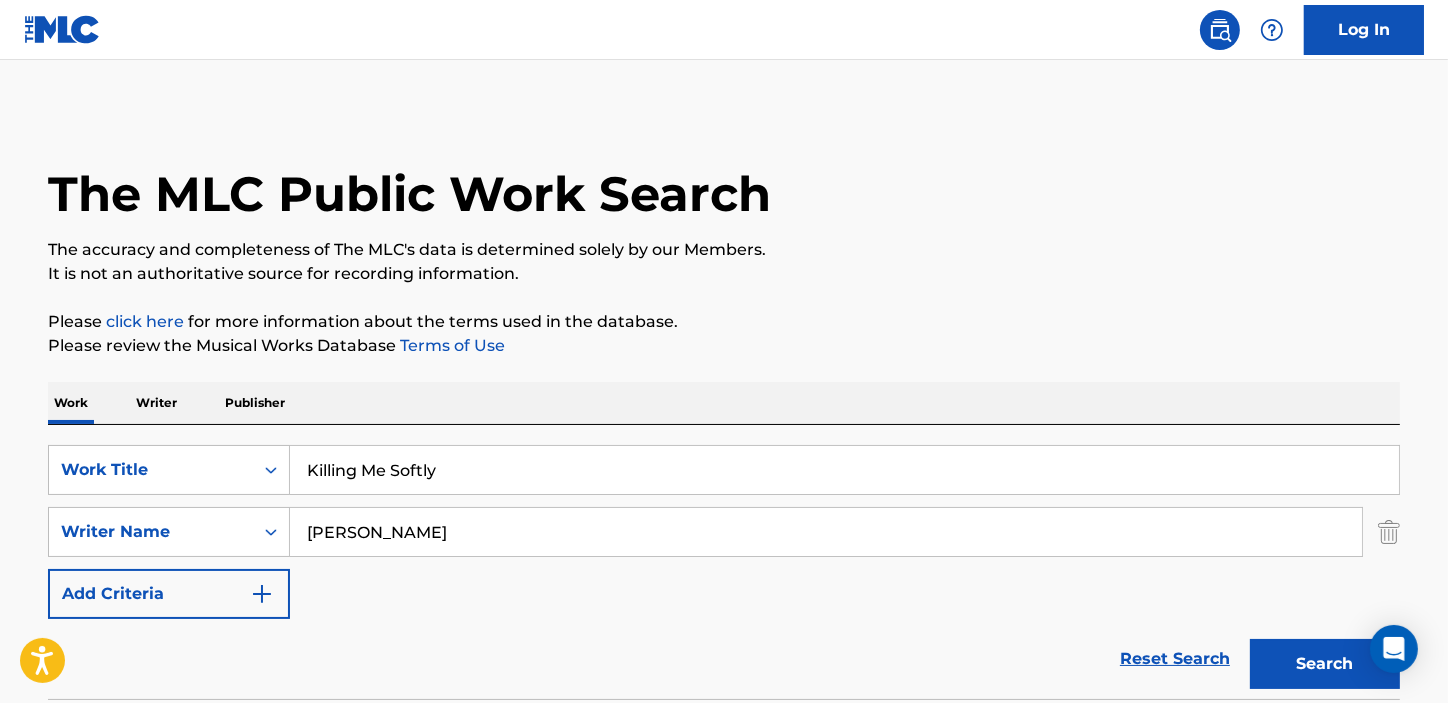 scroll, scrollTop: 454, scrollLeft: 0, axis: vertical 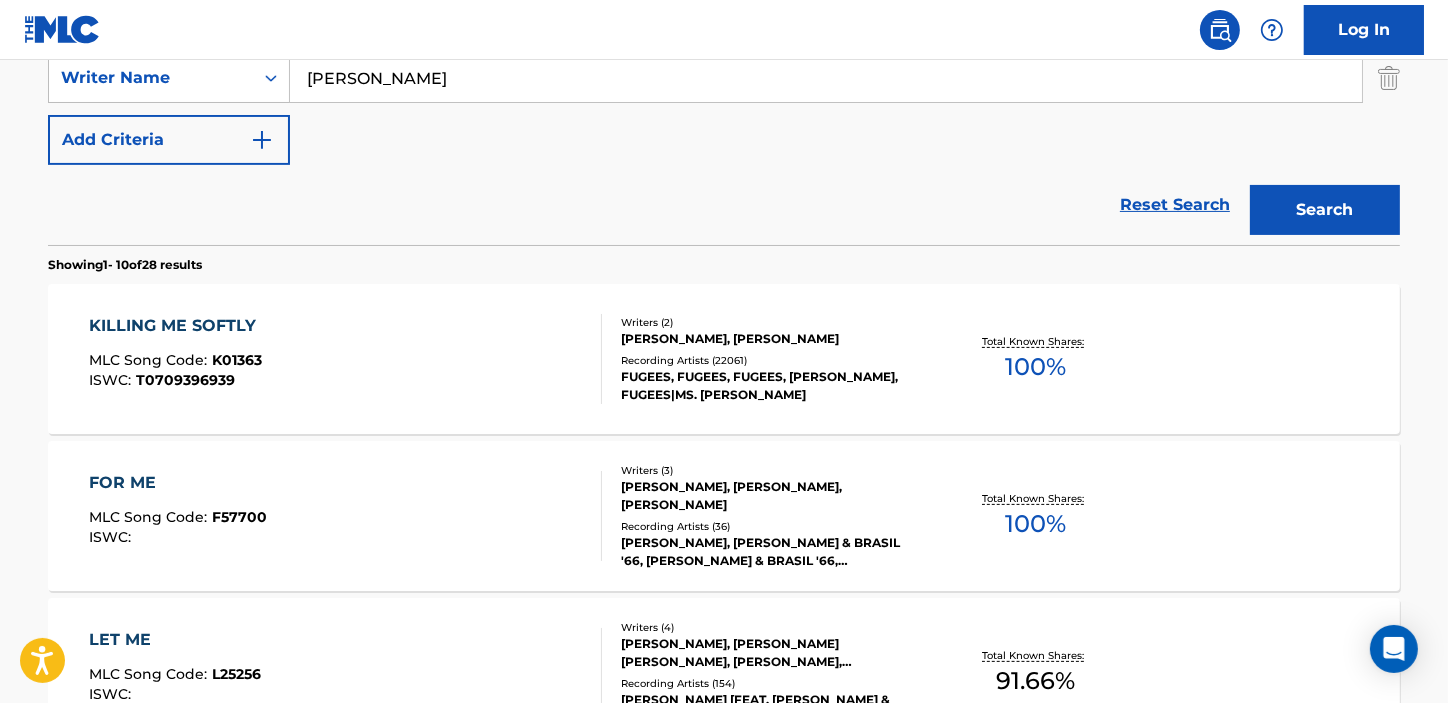click on "KILLING ME SOFTLY MLC Song Code : K01363 ISWC : T0709396939 Writers ( 2 ) [PERSON_NAME], [PERSON_NAME] Recording Artists ( 22061 ) FUGEES, FUGEES, FUGEES, [PERSON_NAME], FUGEES|MS. [PERSON_NAME] Total Known Shares: 100 %" at bounding box center [724, 359] 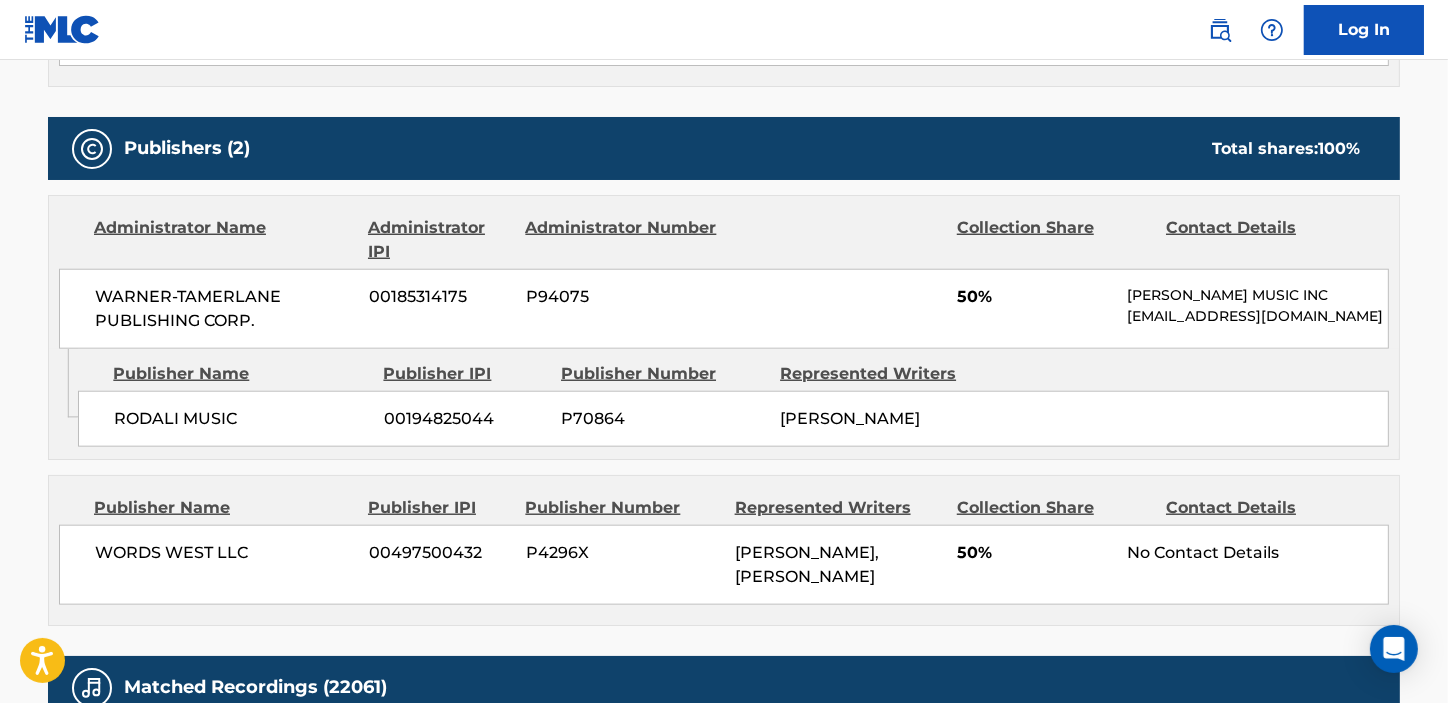 scroll, scrollTop: 2198, scrollLeft: 0, axis: vertical 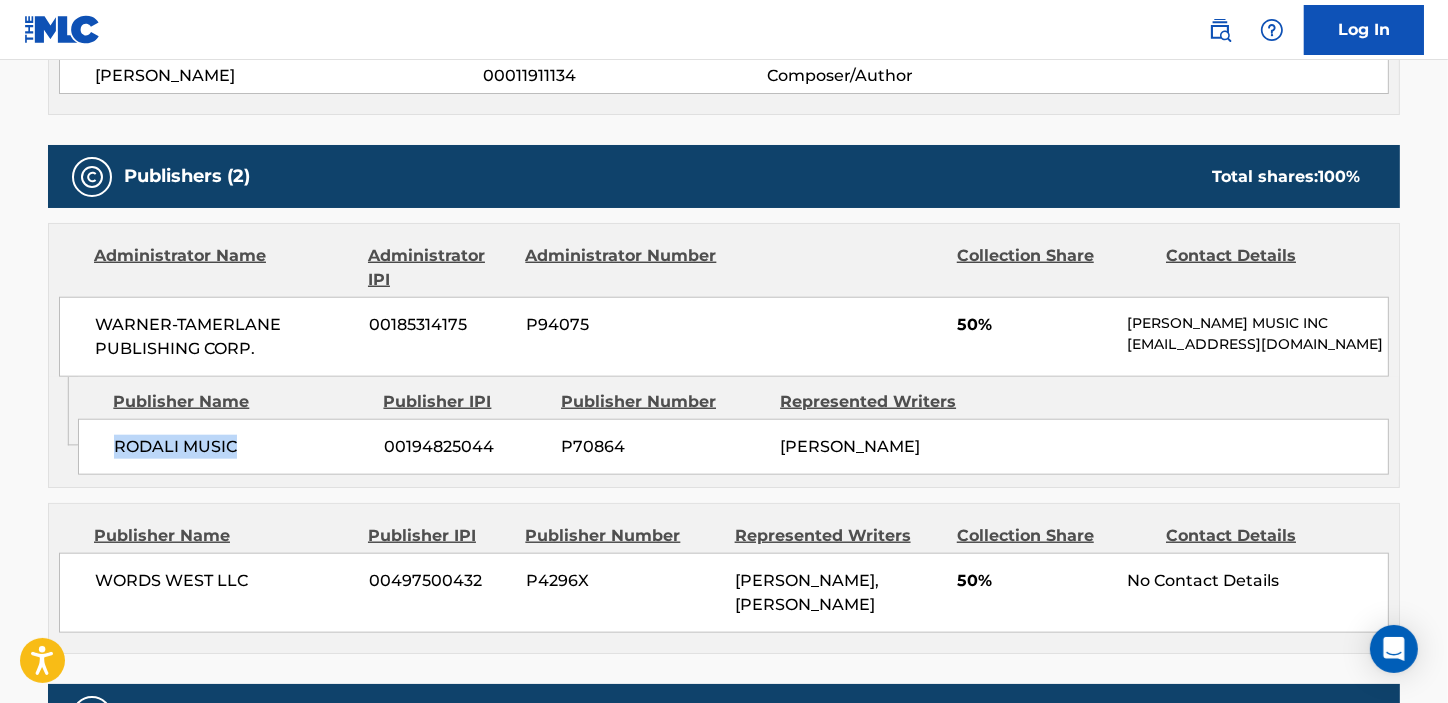 drag, startPoint x: 116, startPoint y: 444, endPoint x: 261, endPoint y: 444, distance: 145 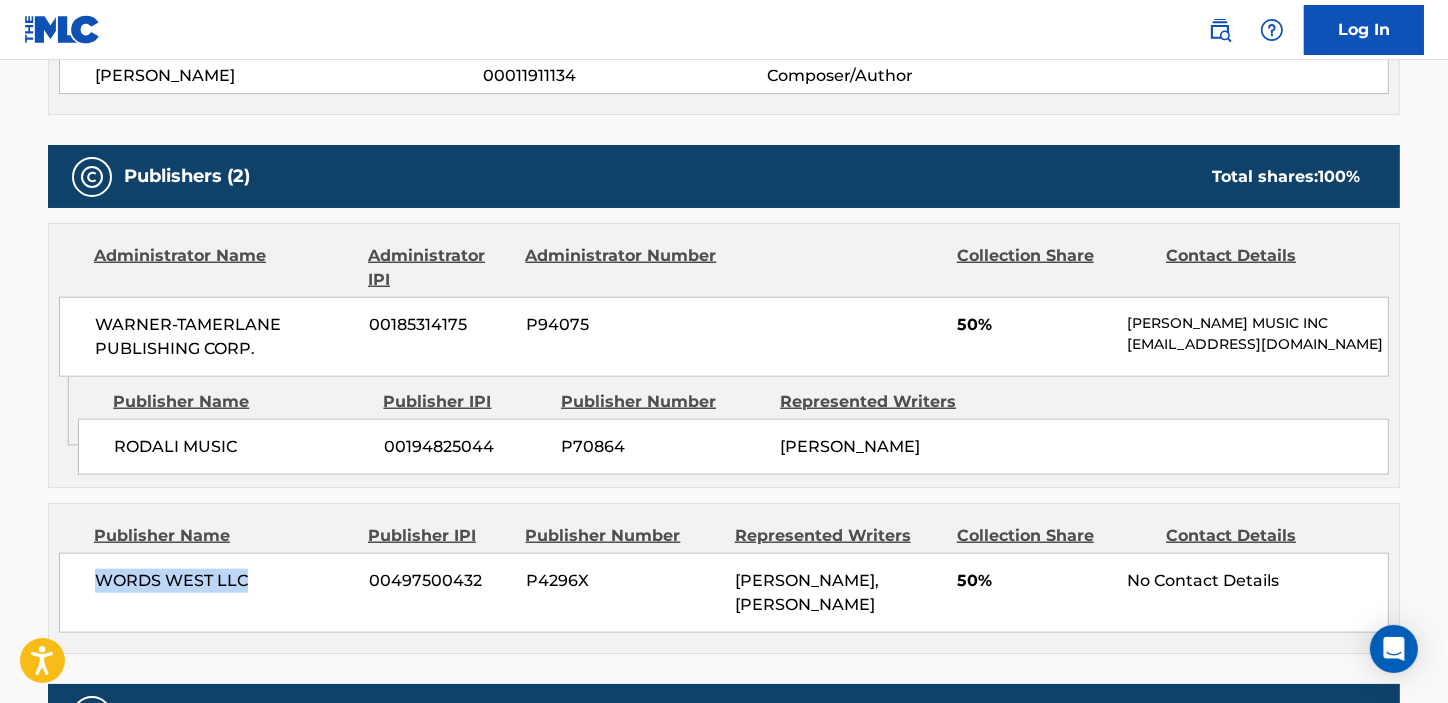 drag, startPoint x: 59, startPoint y: 573, endPoint x: 265, endPoint y: 573, distance: 206 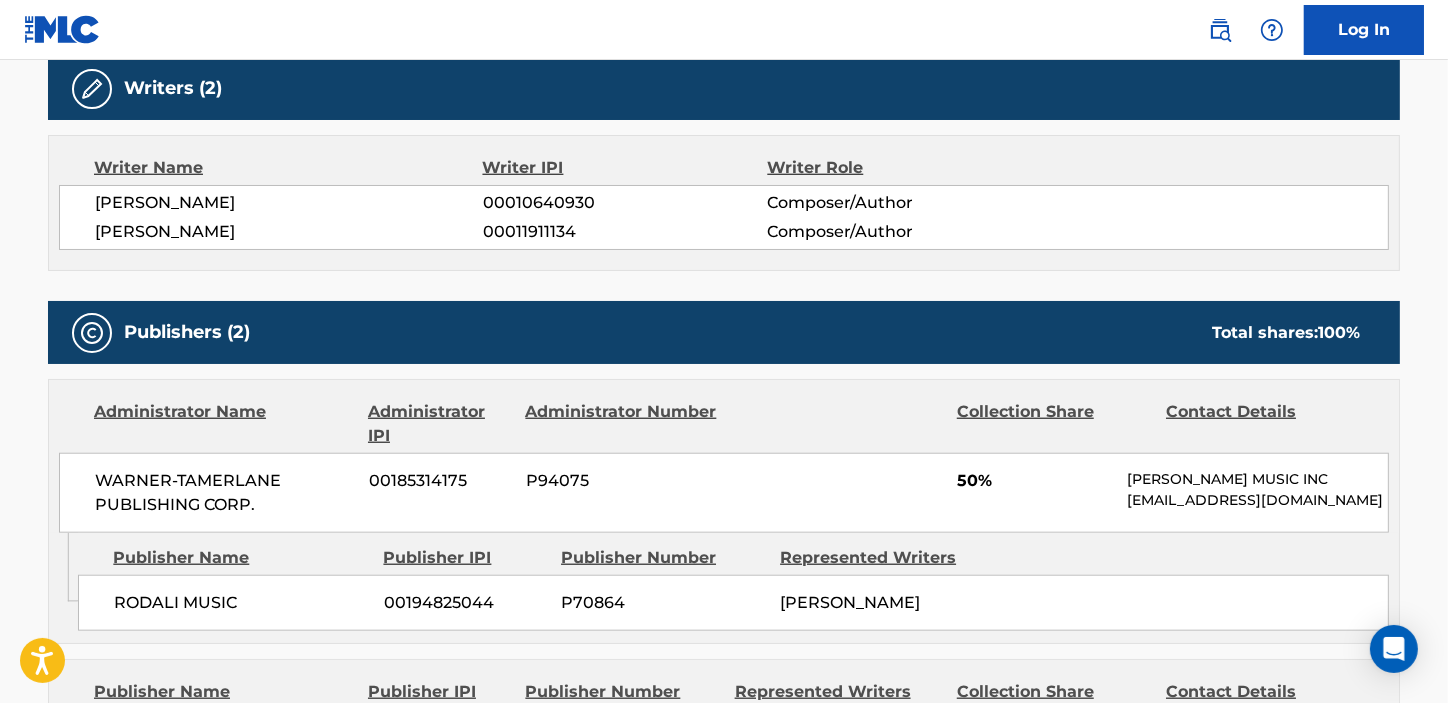 scroll, scrollTop: 2016, scrollLeft: 0, axis: vertical 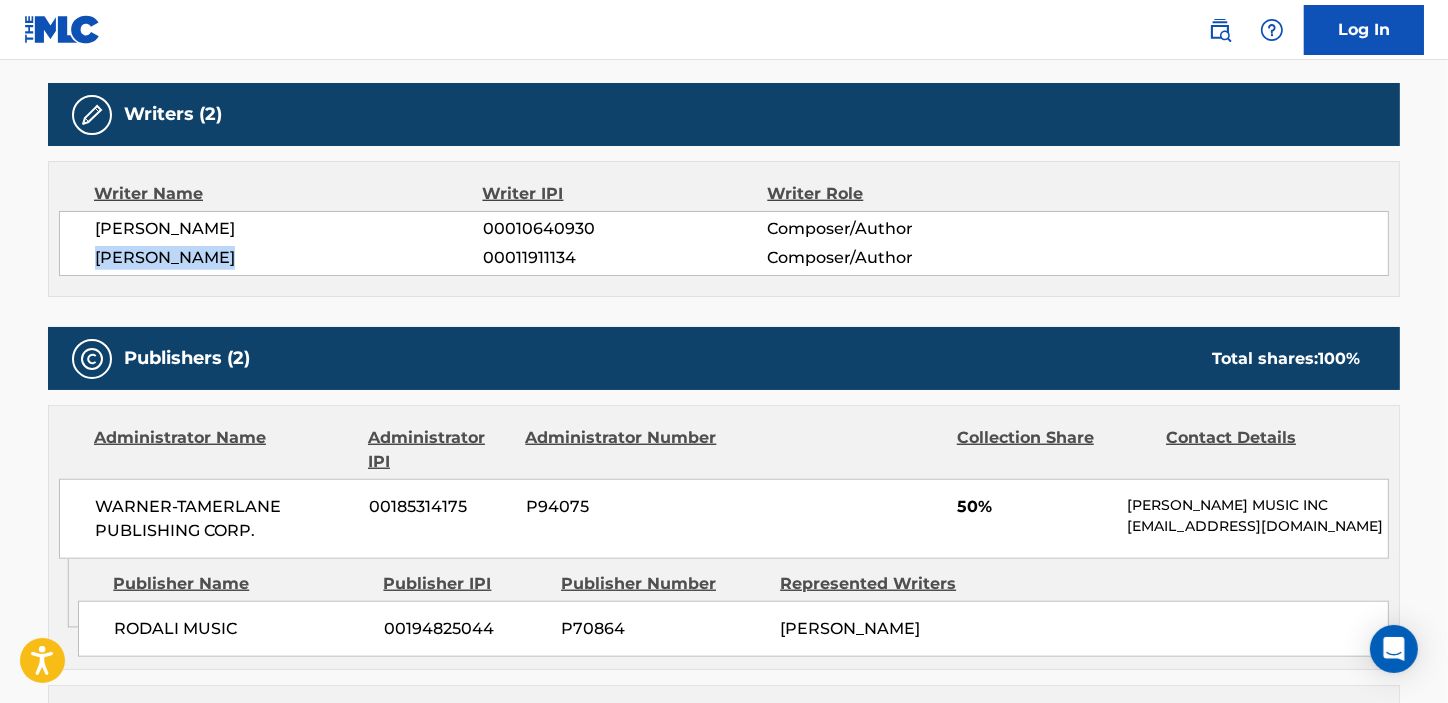 drag, startPoint x: 92, startPoint y: 247, endPoint x: 243, endPoint y: 249, distance: 151.01324 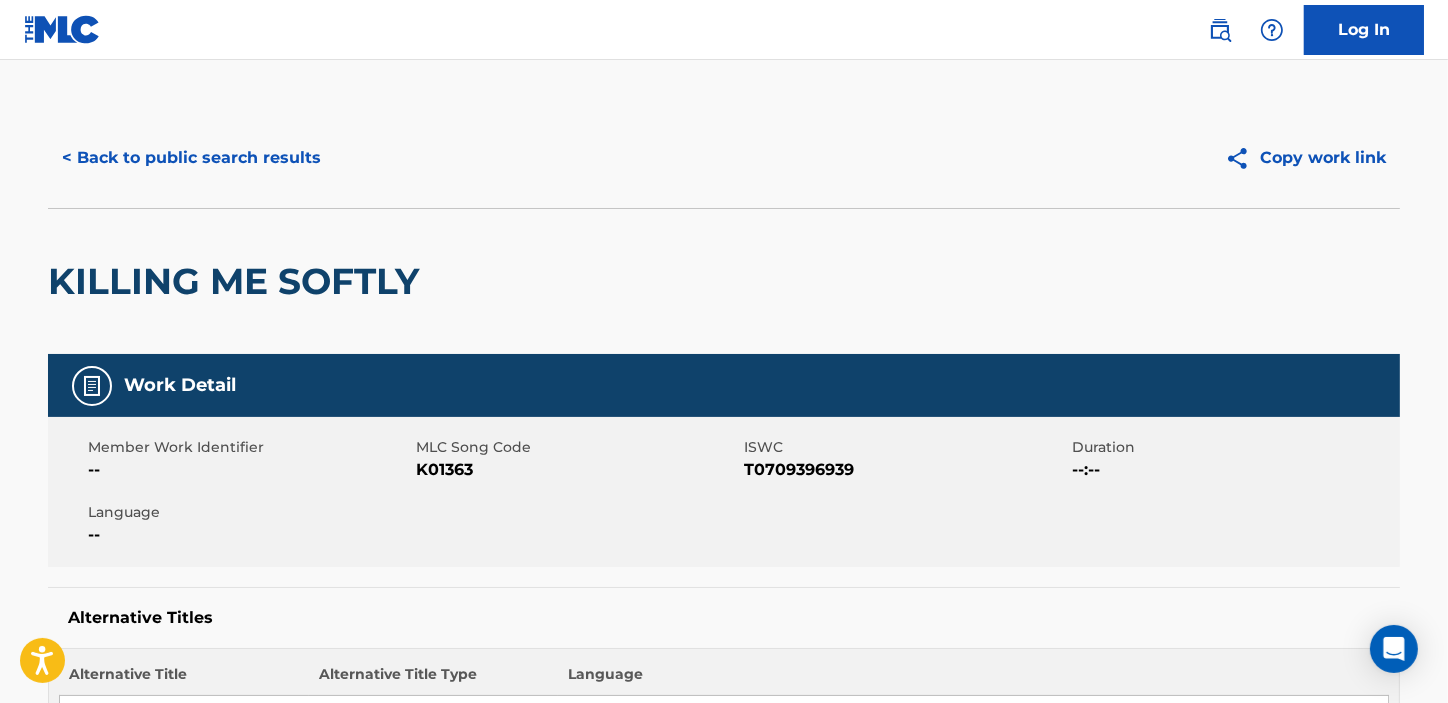 scroll, scrollTop: 0, scrollLeft: 0, axis: both 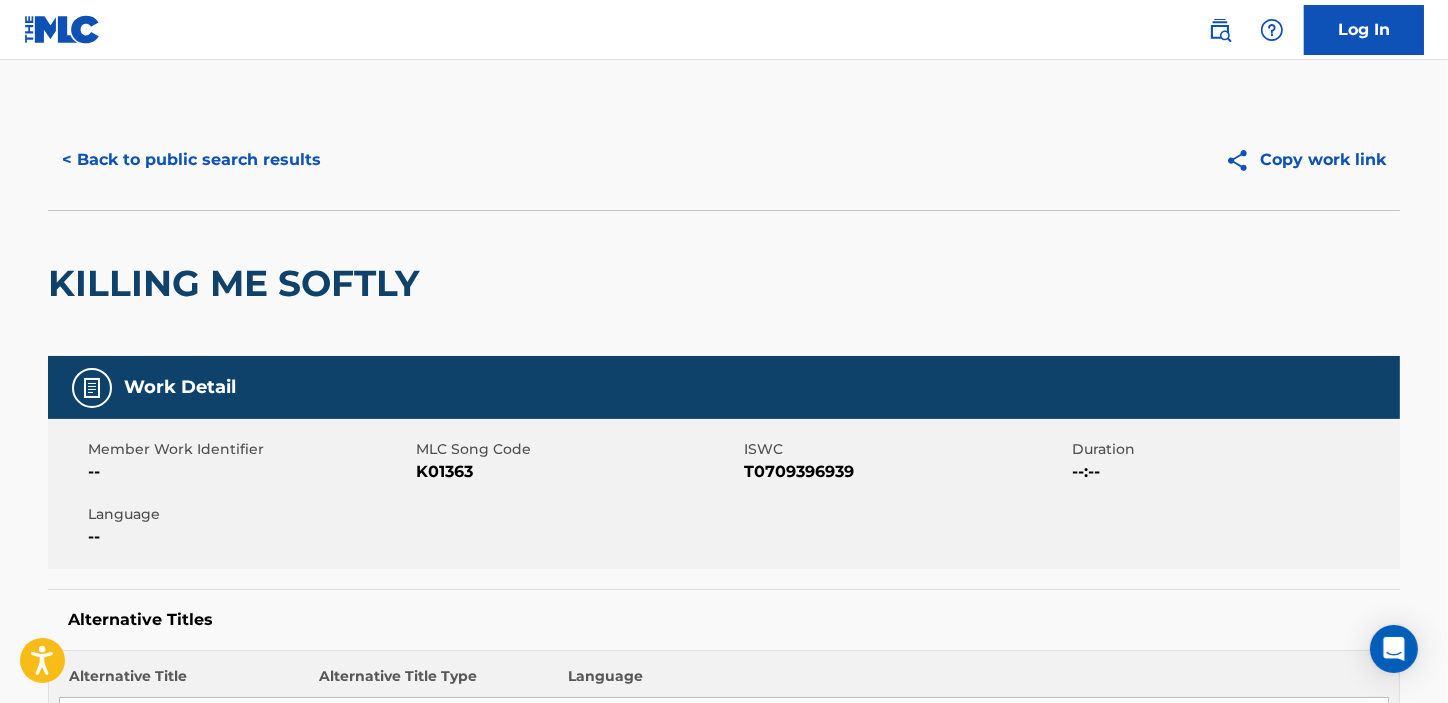 click on "< Back to public search results" at bounding box center [191, 160] 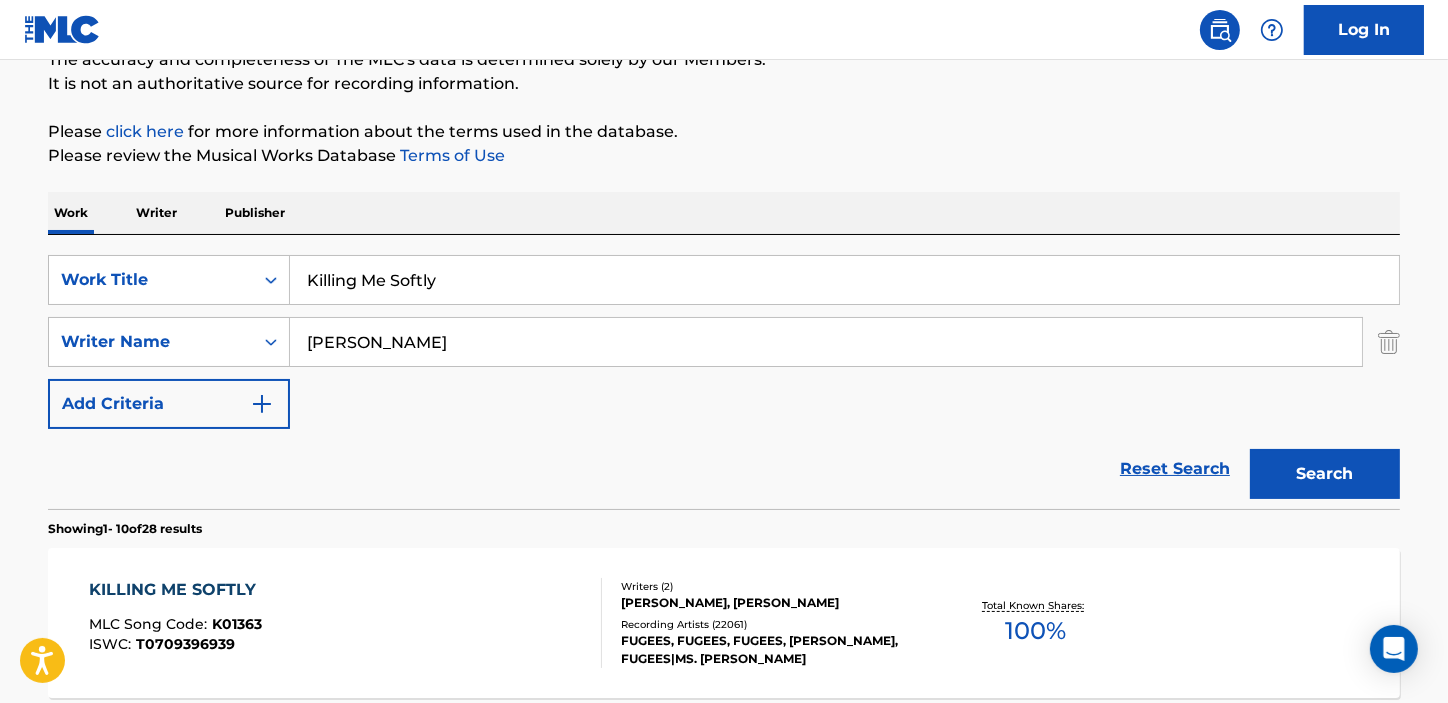 scroll, scrollTop: 171, scrollLeft: 0, axis: vertical 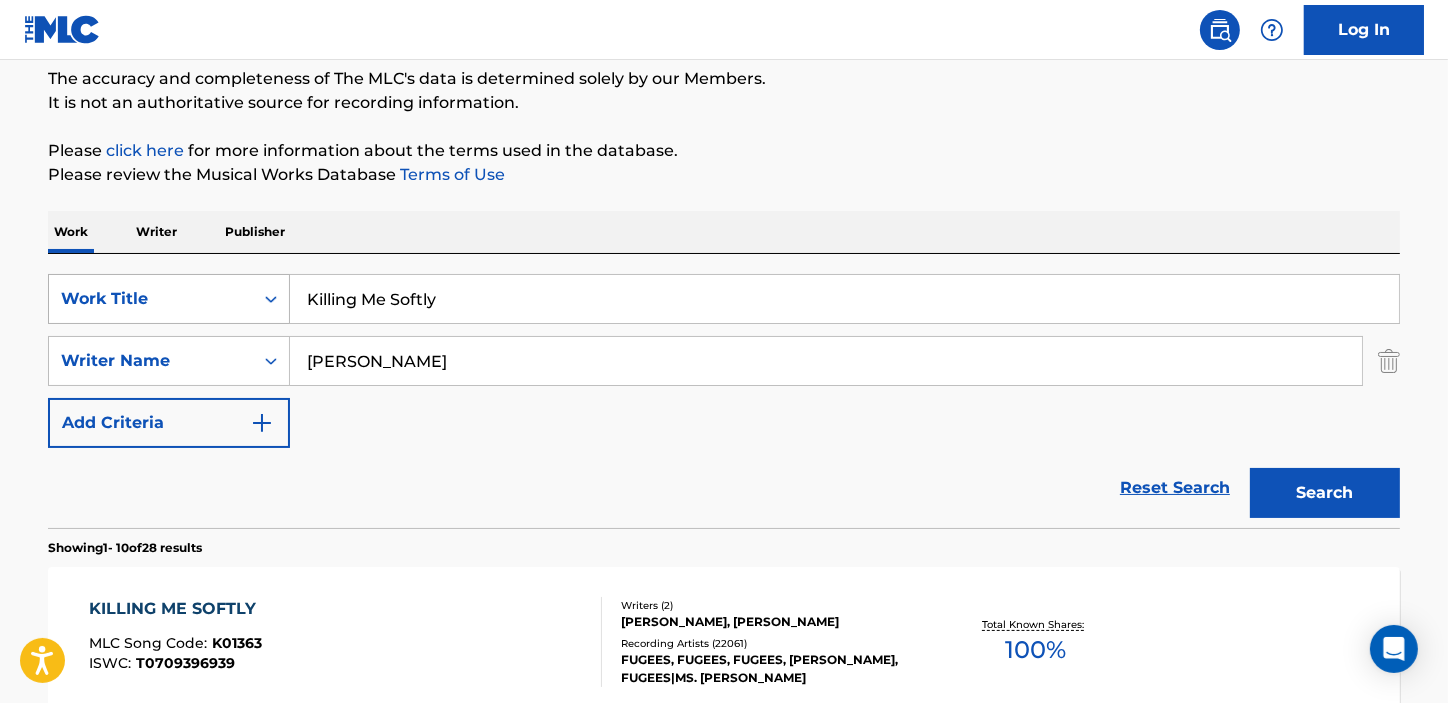 drag, startPoint x: 455, startPoint y: 297, endPoint x: 197, endPoint y: 300, distance: 258.01746 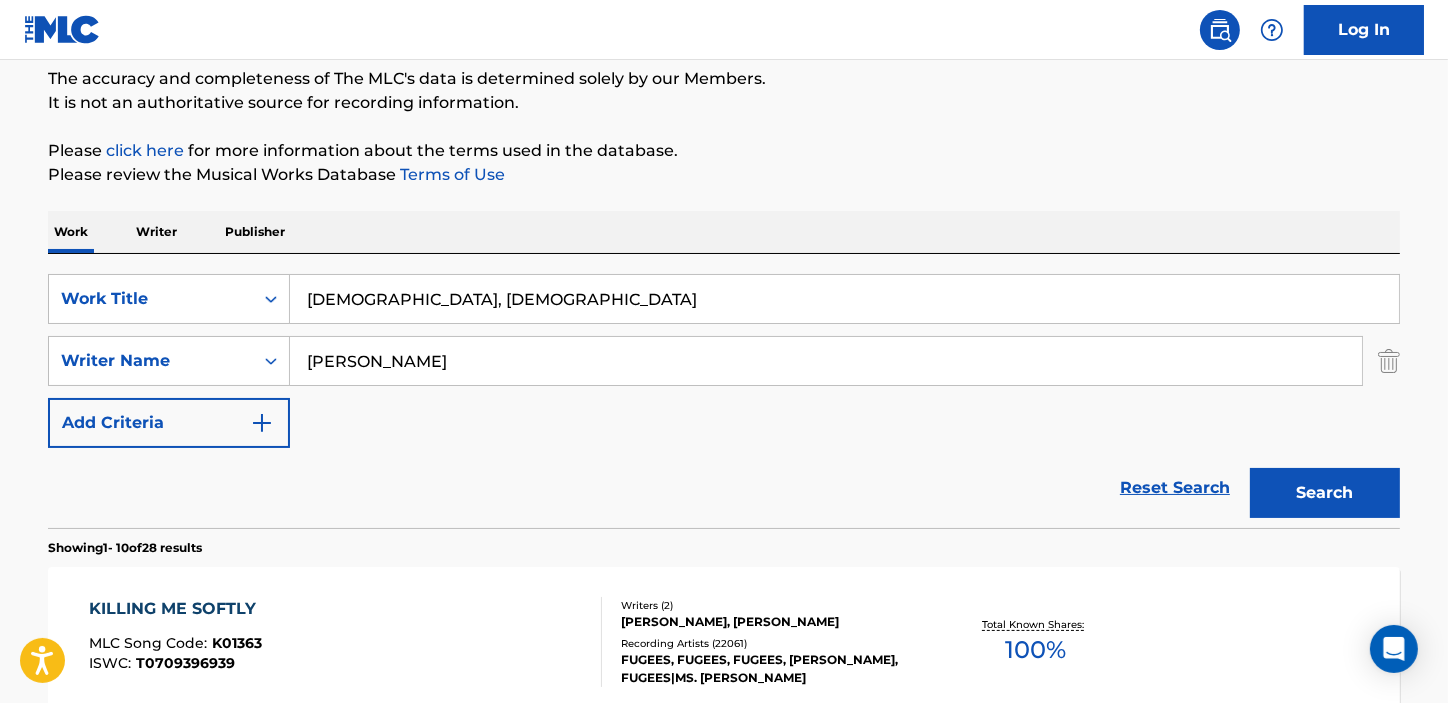 type on "[DEMOGRAPHIC_DATA], [DEMOGRAPHIC_DATA]" 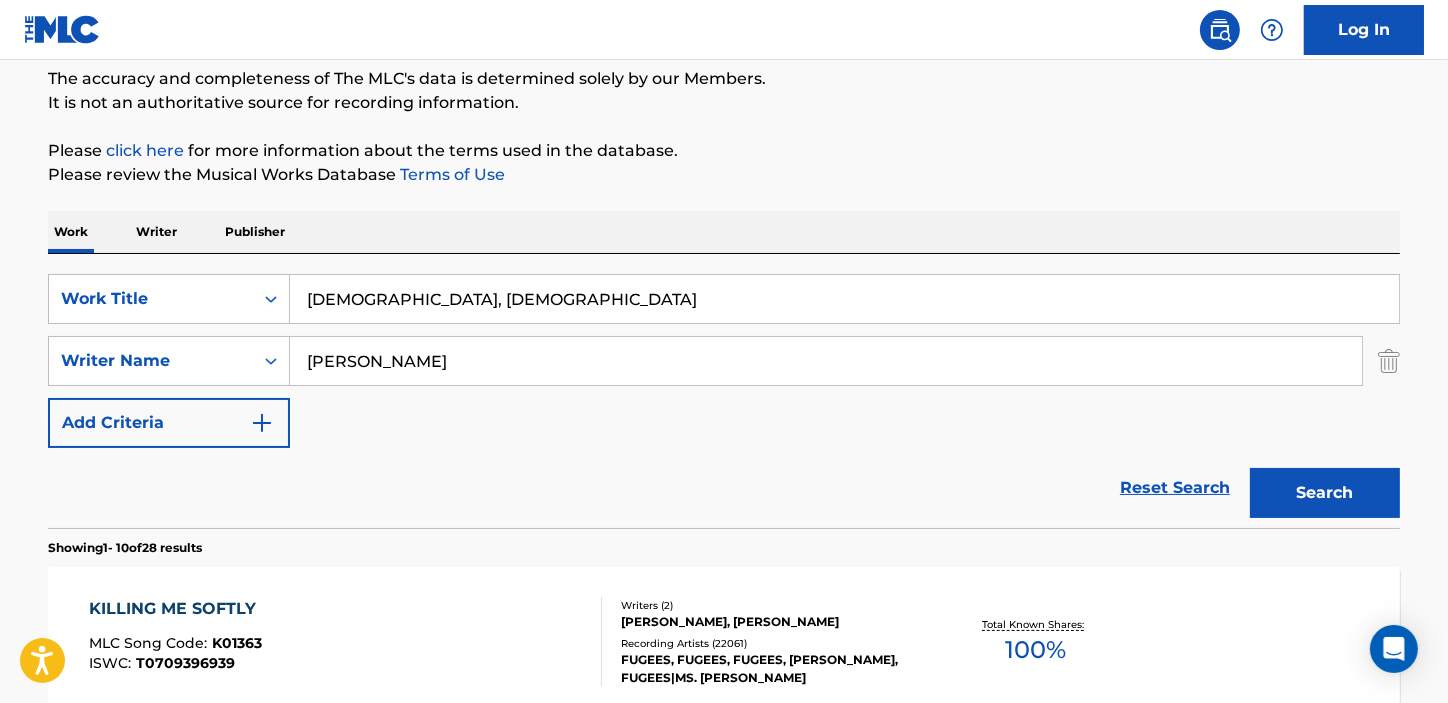 drag, startPoint x: 621, startPoint y: 364, endPoint x: 259, endPoint y: 330, distance: 363.59317 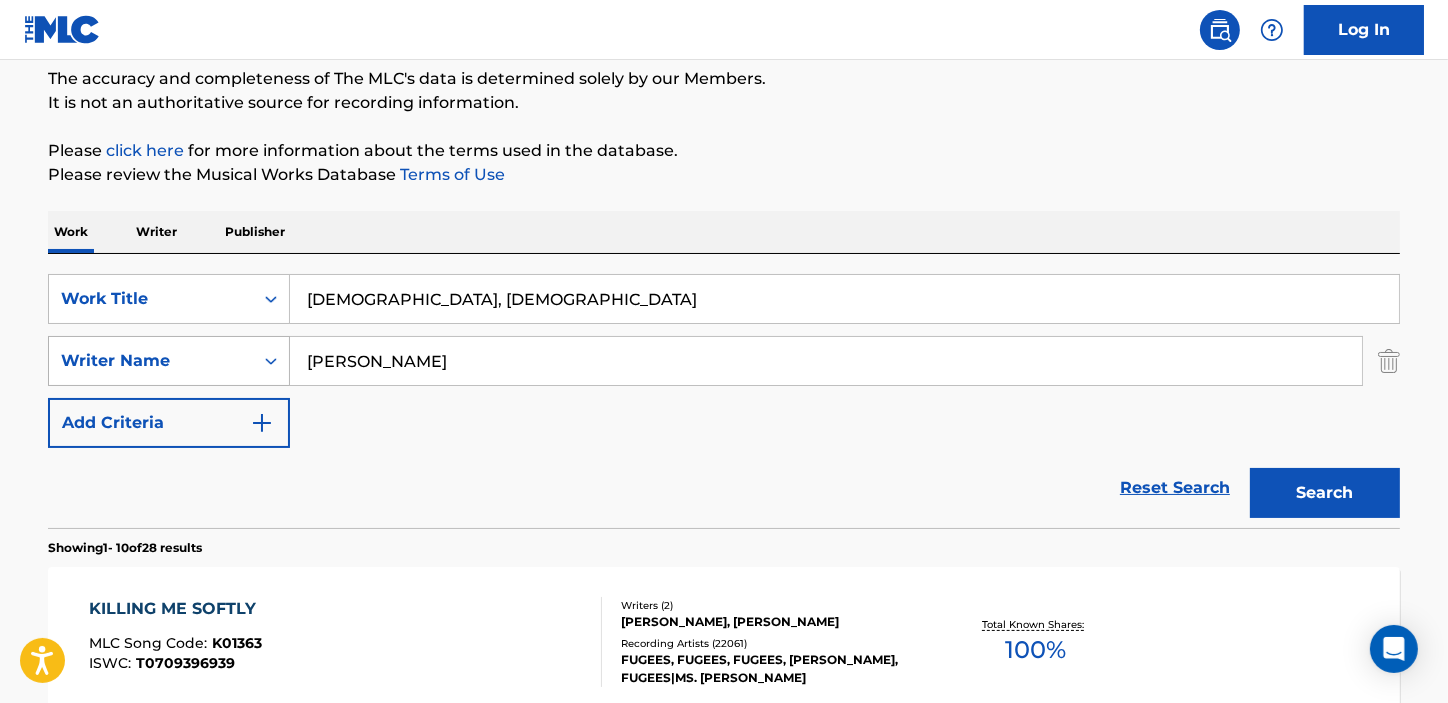 paste on "[PERSON_NAME]" 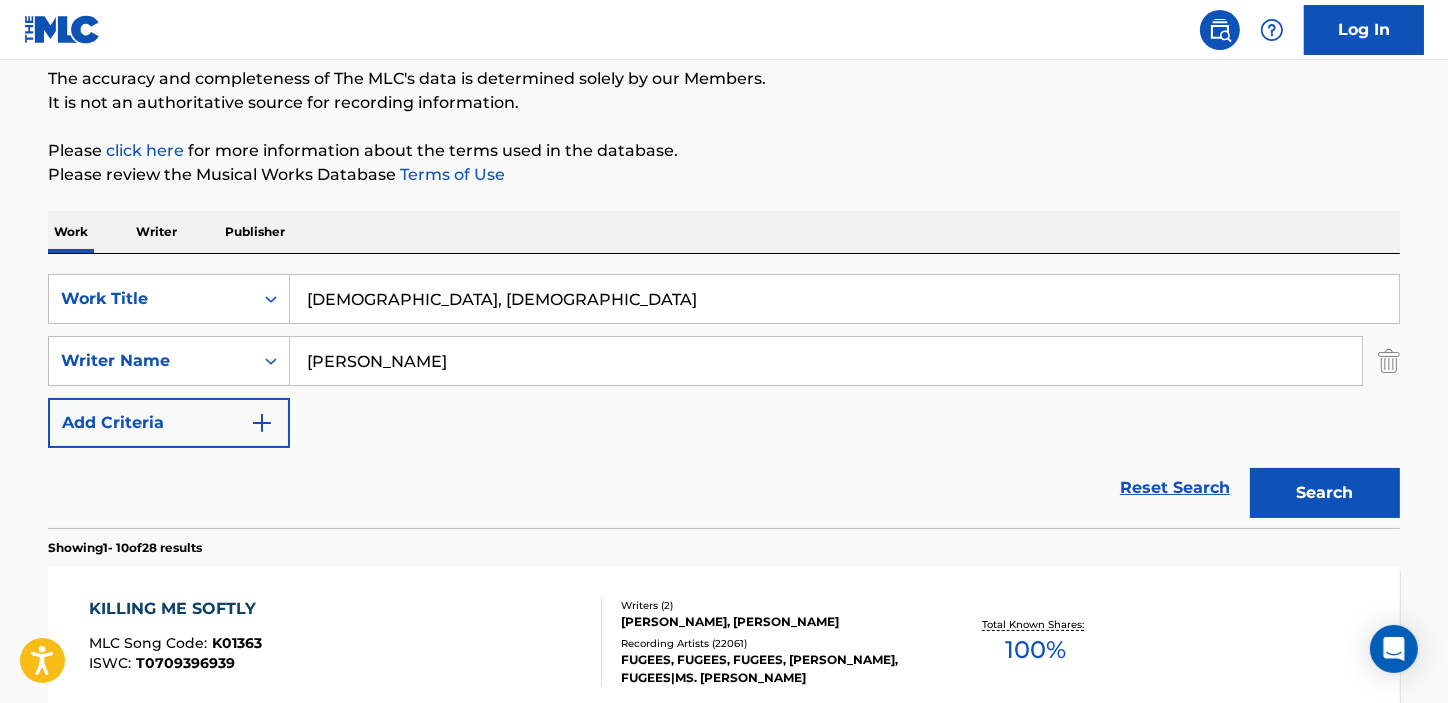 click on "Search" at bounding box center (1325, 493) 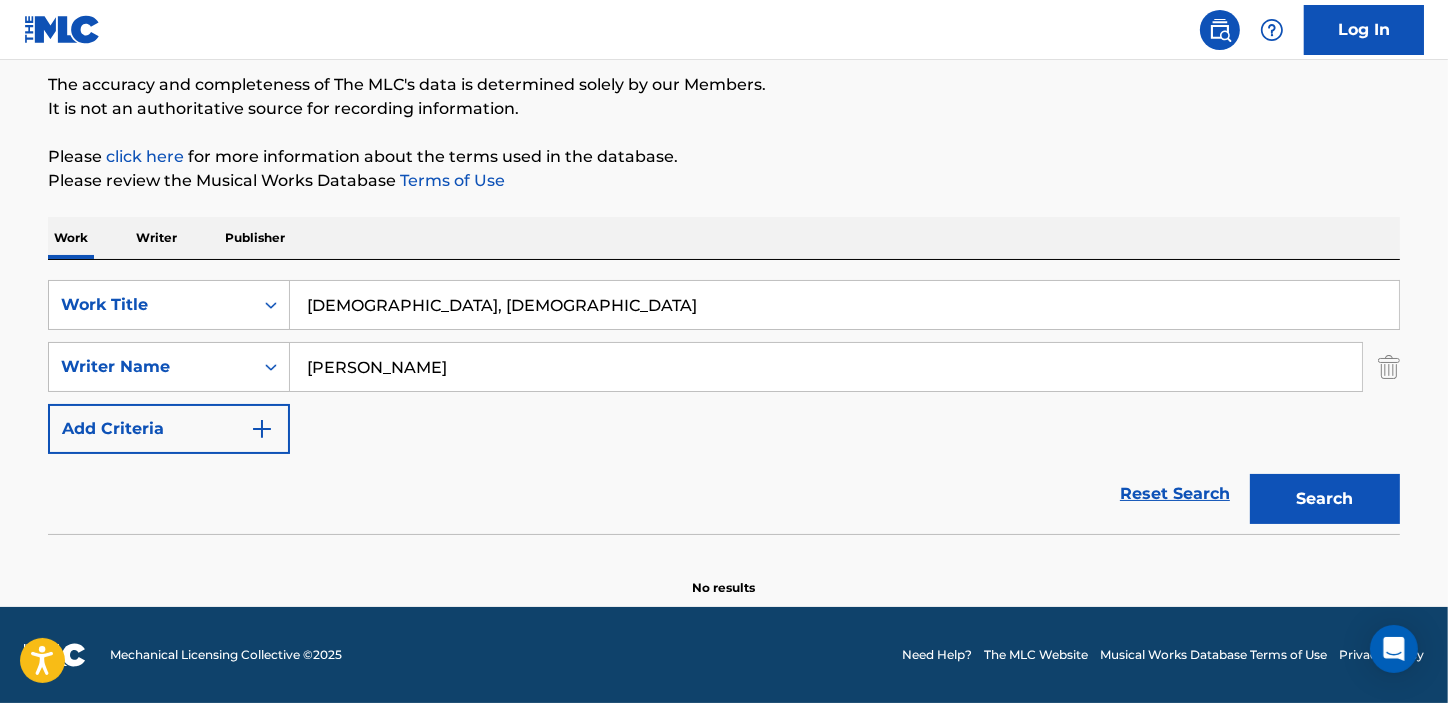 scroll, scrollTop: 164, scrollLeft: 0, axis: vertical 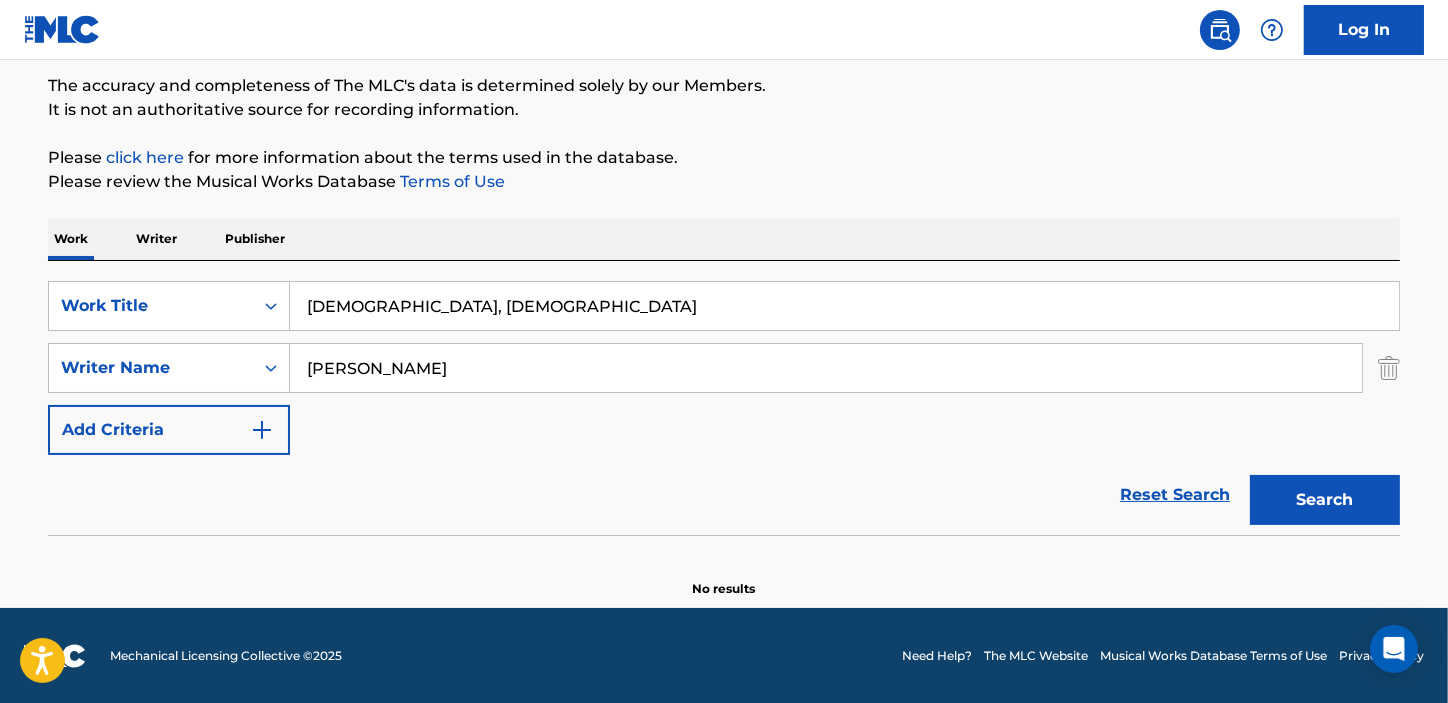 drag, startPoint x: 370, startPoint y: 365, endPoint x: 318, endPoint y: 366, distance: 52.009613 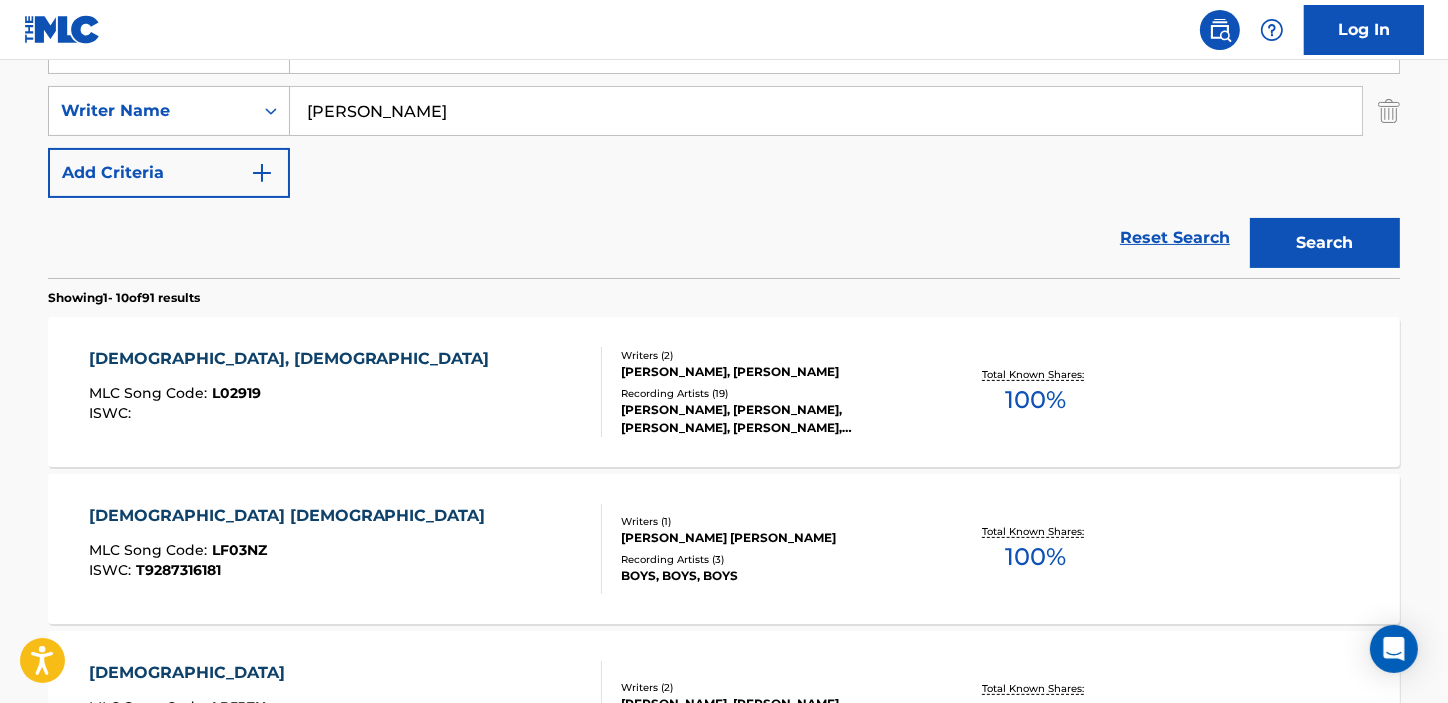 scroll, scrollTop: 437, scrollLeft: 0, axis: vertical 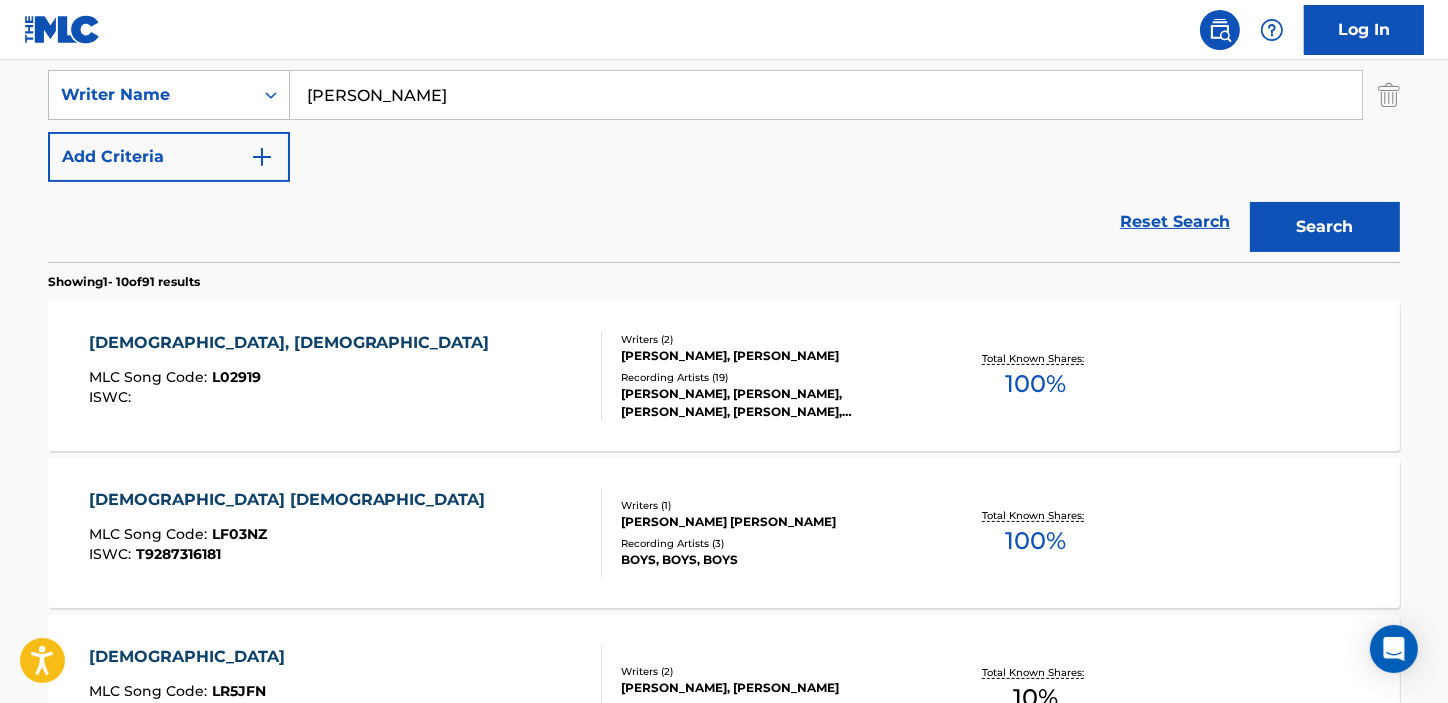 click on "[DEMOGRAPHIC_DATA], [DEMOGRAPHIC_DATA]" at bounding box center (294, 343) 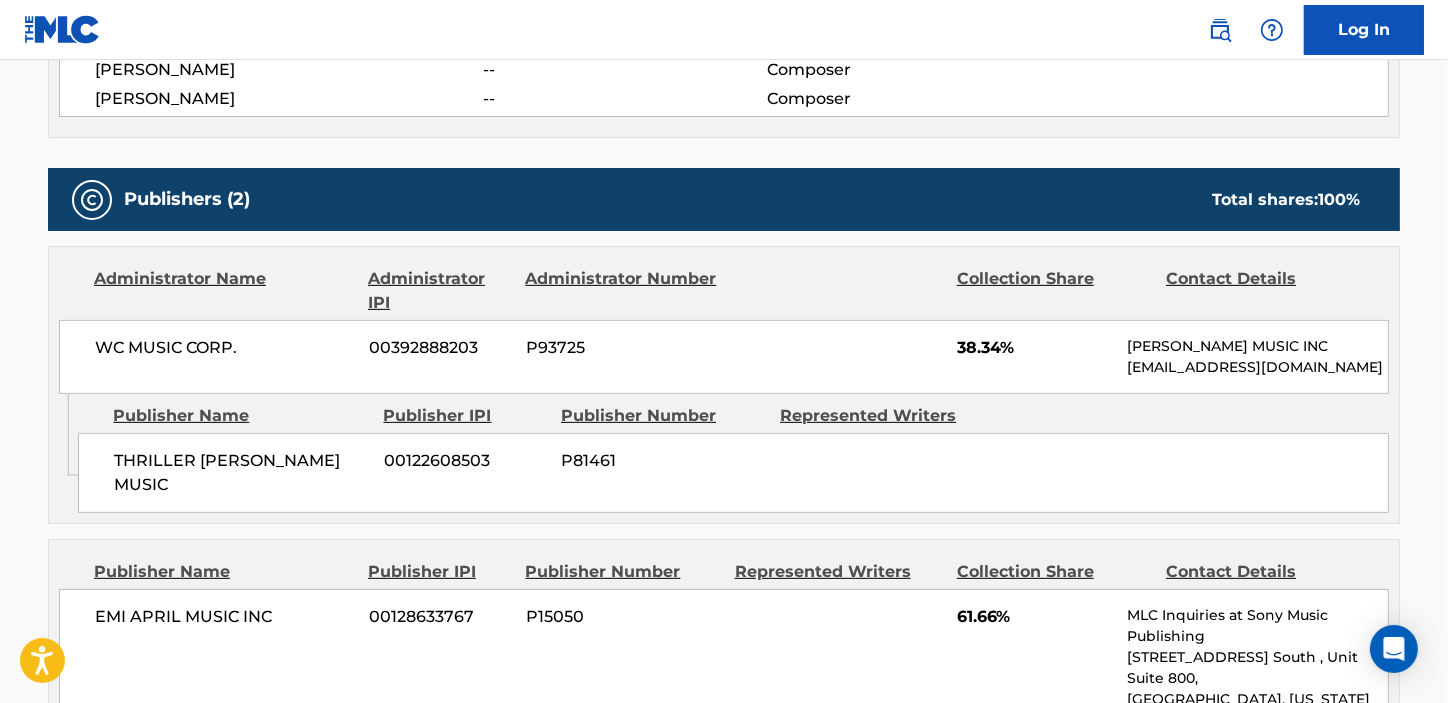 scroll, scrollTop: 818, scrollLeft: 0, axis: vertical 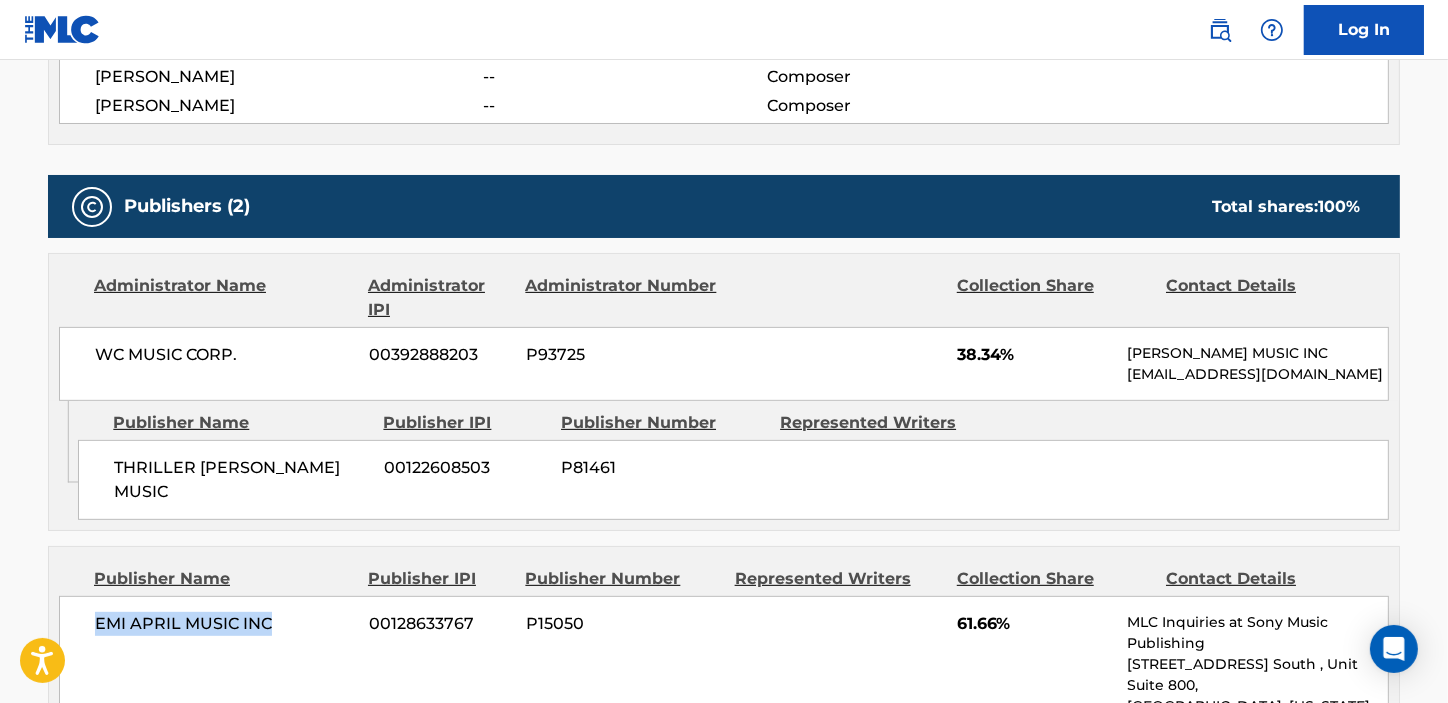 drag, startPoint x: 90, startPoint y: 560, endPoint x: 330, endPoint y: 560, distance: 240 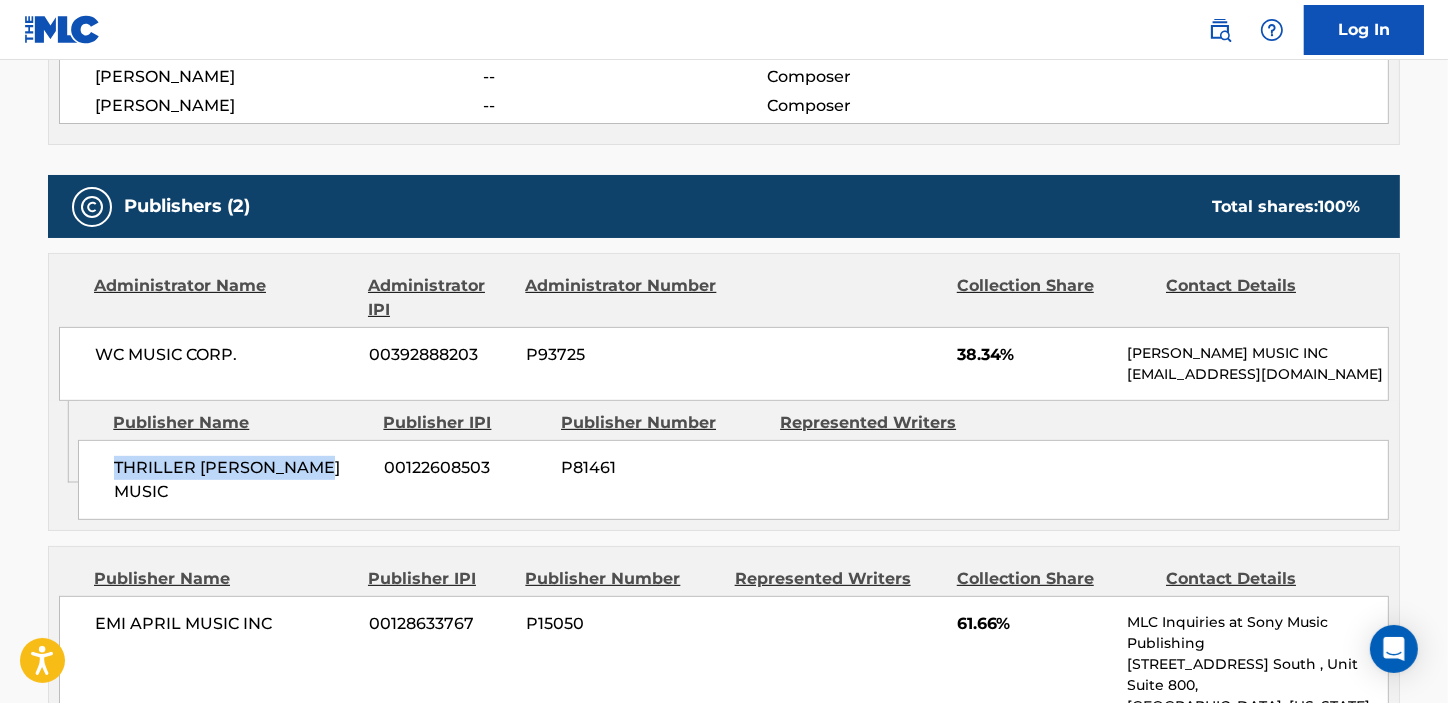 drag, startPoint x: 102, startPoint y: 414, endPoint x: 324, endPoint y: 418, distance: 222.03603 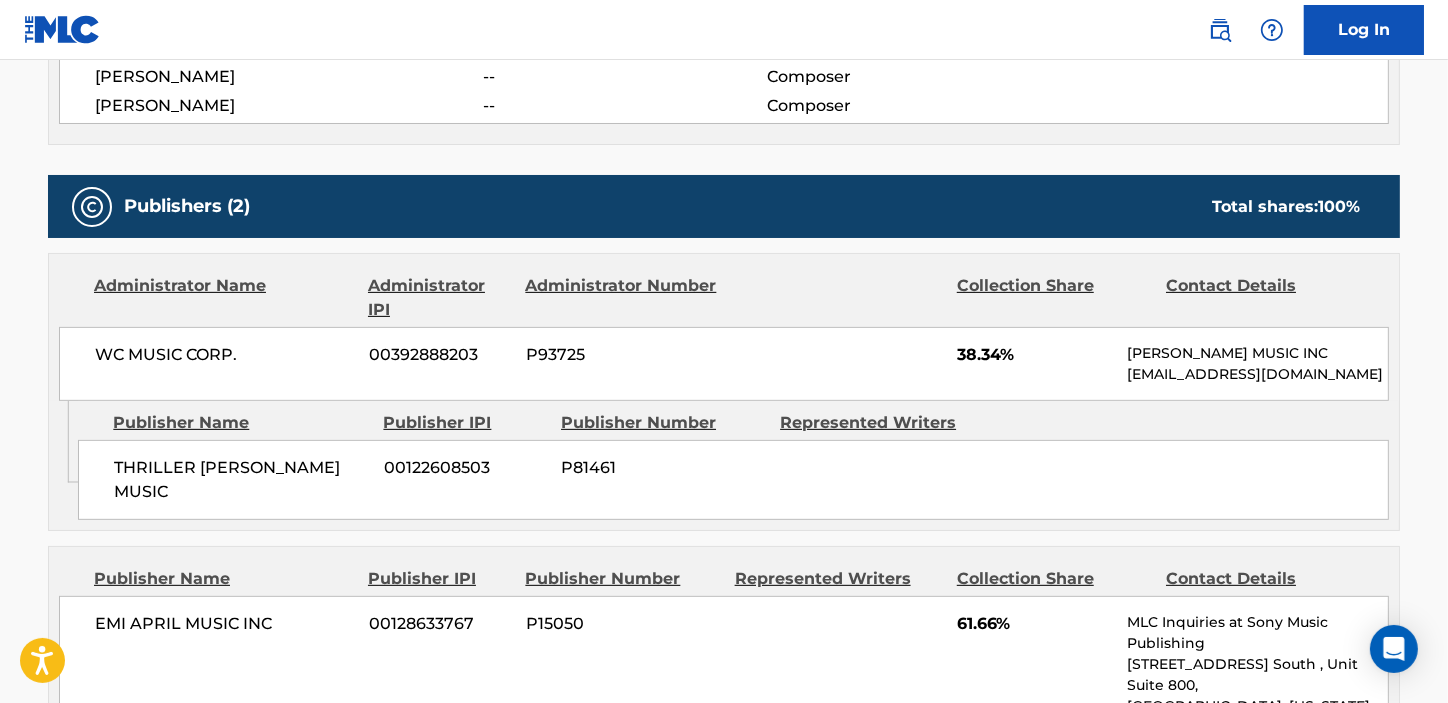 click on "38.34%" at bounding box center (1034, 355) 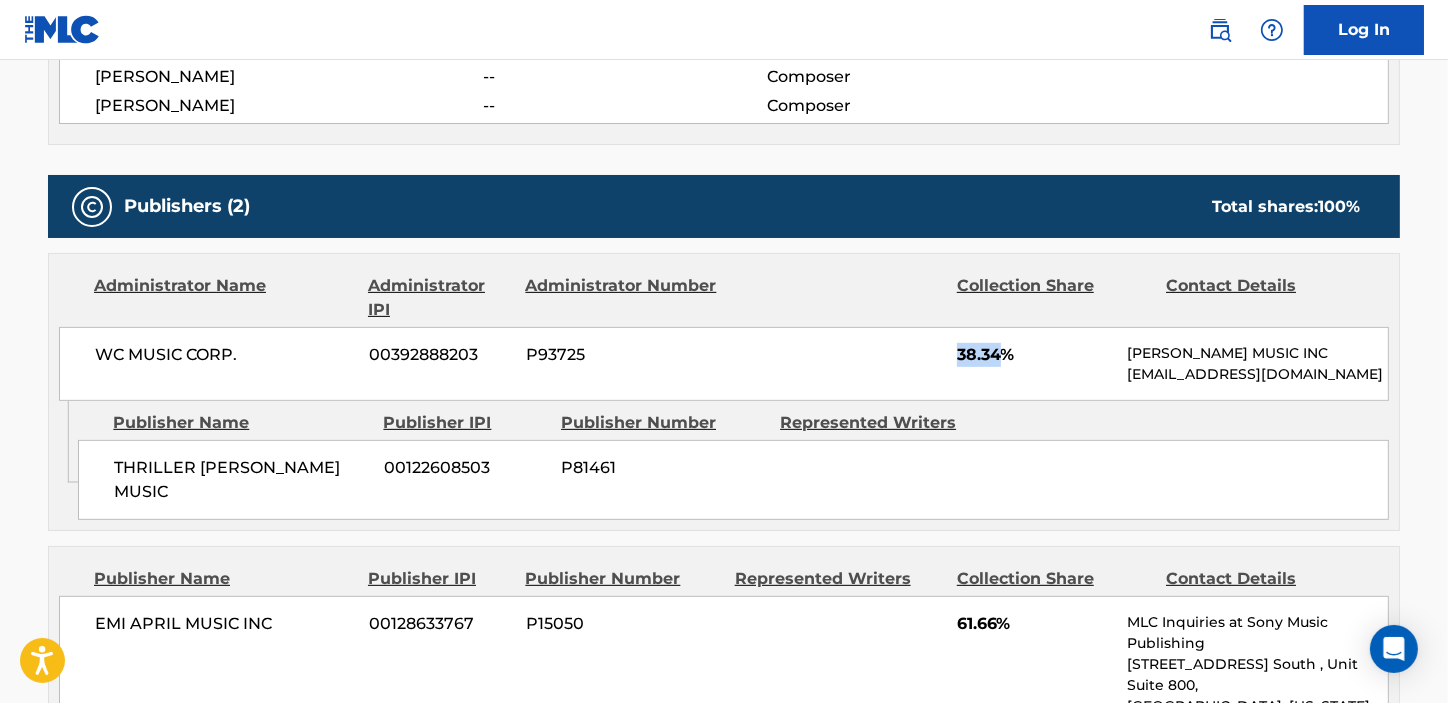 click on "38.34%" at bounding box center (1034, 355) 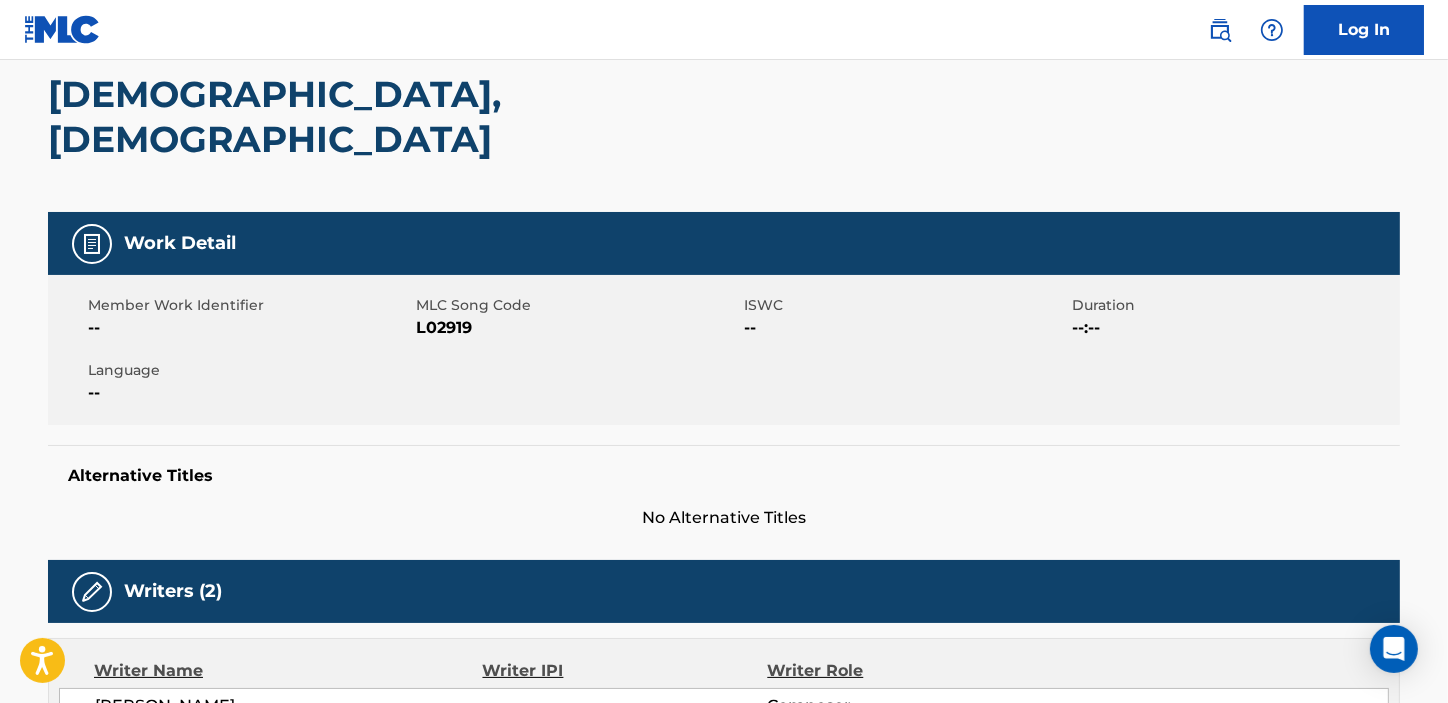 scroll, scrollTop: 0, scrollLeft: 0, axis: both 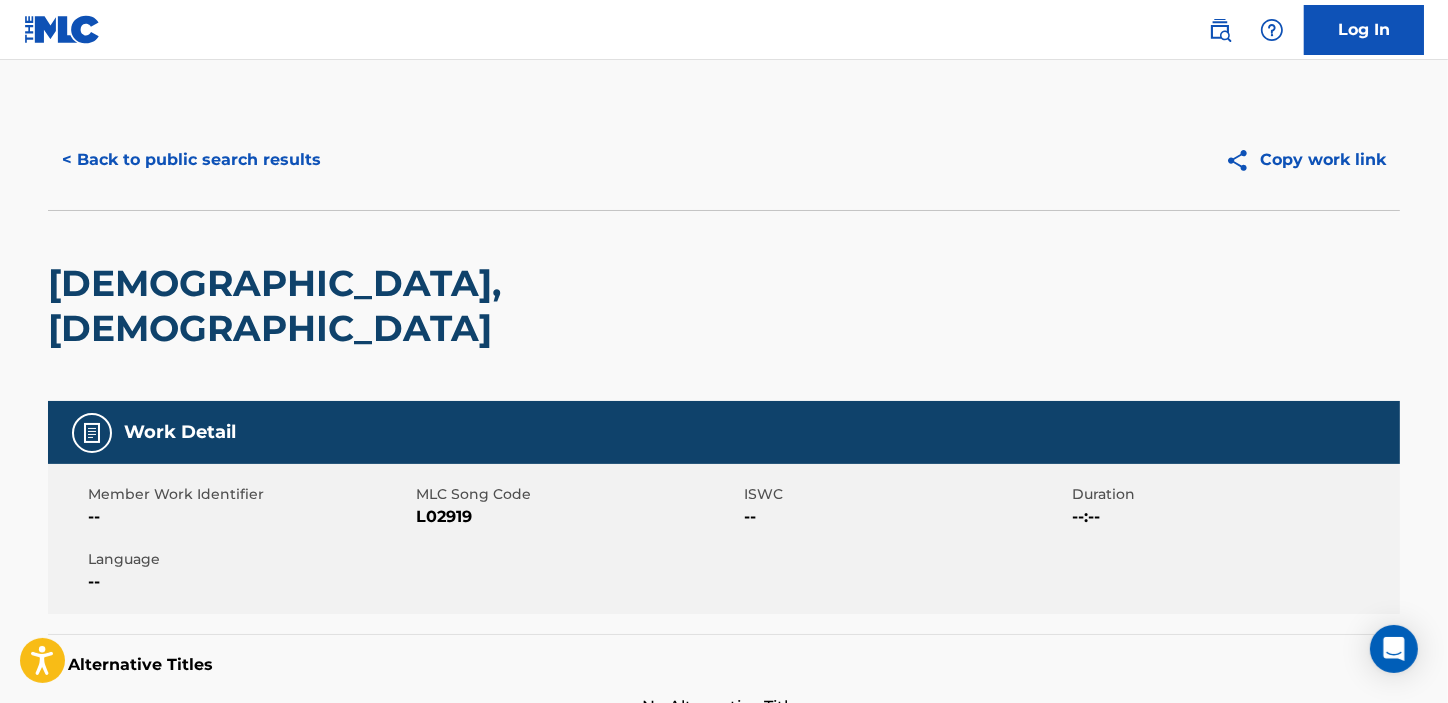 click on "< Back to public search results" at bounding box center [191, 160] 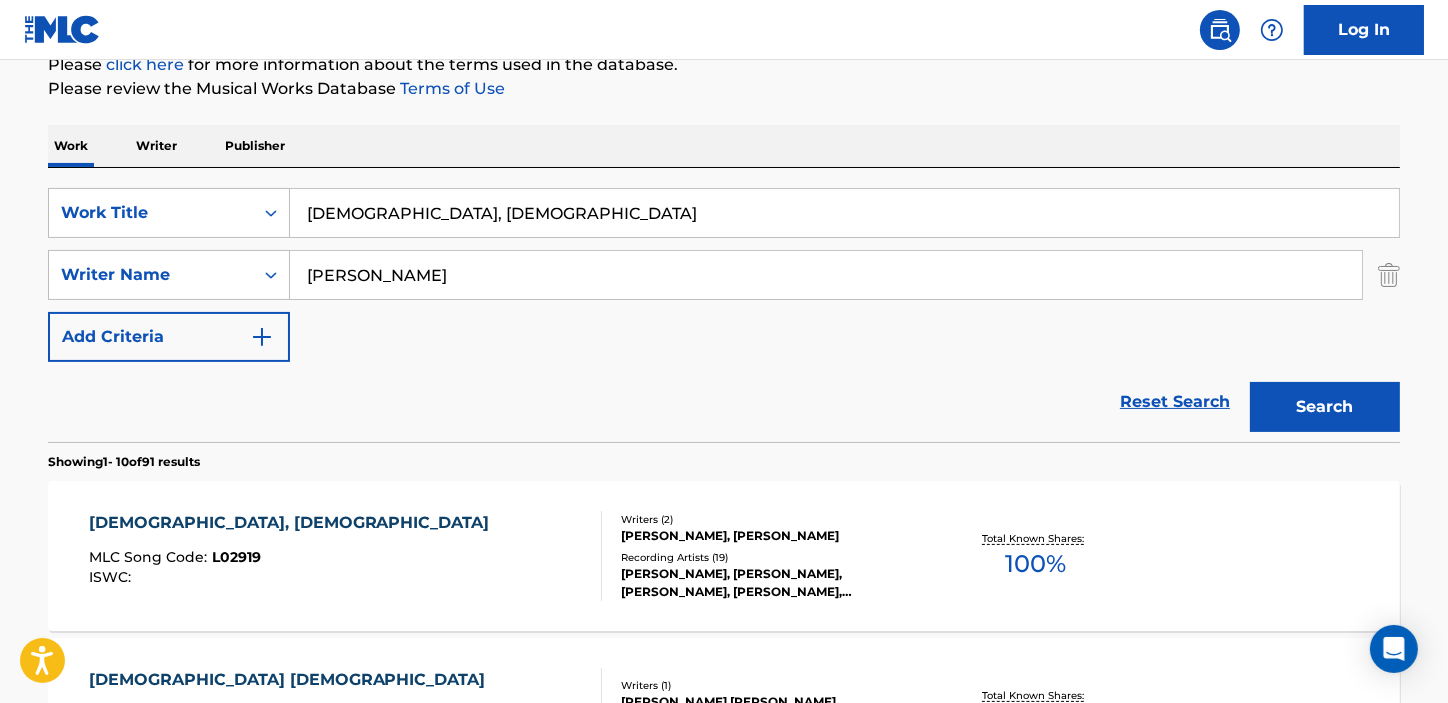 scroll, scrollTop: 255, scrollLeft: 0, axis: vertical 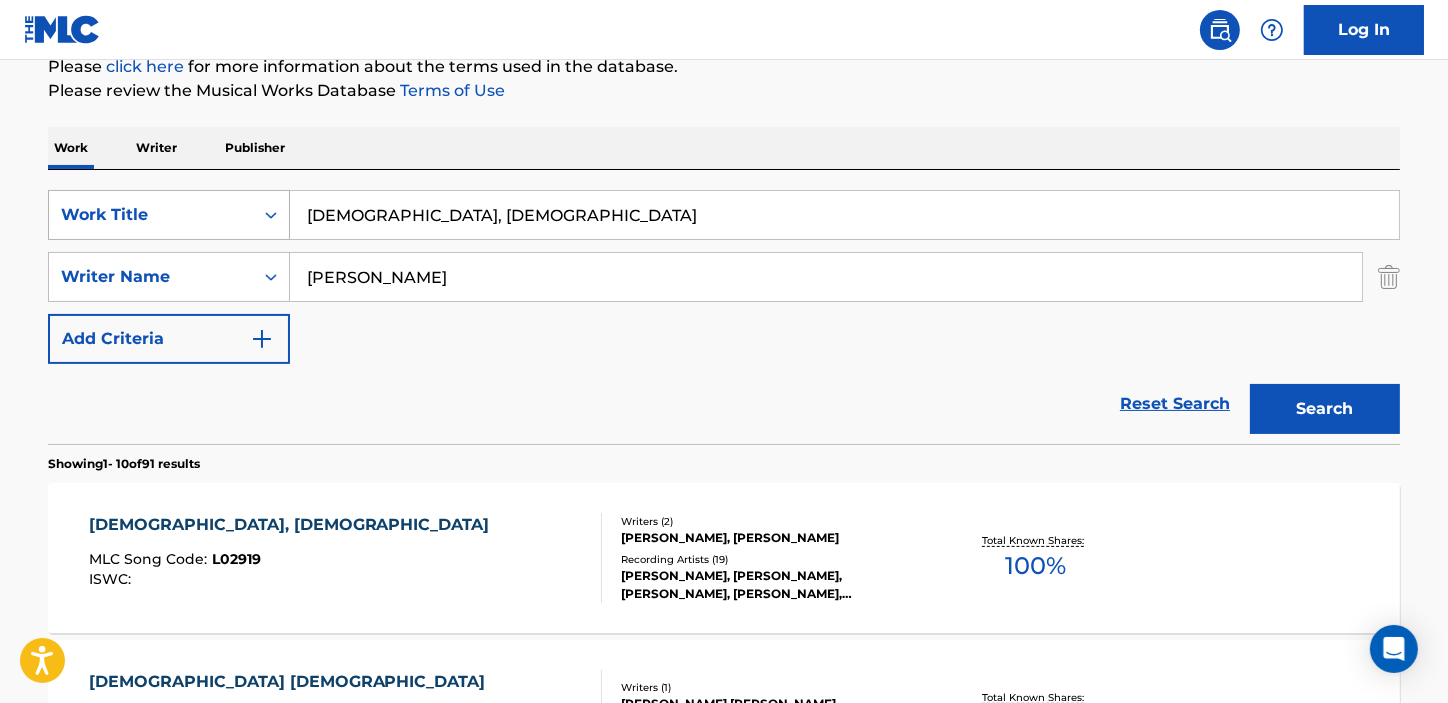 drag, startPoint x: 428, startPoint y: 219, endPoint x: 180, endPoint y: 219, distance: 248 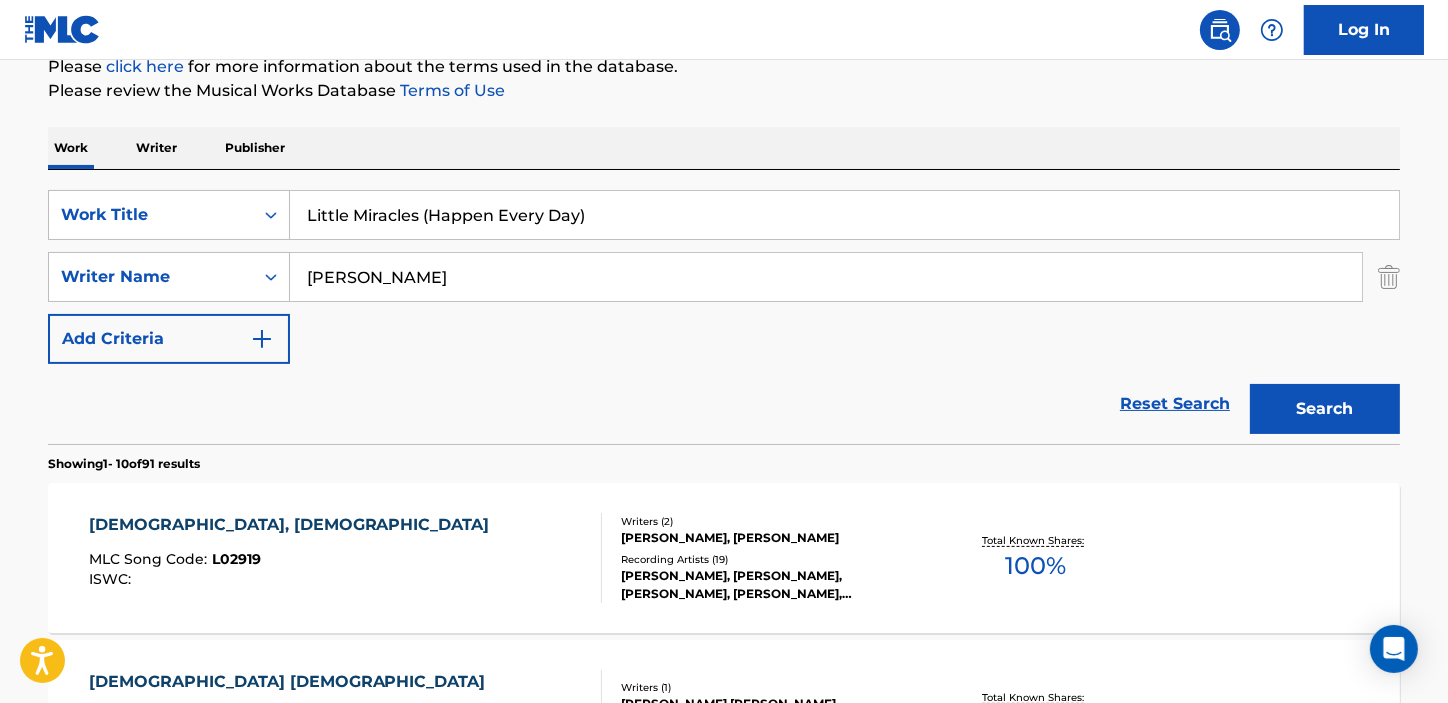 type on "Little Miracles (Happen Every Day)" 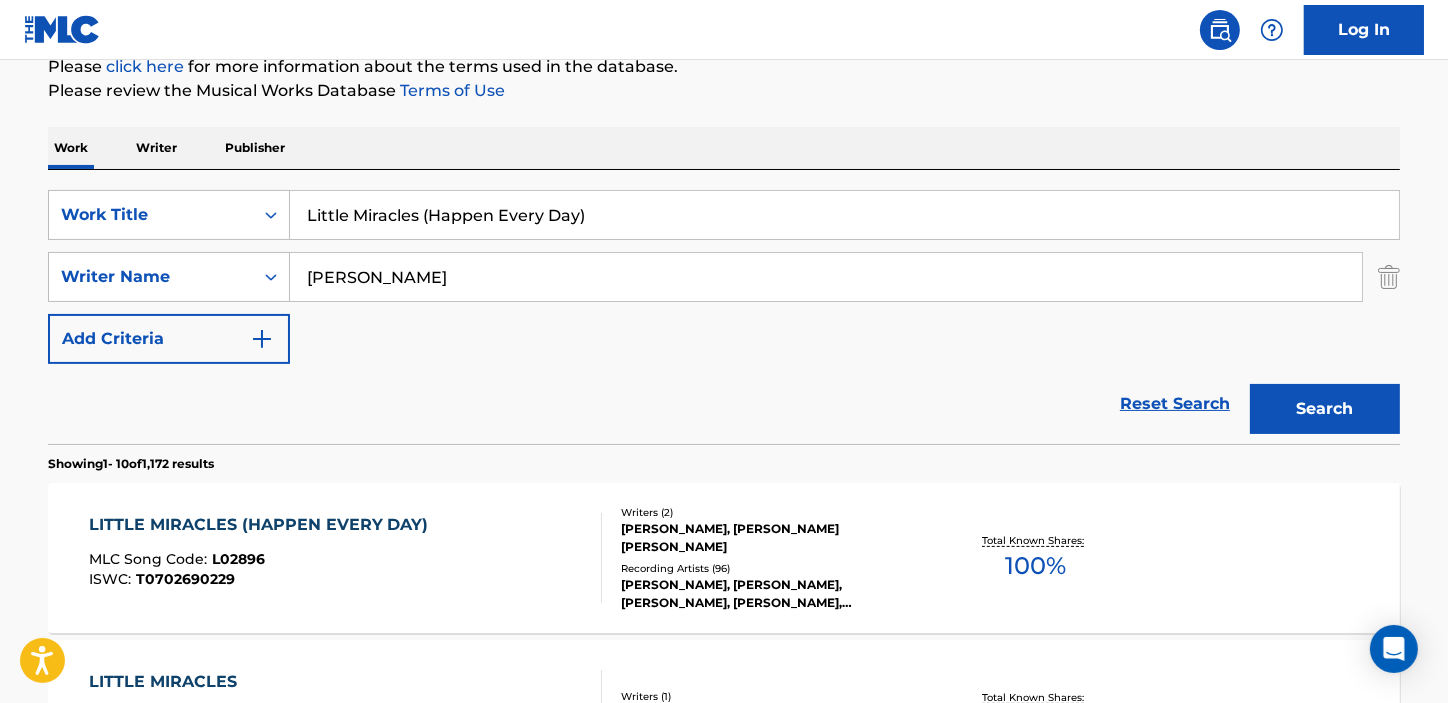 scroll, scrollTop: 437, scrollLeft: 0, axis: vertical 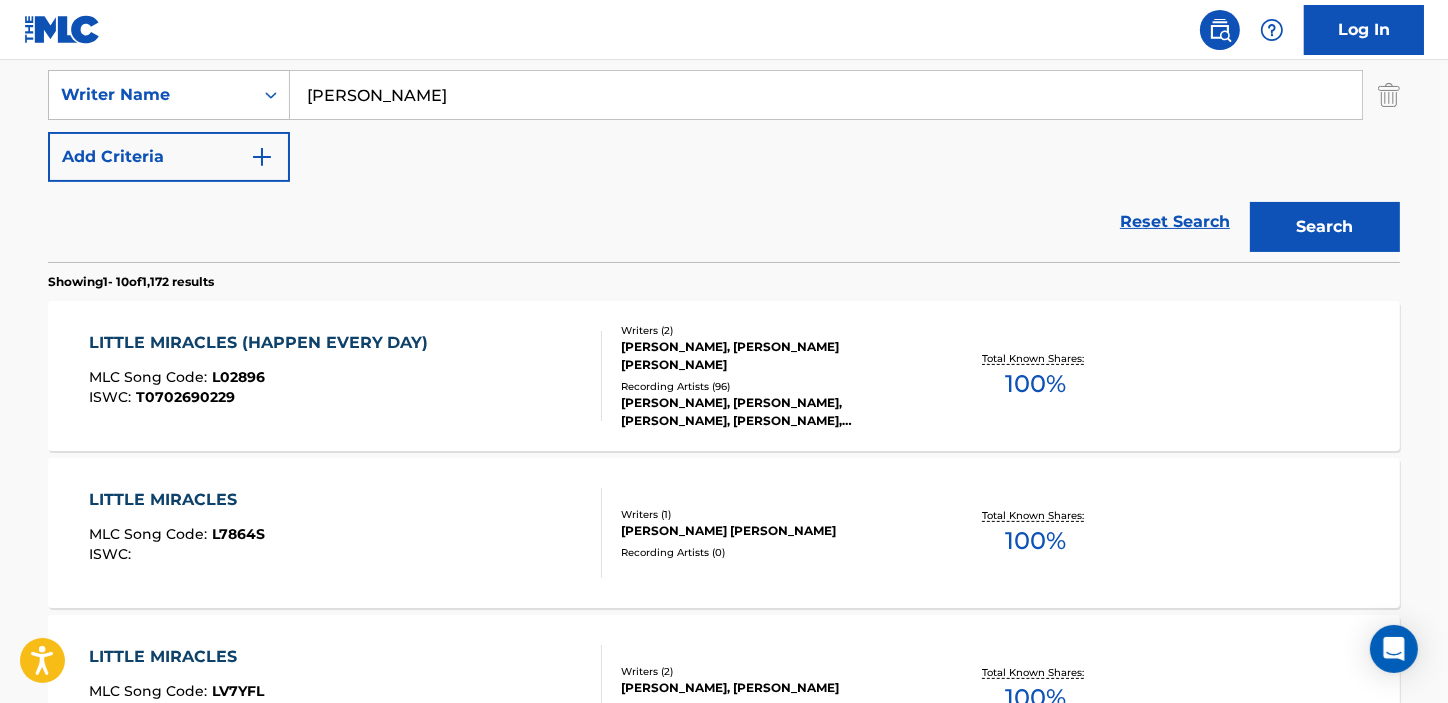 click on "LITTLE MIRACLES     (HAPPEN EVERY DAY) MLC Song Code : L02896 ISWC : T0702690229 Writers ( 2 ) [PERSON_NAME], [PERSON_NAME] [PERSON_NAME] Recording Artists ( 96 ) [PERSON_NAME], [PERSON_NAME], [PERSON_NAME], [PERSON_NAME], [PERSON_NAME] Total Known Shares: 100 %" at bounding box center [724, 376] 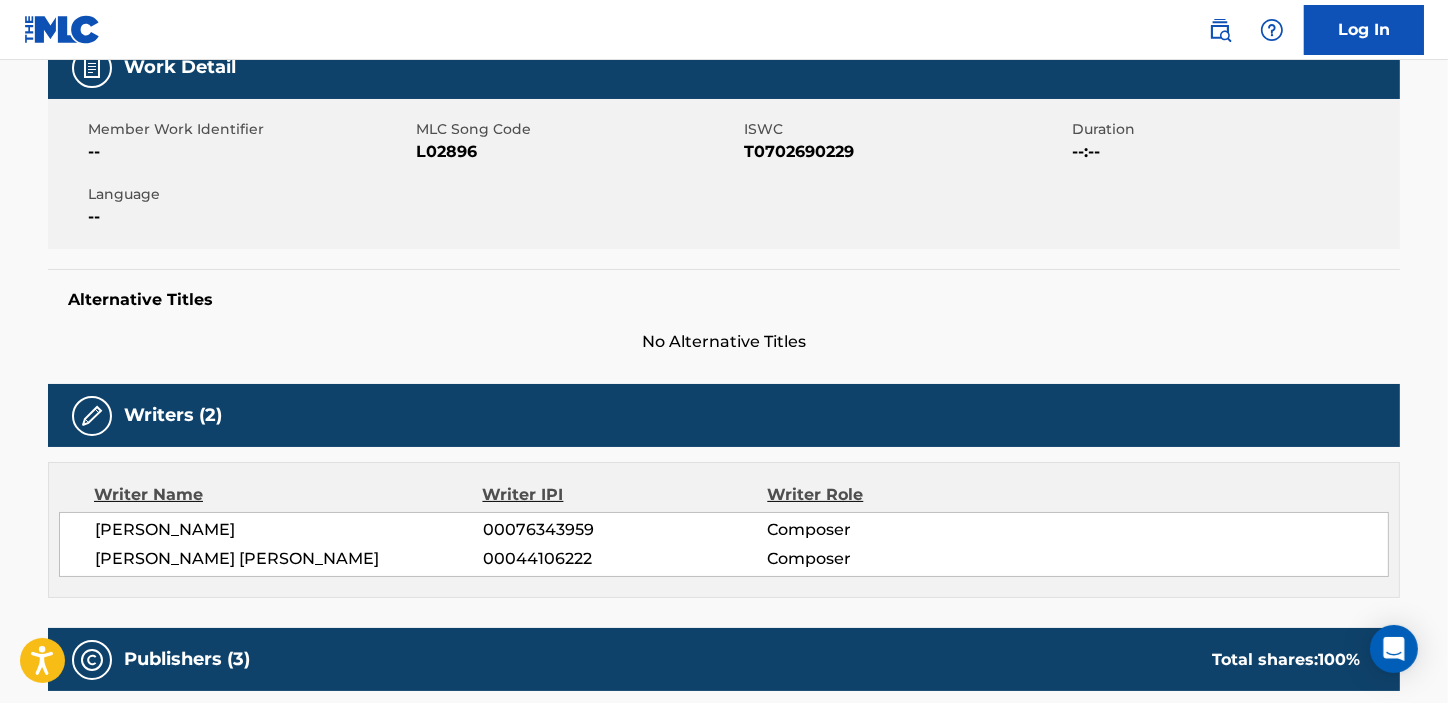 scroll, scrollTop: 90, scrollLeft: 0, axis: vertical 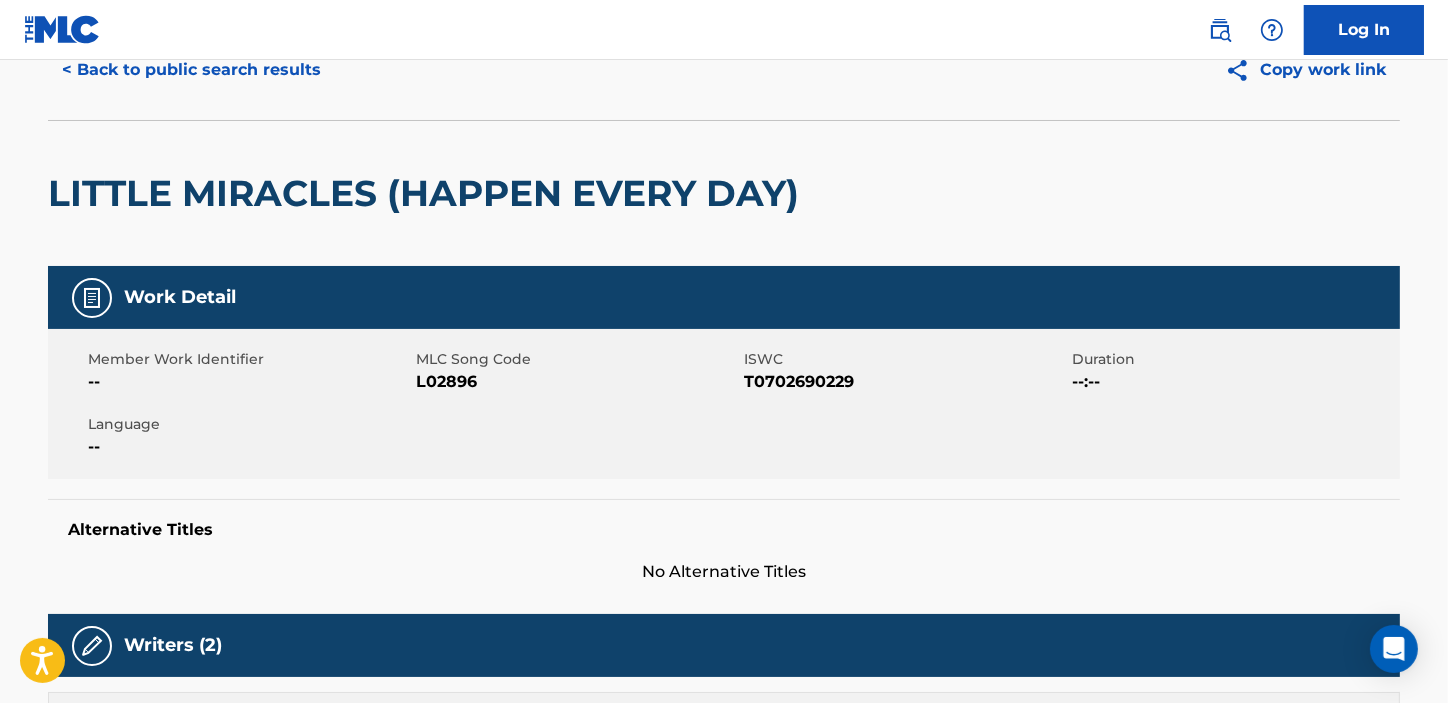 click on "< Back to public search results Copy work link" at bounding box center (724, 70) 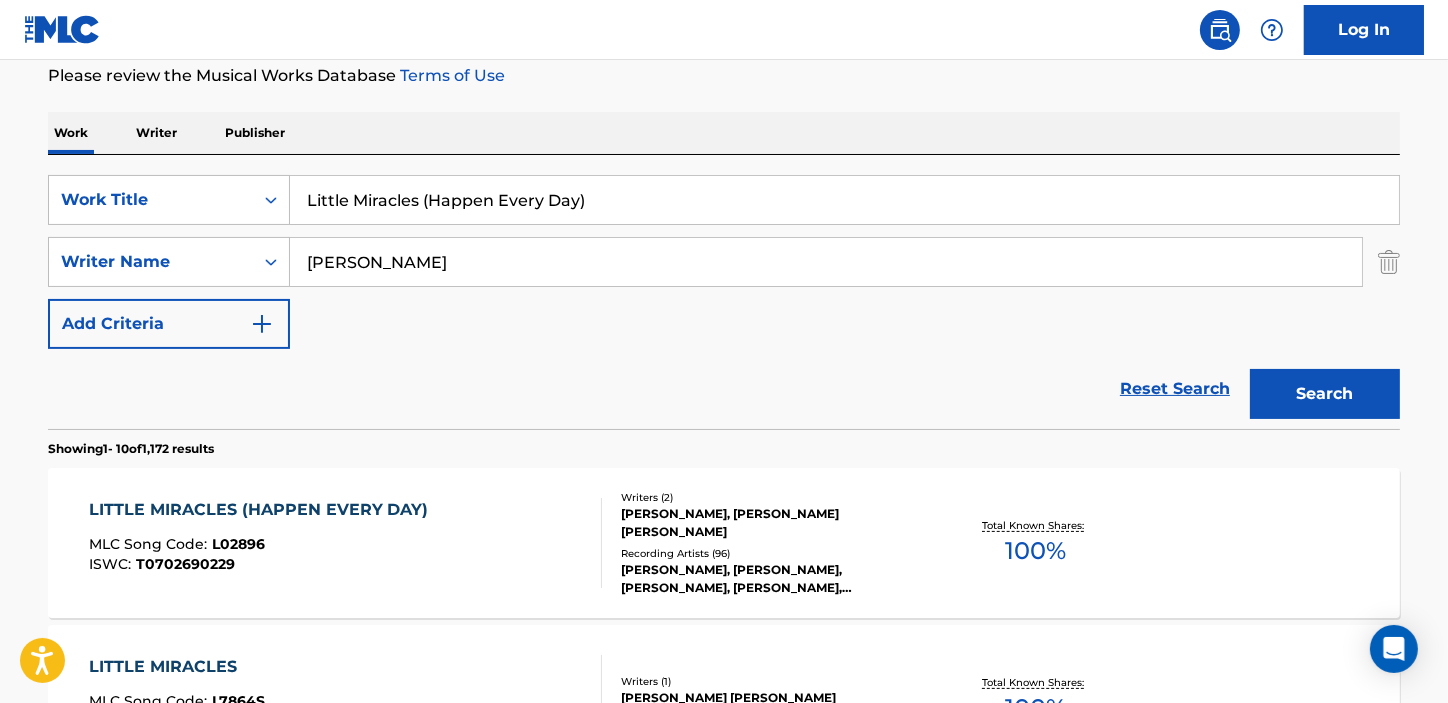 scroll, scrollTop: 255, scrollLeft: 0, axis: vertical 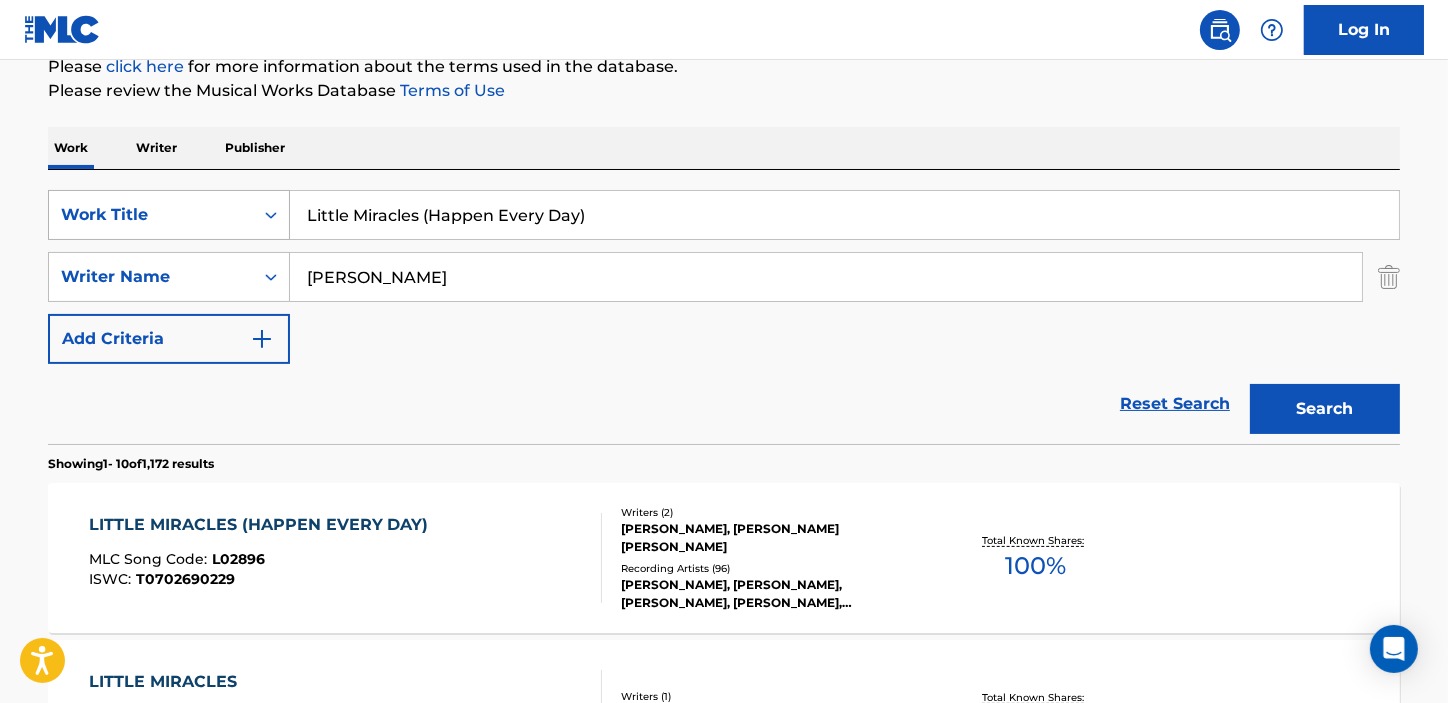 drag, startPoint x: 676, startPoint y: 231, endPoint x: 253, endPoint y: 226, distance: 423.02954 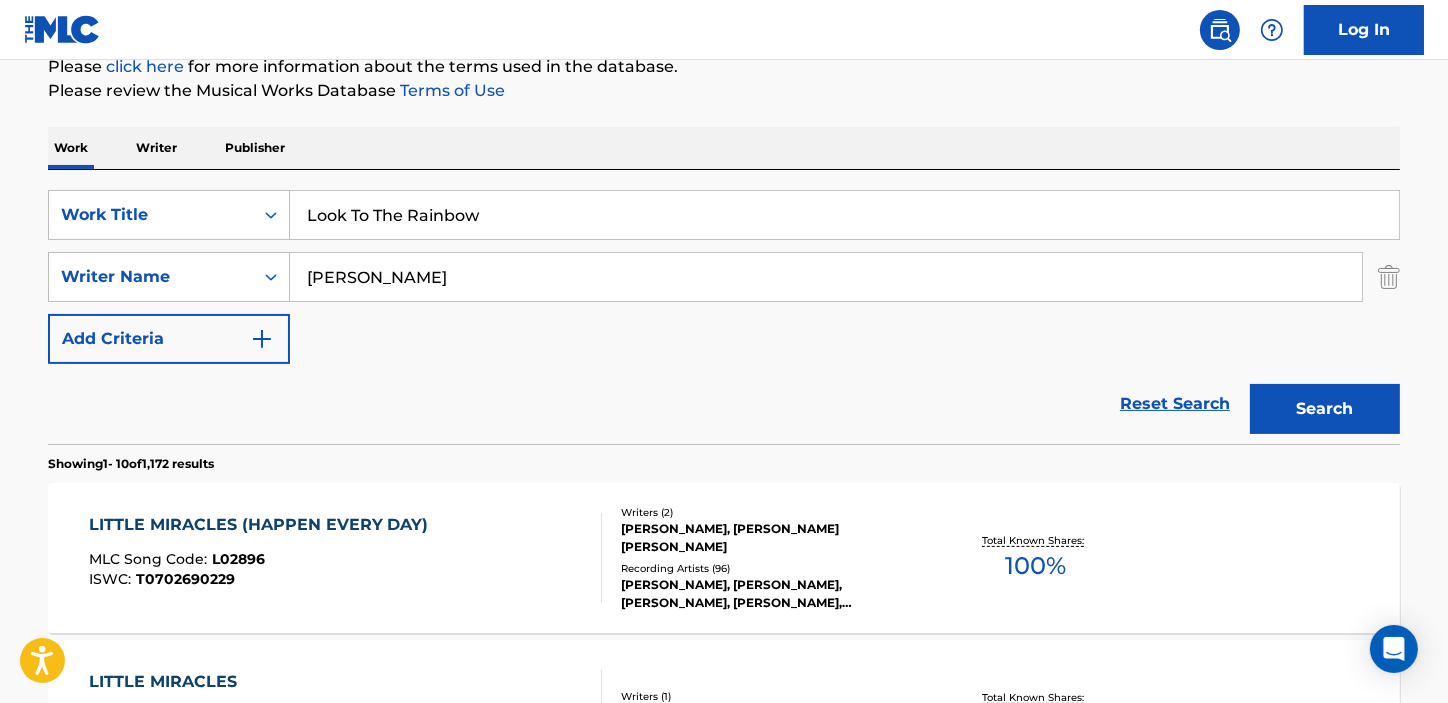 type on "Look To The Rainbow" 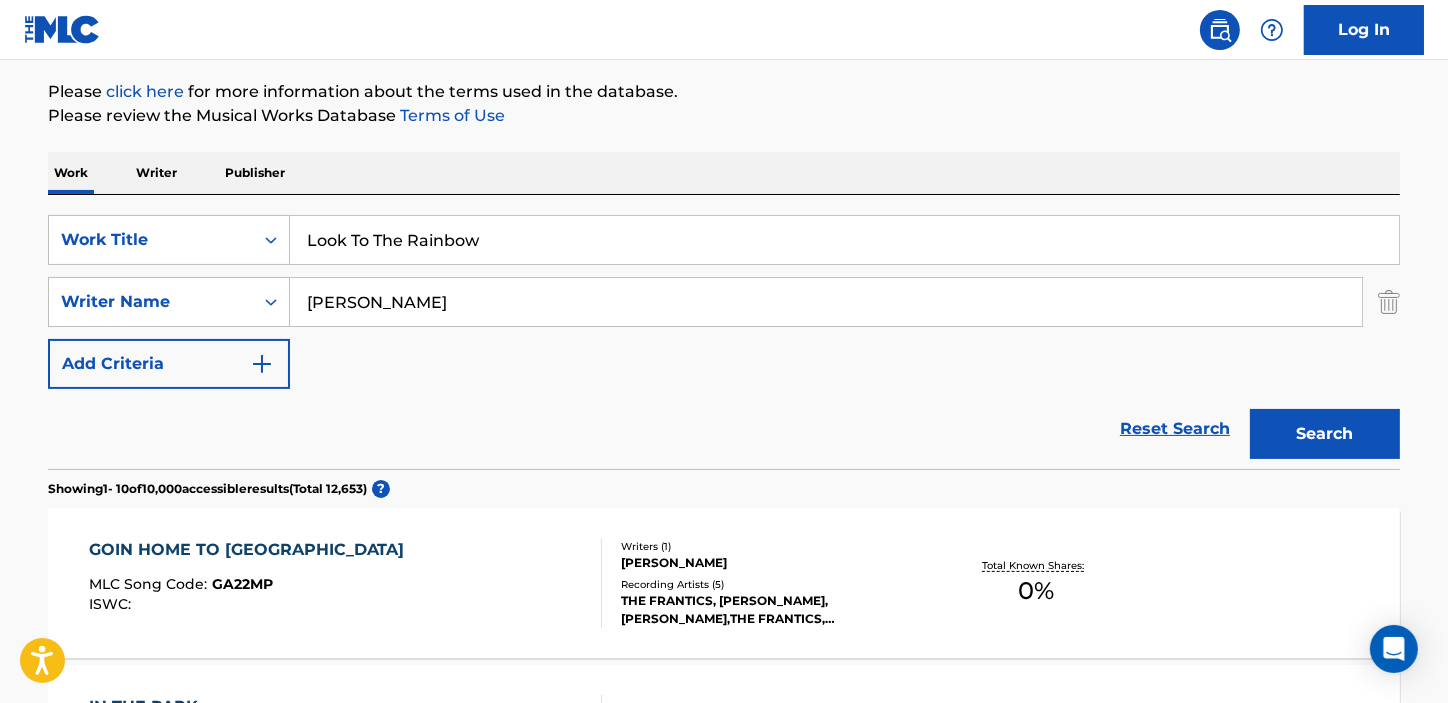 scroll, scrollTop: 255, scrollLeft: 0, axis: vertical 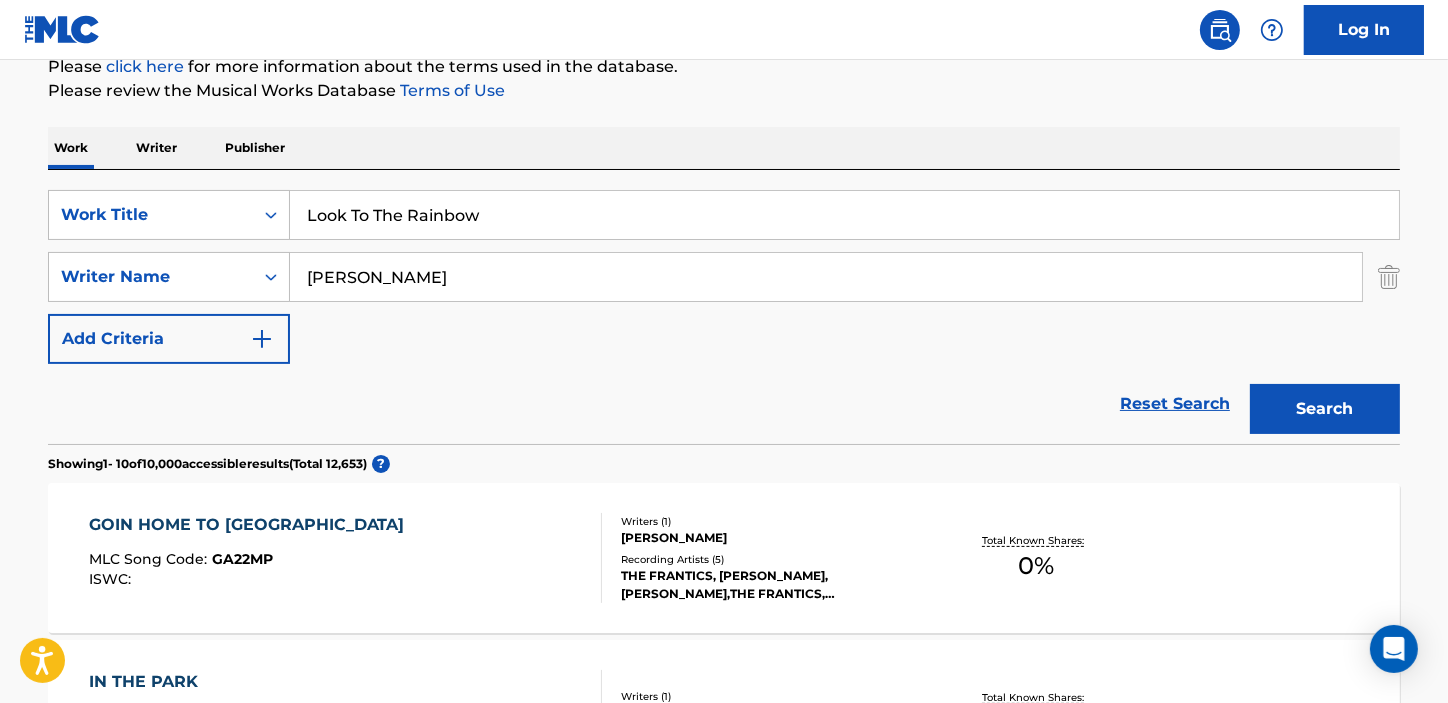 click on "Search" at bounding box center (1325, 409) 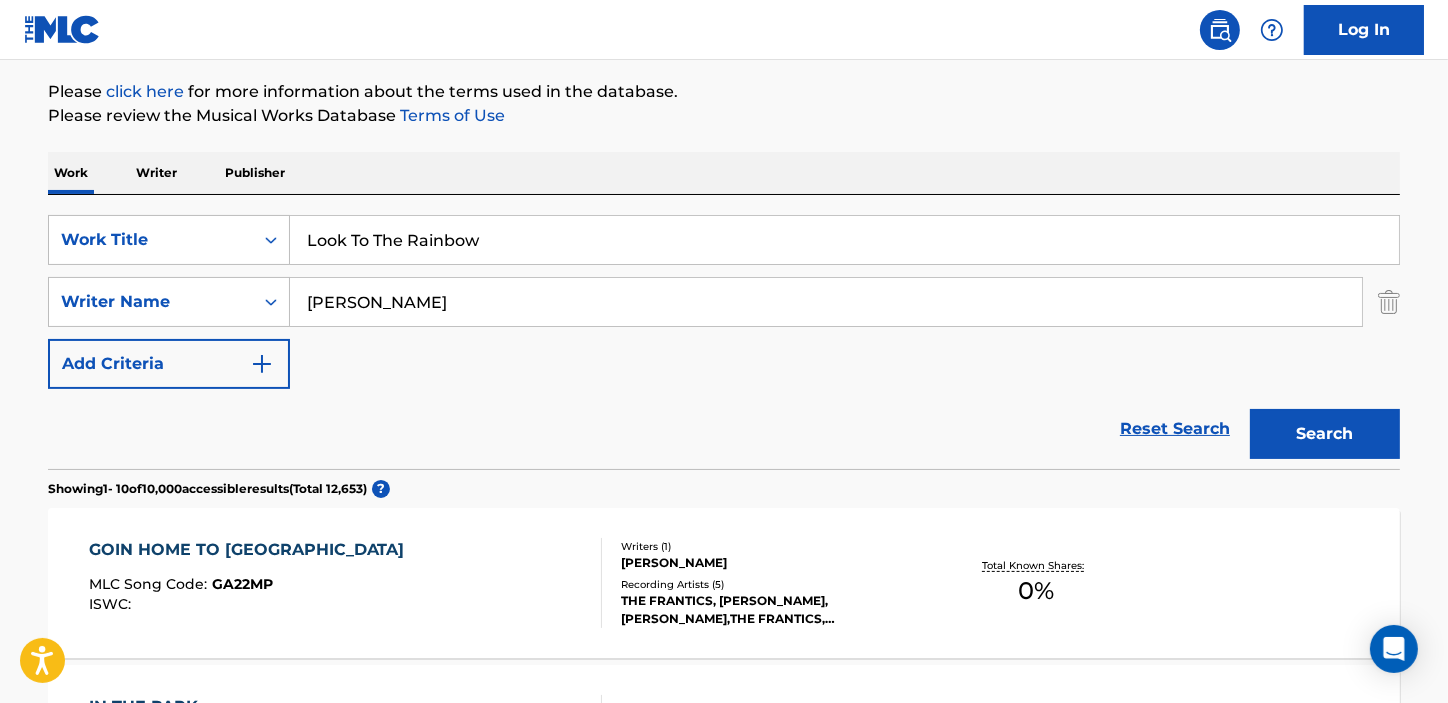 scroll, scrollTop: 255, scrollLeft: 0, axis: vertical 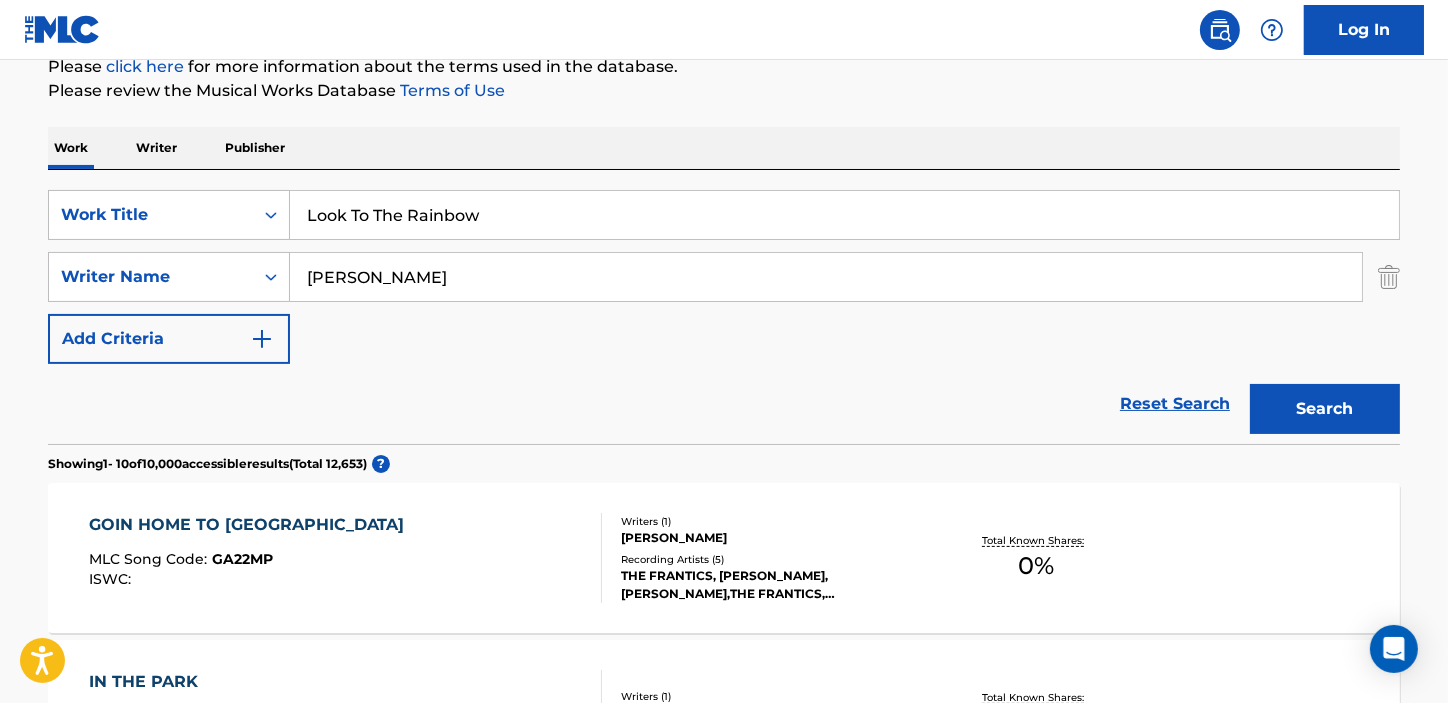 click on "[PERSON_NAME]" at bounding box center (826, 277) 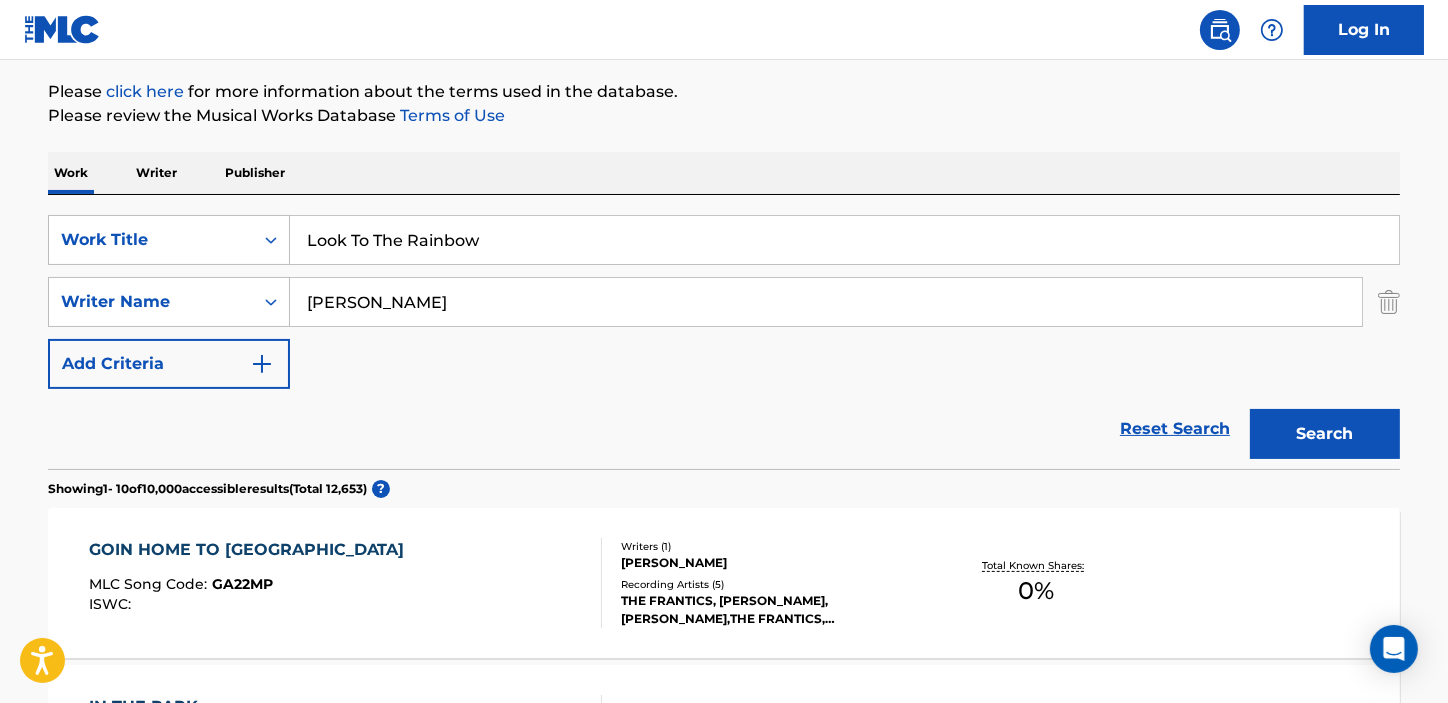 scroll, scrollTop: 255, scrollLeft: 0, axis: vertical 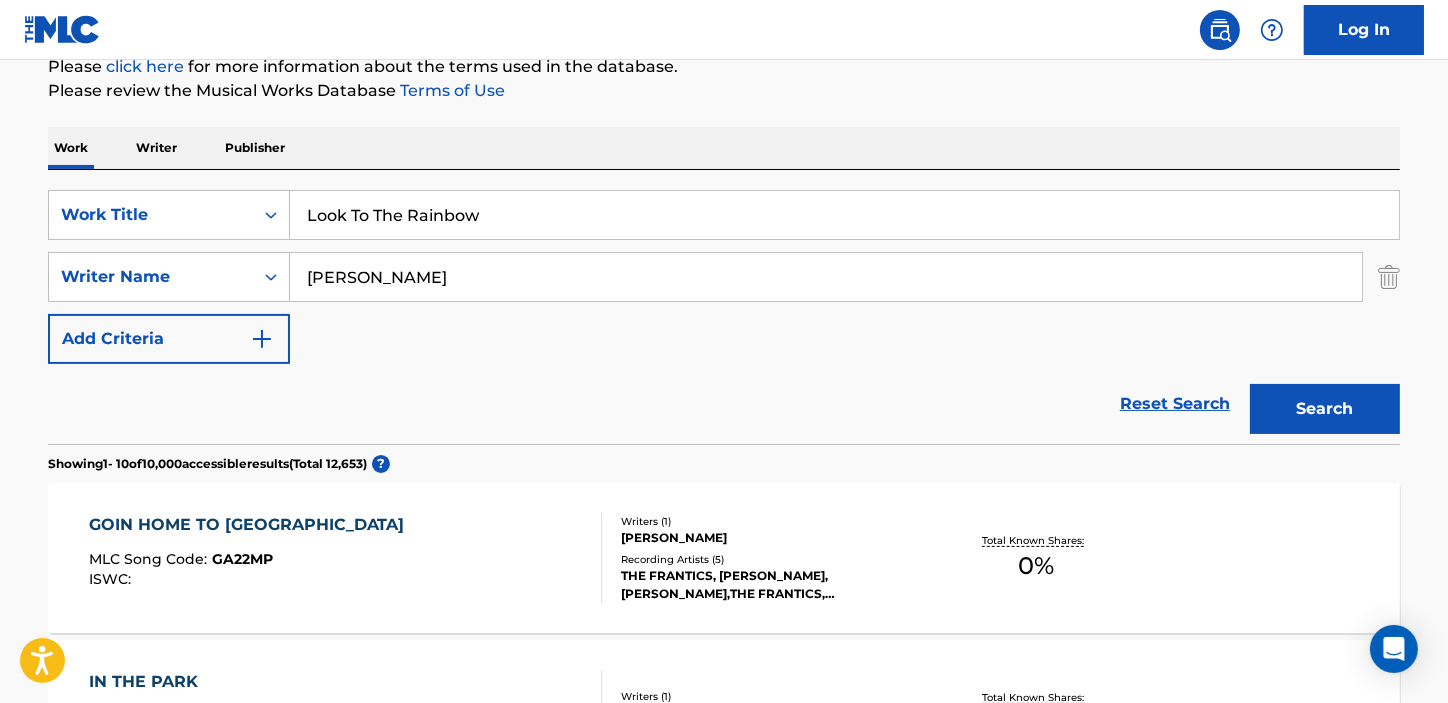 click on "Reset Search Search" at bounding box center [724, 404] 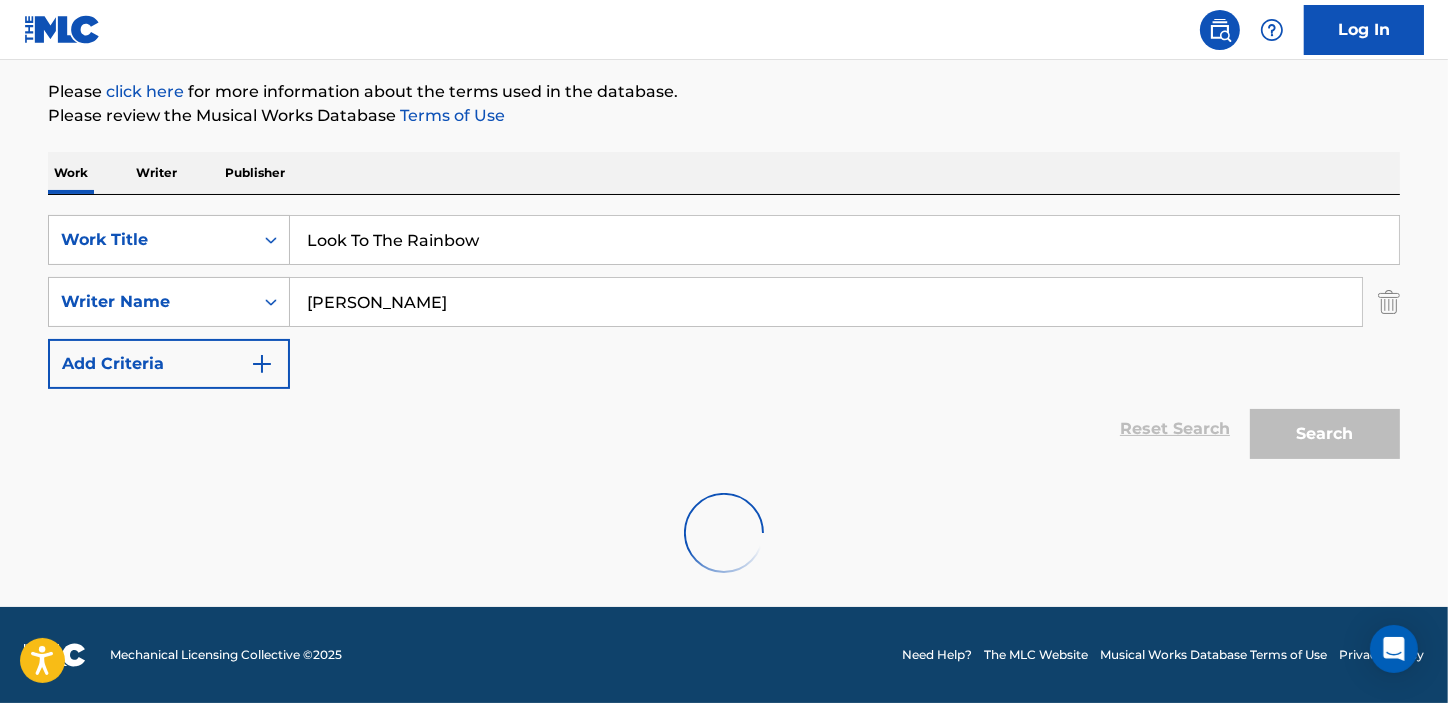 scroll, scrollTop: 230, scrollLeft: 0, axis: vertical 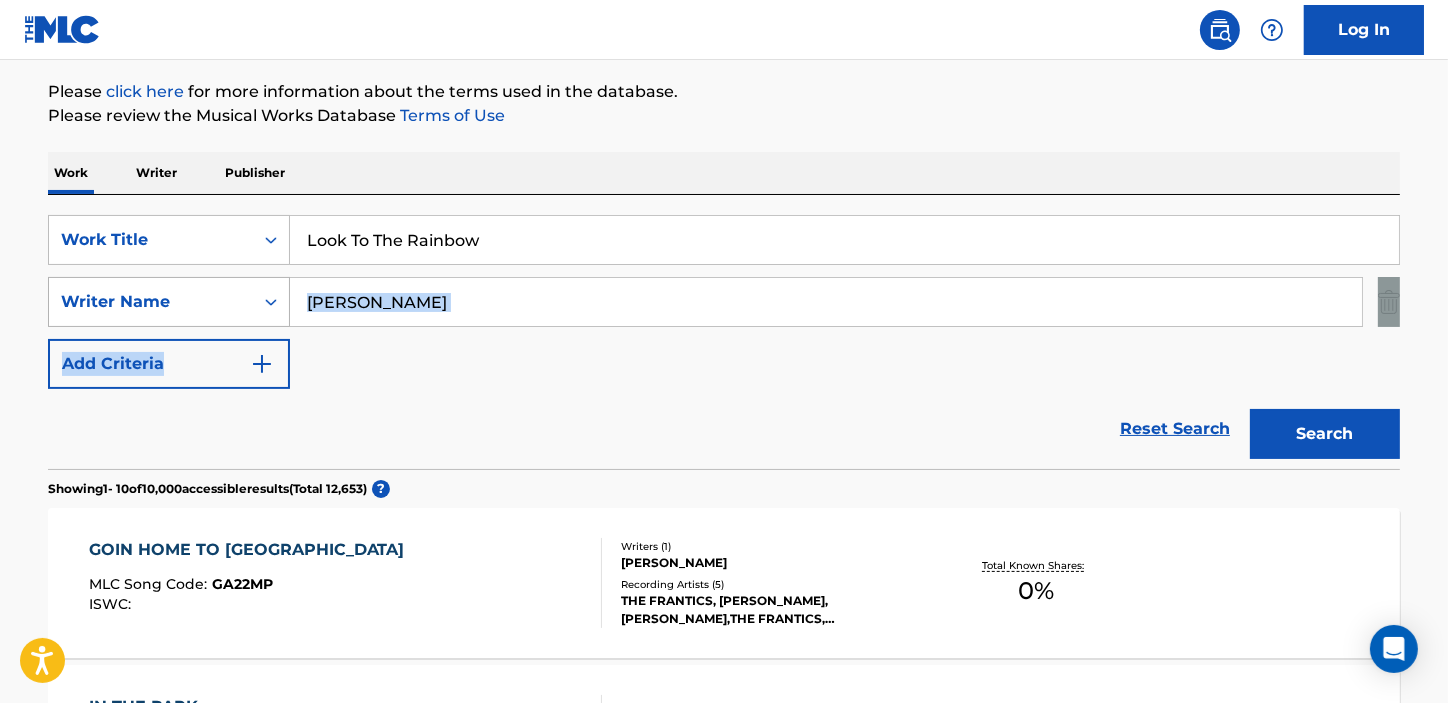 drag, startPoint x: 427, startPoint y: 328, endPoint x: 217, endPoint y: 326, distance: 210.00952 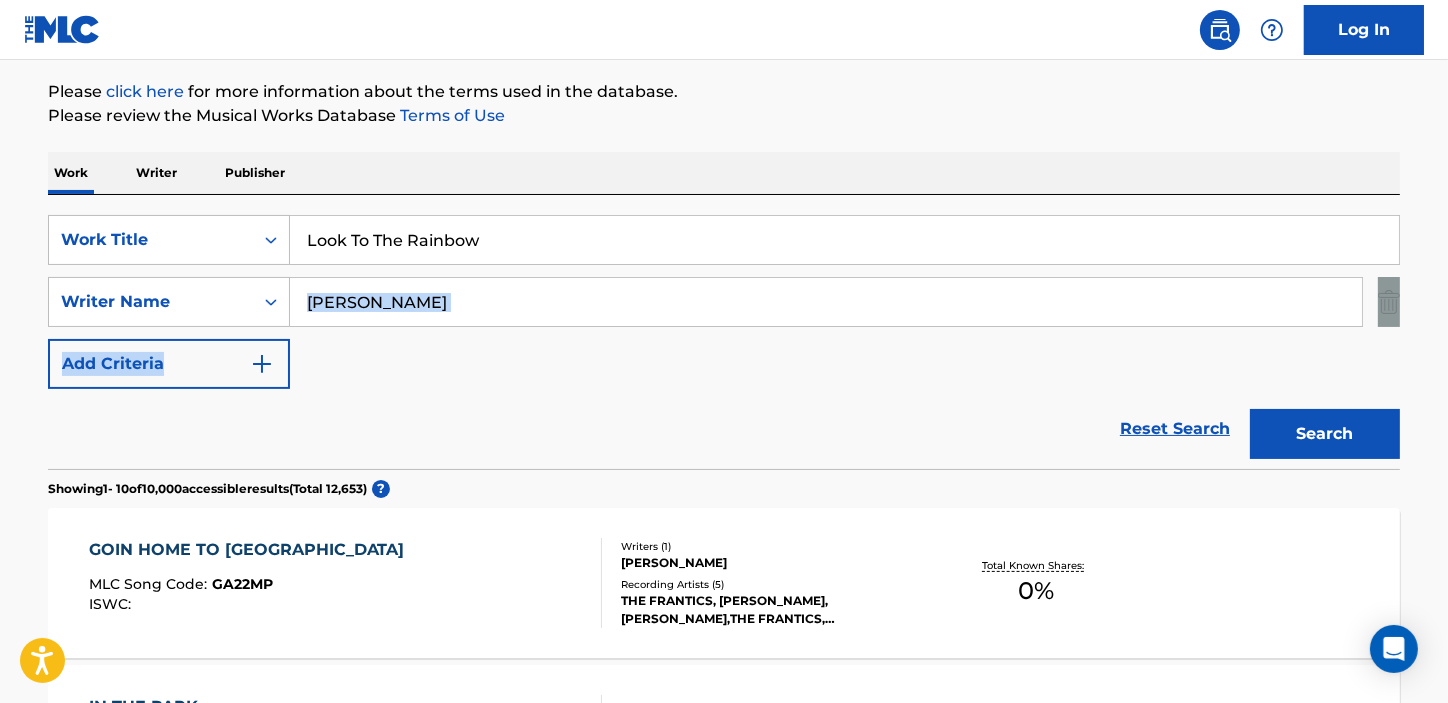 click on "[PERSON_NAME]" at bounding box center (826, 302) 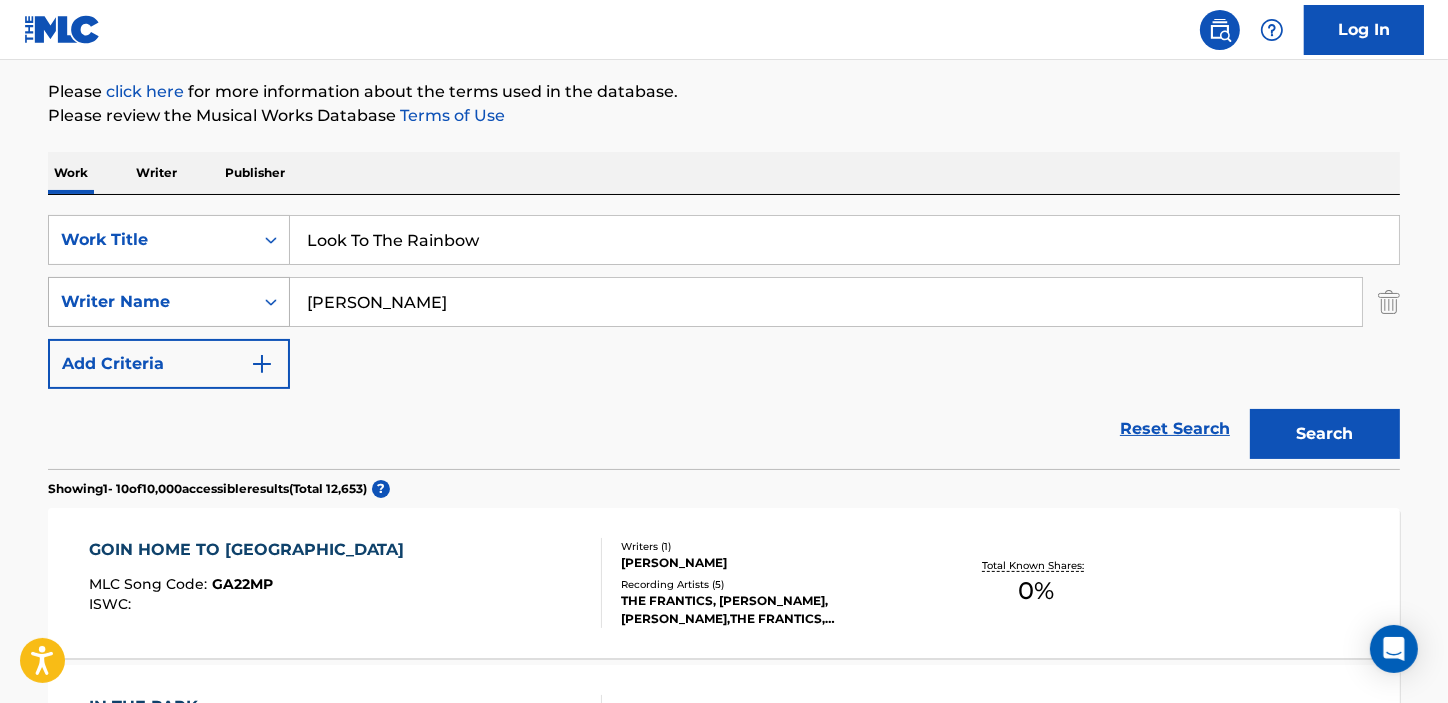 drag, startPoint x: 421, startPoint y: 310, endPoint x: 200, endPoint y: 307, distance: 221.02036 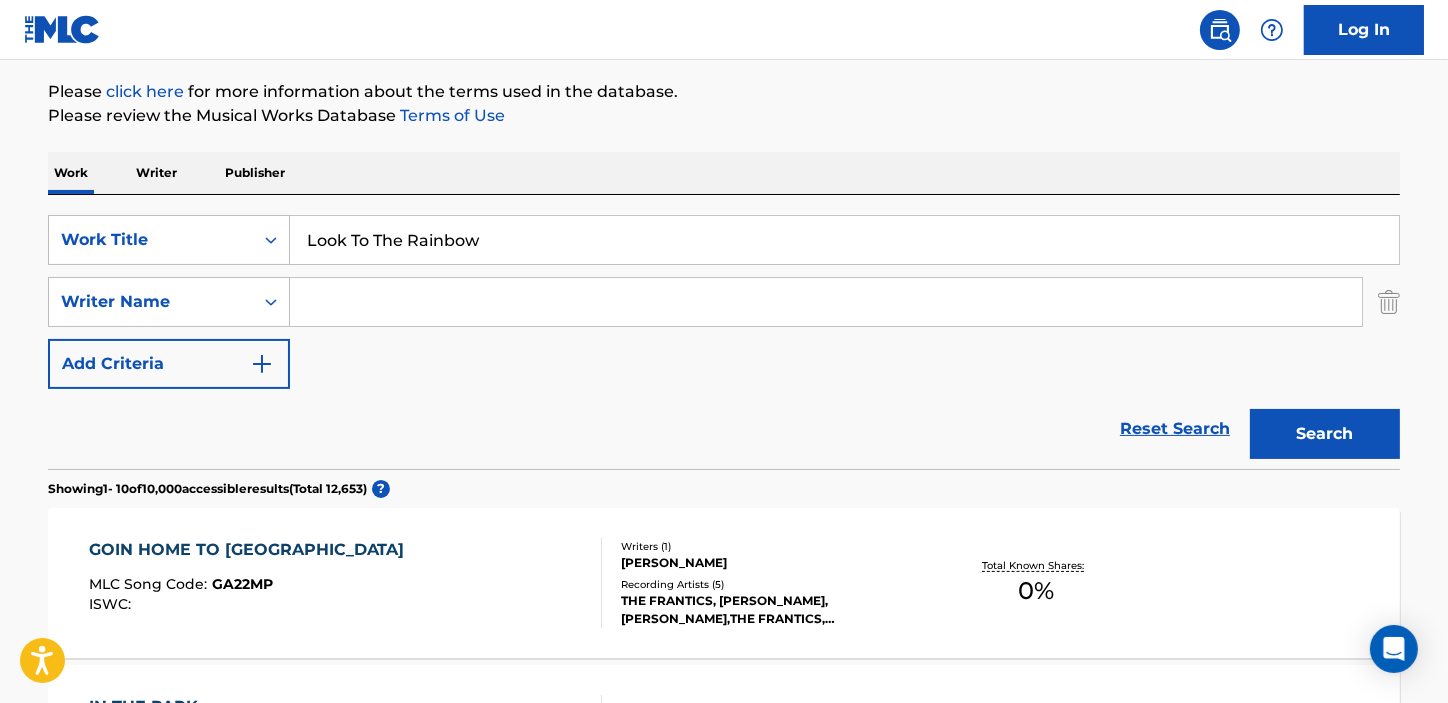click on "Search" at bounding box center (1325, 434) 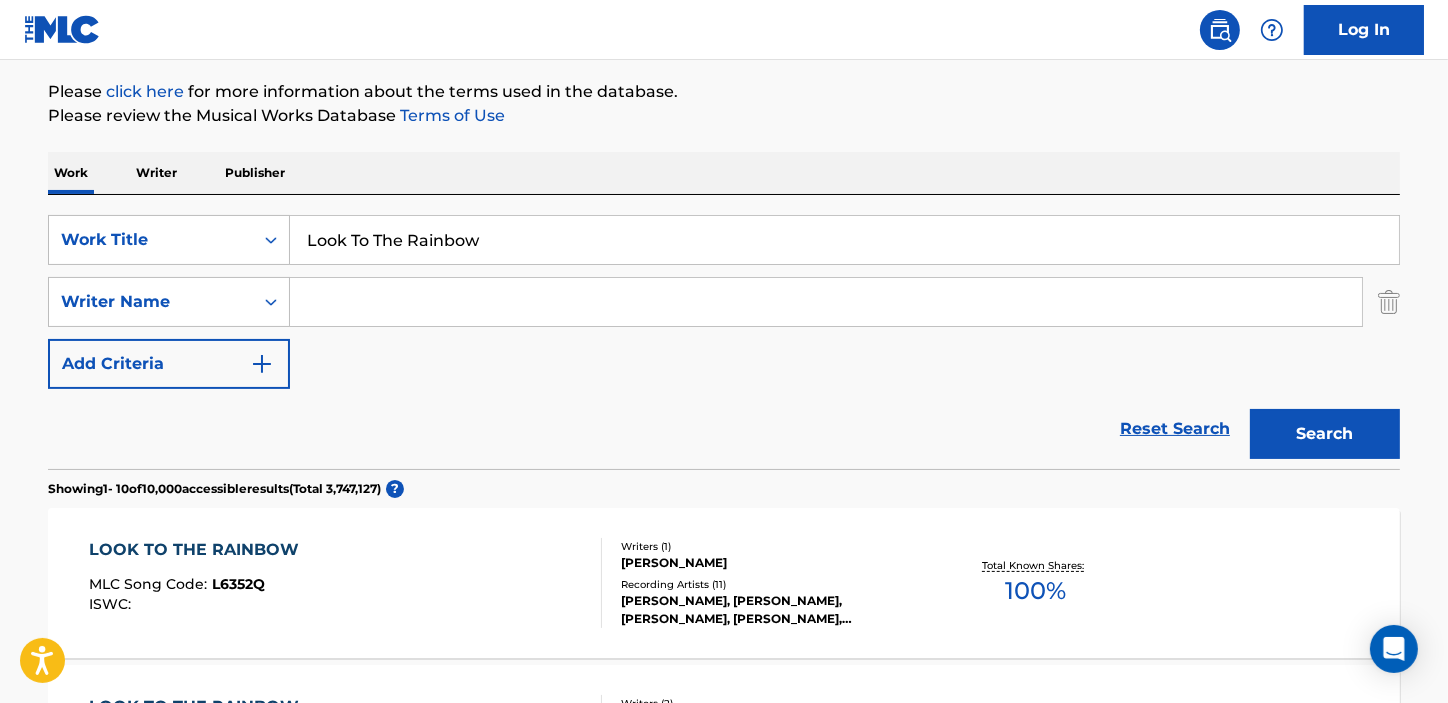 paste on "[PERSON_NAME]" 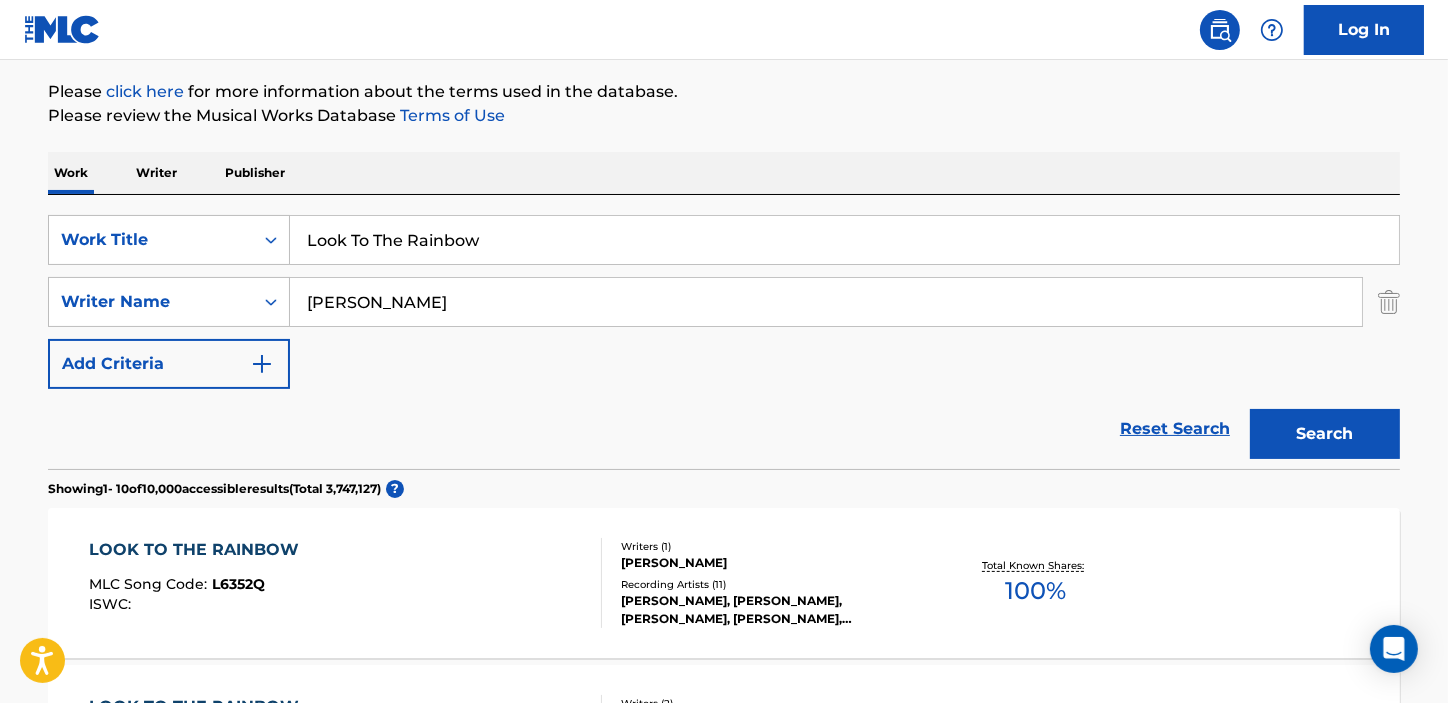 type on "[PERSON_NAME]" 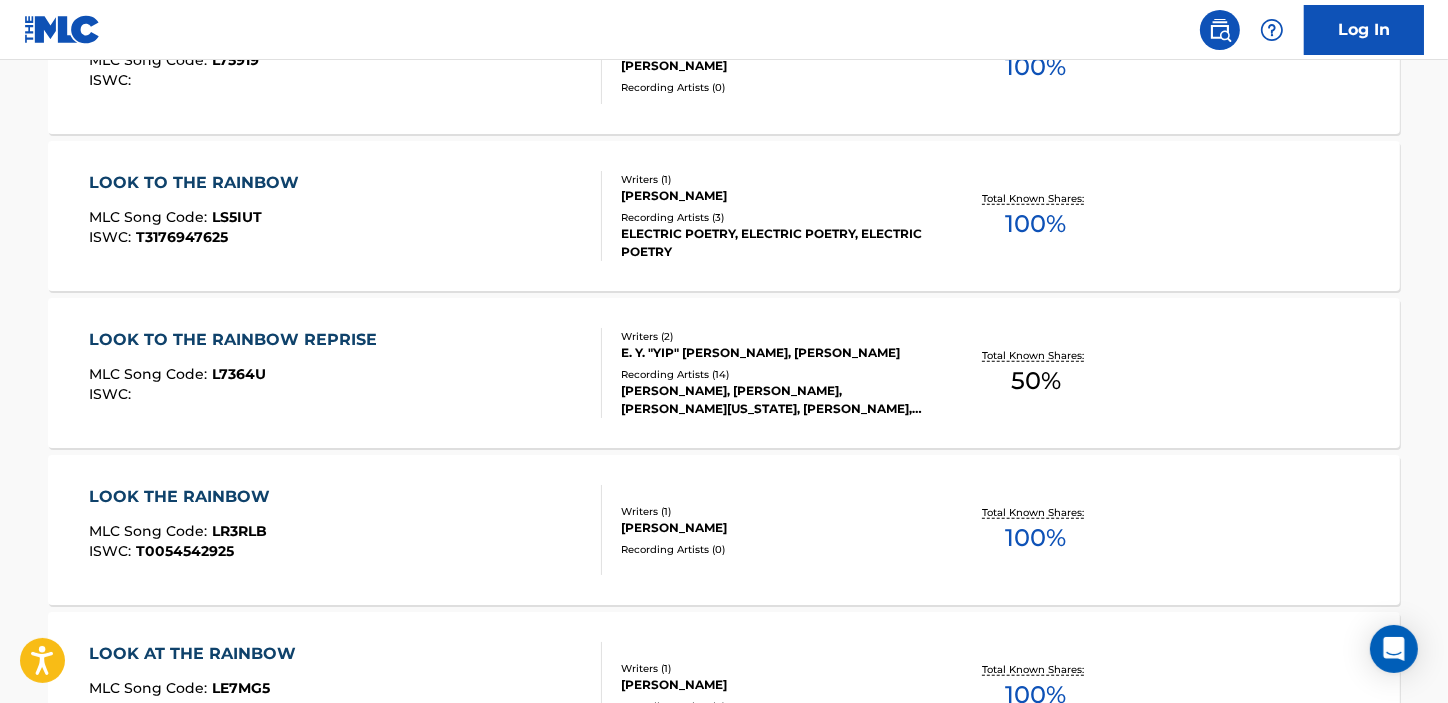 scroll, scrollTop: 180, scrollLeft: 0, axis: vertical 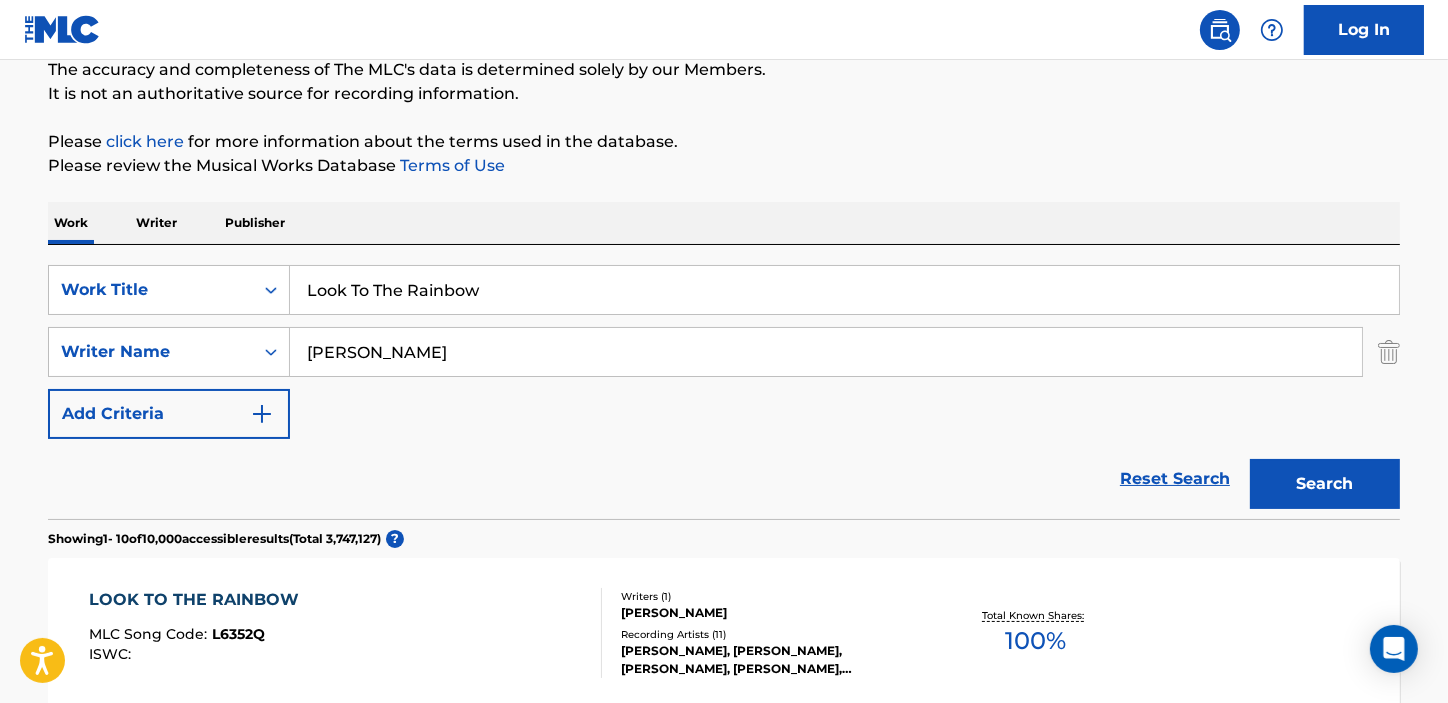 click on "[PERSON_NAME]" at bounding box center [826, 352] 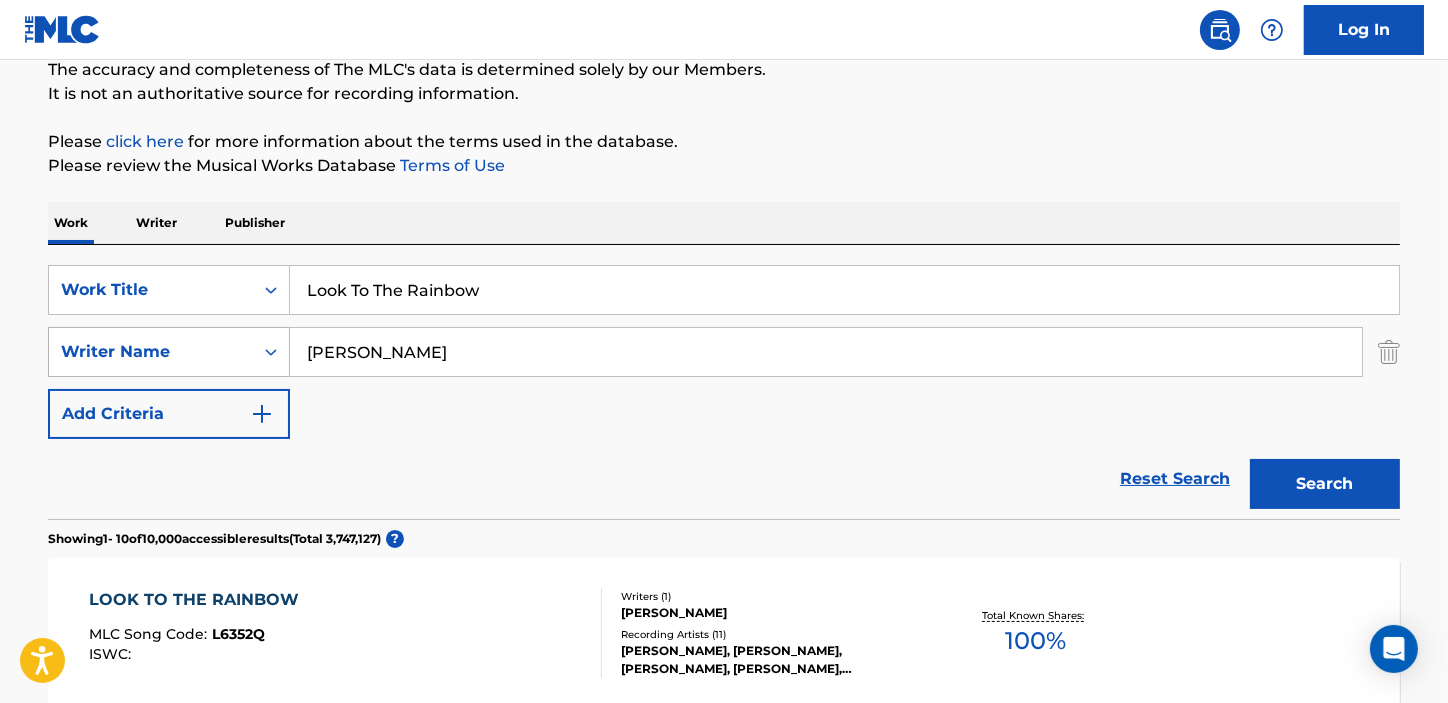 drag, startPoint x: 489, startPoint y: 341, endPoint x: 95, endPoint y: 341, distance: 394 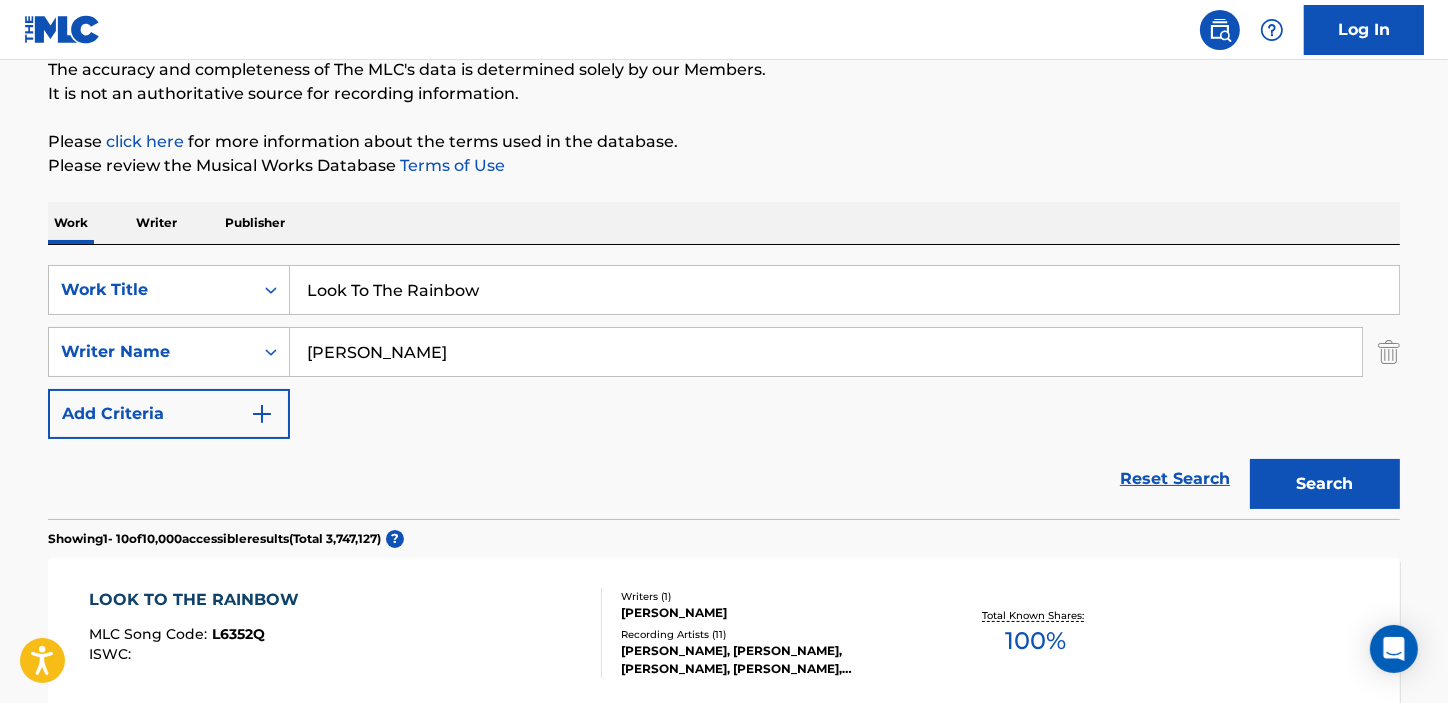 click on "The MLC Public Work Search The accuracy and completeness of The MLC's data is determined solely by our Members. It is not an authoritative source for recording information. Please   click here   for more information about the terms used in the database. Please review the Musical Works Database   Terms of Use Work Writer Publisher SearchWithCriteria0ce790f5-fbe9-4a11-813c-52f2216df28f Work Title Look To The Rainbow SearchWithCriteriae7feb73e-d4f1-4447-9c62-af329cce48cd Writer Name [PERSON_NAME] Add Criteria Reset Search Search Showing  1  -   10  of  10,000  accessible  results  (Total   3,747,127 ) ? LOOK TO THE RAINBOW MLC Song Code : L6352Q ISWC : Writers ( 1 ) [PERSON_NAME] Recording Artists ( 11 ) [PERSON_NAME], [PERSON_NAME], [PERSON_NAME], [PERSON_NAME], [PERSON_NAME] Total Known Shares: 100 % LOOK TO THE RAINBOW MLC Song Code : L65200 ISWC : T9278636832 Writers ( 2 ) [PERSON_NAME], [PERSON_NAME] Recording Artists ( 1448 ) [PERSON_NAME], [PERSON_NAME], [PERSON_NAME], APPCOMPANIST, [PERSON_NAME] Total Known Shares: 50 % LOOK TO THE RAINBOW : EVAO3N" at bounding box center [724, 1077] 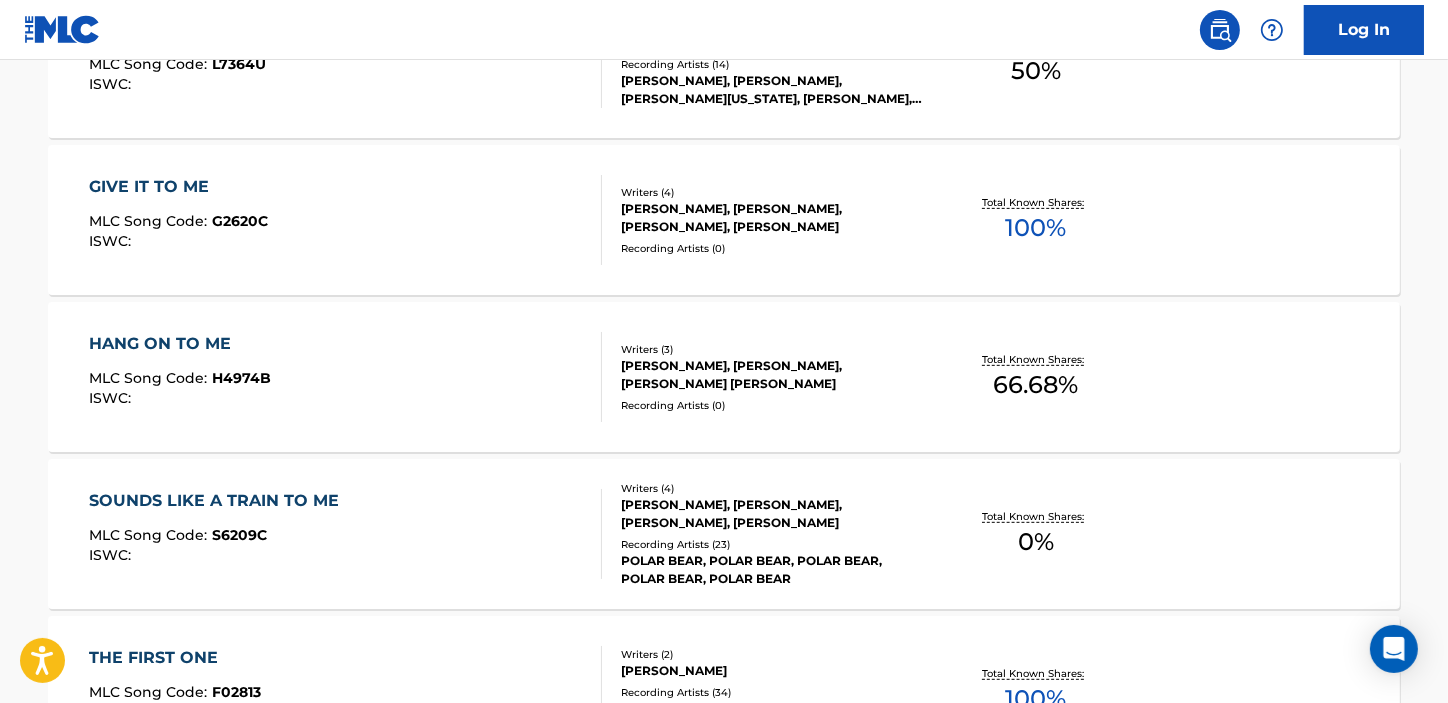 scroll, scrollTop: 496, scrollLeft: 0, axis: vertical 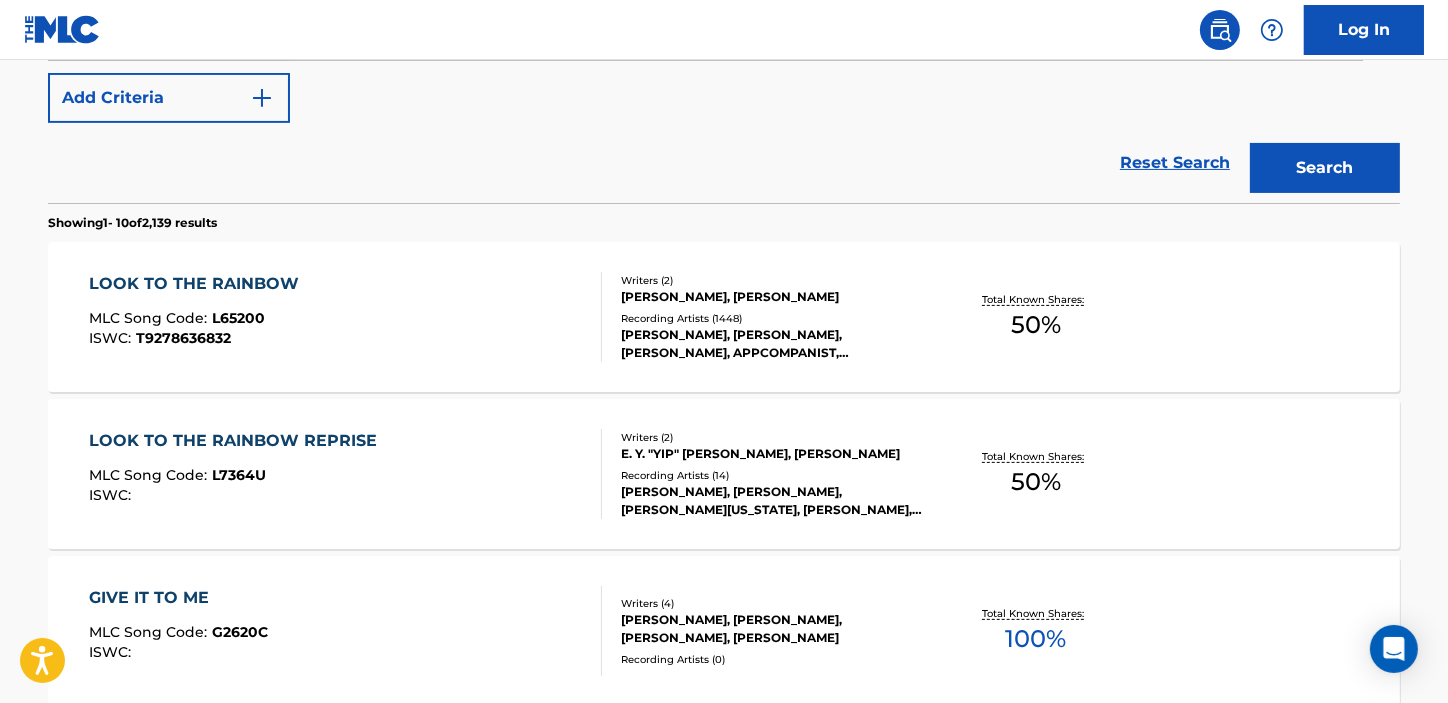 click on "LOOK TO THE RAINBOW MLC Song Code : L65200 ISWC : T9278636832" at bounding box center [199, 317] 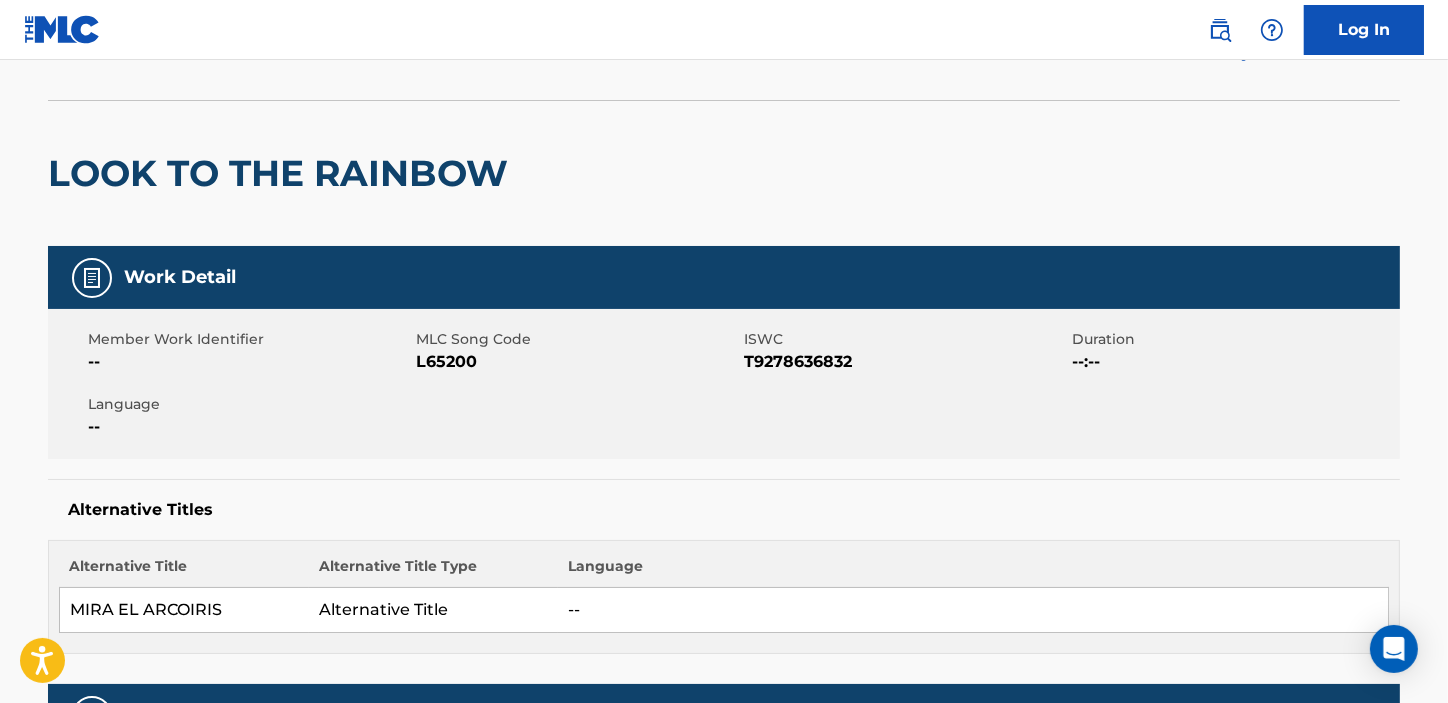 scroll, scrollTop: 0, scrollLeft: 0, axis: both 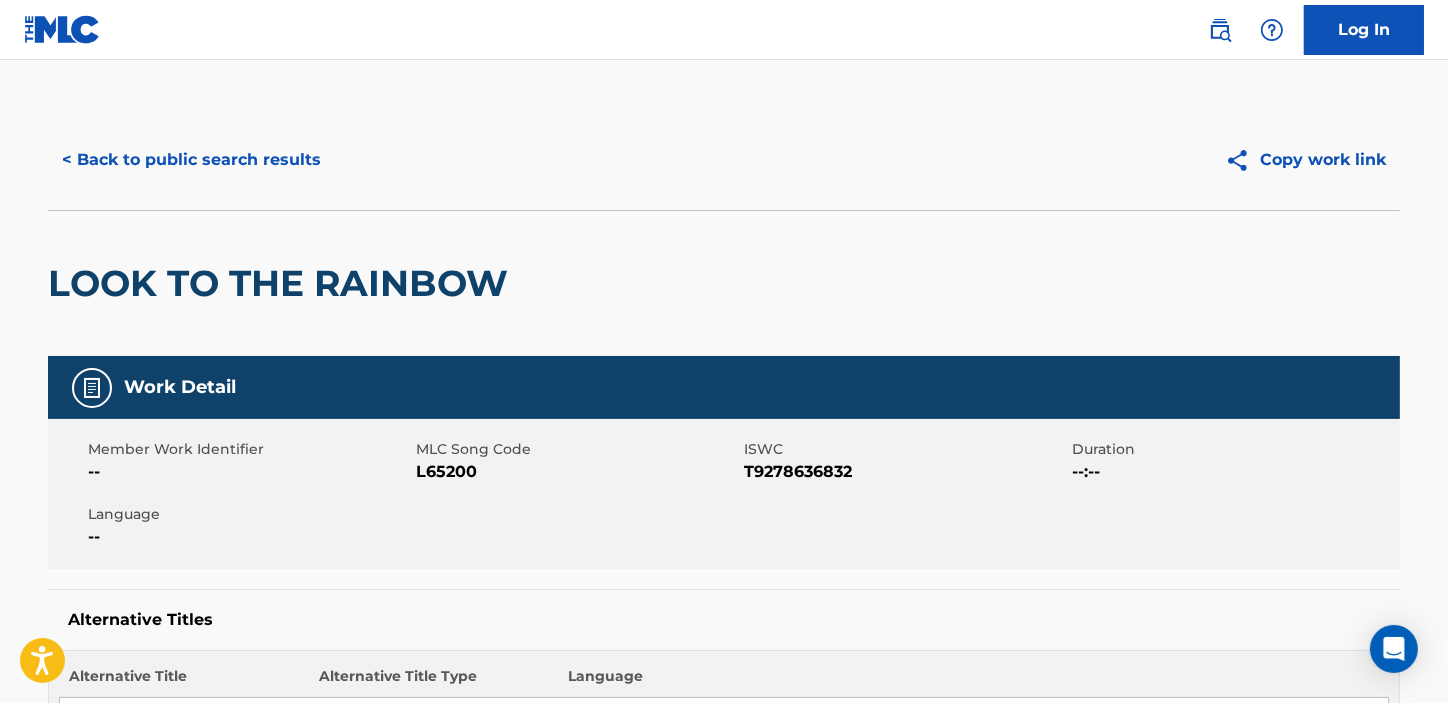 click on "< Back to public search results" at bounding box center (191, 160) 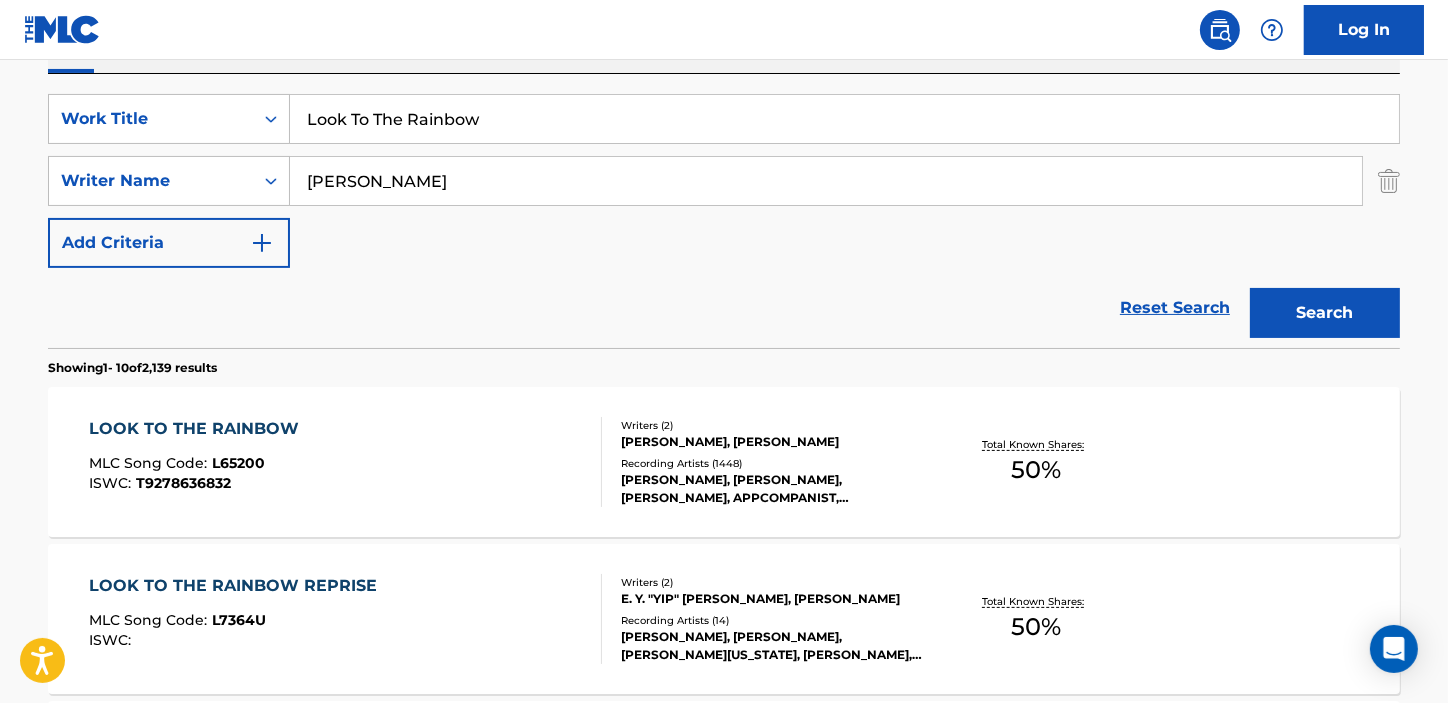 scroll, scrollTop: 65, scrollLeft: 0, axis: vertical 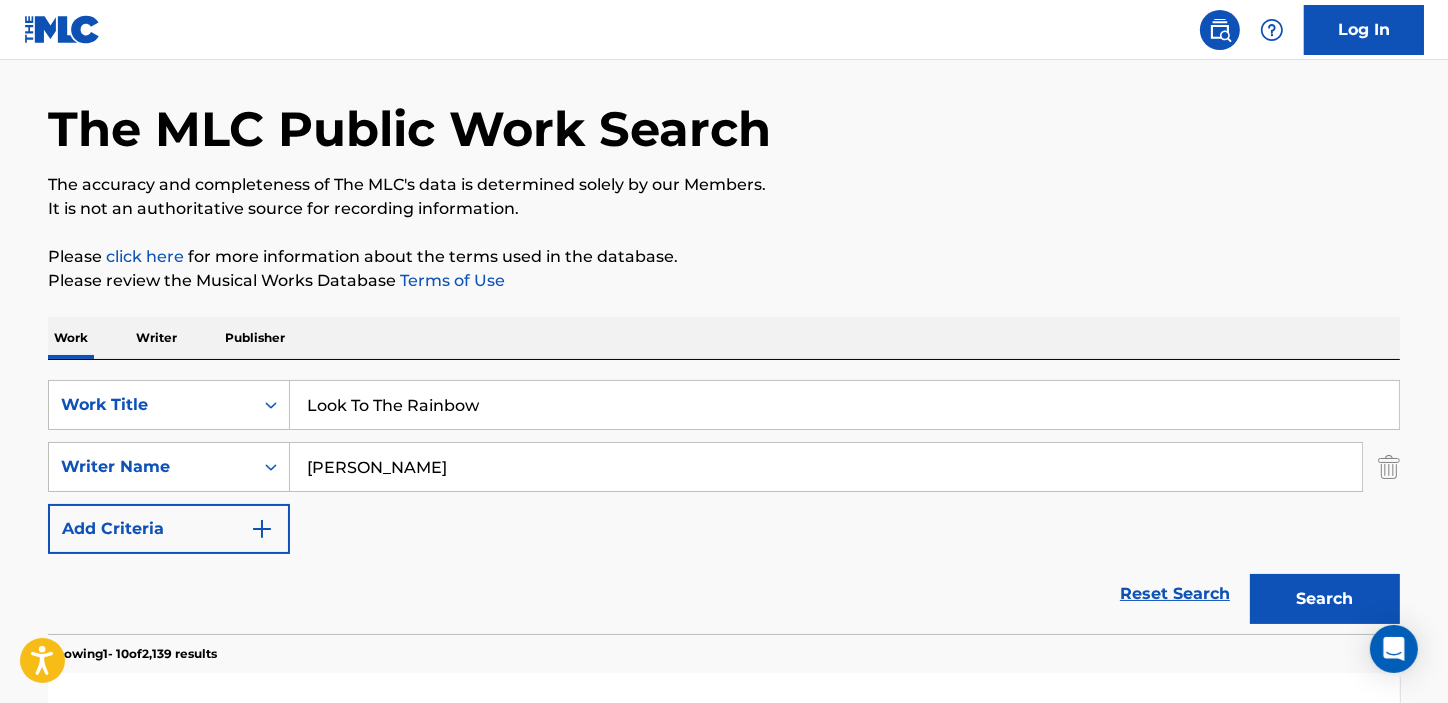 drag, startPoint x: 580, startPoint y: 396, endPoint x: -29, endPoint y: 404, distance: 609.05255 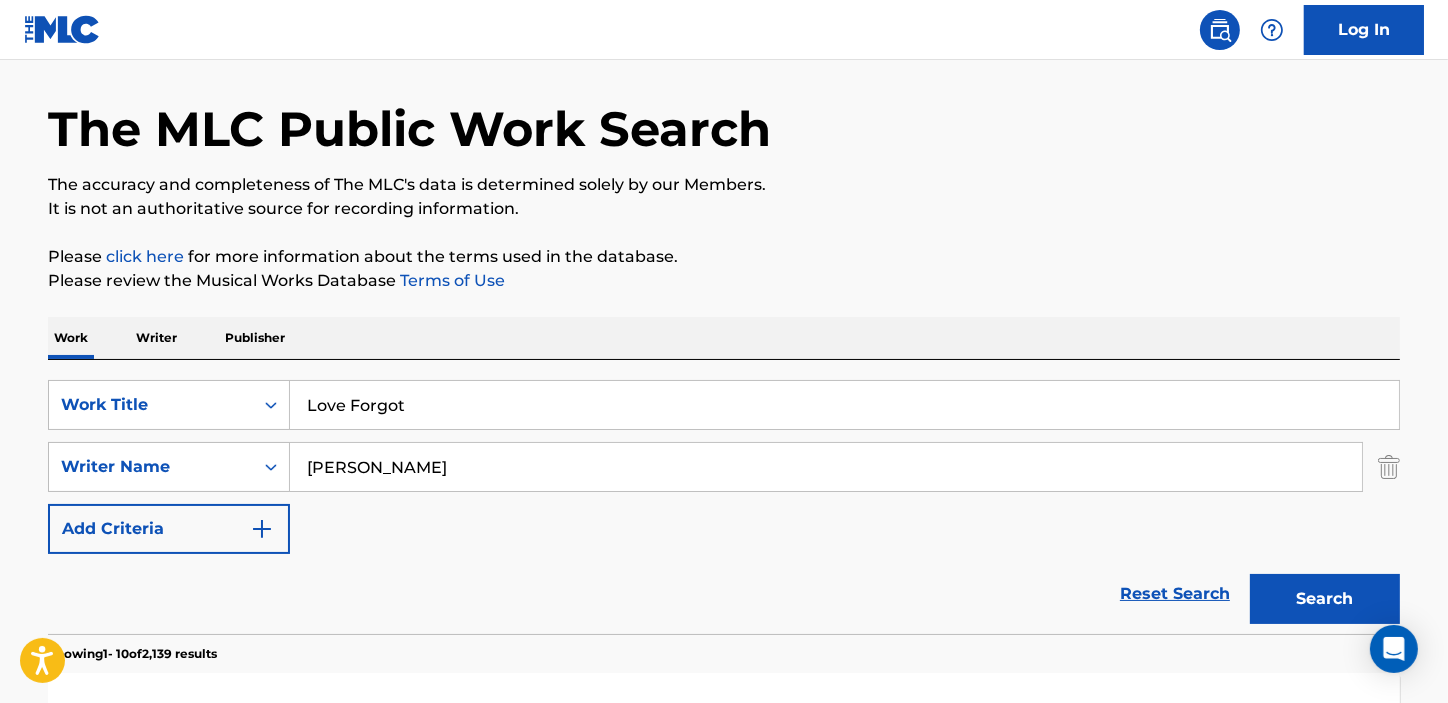 type on "Love Forgot" 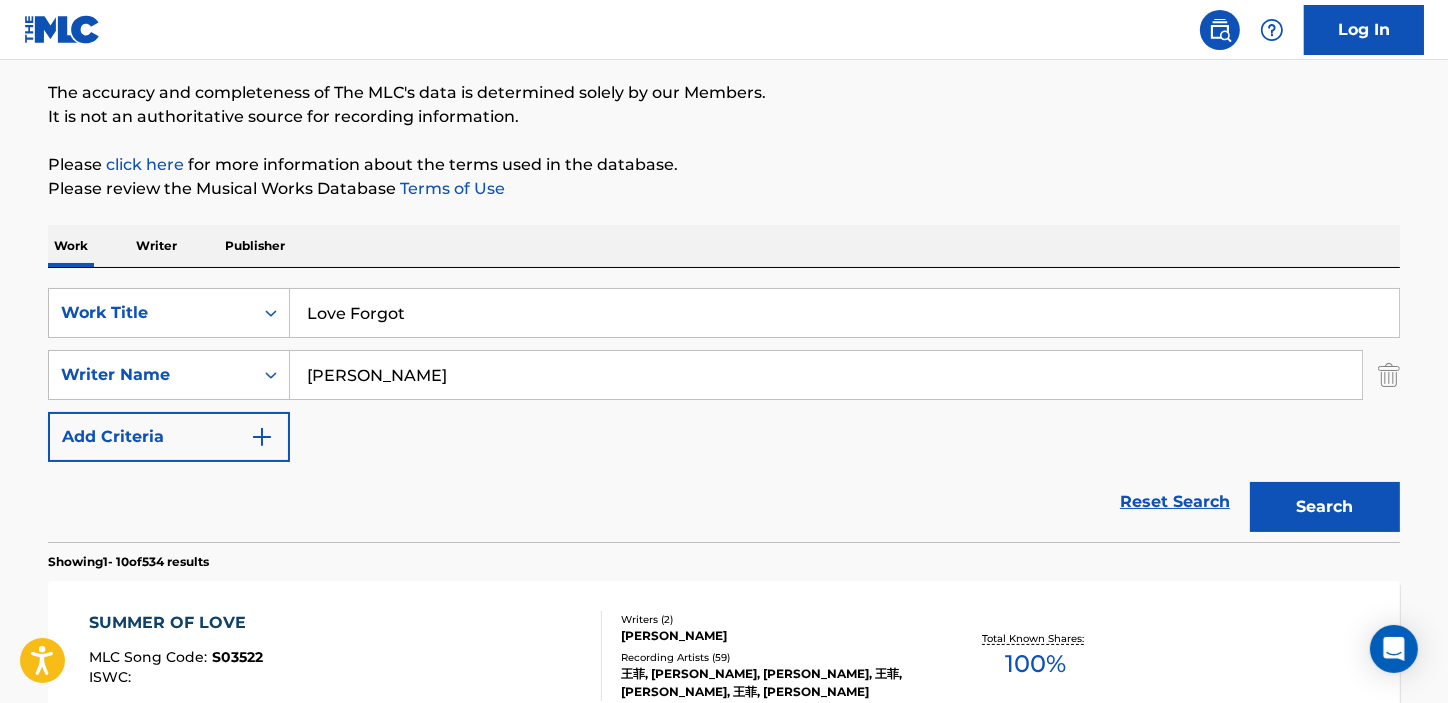 scroll, scrollTop: 156, scrollLeft: 0, axis: vertical 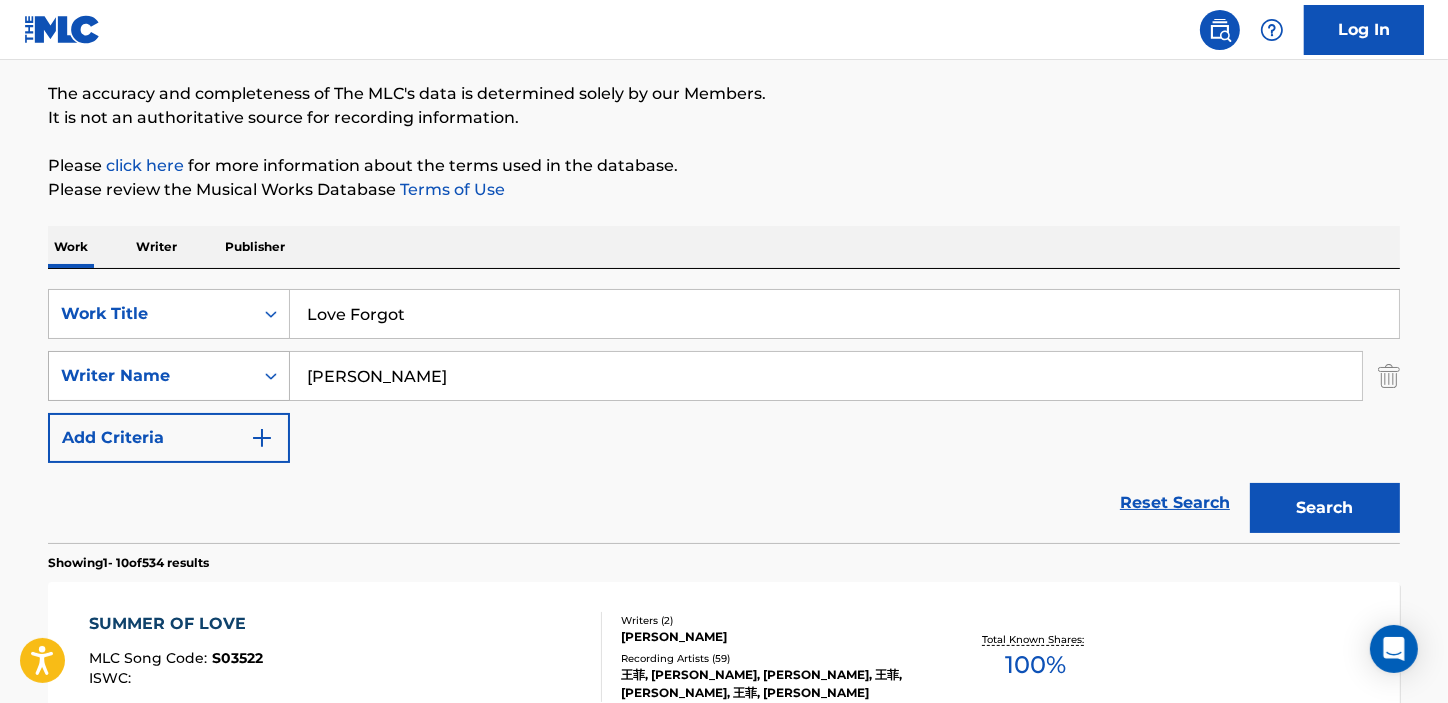 drag, startPoint x: 410, startPoint y: 379, endPoint x: 242, endPoint y: 380, distance: 168.00298 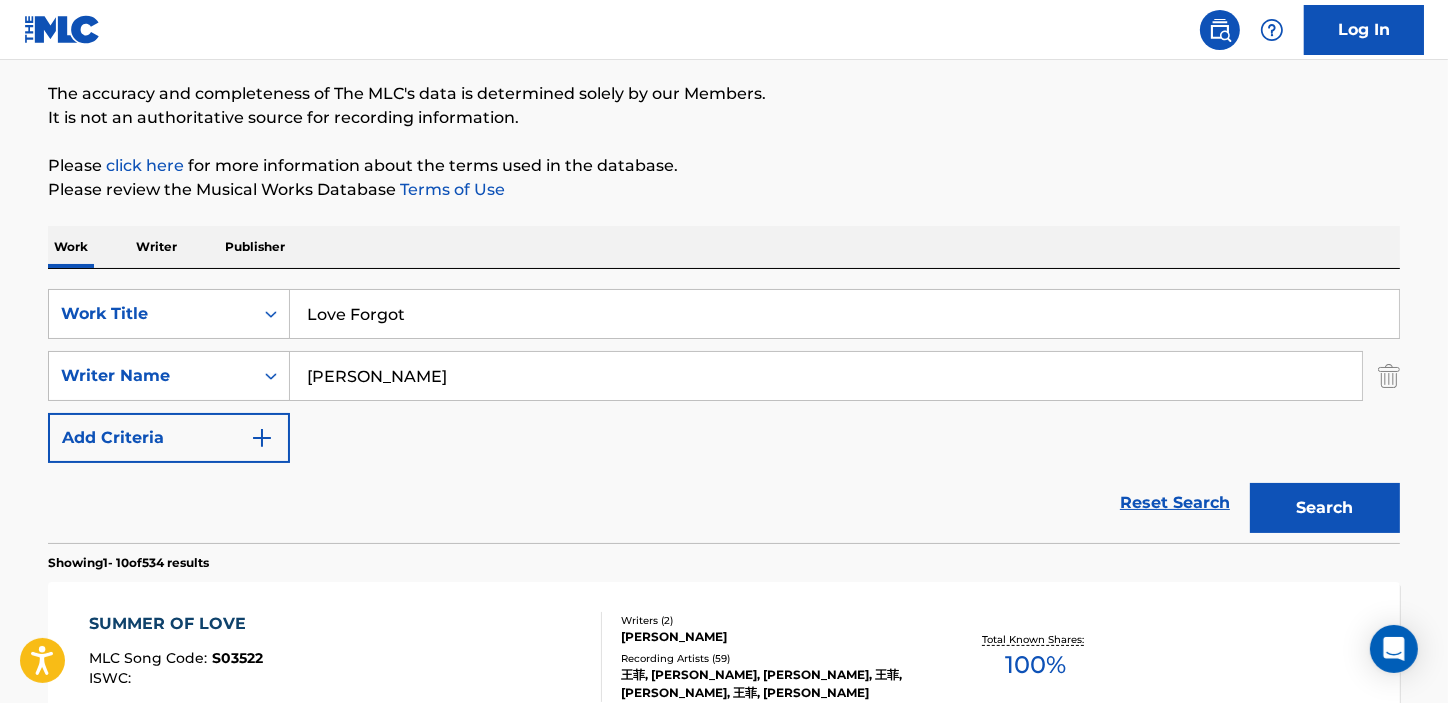paste on "[PERSON_NAME]" 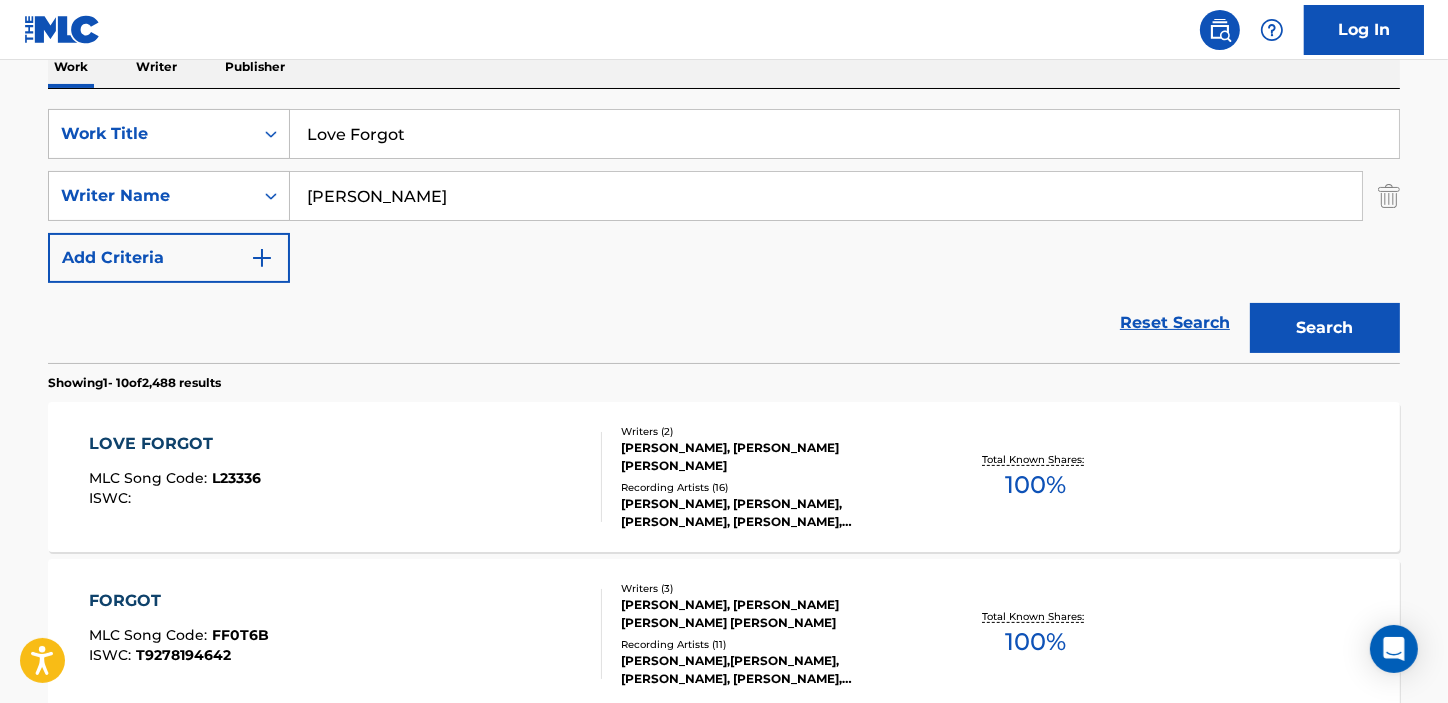 scroll, scrollTop: 338, scrollLeft: 0, axis: vertical 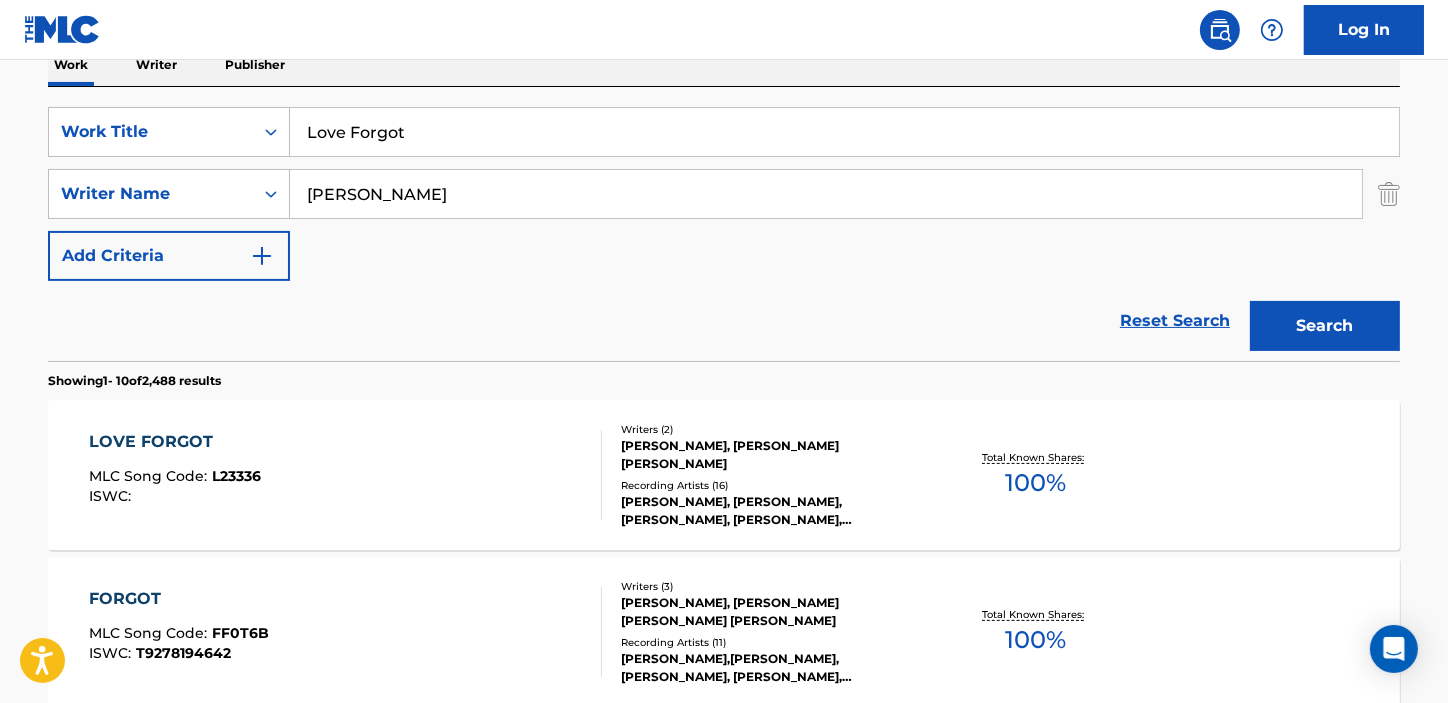 click on "LOVE FORGOT" at bounding box center [175, 442] 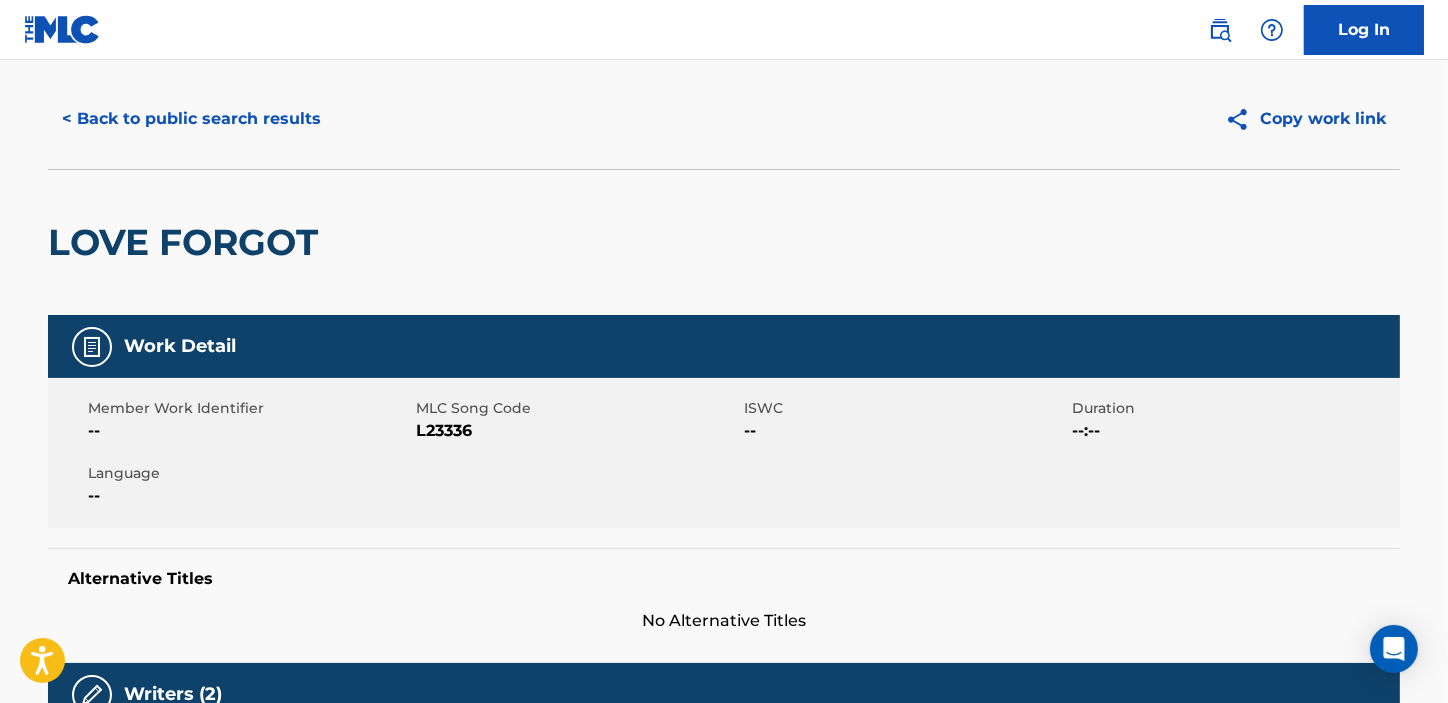 scroll, scrollTop: 0, scrollLeft: 0, axis: both 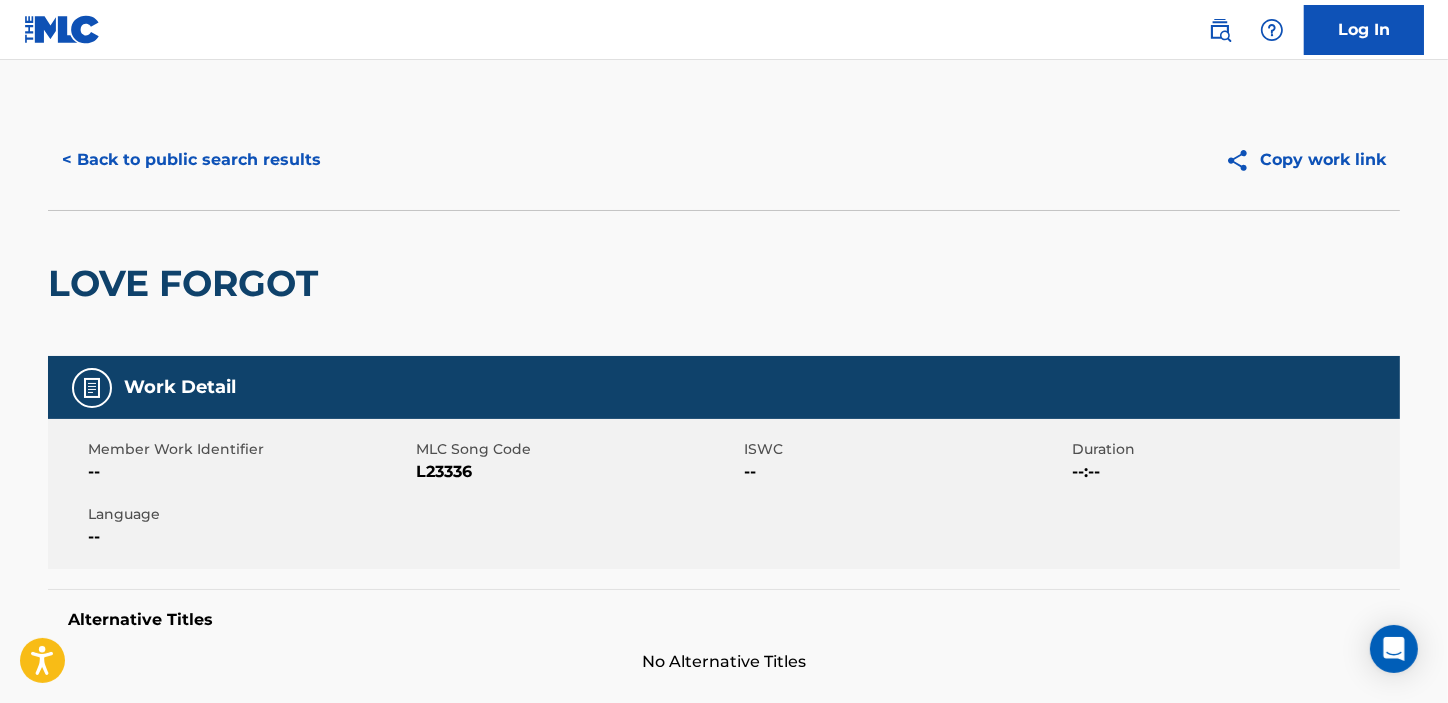 click on "< Back to public search results" at bounding box center [191, 160] 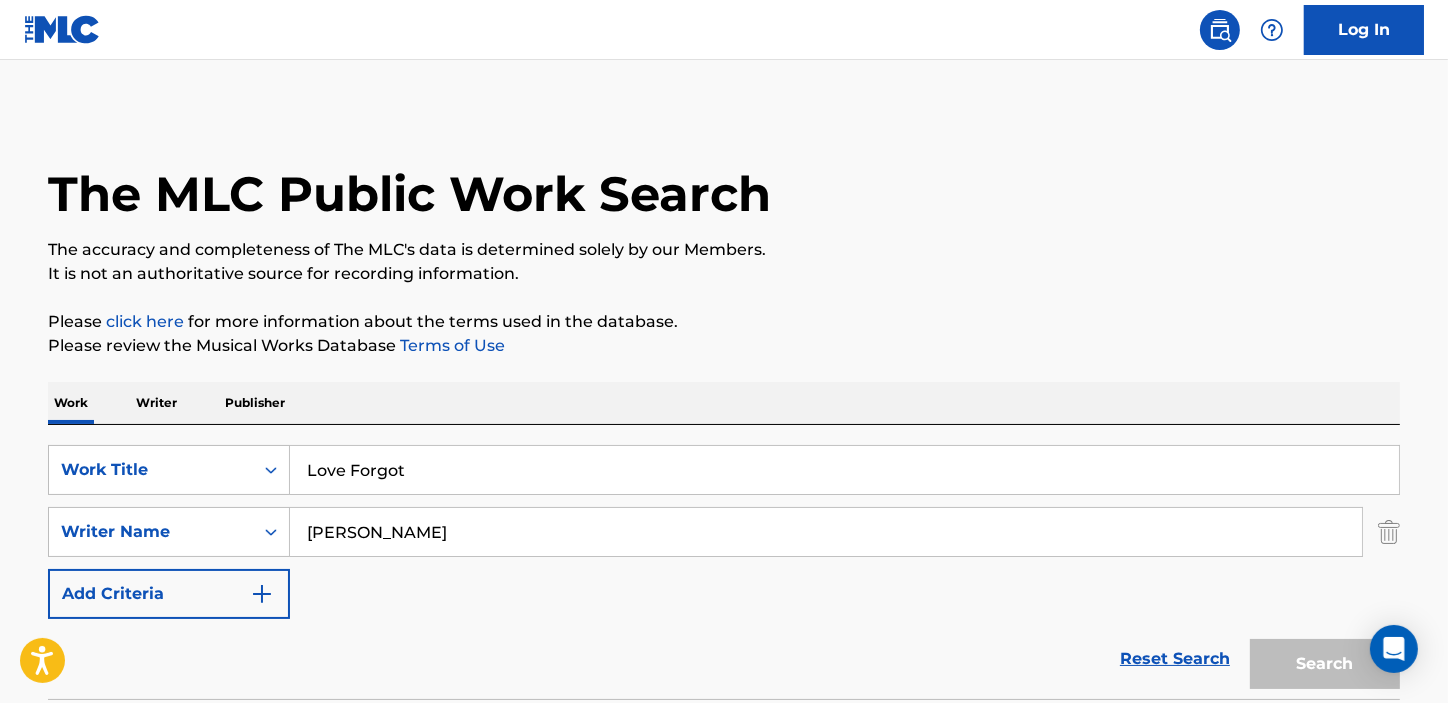 scroll, scrollTop: 338, scrollLeft: 0, axis: vertical 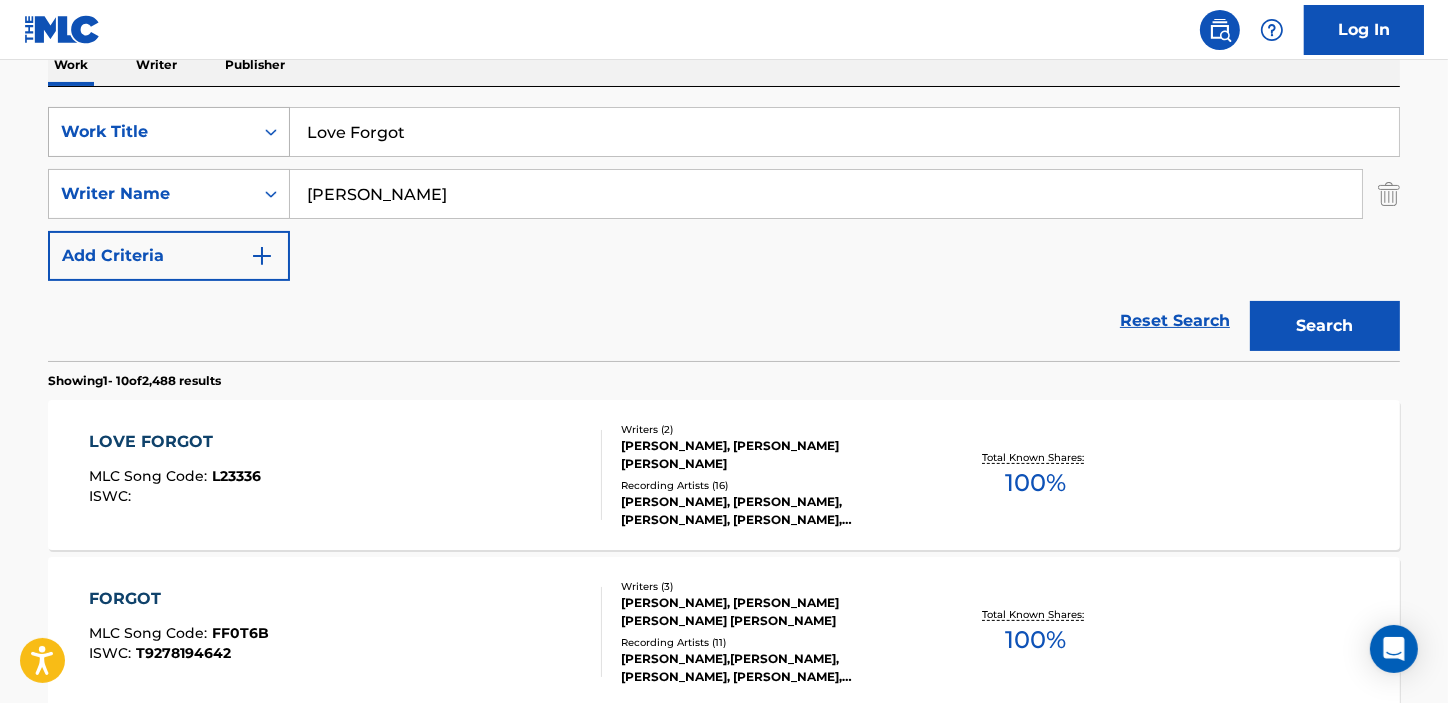 drag, startPoint x: 502, startPoint y: 138, endPoint x: 157, endPoint y: 136, distance: 345.0058 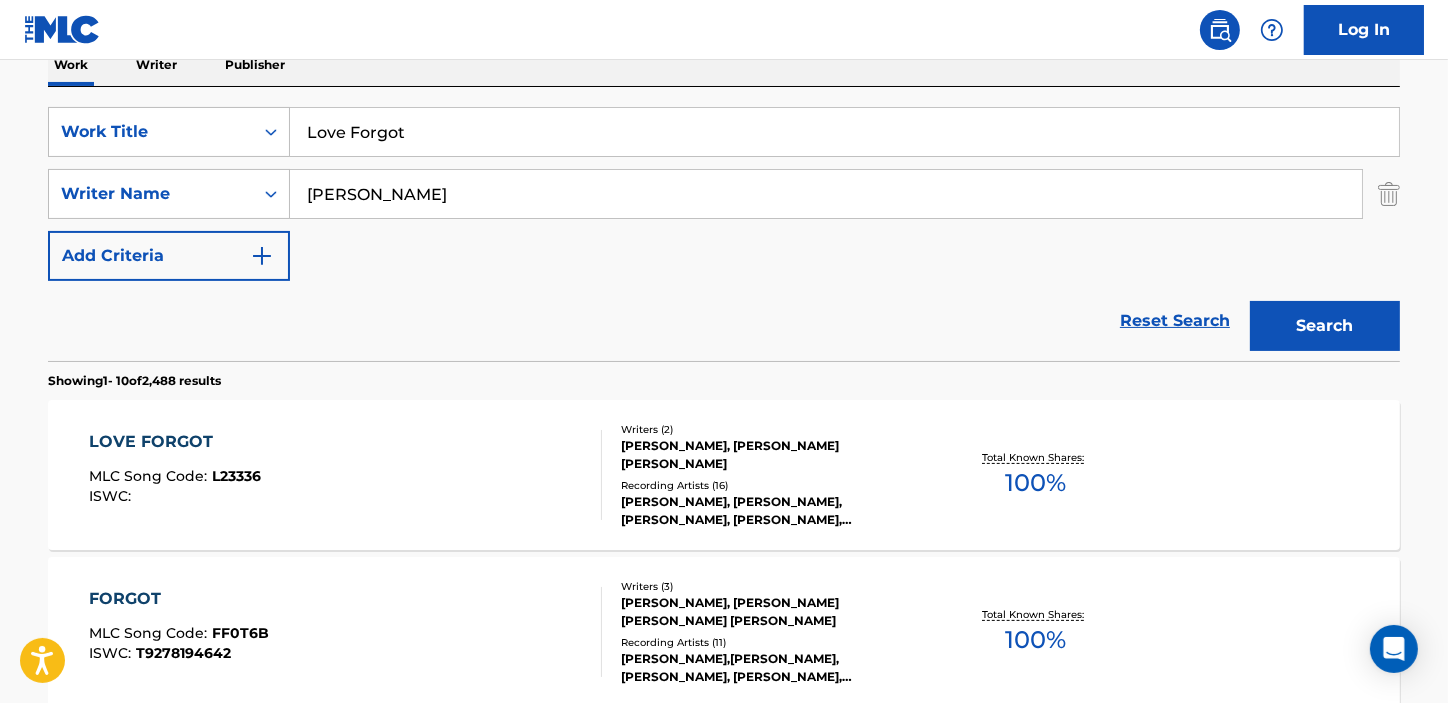 paste on "Is On The Way" 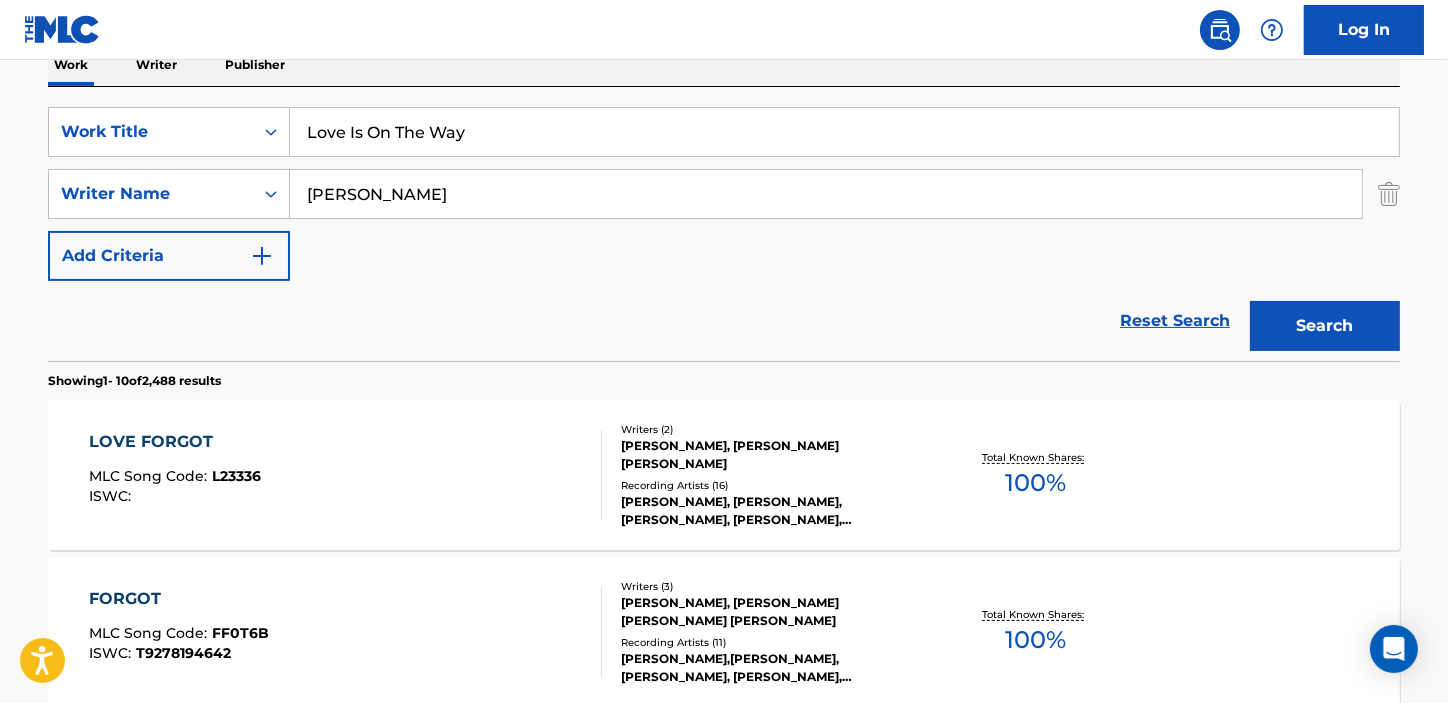 type on "Love Is On The Way" 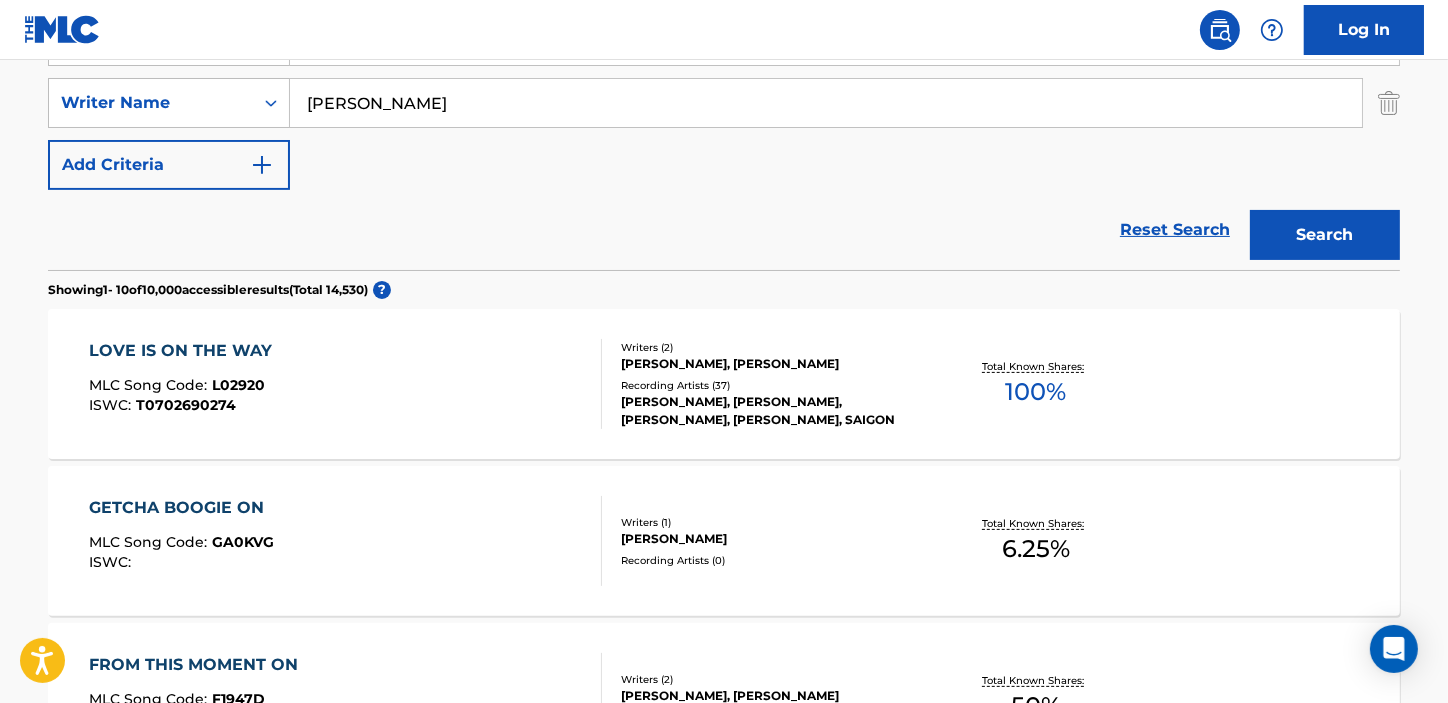 scroll, scrollTop: 338, scrollLeft: 0, axis: vertical 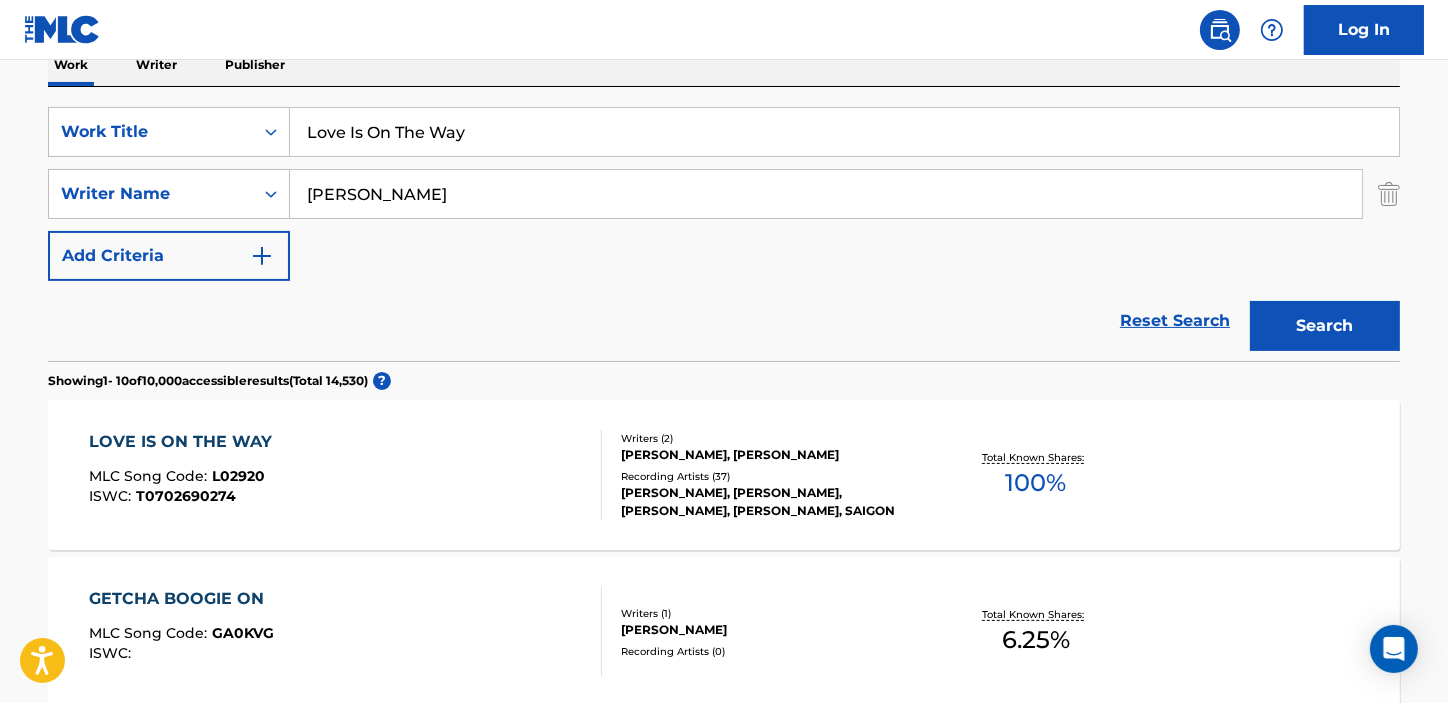 click on "LOVE IS ON THE WAY" at bounding box center (185, 442) 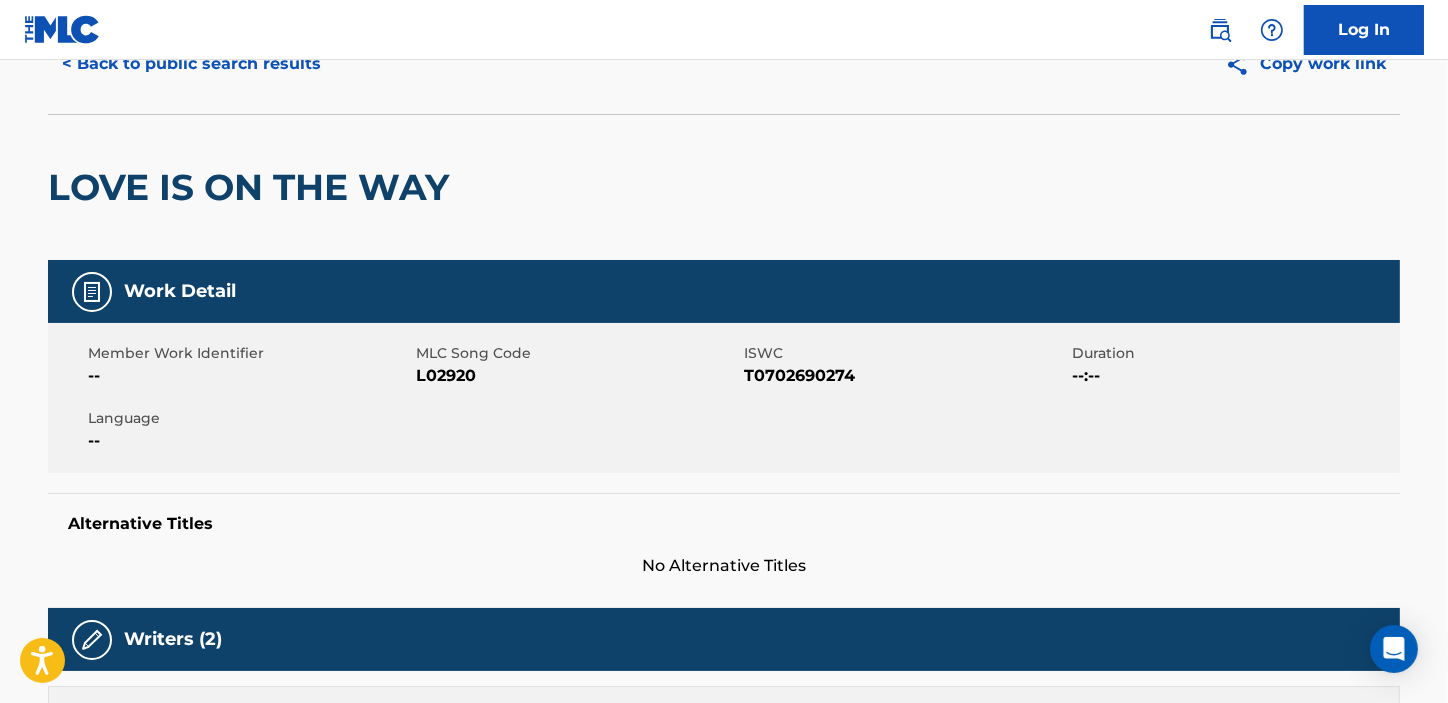 scroll, scrollTop: 0, scrollLeft: 0, axis: both 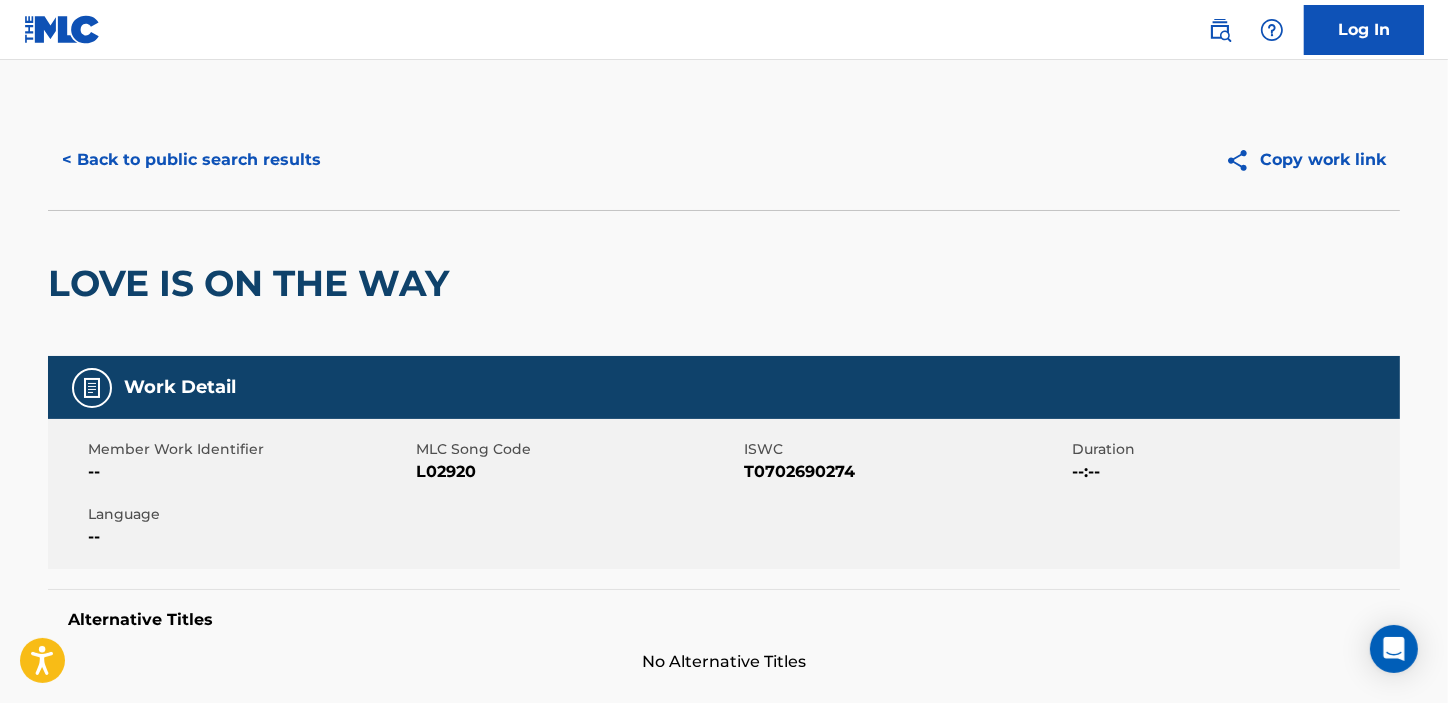 click on "< Back to public search results" at bounding box center [191, 160] 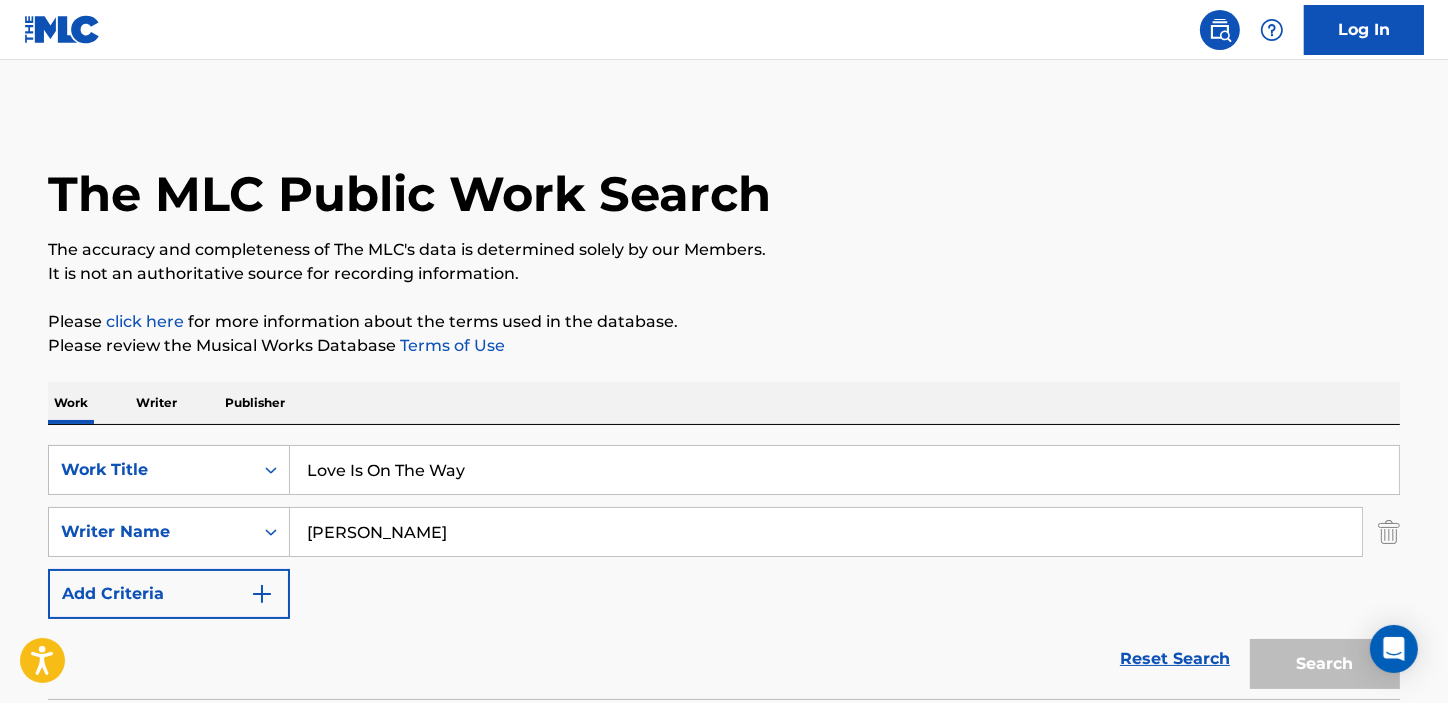 scroll, scrollTop: 338, scrollLeft: 0, axis: vertical 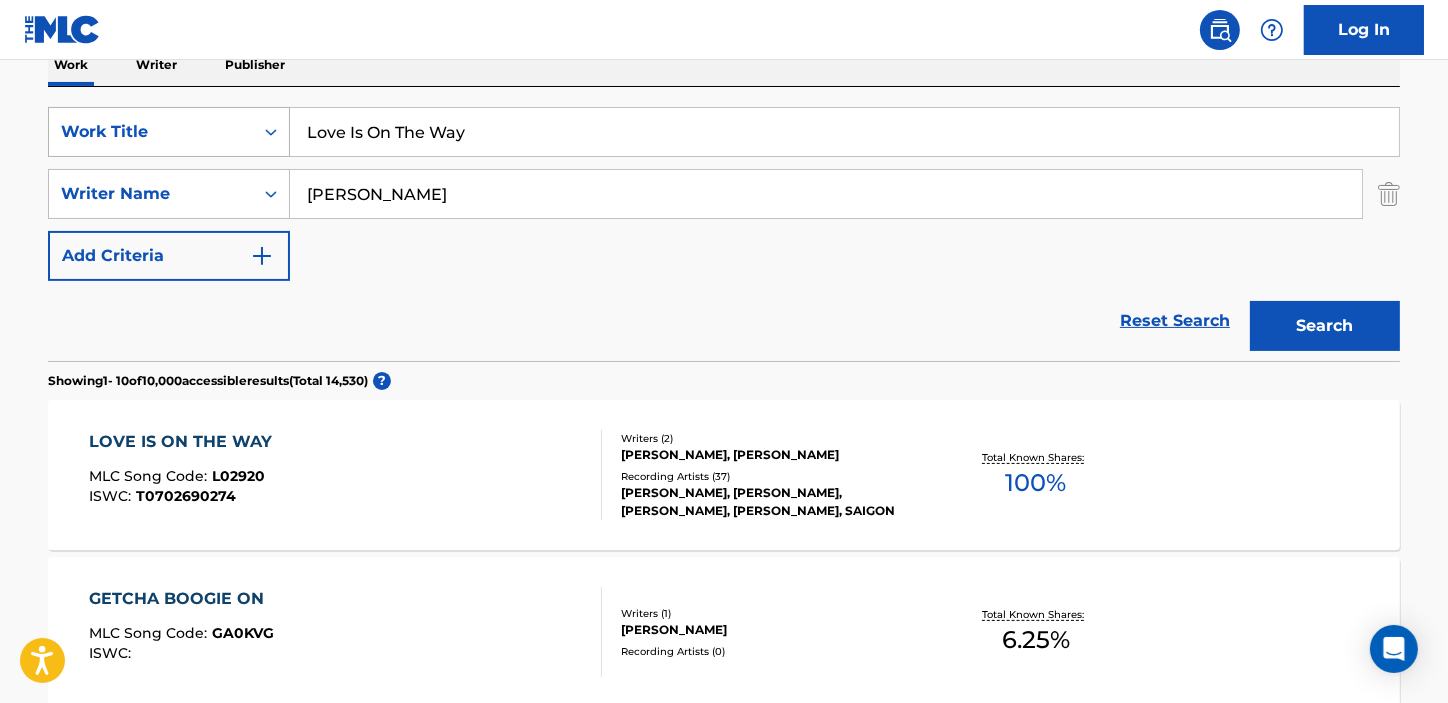 drag, startPoint x: 602, startPoint y: 137, endPoint x: 238, endPoint y: 145, distance: 364.0879 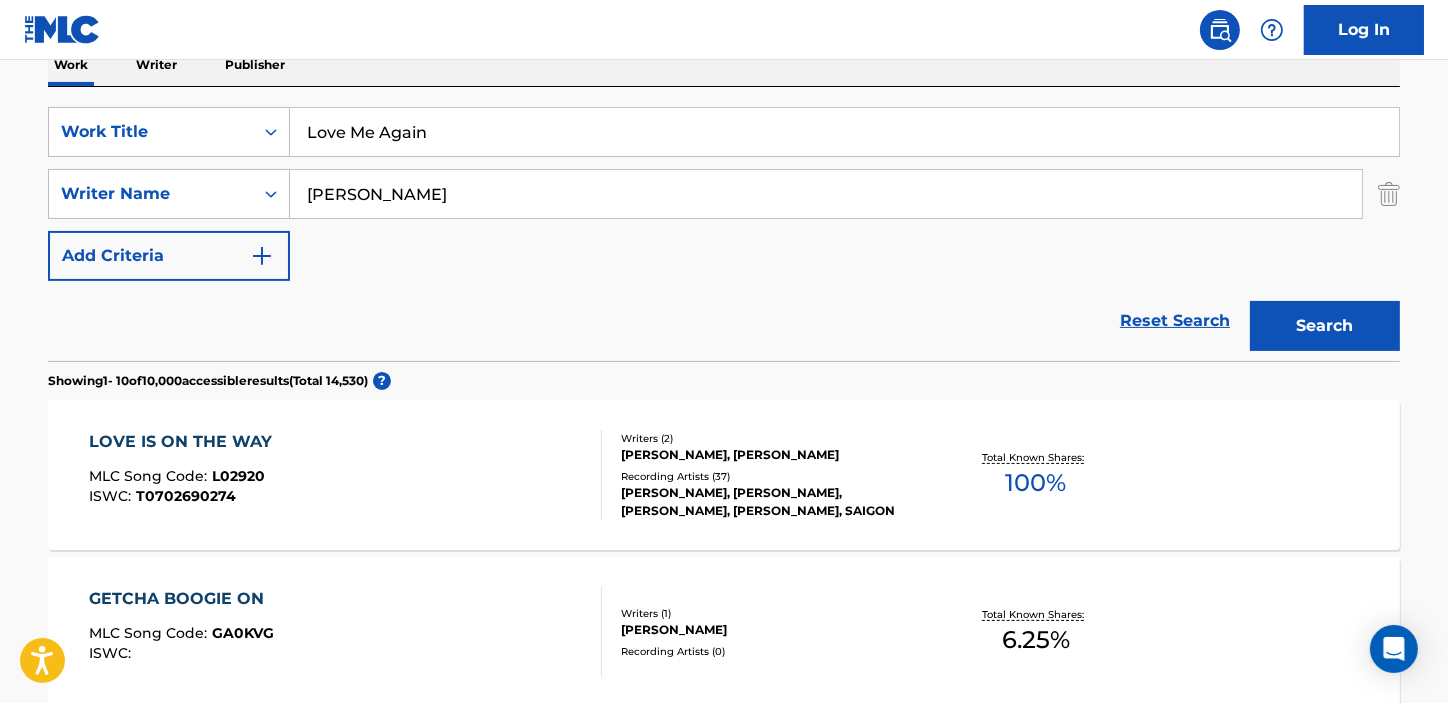 type on "Love Me Again" 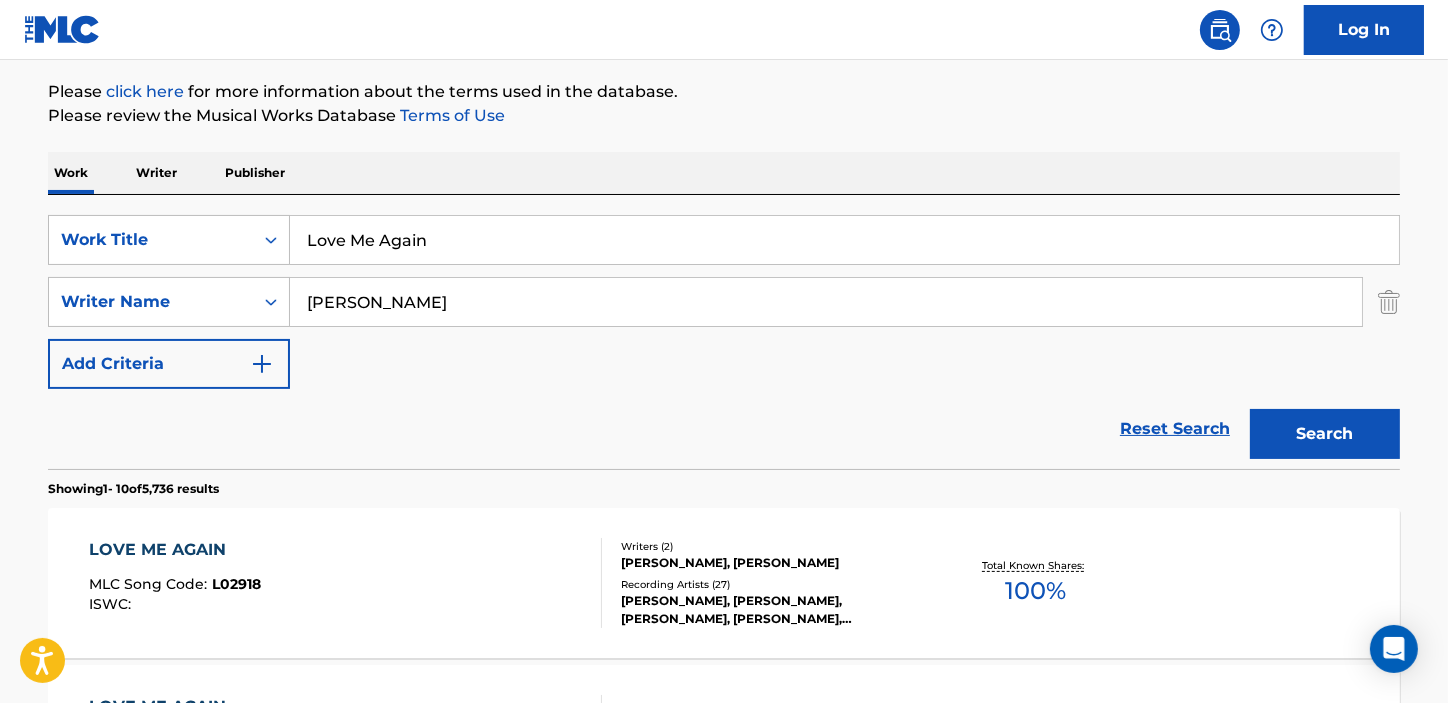 scroll, scrollTop: 338, scrollLeft: 0, axis: vertical 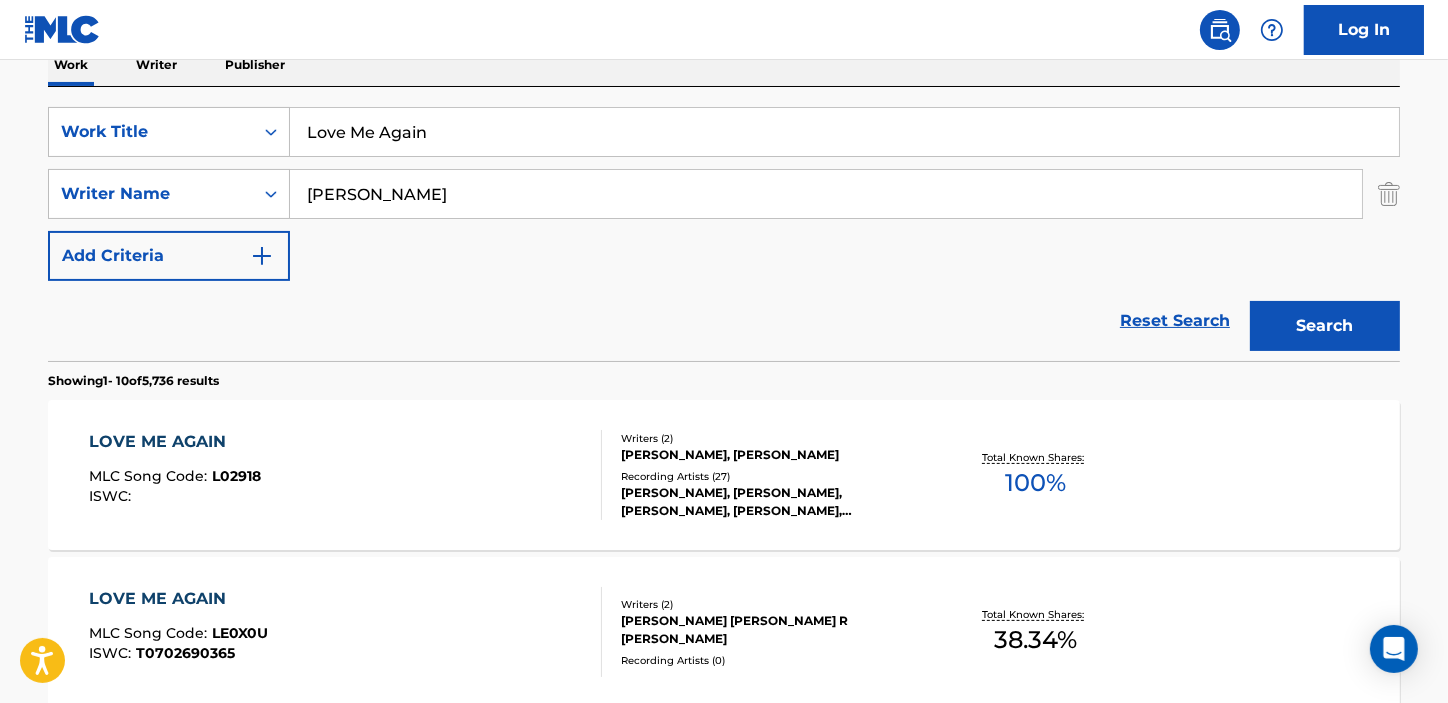click on "LOVE ME AGAIN" at bounding box center [175, 442] 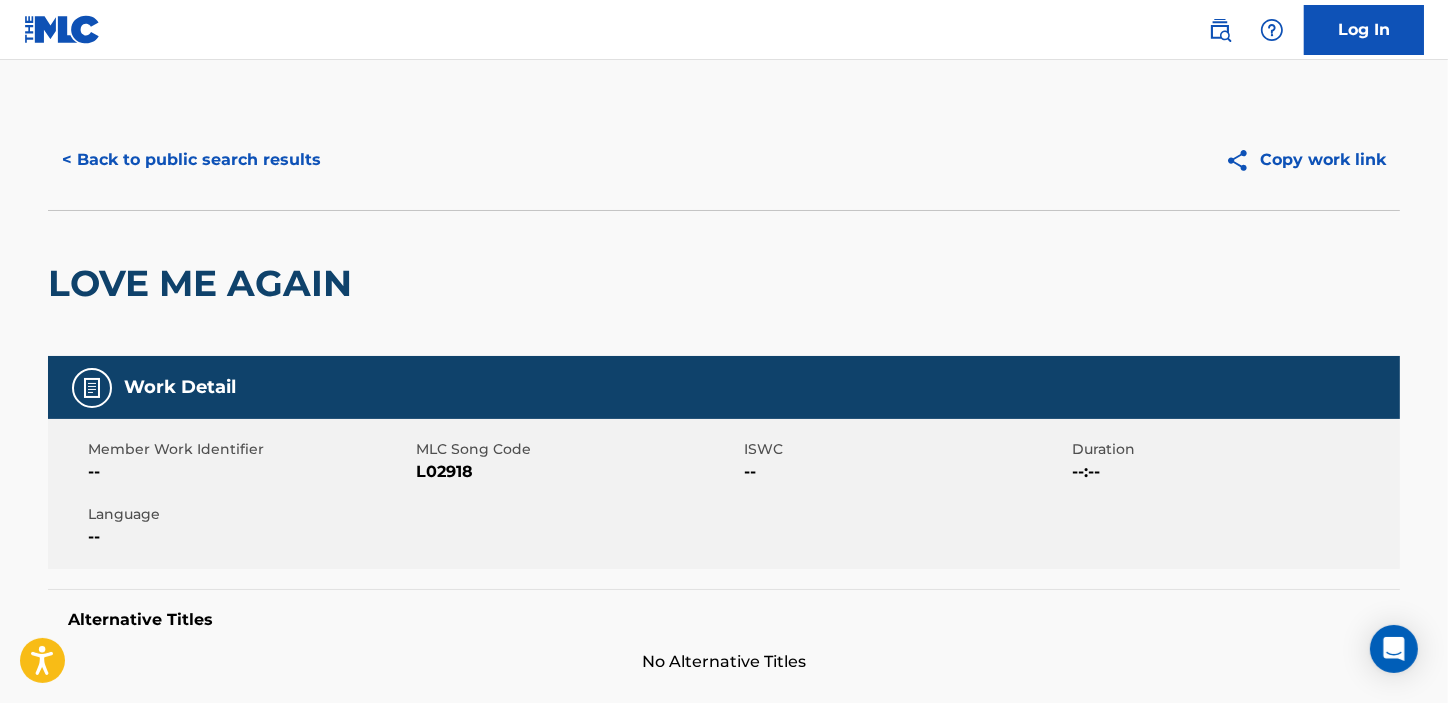 click on "< Back to public search results" at bounding box center (191, 160) 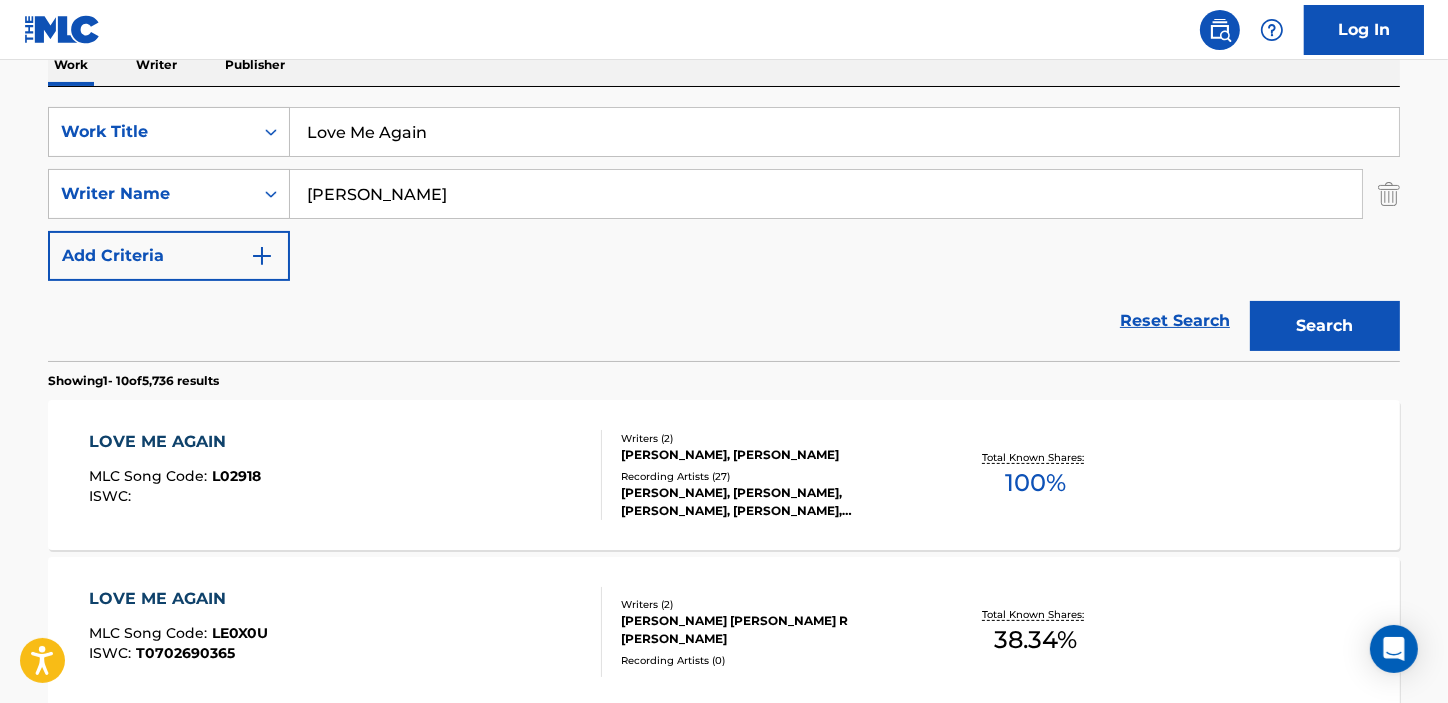 click on "Reset Search" at bounding box center [1175, 321] 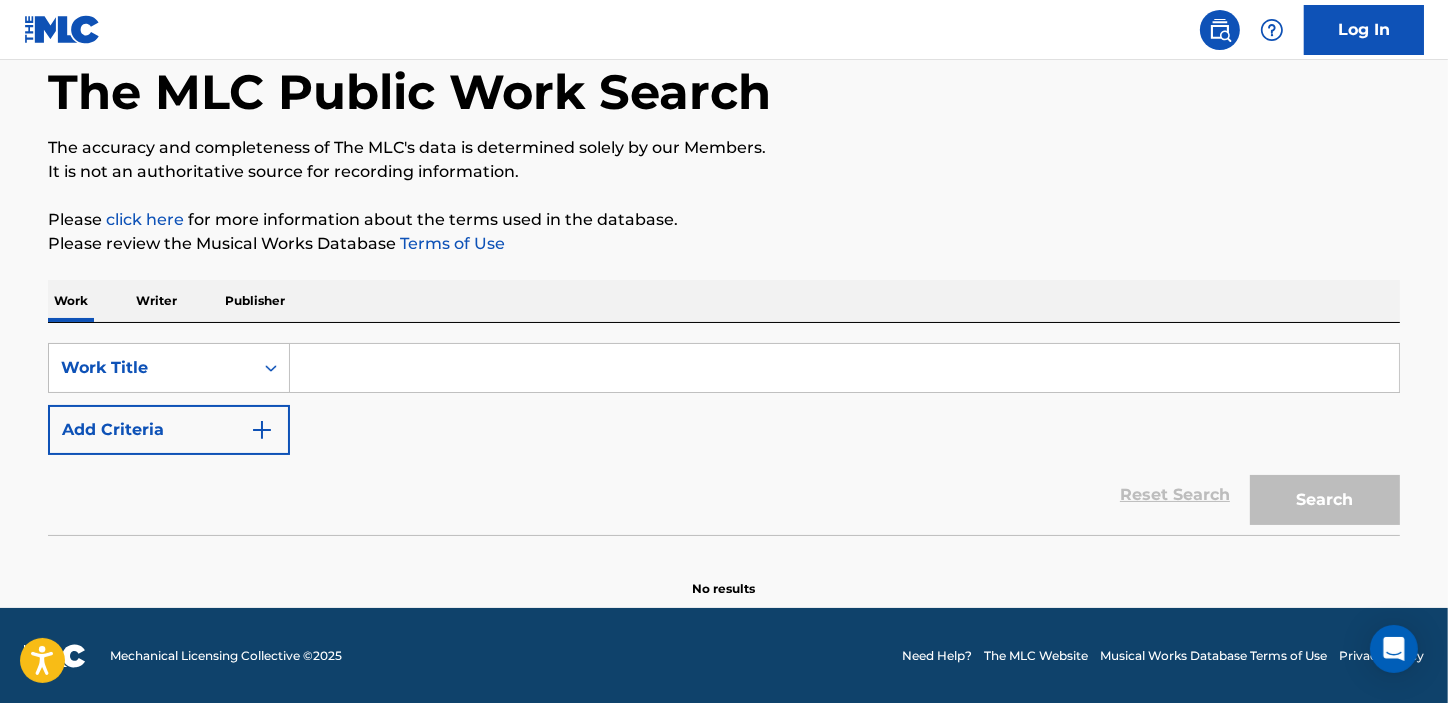 click on "Please   click here   for more information about the terms used in the database." at bounding box center (724, 220) 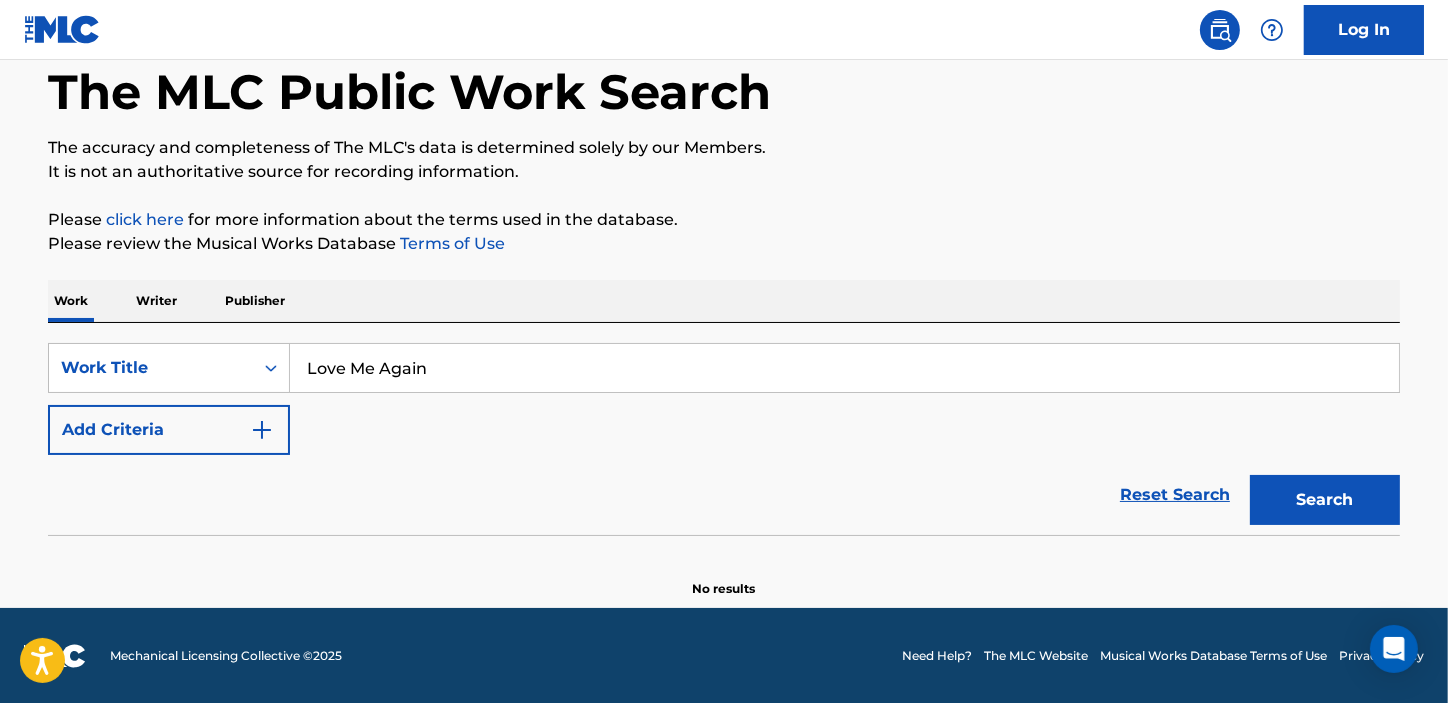 type on "Love Me Again" 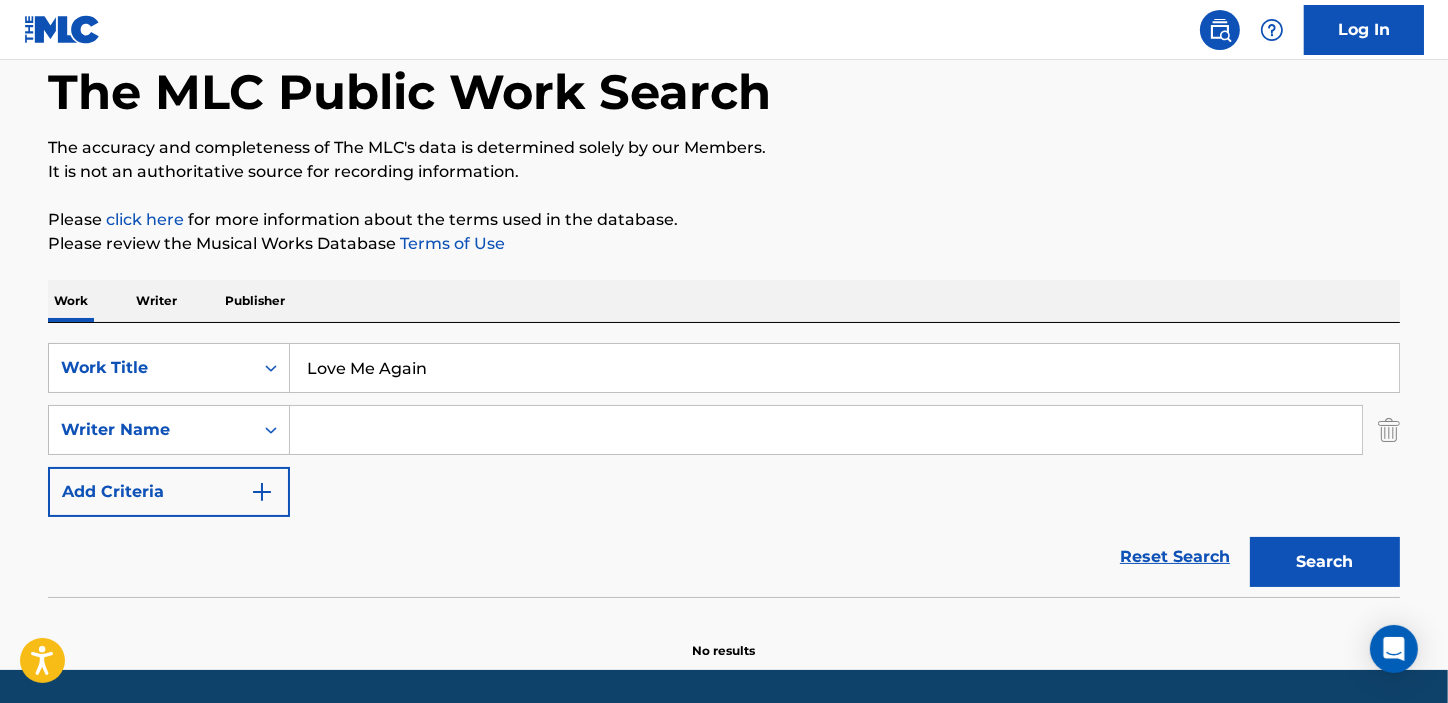 click at bounding box center [826, 430] 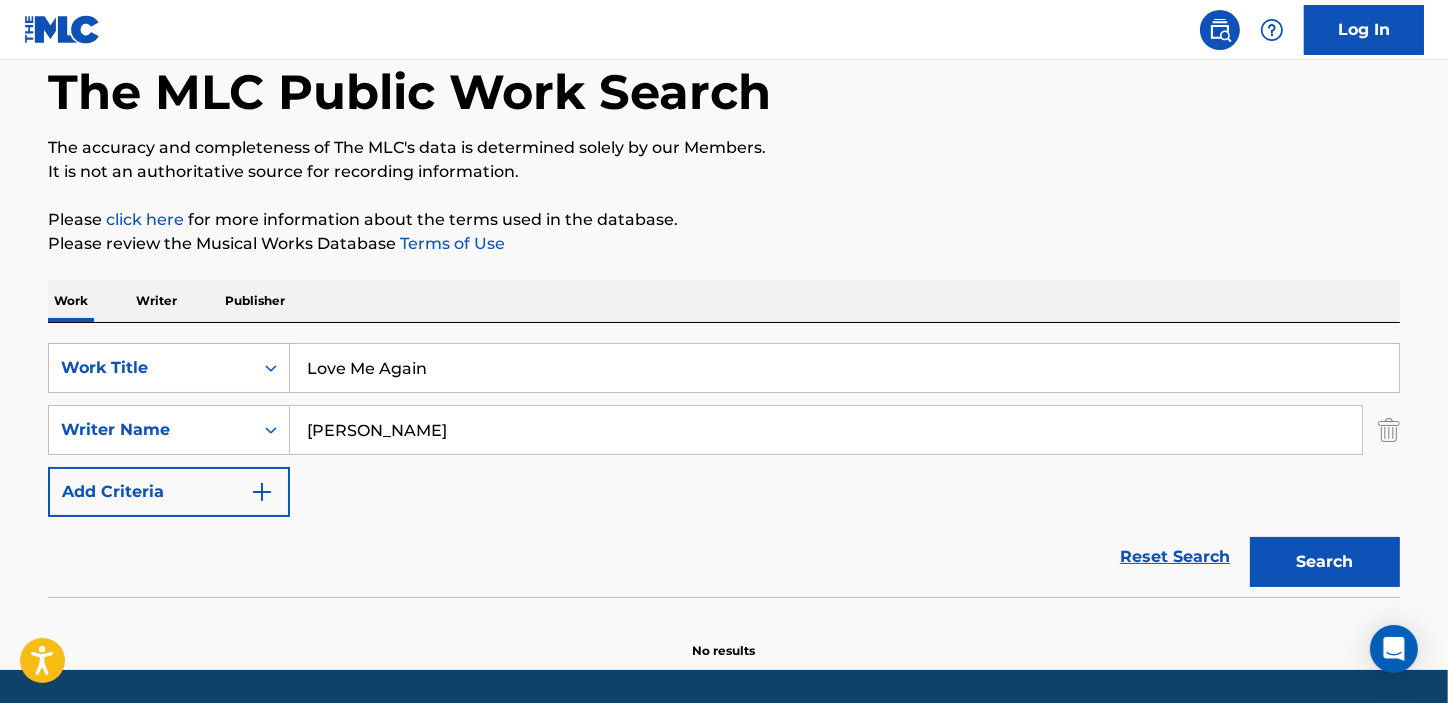 click on "Search" at bounding box center (1325, 562) 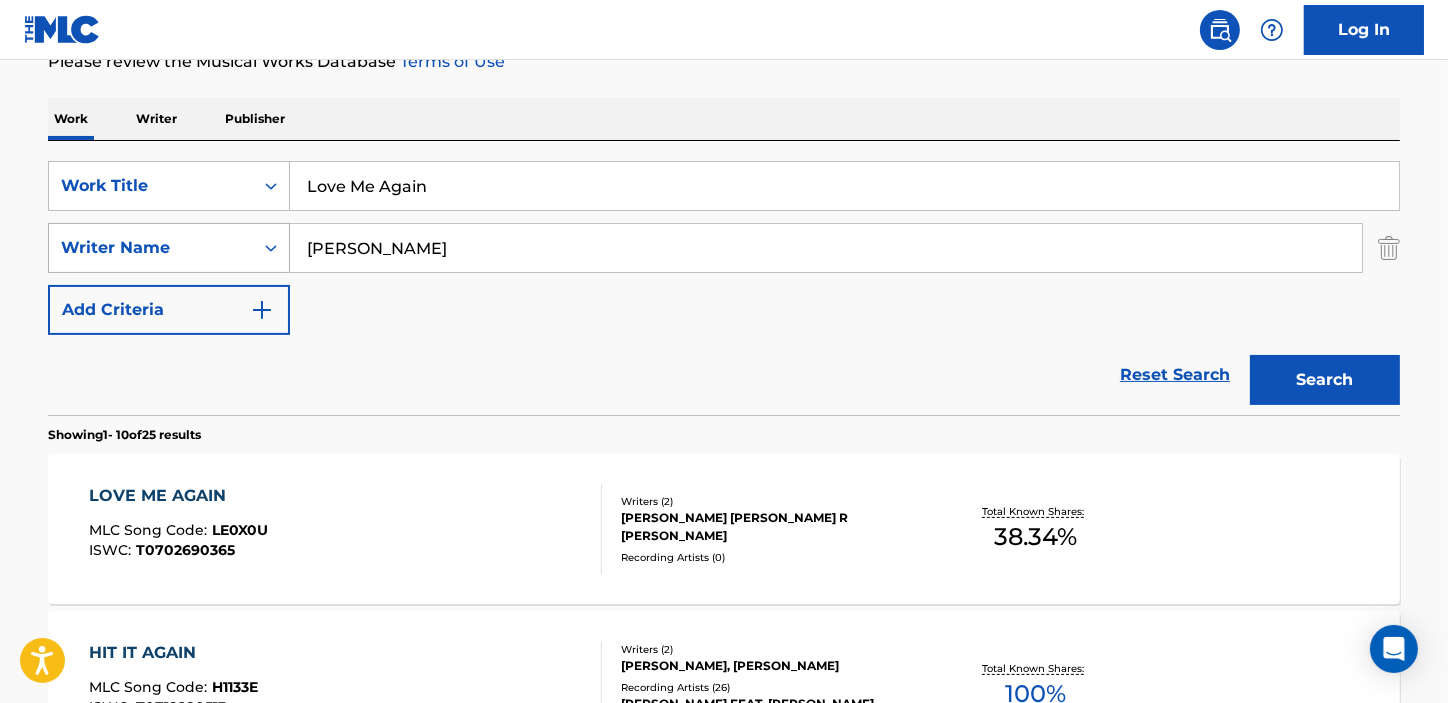 drag, startPoint x: 482, startPoint y: 249, endPoint x: 246, endPoint y: 248, distance: 236.00212 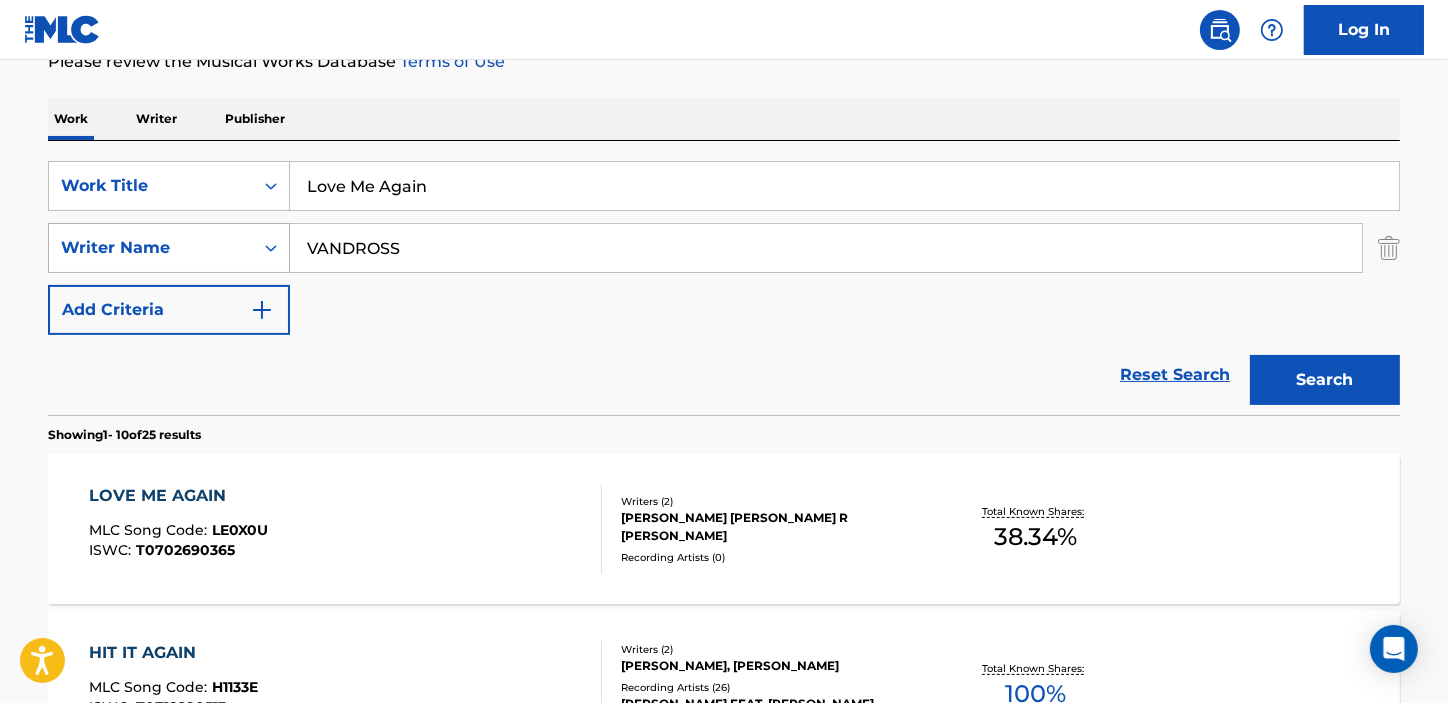 type on "VANDROSS" 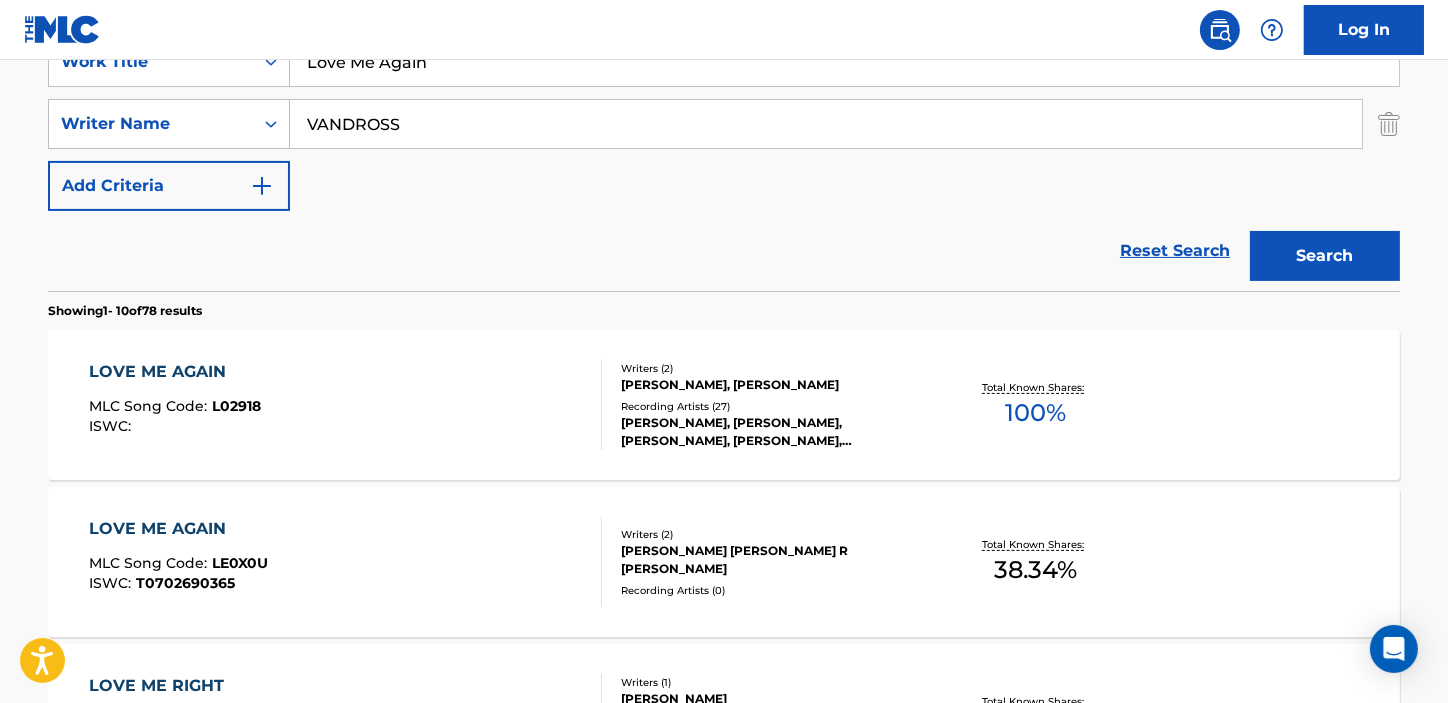 scroll, scrollTop: 375, scrollLeft: 0, axis: vertical 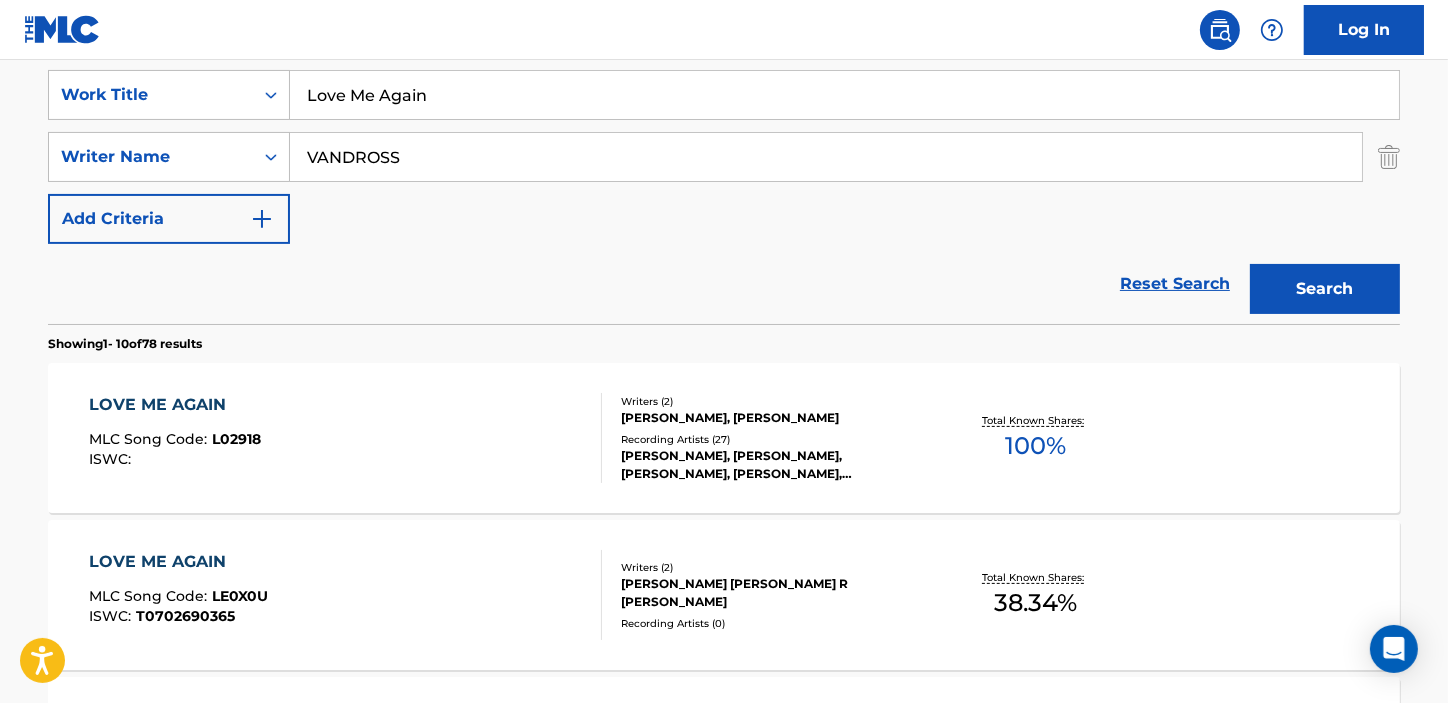 click on "LOVE ME AGAIN" at bounding box center [175, 405] 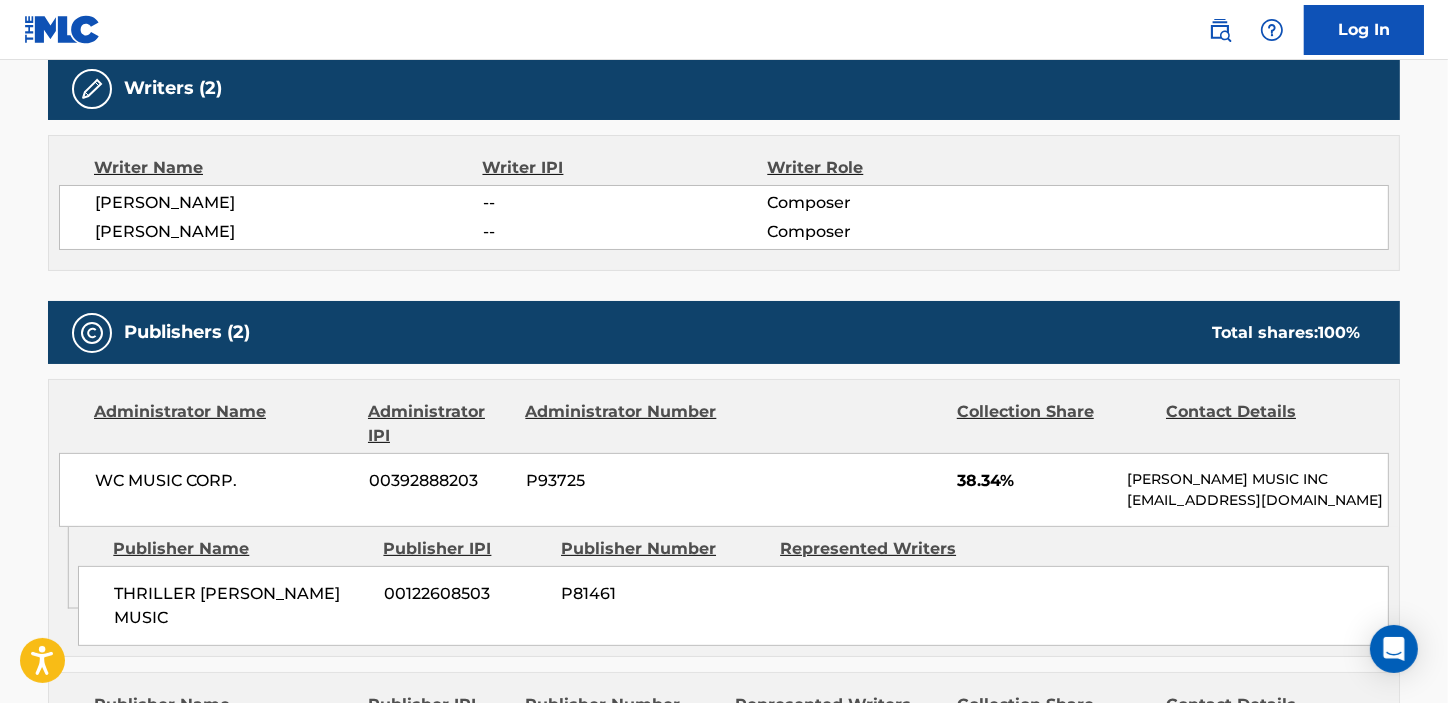 scroll, scrollTop: 909, scrollLeft: 0, axis: vertical 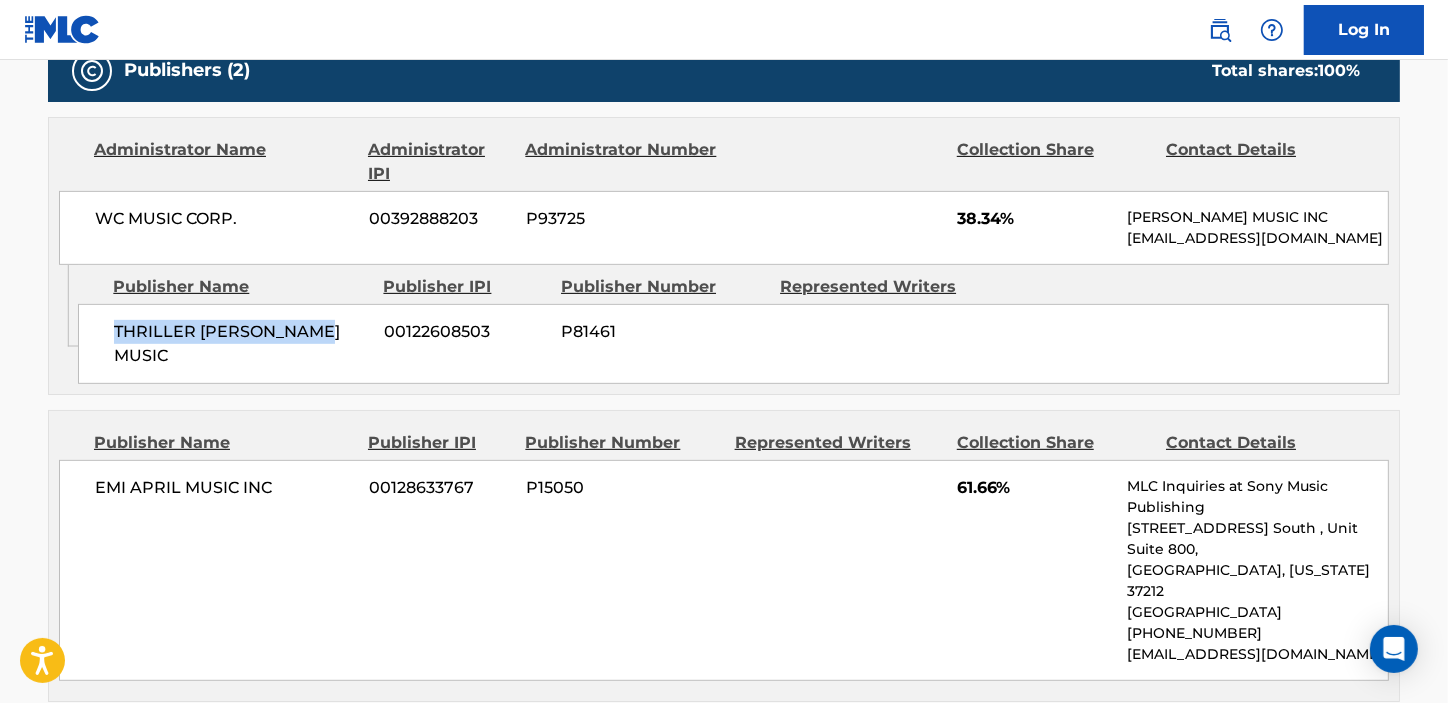 drag, startPoint x: 109, startPoint y: 346, endPoint x: 335, endPoint y: 342, distance: 226.0354 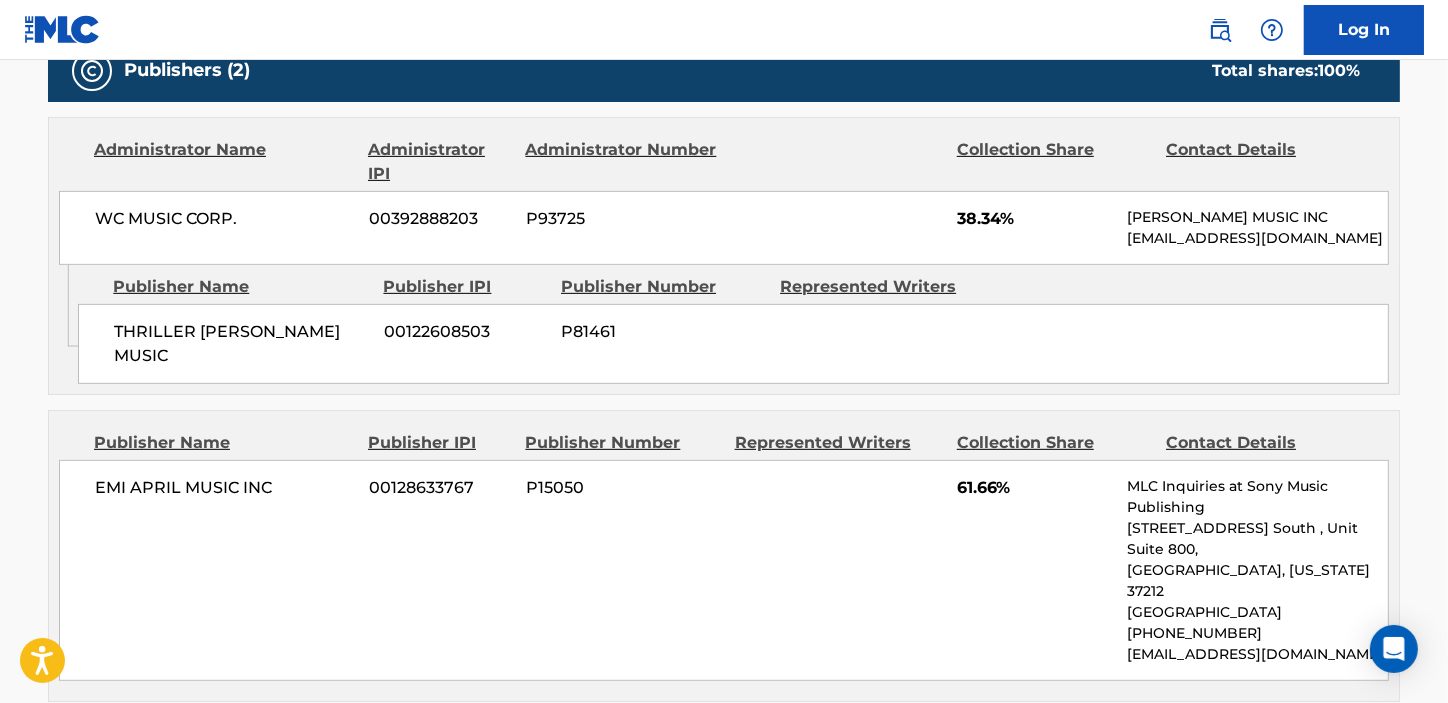 click on "38.34%" at bounding box center [1034, 219] 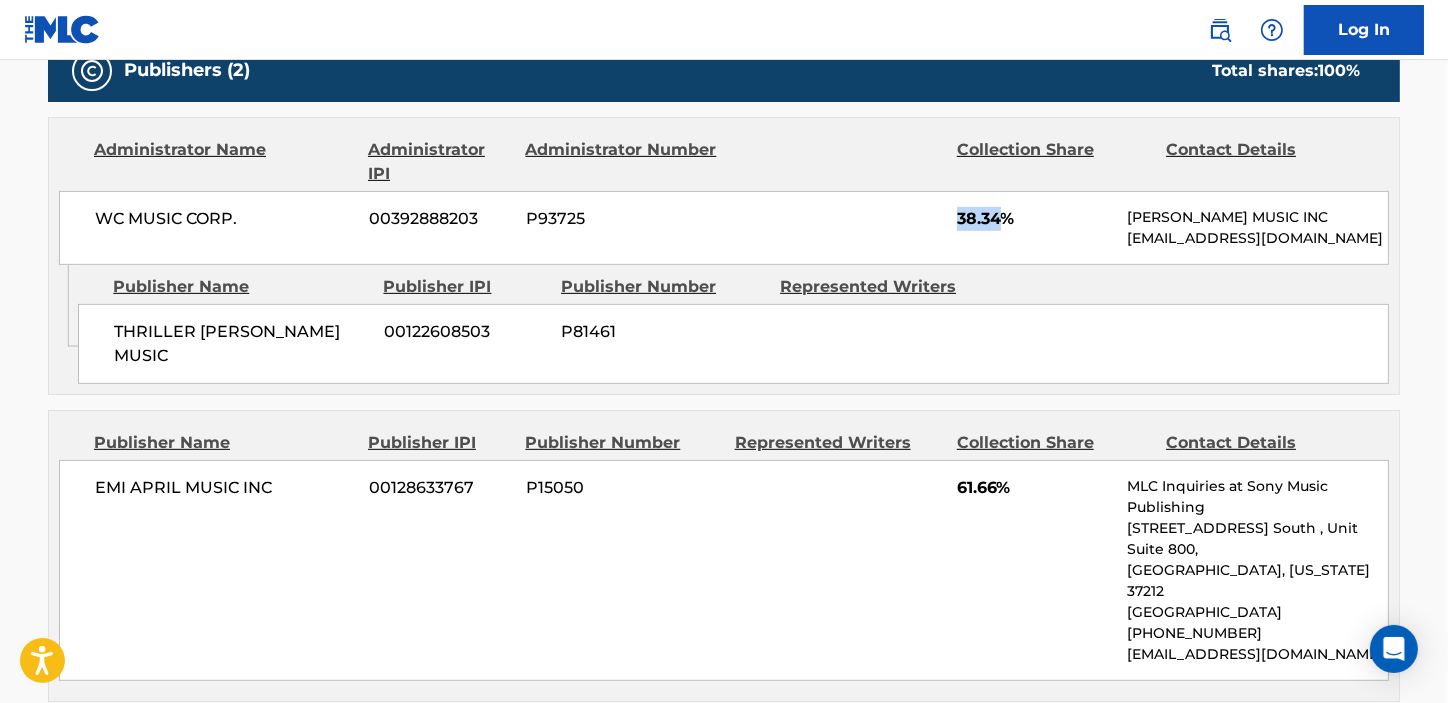 click on "38.34%" at bounding box center (1034, 219) 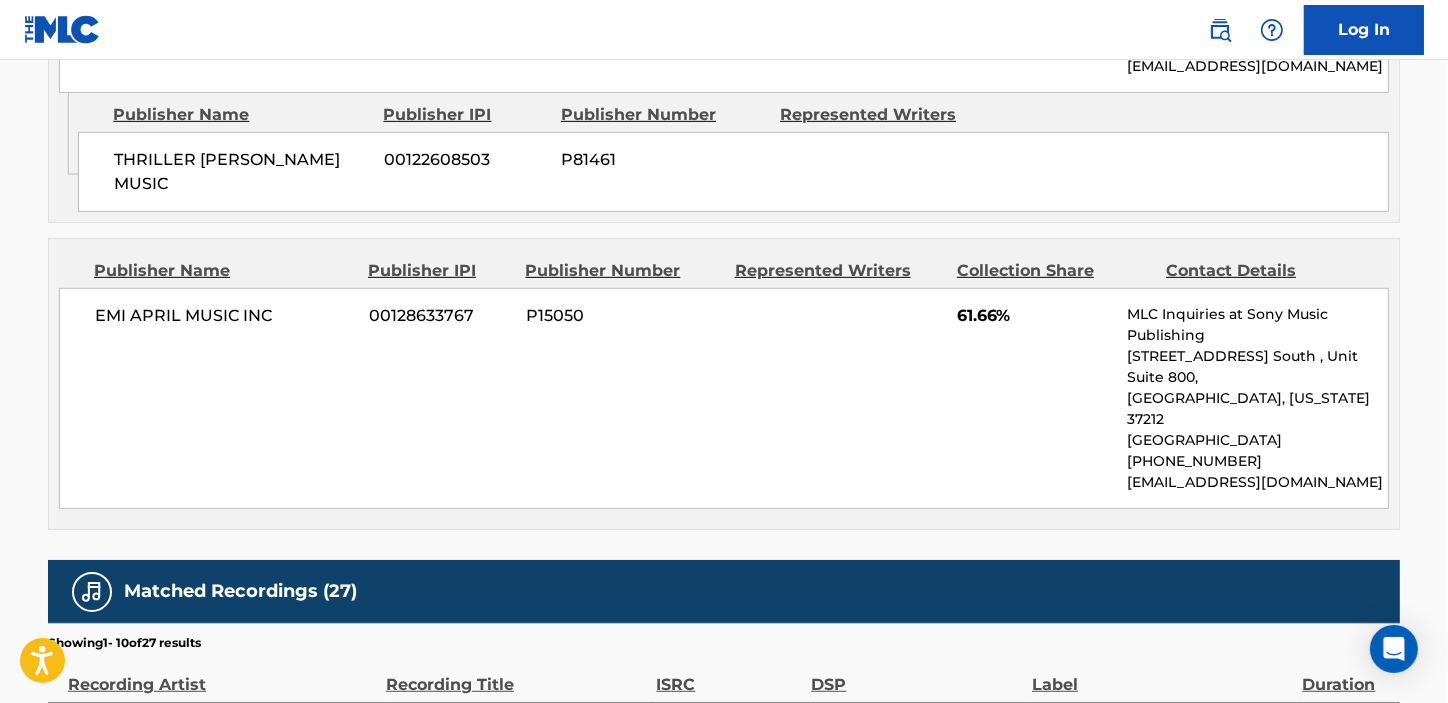 scroll, scrollTop: 1090, scrollLeft: 0, axis: vertical 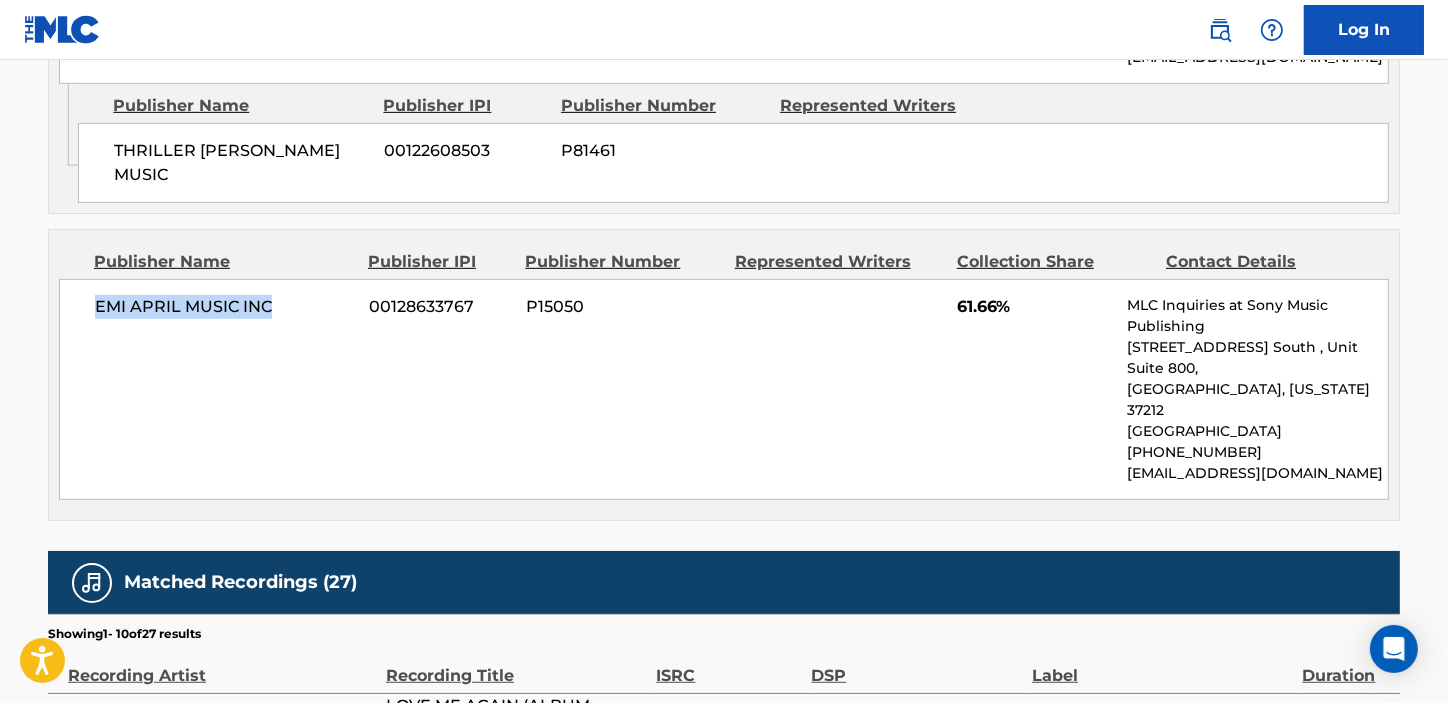 drag, startPoint x: 95, startPoint y: 292, endPoint x: 291, endPoint y: 289, distance: 196.02296 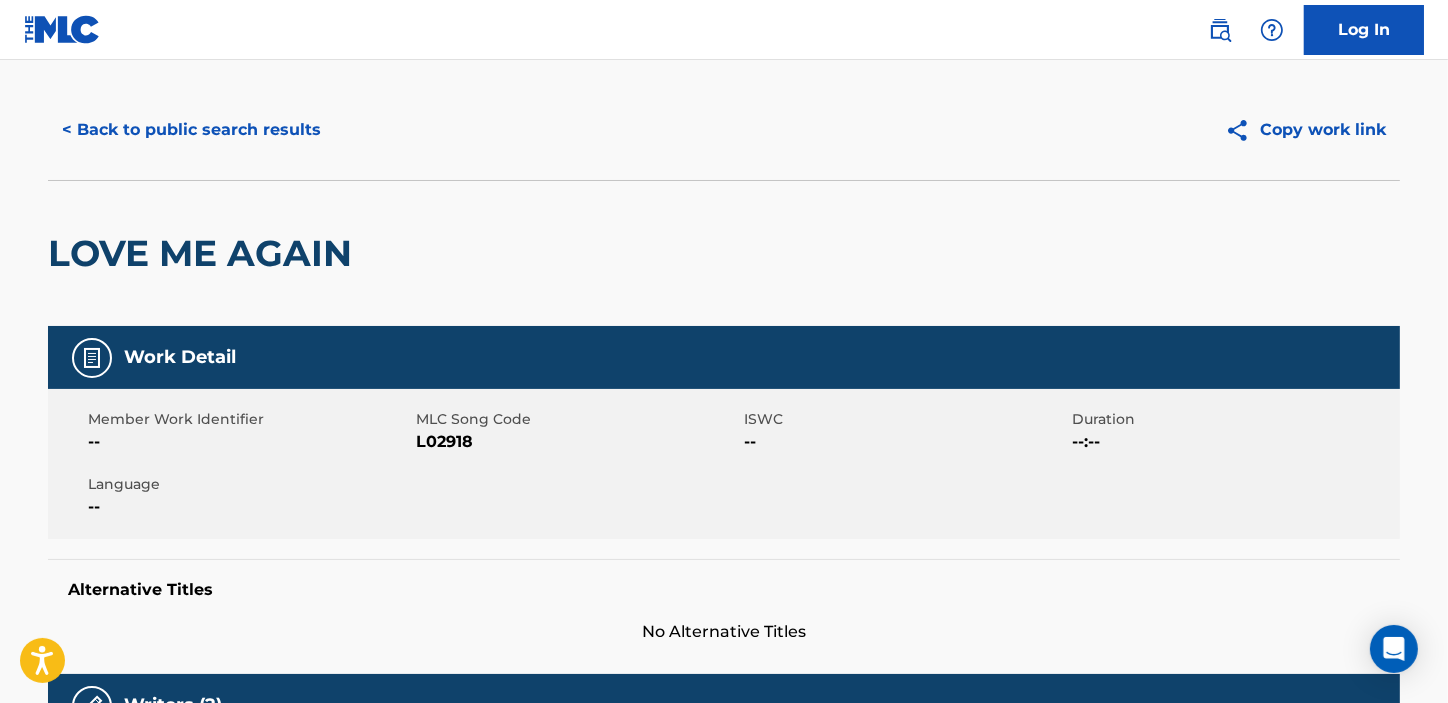 scroll, scrollTop: 0, scrollLeft: 0, axis: both 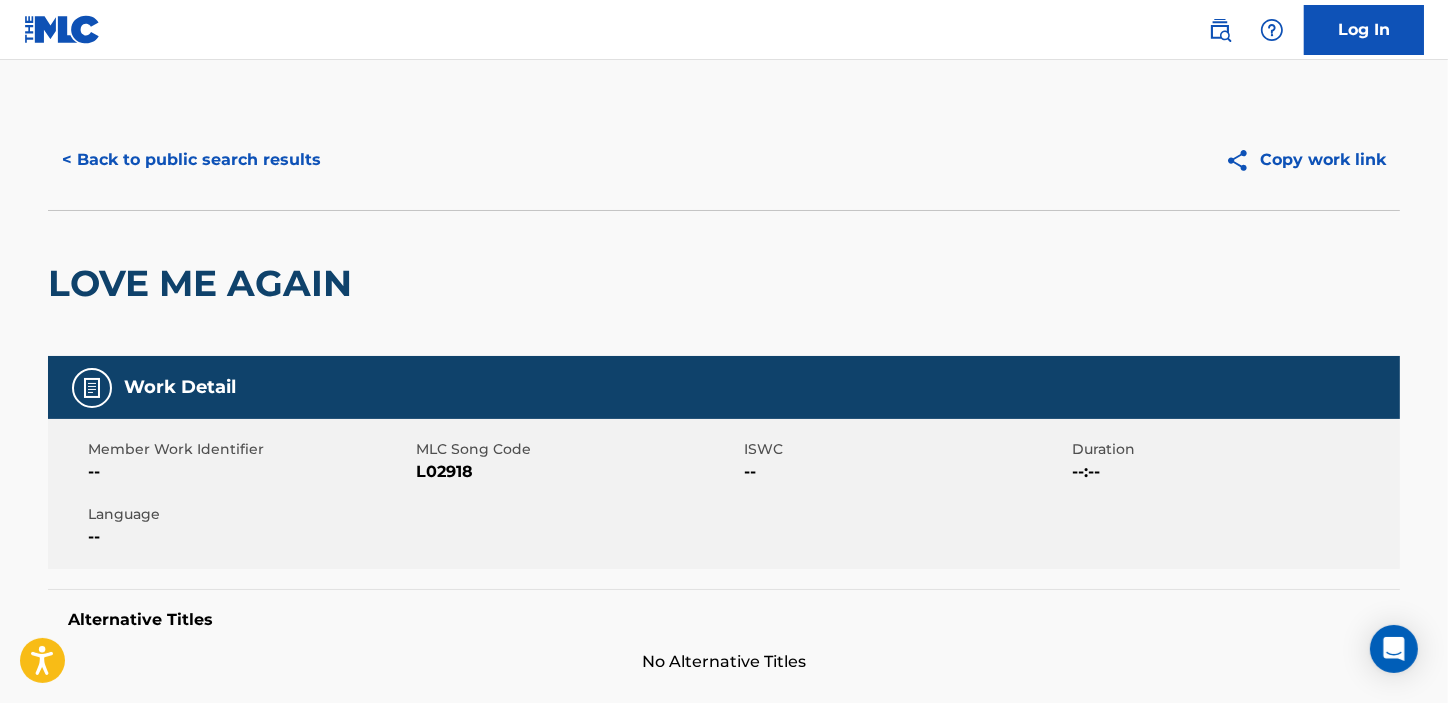 click on "< Back to public search results" at bounding box center [191, 160] 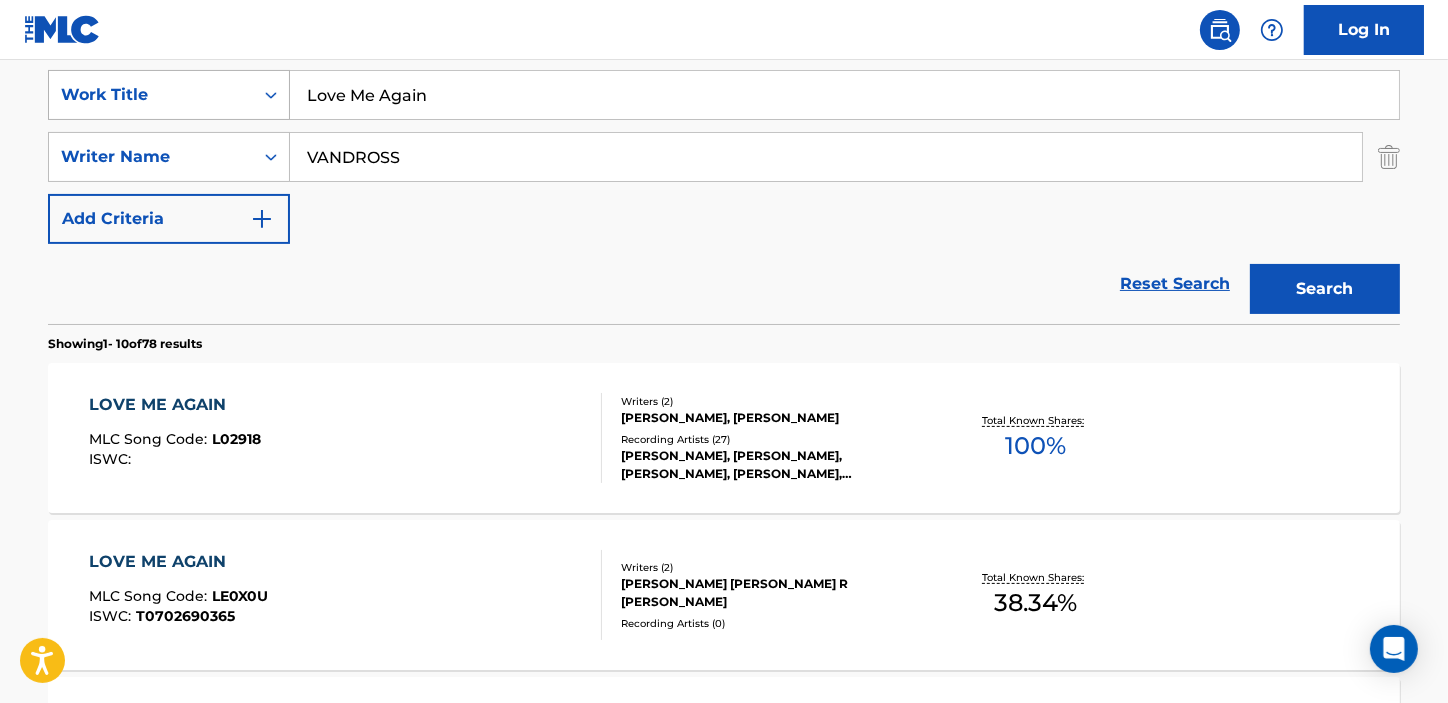 drag, startPoint x: 473, startPoint y: 102, endPoint x: 211, endPoint y: 99, distance: 262.01718 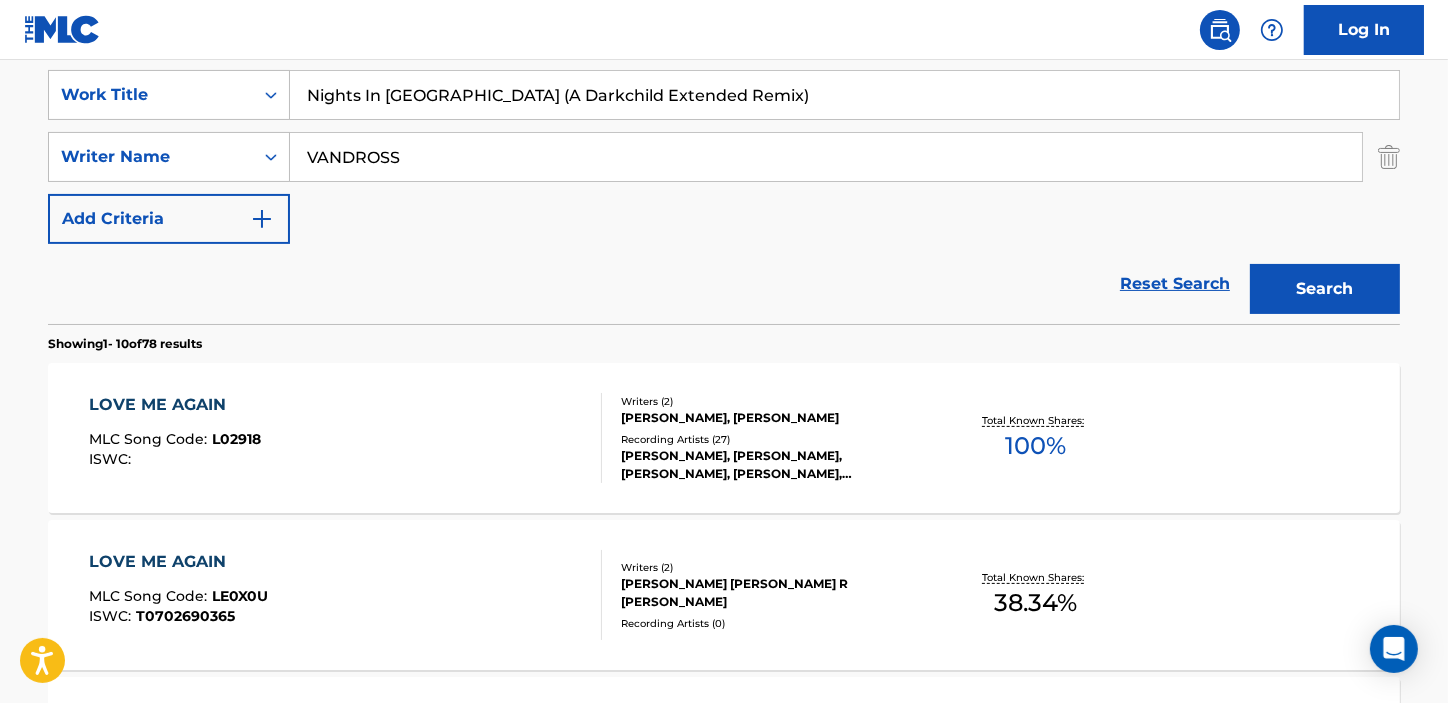 click on "Search" at bounding box center [1325, 289] 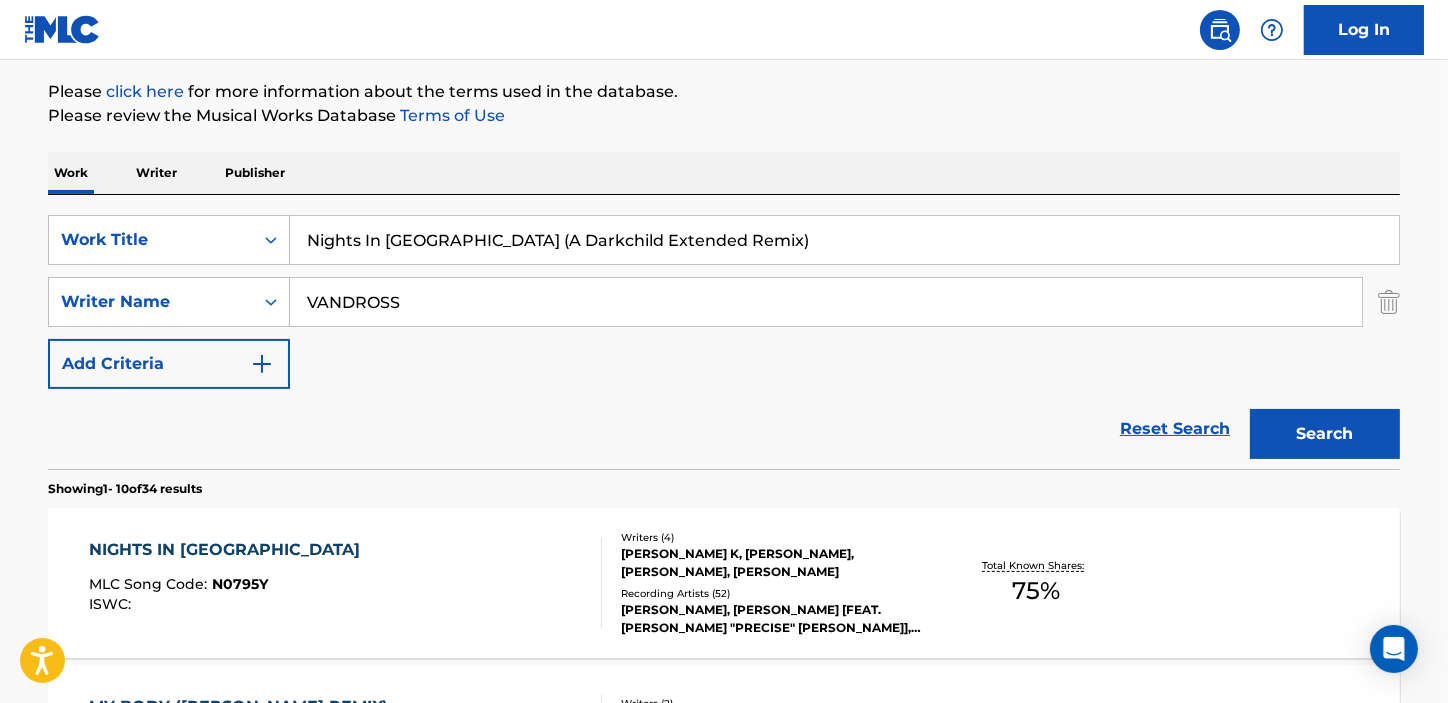scroll, scrollTop: 375, scrollLeft: 0, axis: vertical 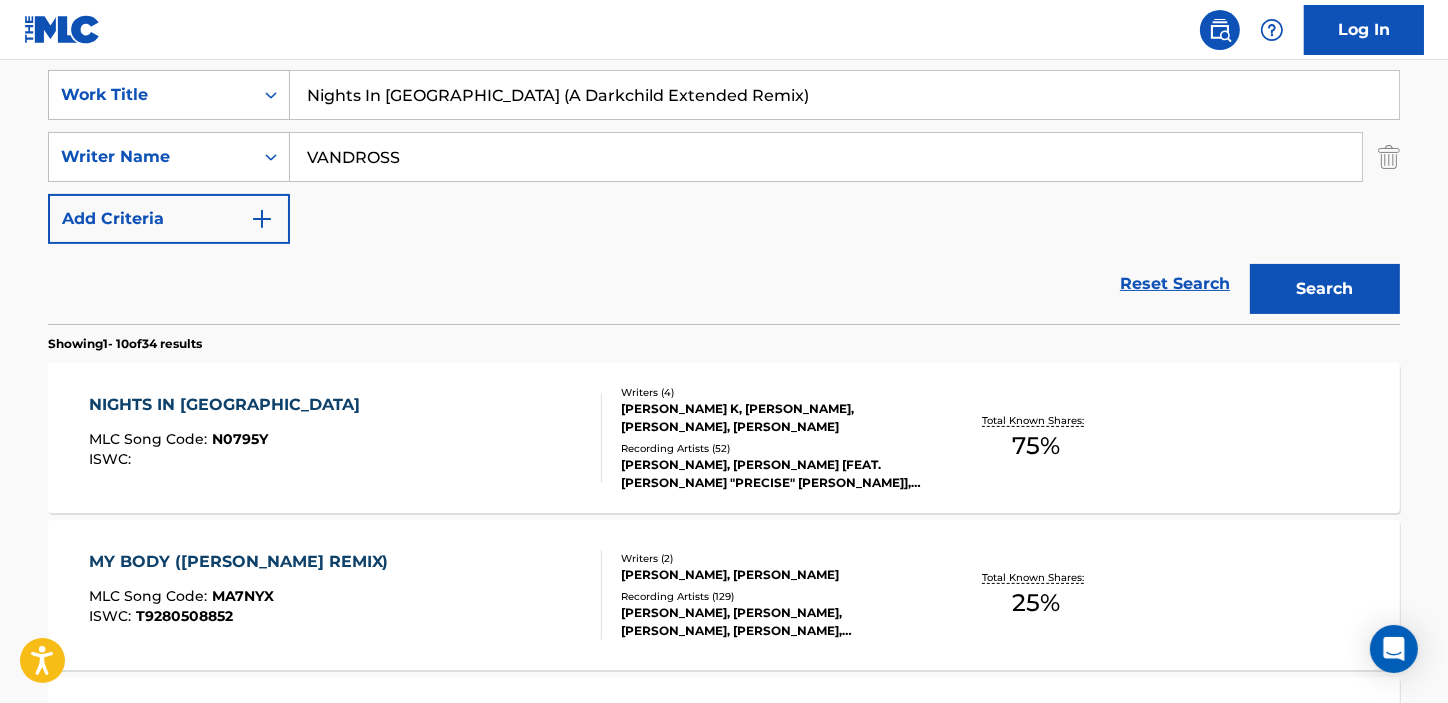 drag, startPoint x: 446, startPoint y: 96, endPoint x: 838, endPoint y: 96, distance: 392 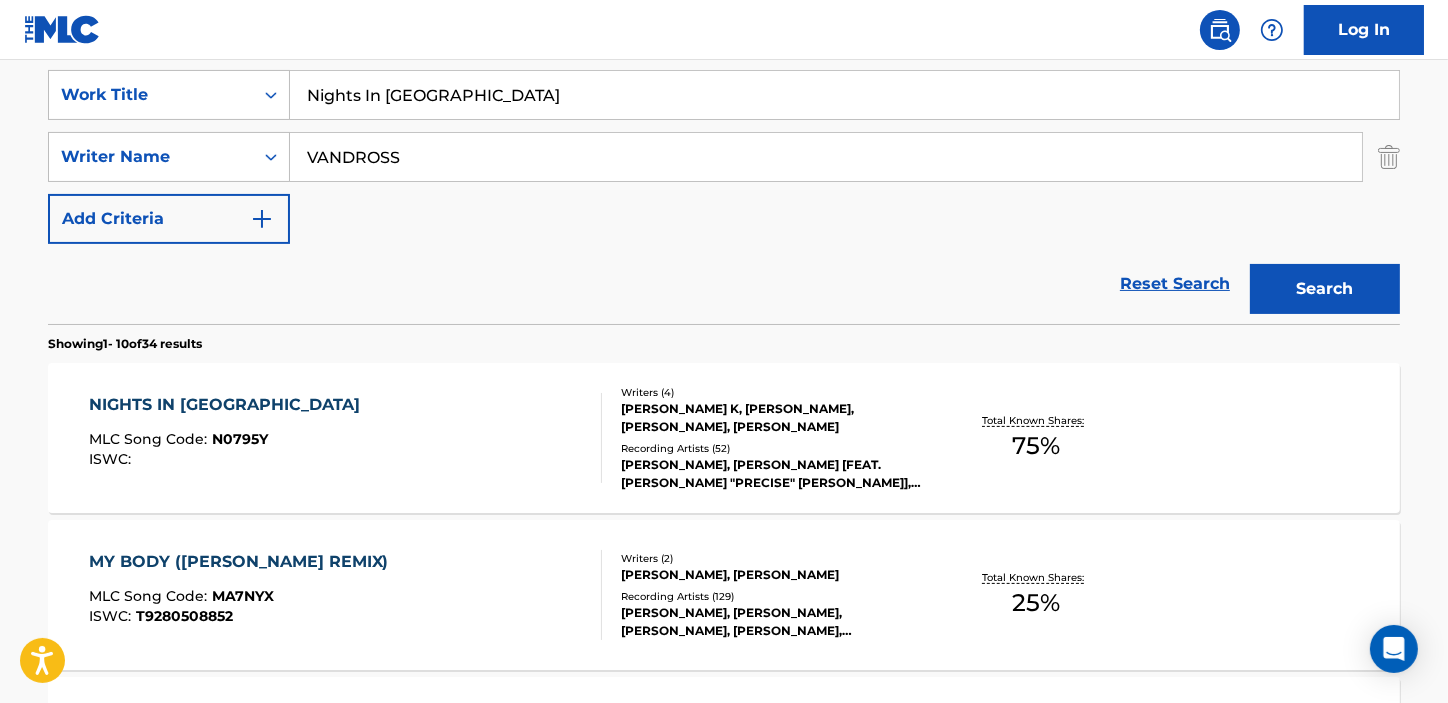 type on "Nights In [GEOGRAPHIC_DATA]" 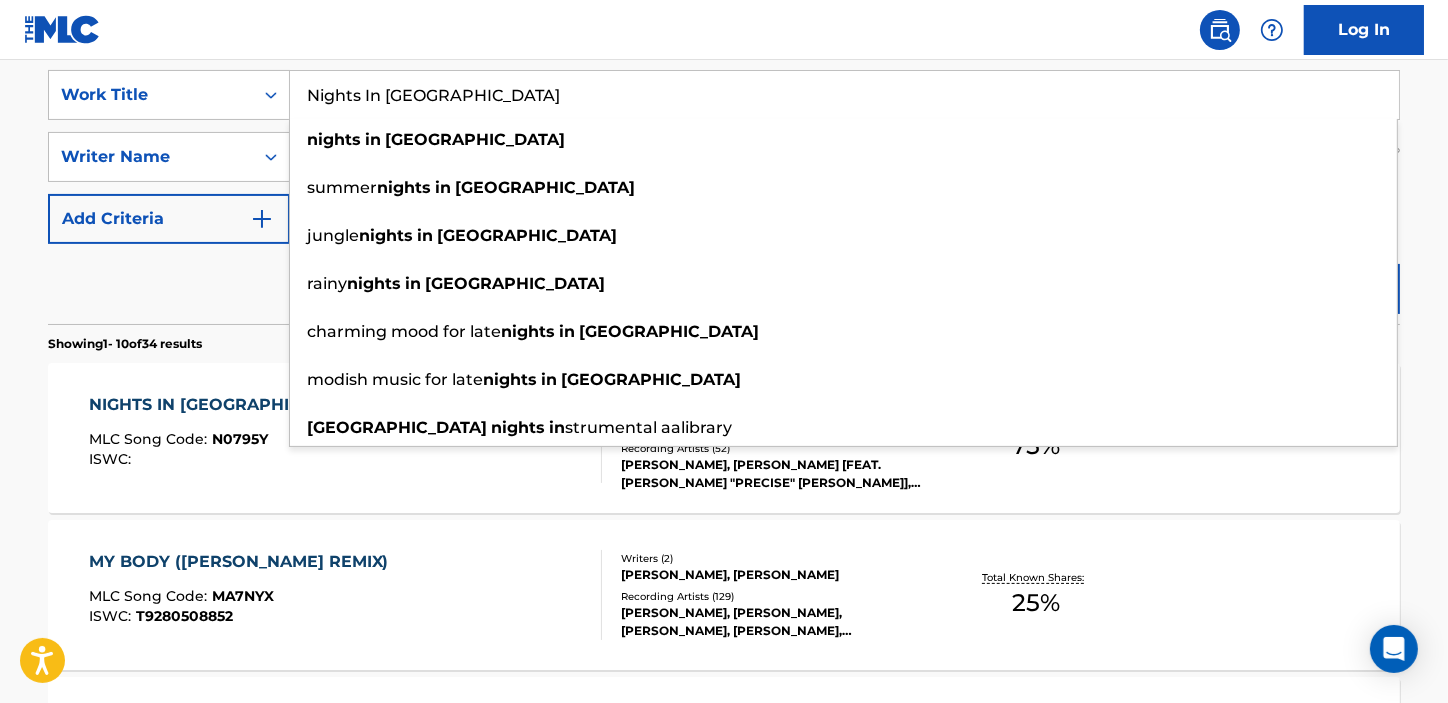 click on "The MLC Public Work Search The accuracy and completeness of The MLC's data is determined solely by our Members. It is not an authoritative source for recording information. Please   click here   for more information about the terms used in the database. Please review the Musical Works Database   Terms of Use Work Writer Publisher SearchWithCriteria0ce790f5-fbe9-4a11-813c-52f2216df28f Work Title Nights In [GEOGRAPHIC_DATA] nights   in   [GEOGRAPHIC_DATA] summer  nights   in   [GEOGRAPHIC_DATA] jungle  nights   in   [GEOGRAPHIC_DATA] rainy  nights   in   [GEOGRAPHIC_DATA] charming mood for late  nights   in   [GEOGRAPHIC_DATA] modish music for late  nights   in   [GEOGRAPHIC_DATA] [GEOGRAPHIC_DATA]   nights   in strumental aalibrary SearchWithCriteriae7feb73e-d4f1-4447-9c62-af329cce48cd Writer Name [PERSON_NAME] Add Criteria Reset Search Search Showing  1  -   10  of  34   results   NIGHTS IN HARLEM MLC Song Code : N0795Y ISWC : Writers ( 4 ) [PERSON_NAME], [PERSON_NAME], [PERSON_NAME], [PERSON_NAME] Recording Artists ( 52 ) Total Known Shares: 75 % MY BODY ([PERSON_NAME] REMIX) MLC Song Code : MA7NYX :" at bounding box center [724, 862] 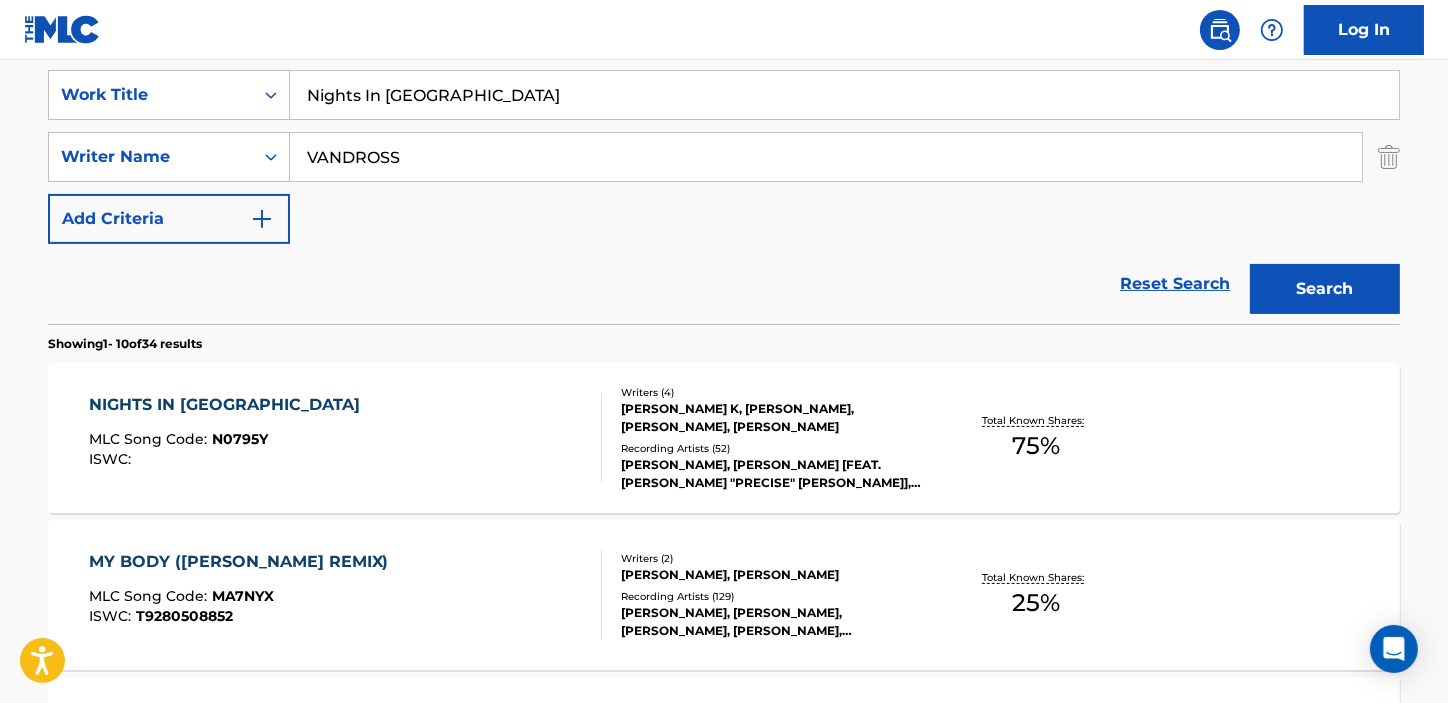 click on "NIGHTS IN [GEOGRAPHIC_DATA]" at bounding box center [229, 405] 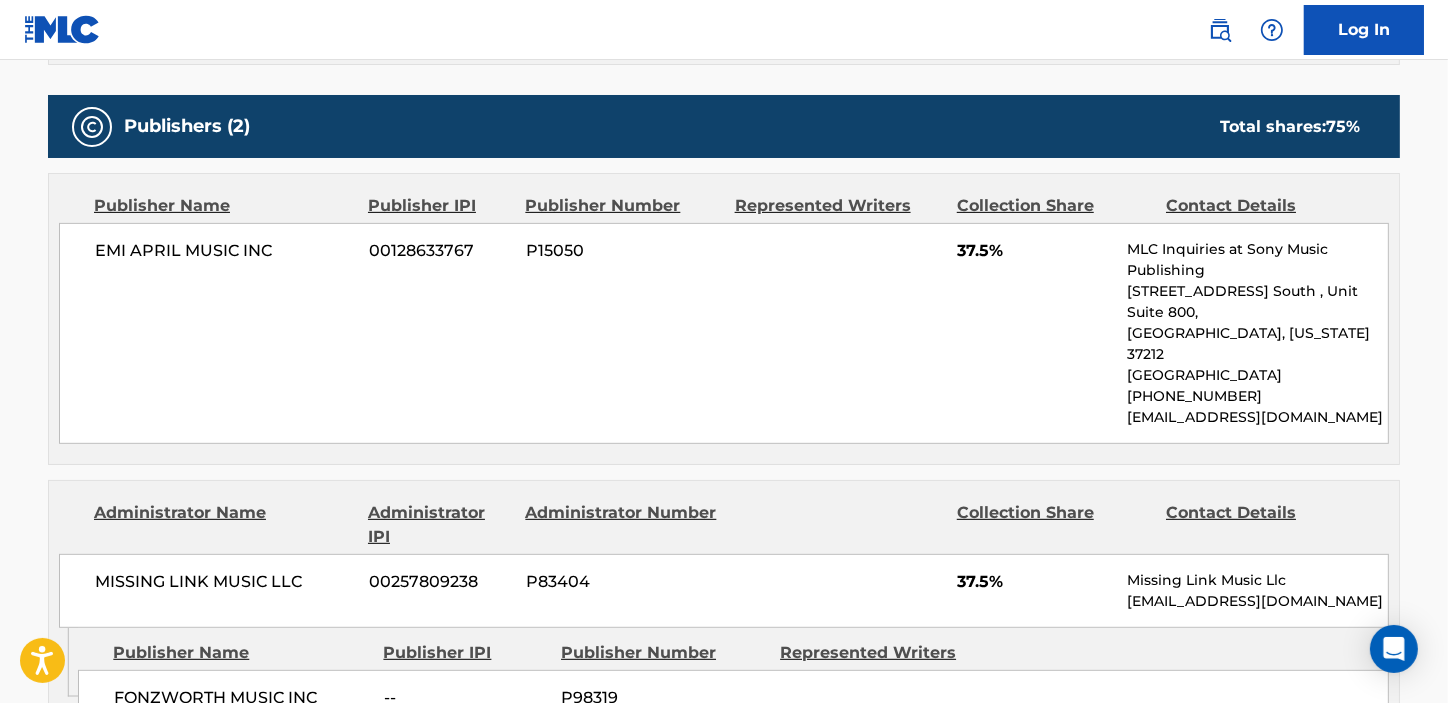 scroll, scrollTop: 1000, scrollLeft: 0, axis: vertical 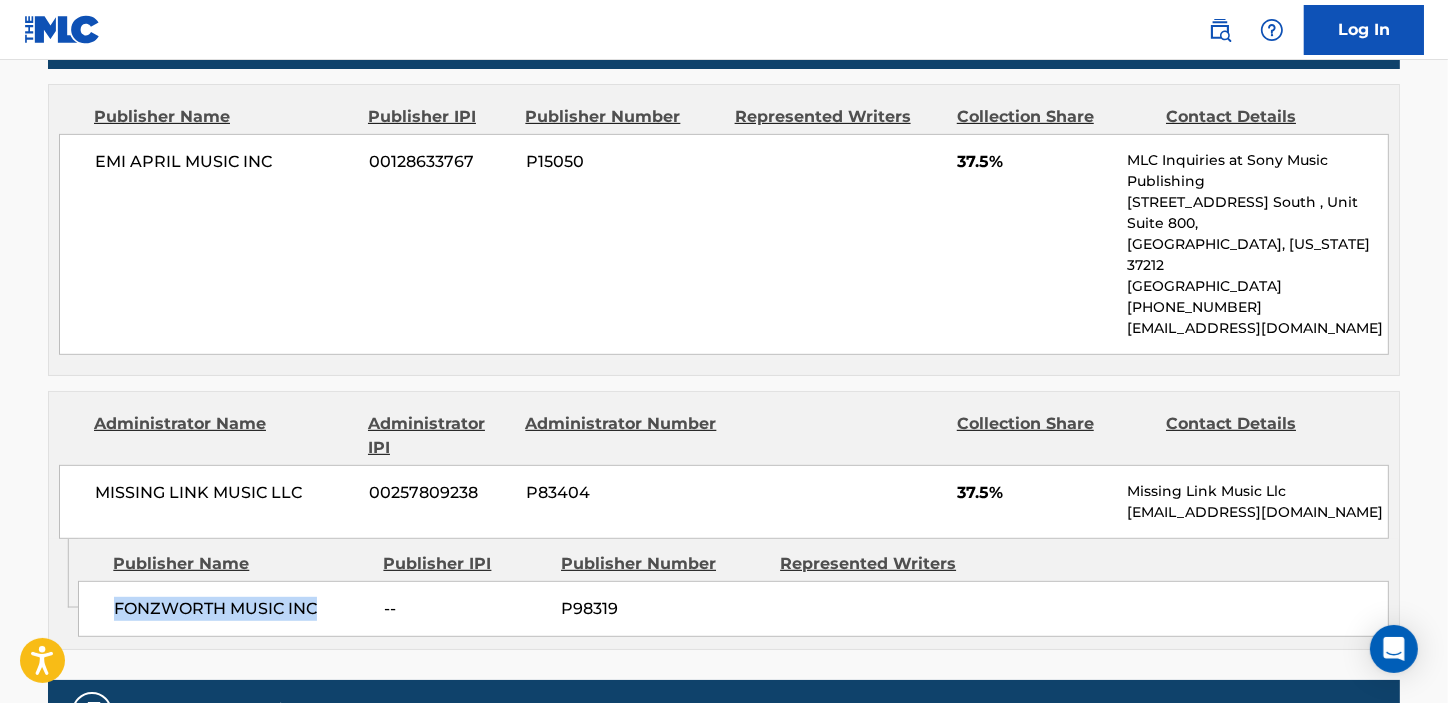 drag, startPoint x: 97, startPoint y: 562, endPoint x: 330, endPoint y: 562, distance: 233 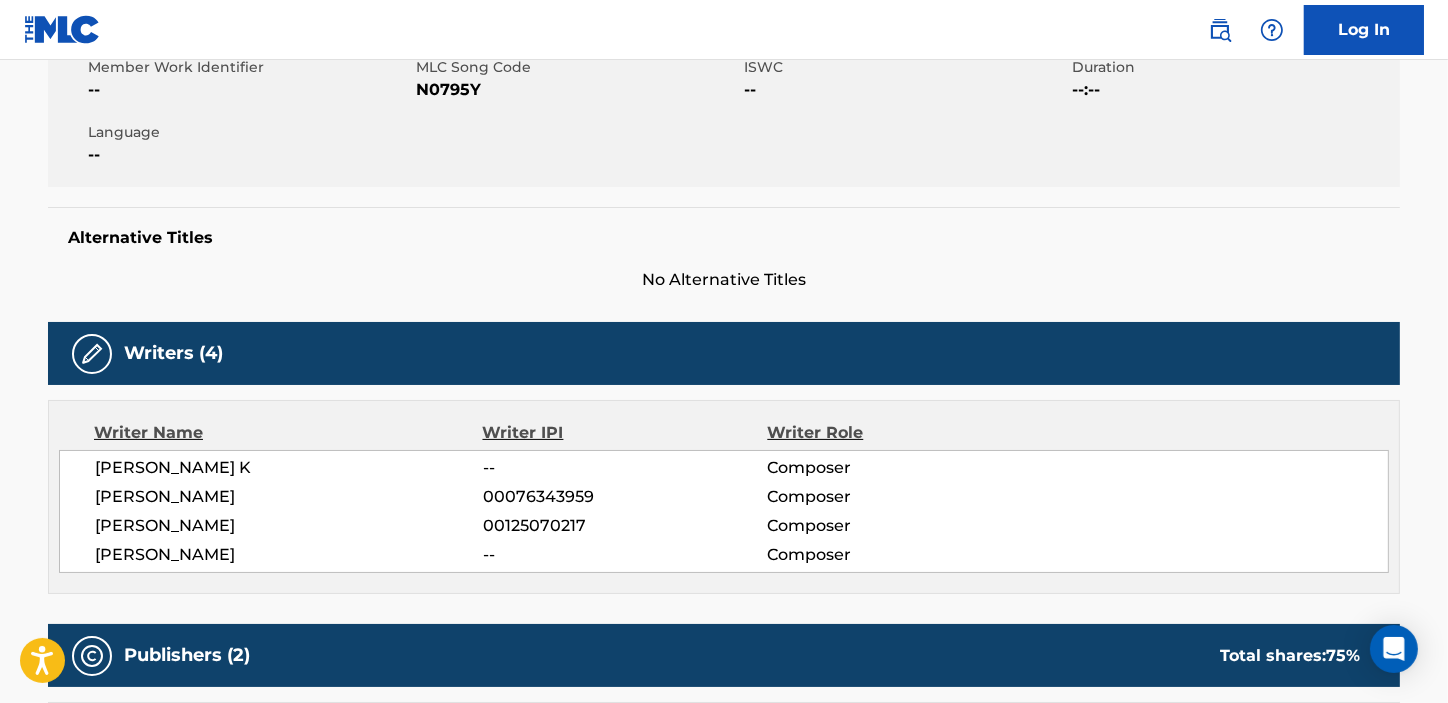 scroll, scrollTop: 363, scrollLeft: 0, axis: vertical 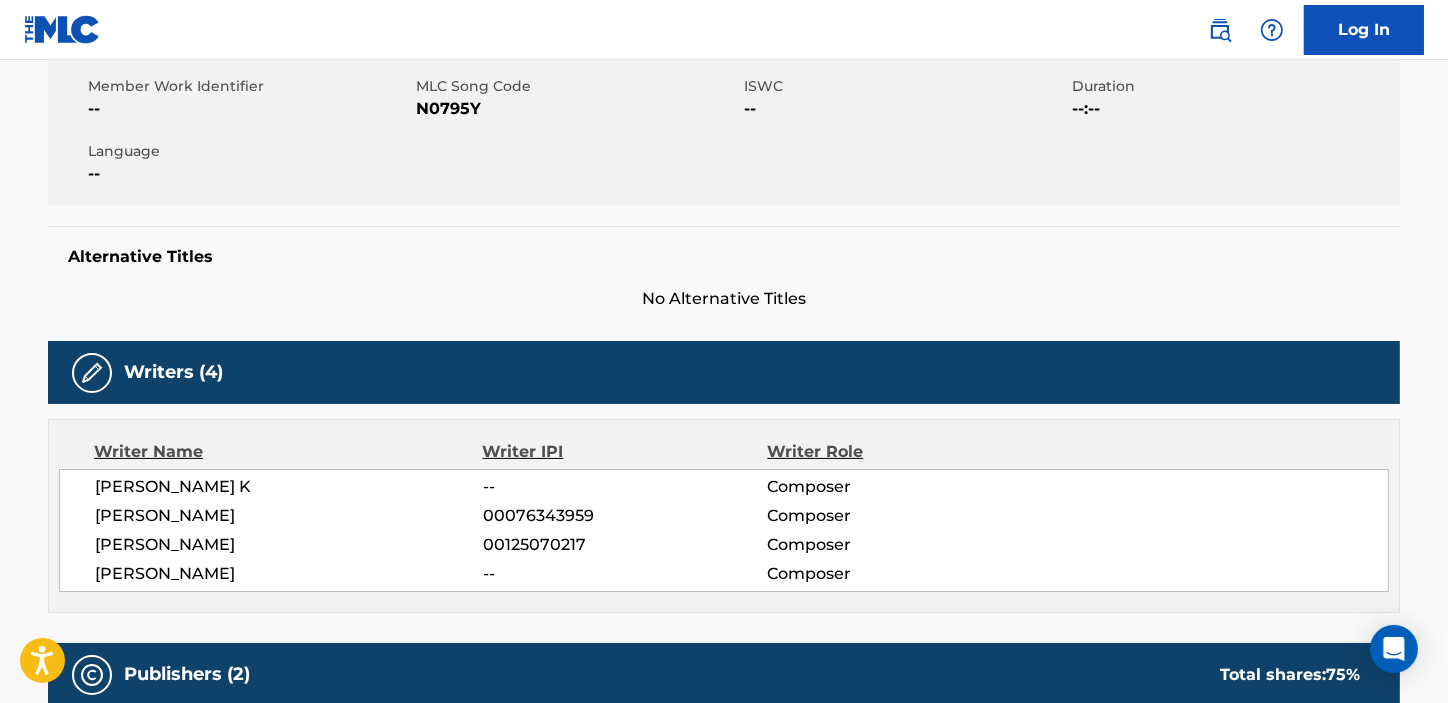 click on "[PERSON_NAME]" at bounding box center (289, 516) 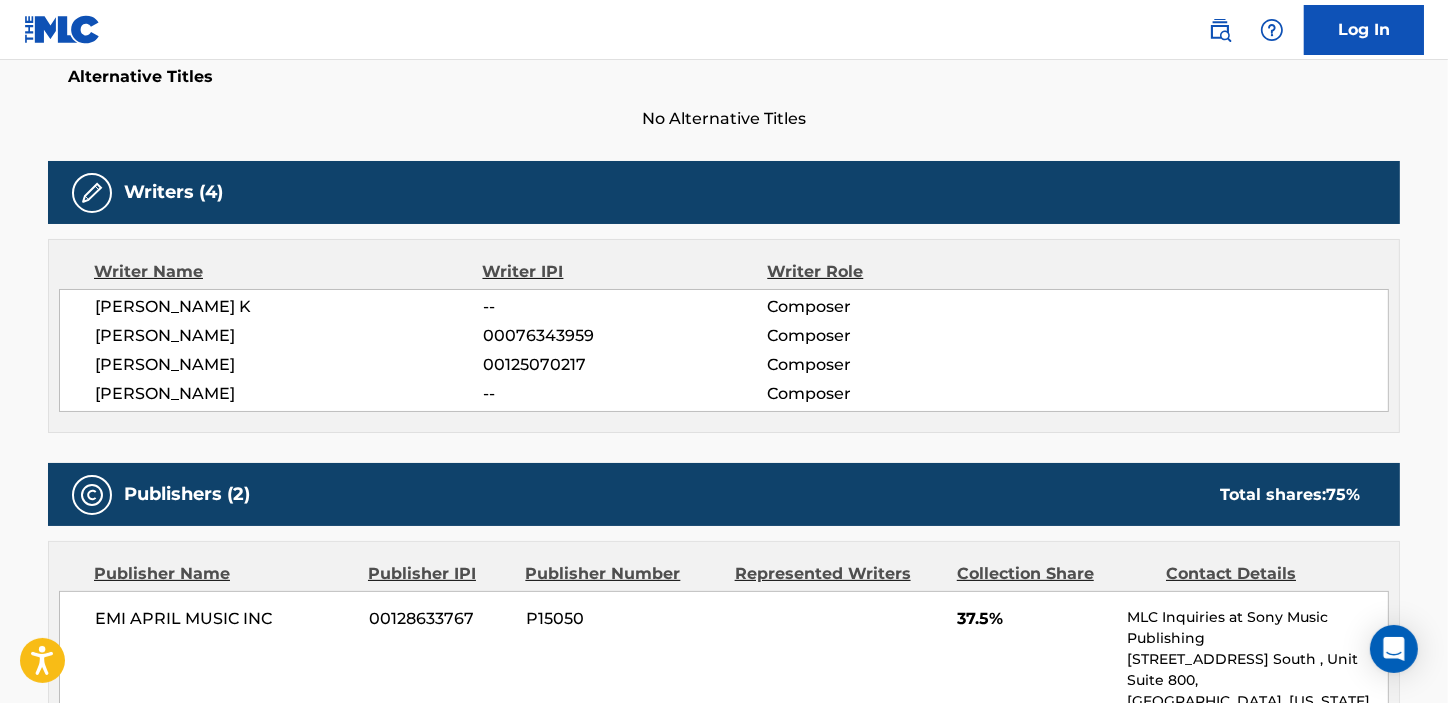 scroll, scrollTop: 545, scrollLeft: 0, axis: vertical 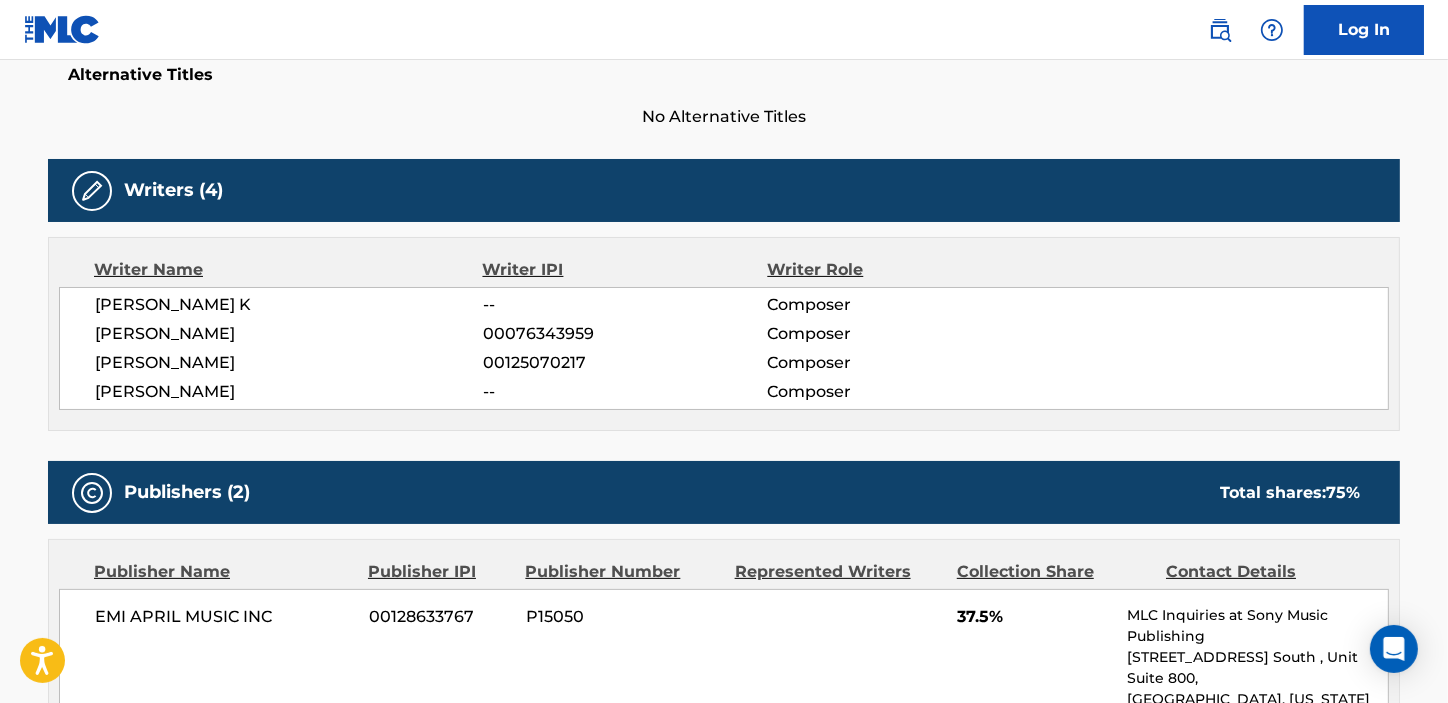 click on "[PERSON_NAME]" at bounding box center [289, 392] 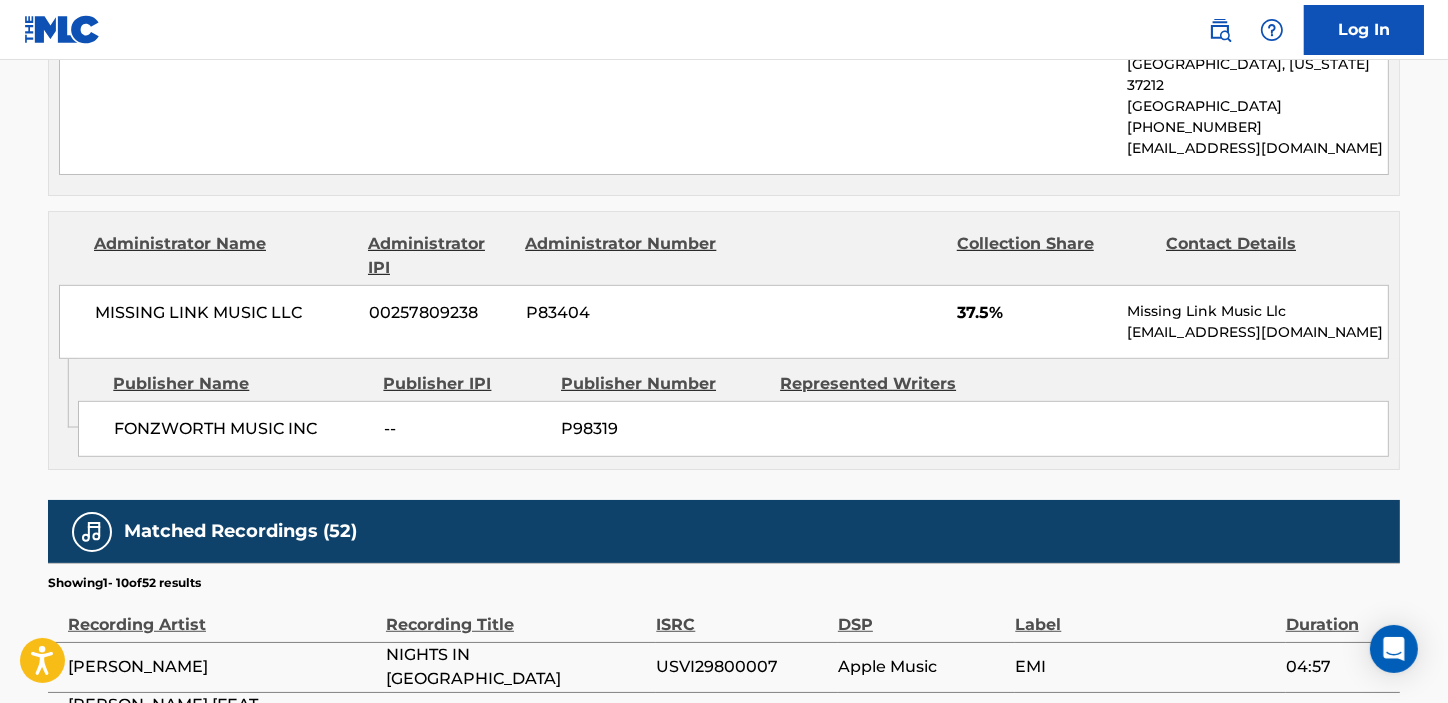 scroll, scrollTop: 1181, scrollLeft: 0, axis: vertical 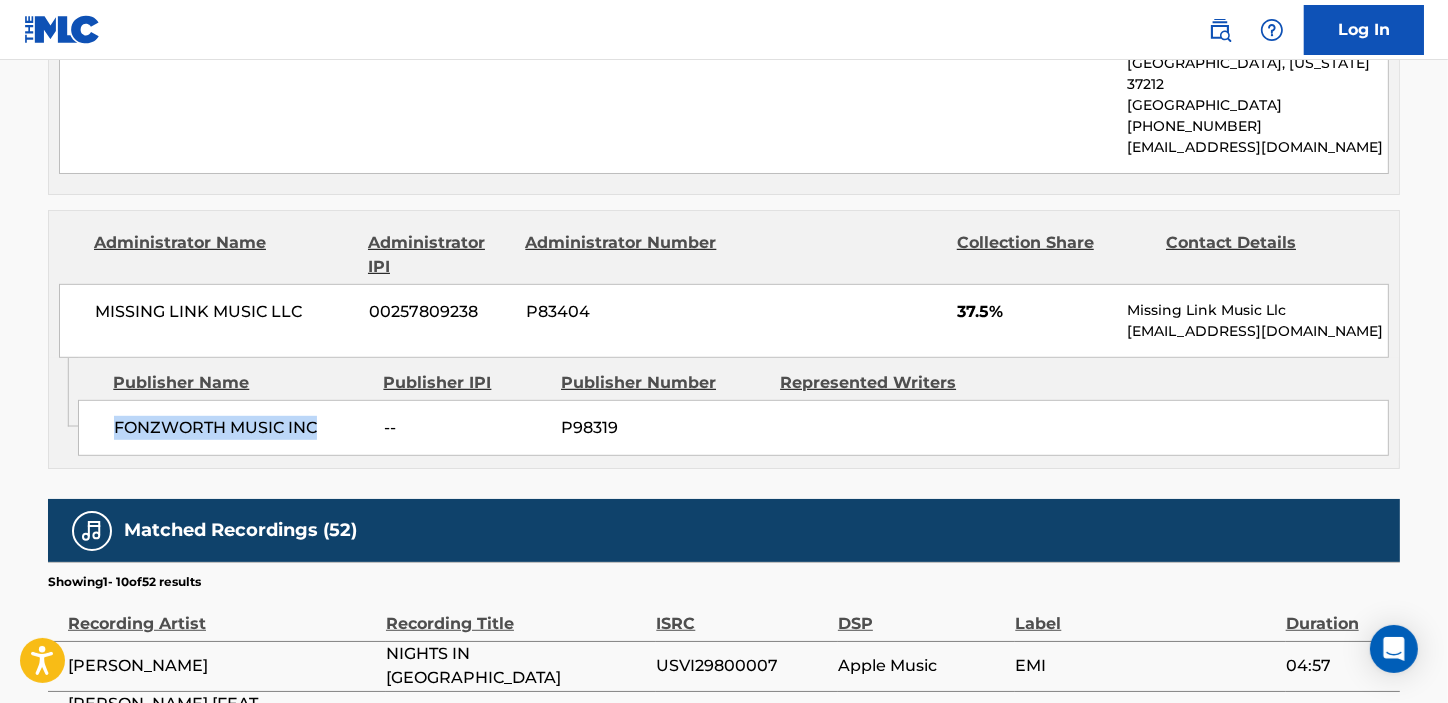 drag, startPoint x: 106, startPoint y: 386, endPoint x: 356, endPoint y: 386, distance: 250 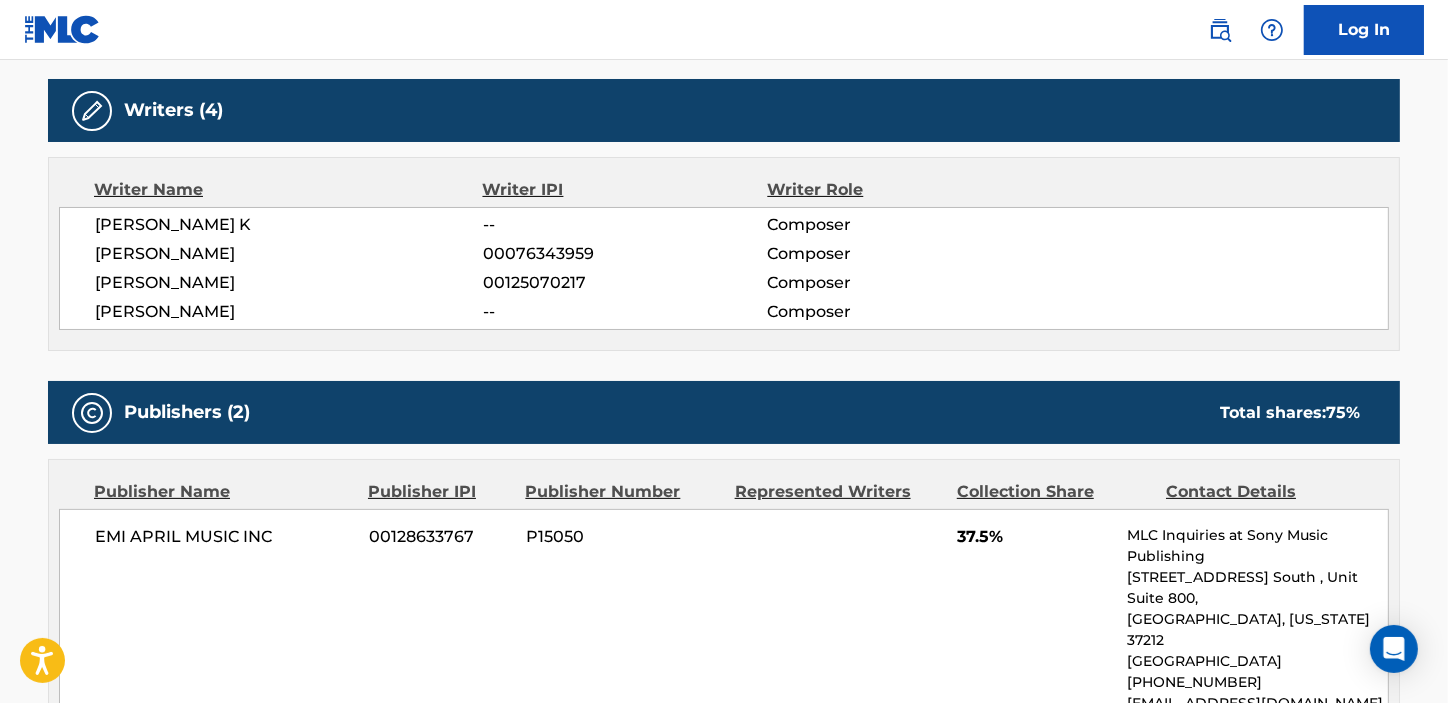 scroll, scrollTop: 454, scrollLeft: 0, axis: vertical 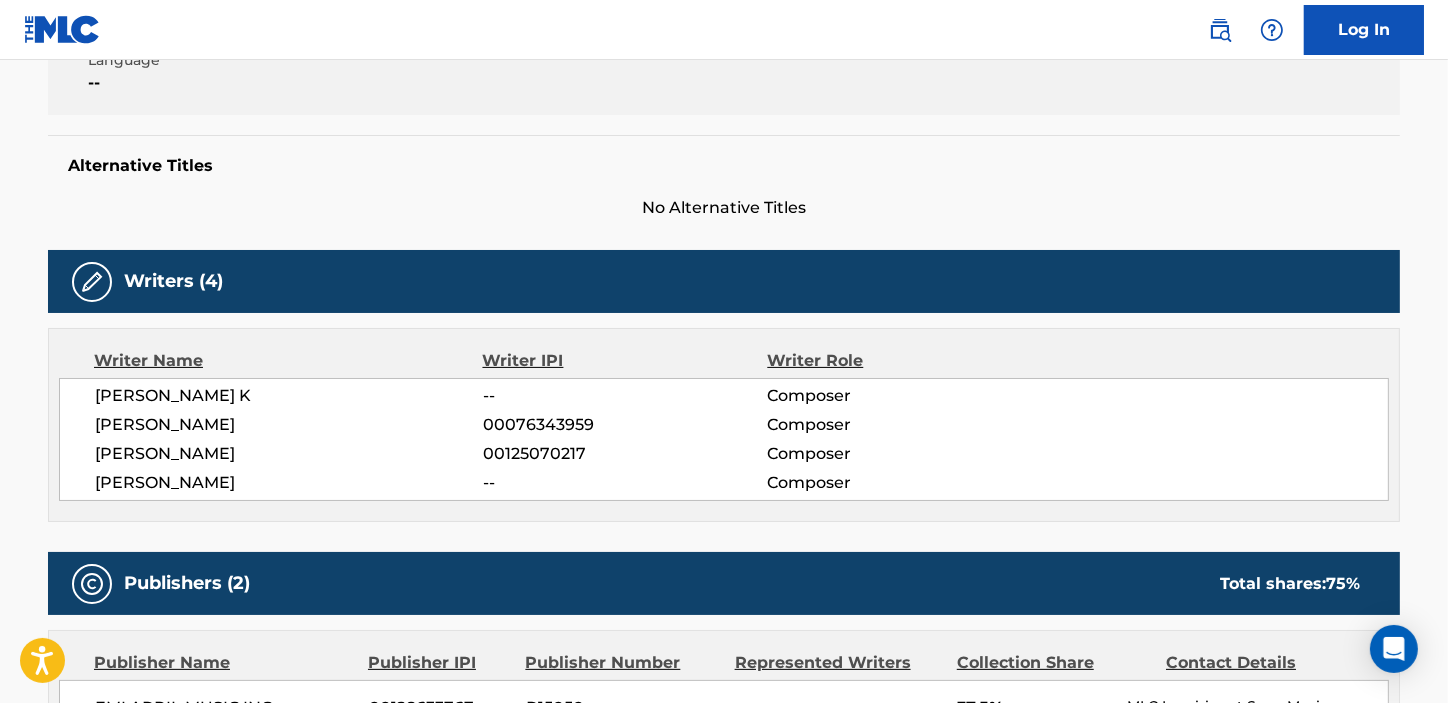 click on "[PERSON_NAME]" at bounding box center [289, 454] 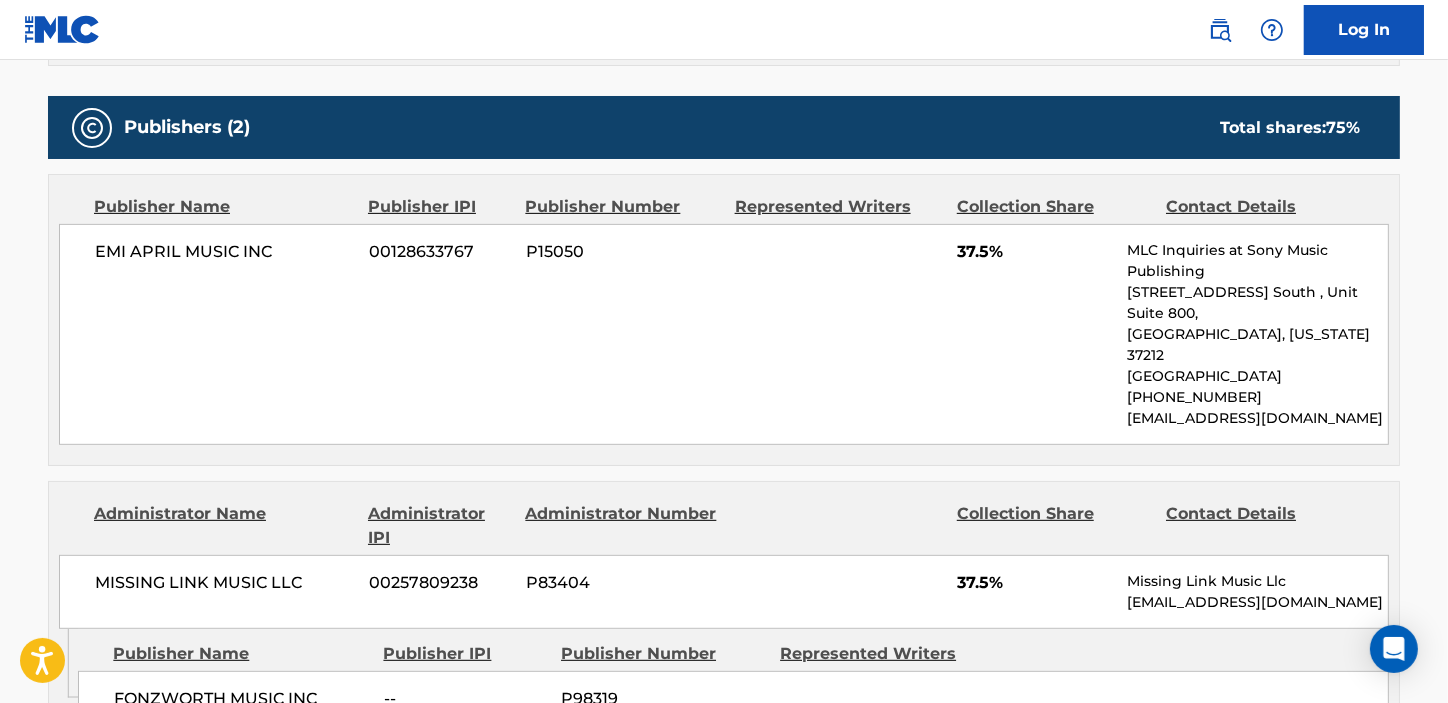 scroll, scrollTop: 909, scrollLeft: 0, axis: vertical 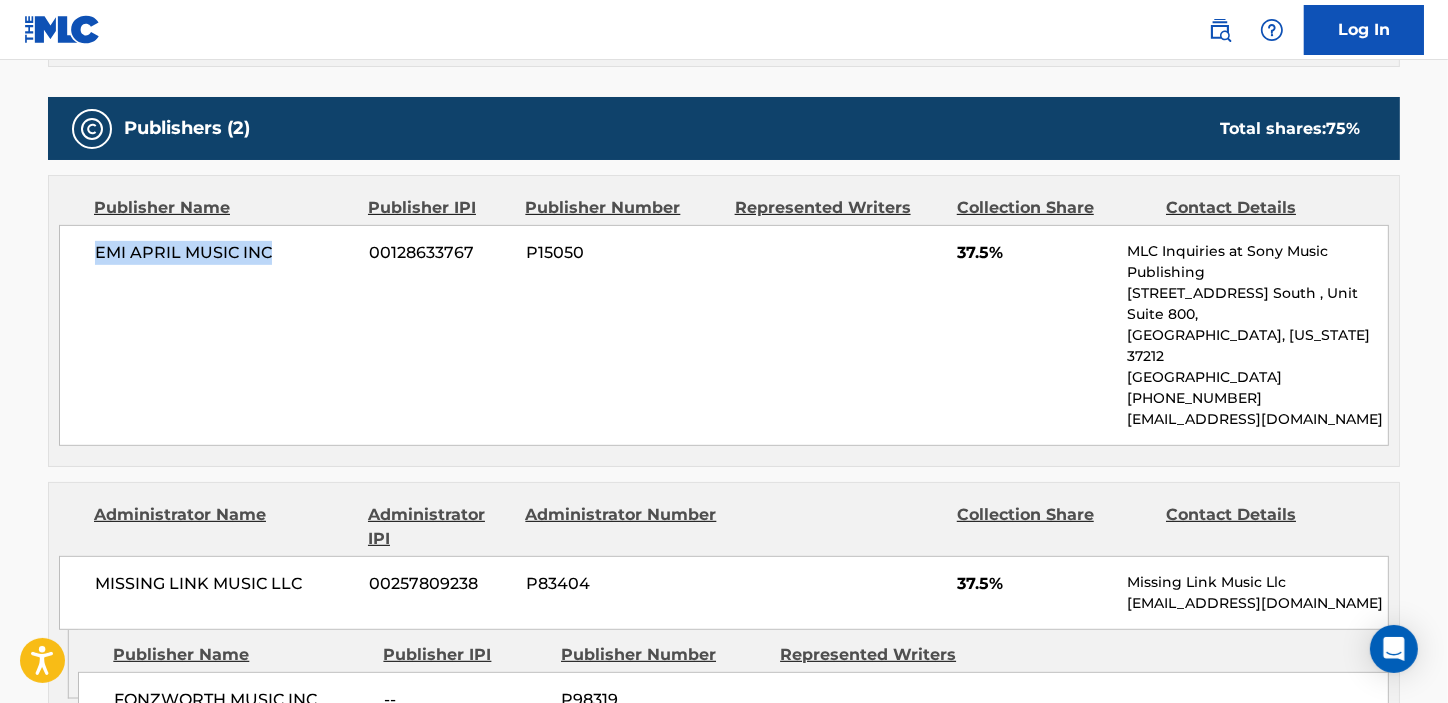 drag, startPoint x: 90, startPoint y: 256, endPoint x: 300, endPoint y: 256, distance: 210 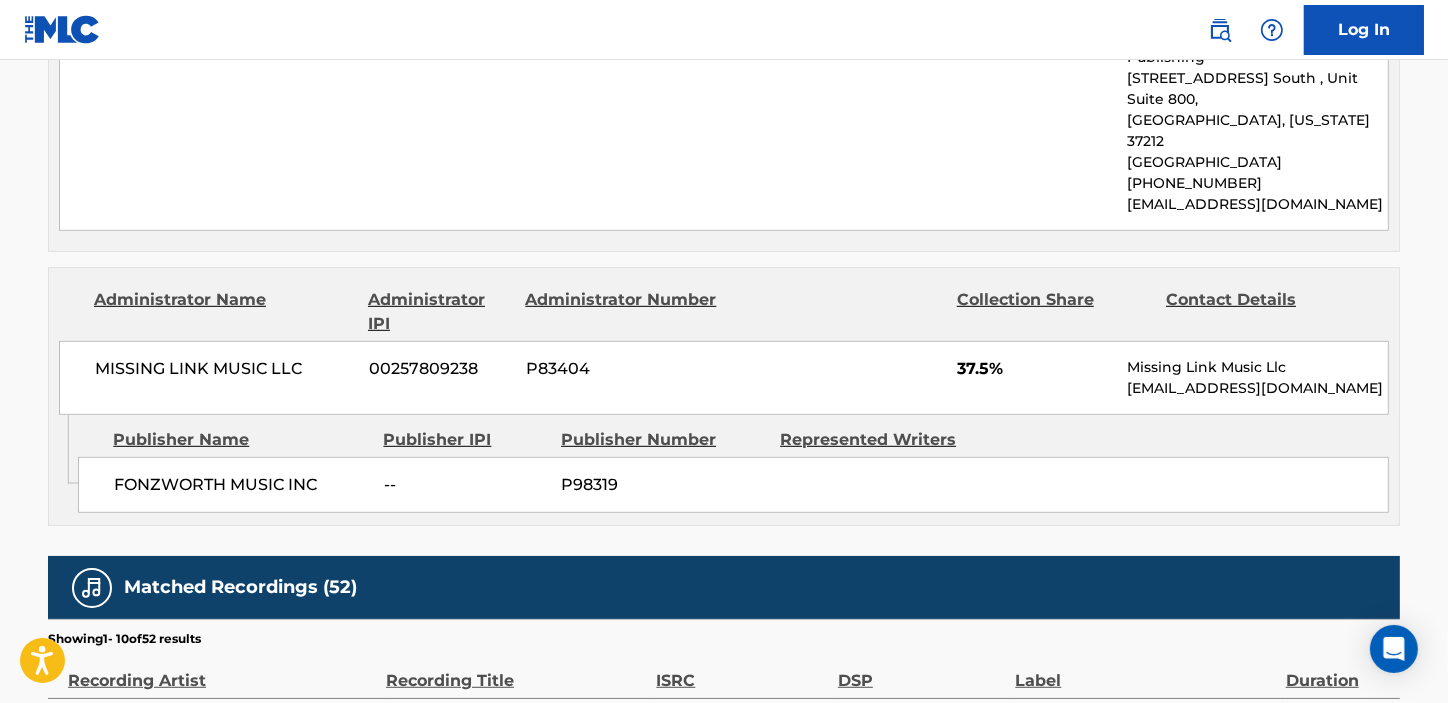 scroll, scrollTop: 1181, scrollLeft: 0, axis: vertical 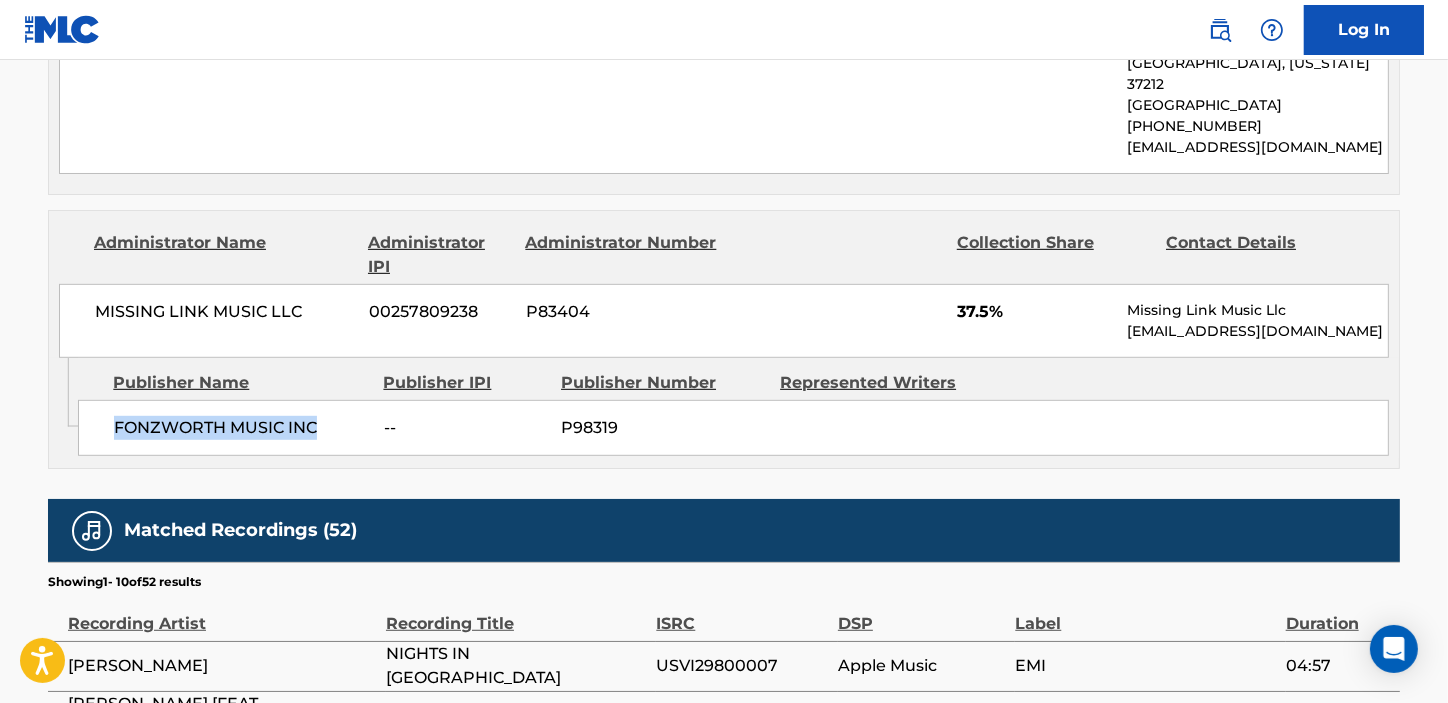 drag, startPoint x: 103, startPoint y: 387, endPoint x: 320, endPoint y: 401, distance: 217.45114 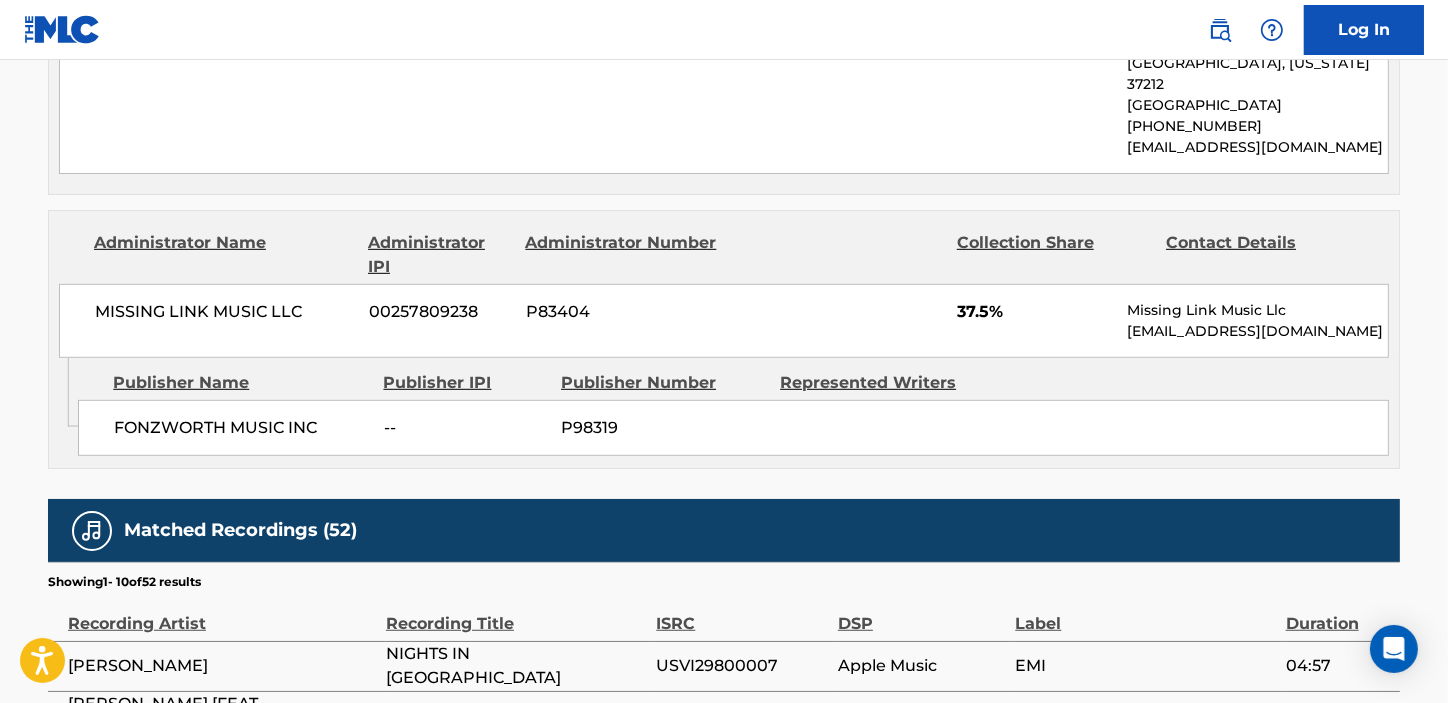 click on "37.5%" at bounding box center (1034, 312) 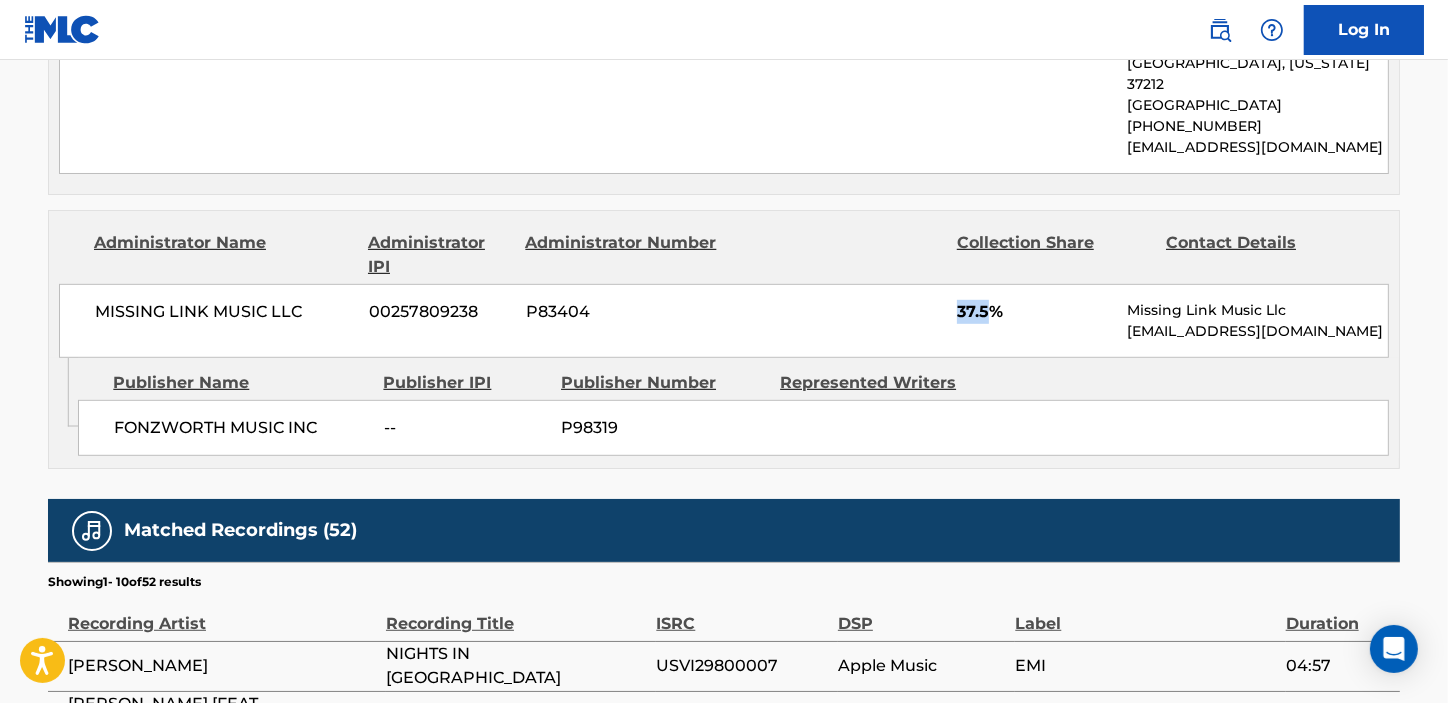 click on "37.5%" at bounding box center (1034, 312) 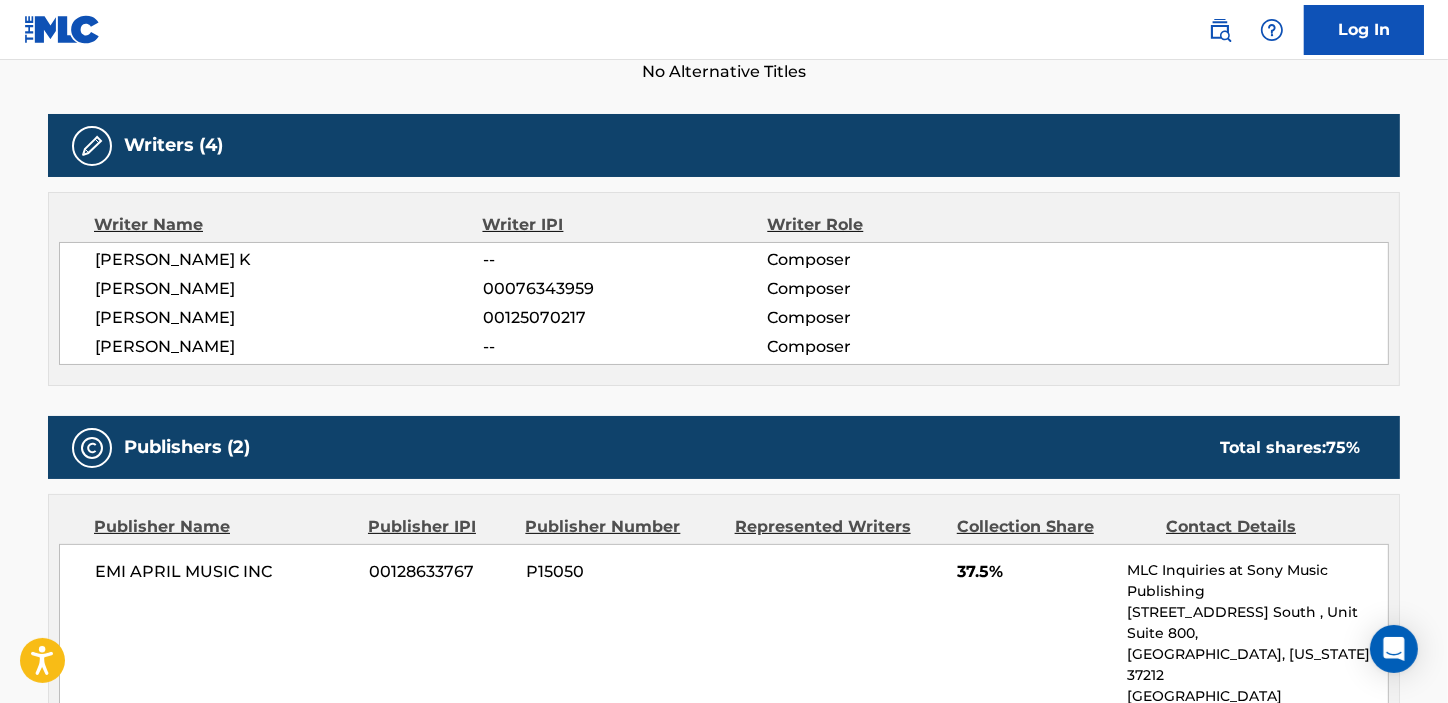 scroll, scrollTop: 636, scrollLeft: 0, axis: vertical 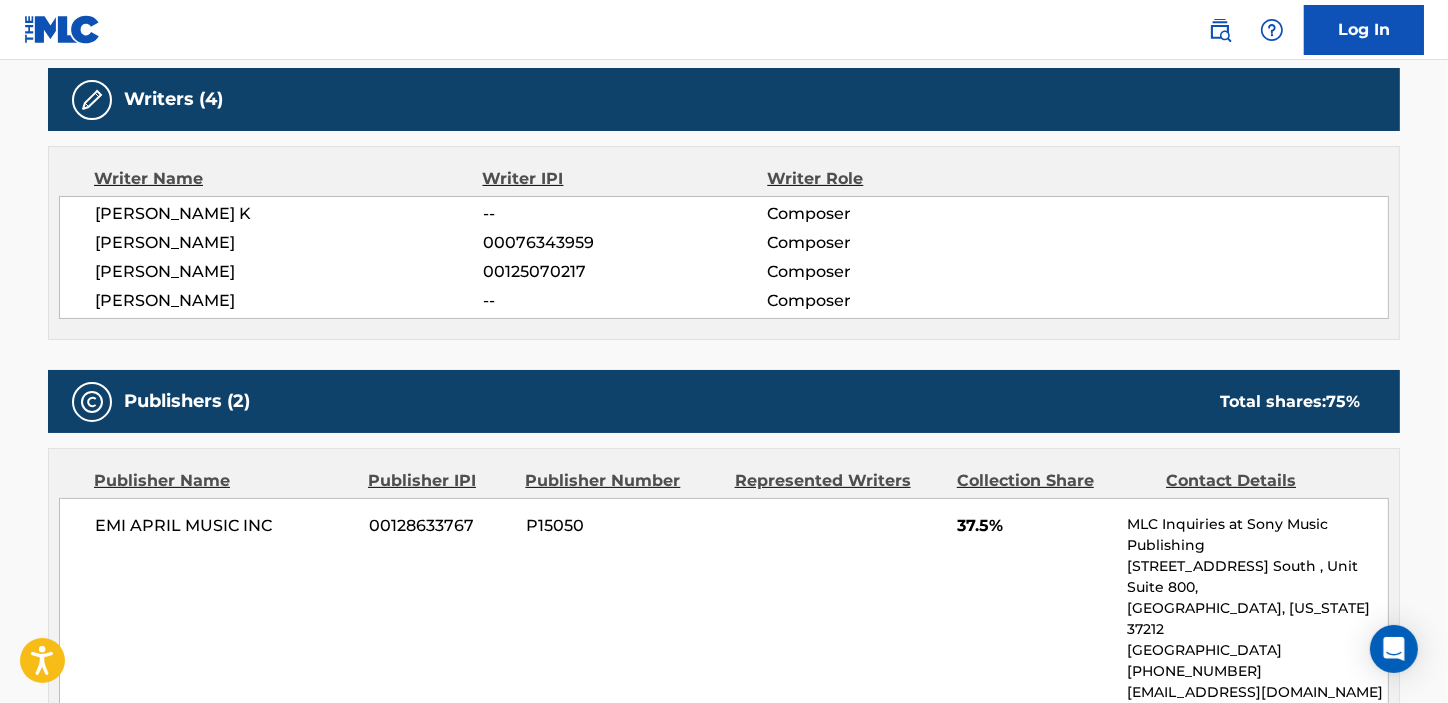 drag, startPoint x: 94, startPoint y: 244, endPoint x: 341, endPoint y: 242, distance: 247.0081 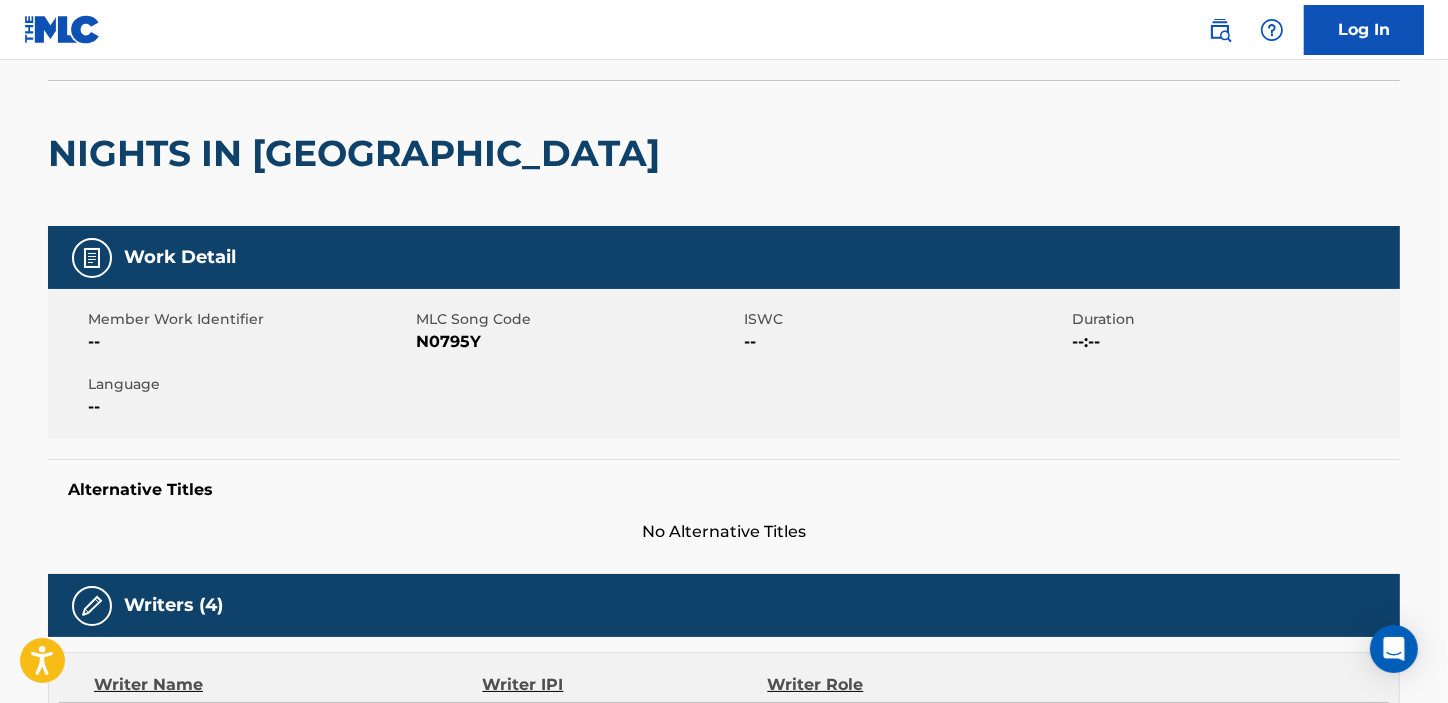 scroll, scrollTop: 0, scrollLeft: 0, axis: both 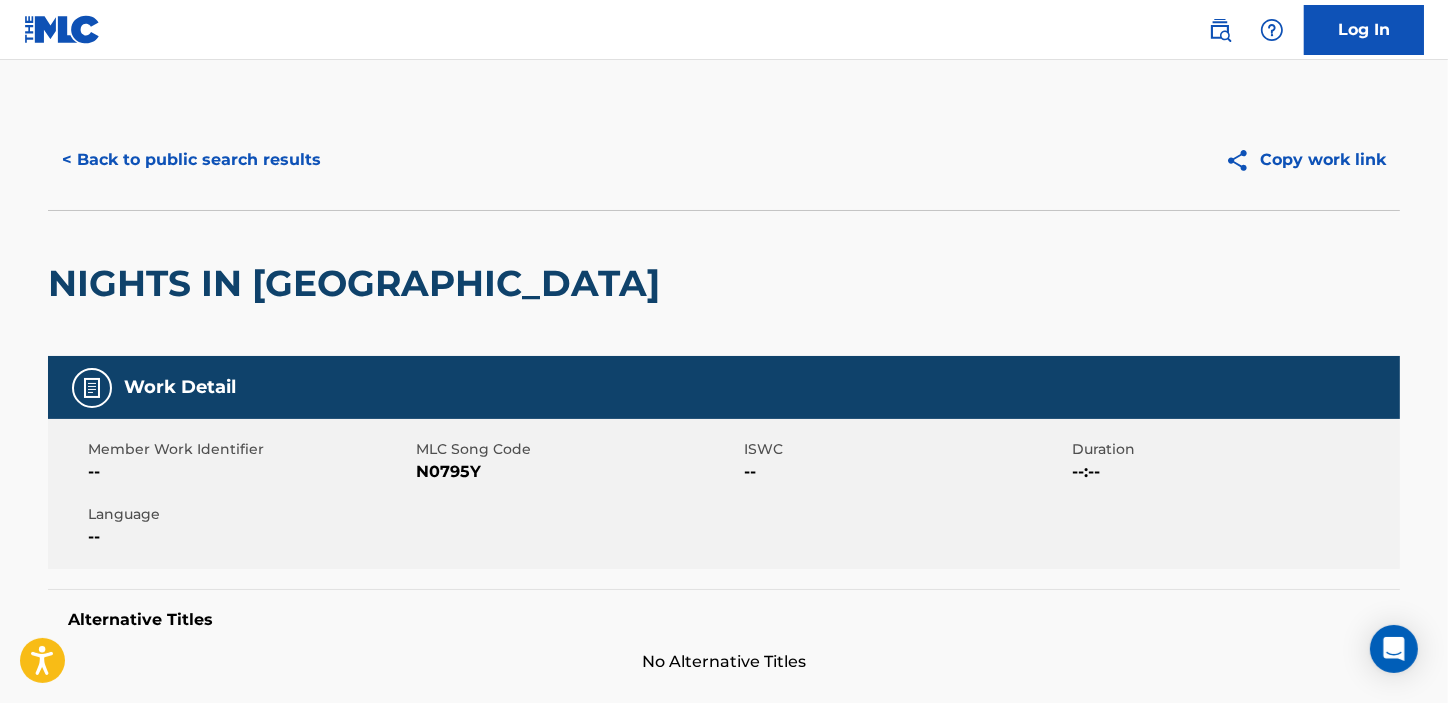click on "< Back to public search results" at bounding box center [191, 160] 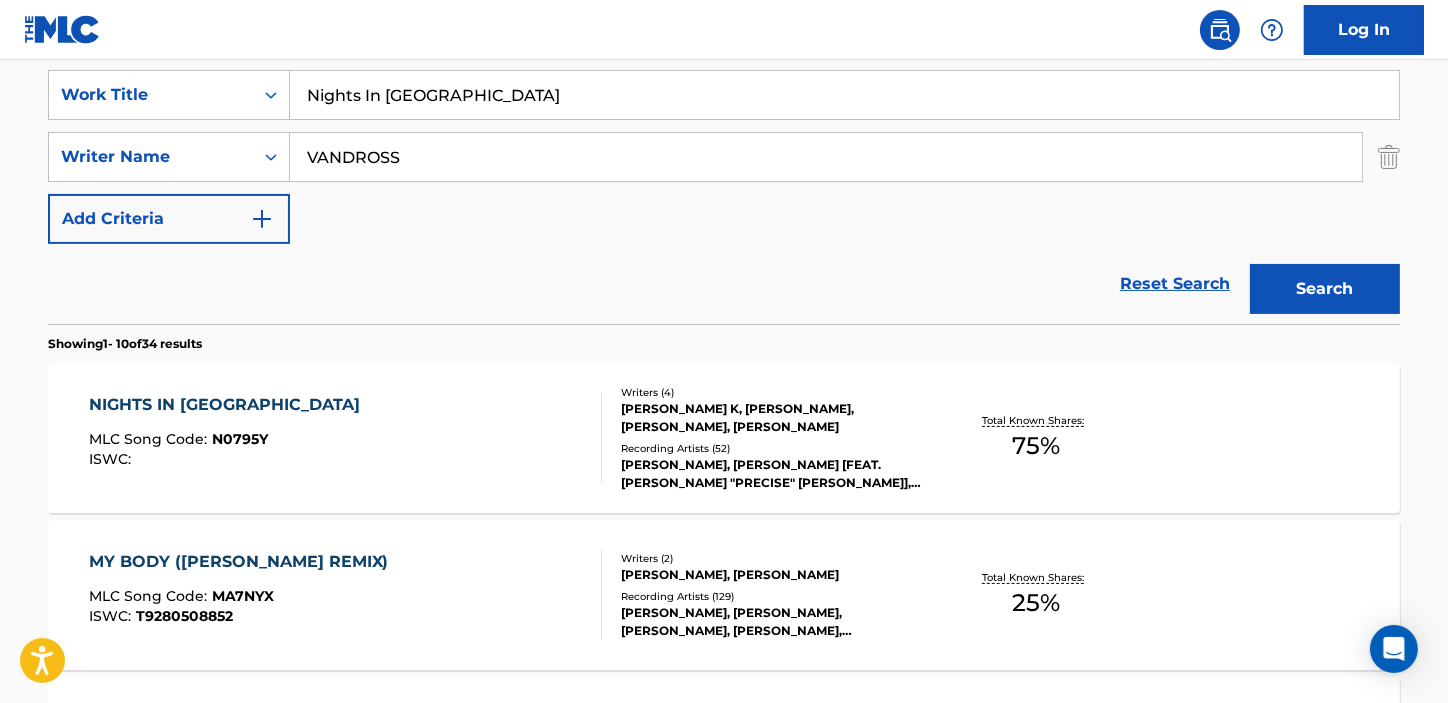 click on "Reset Search" at bounding box center (1175, 284) 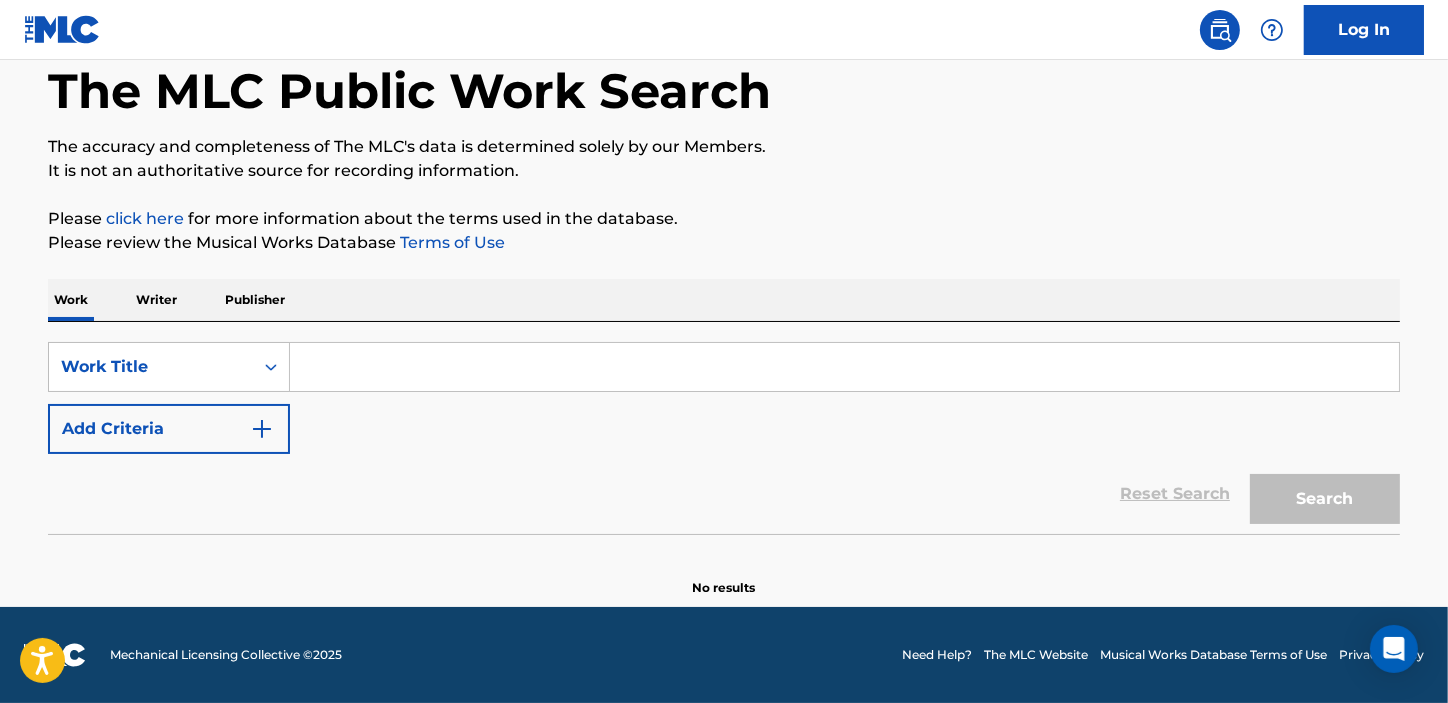 scroll, scrollTop: 102, scrollLeft: 0, axis: vertical 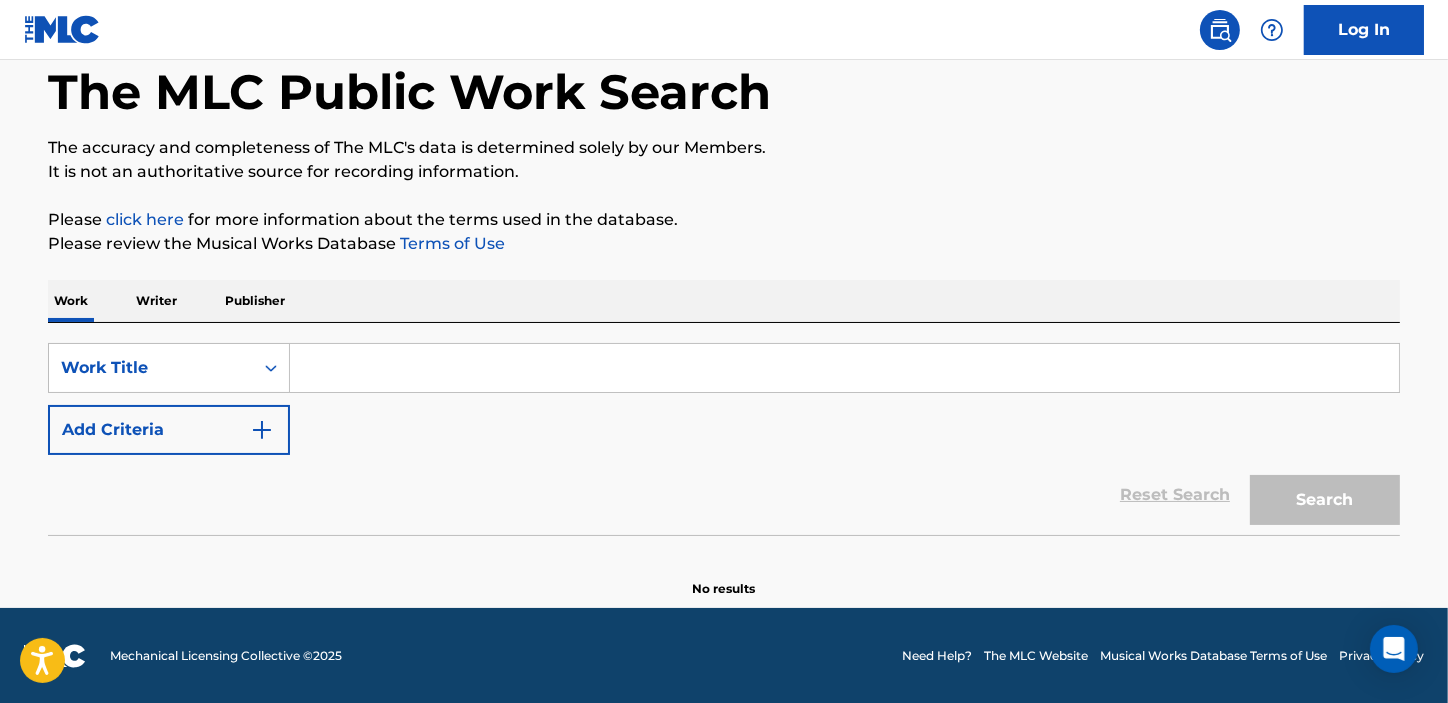 click on "Reset Search Search" at bounding box center [724, 495] 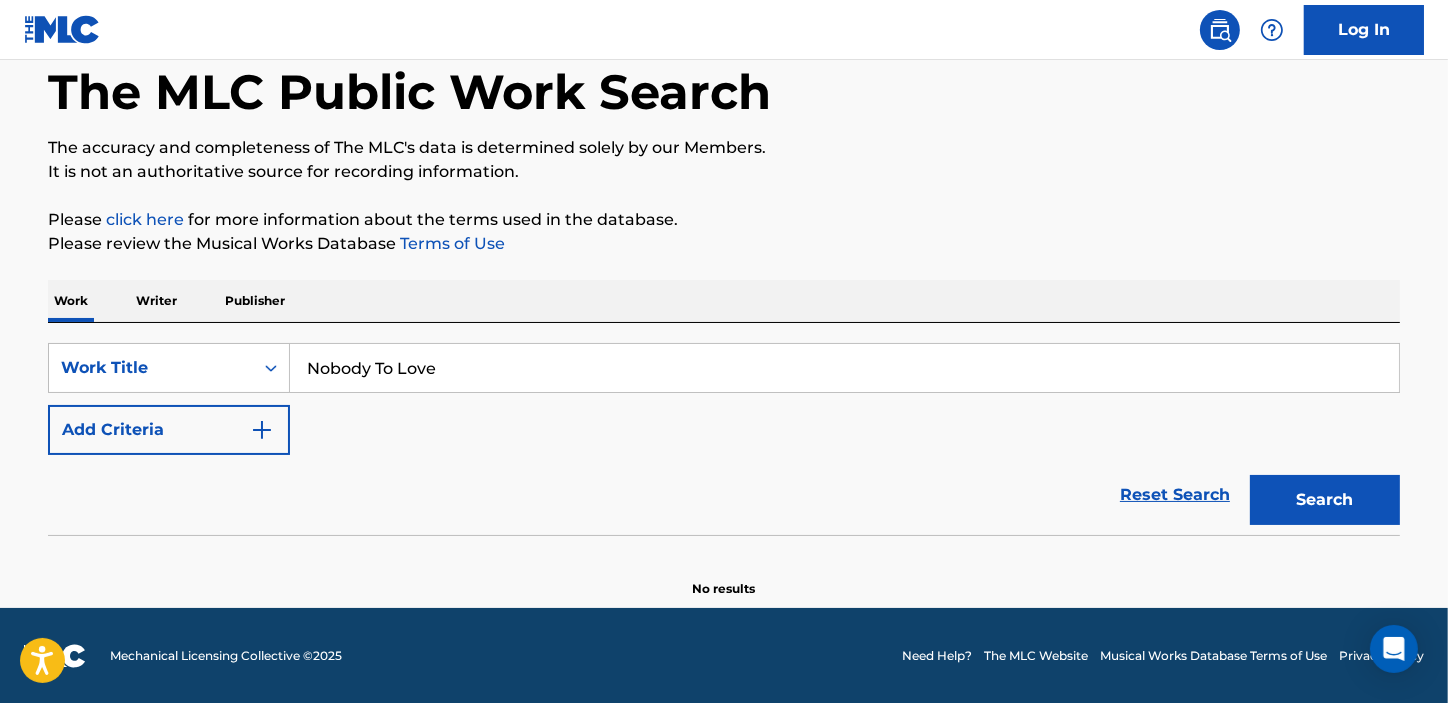 type on "Nobody To Love" 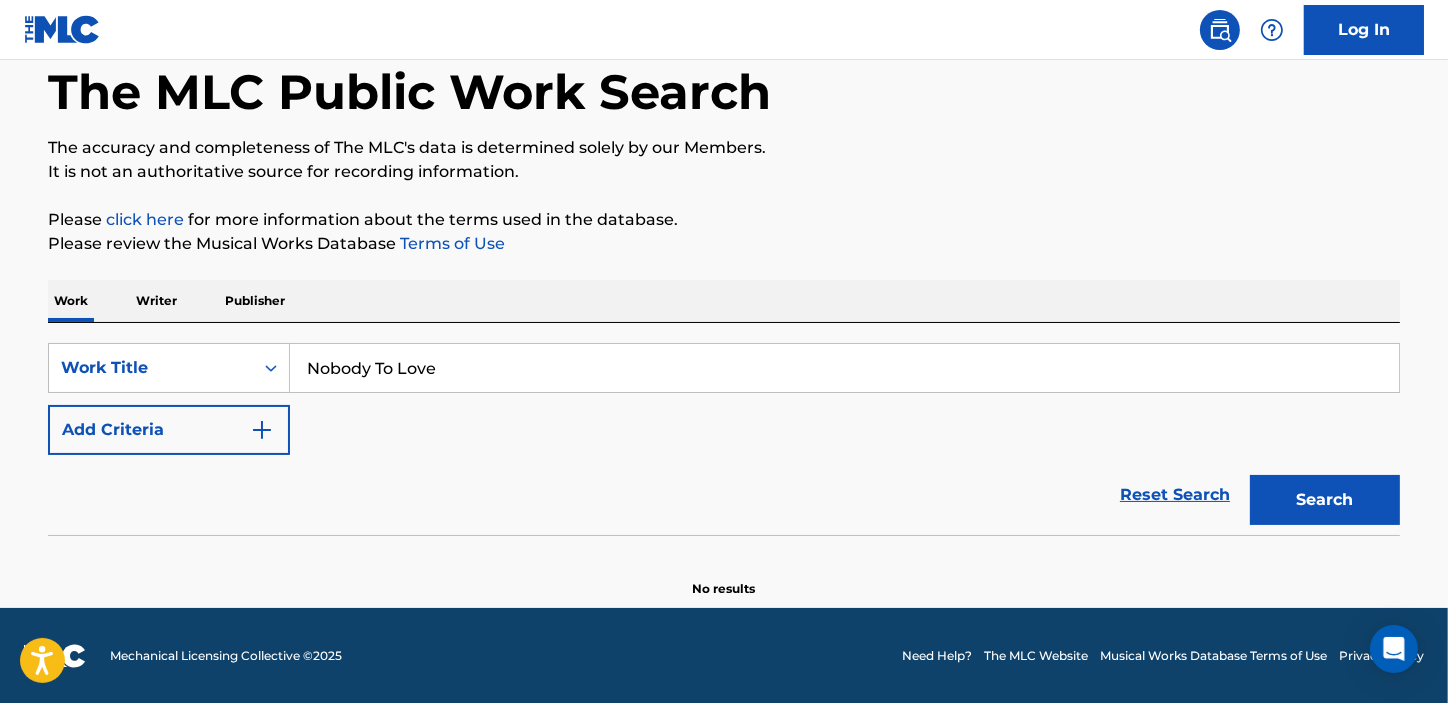 click on "The MLC Public Work Search The accuracy and completeness of The MLC's data is determined solely by our Members. It is not an authoritative source for recording information. Please   click here   for more information about the terms used in the database. Please review the Musical Works Database   Terms of Use Work Writer Publisher SearchWithCriteria0ce790f5-fbe9-4a11-813c-52f2216df28f Work Title Nobody To Love Add Criteria Reset Search Search No results" at bounding box center [724, 303] 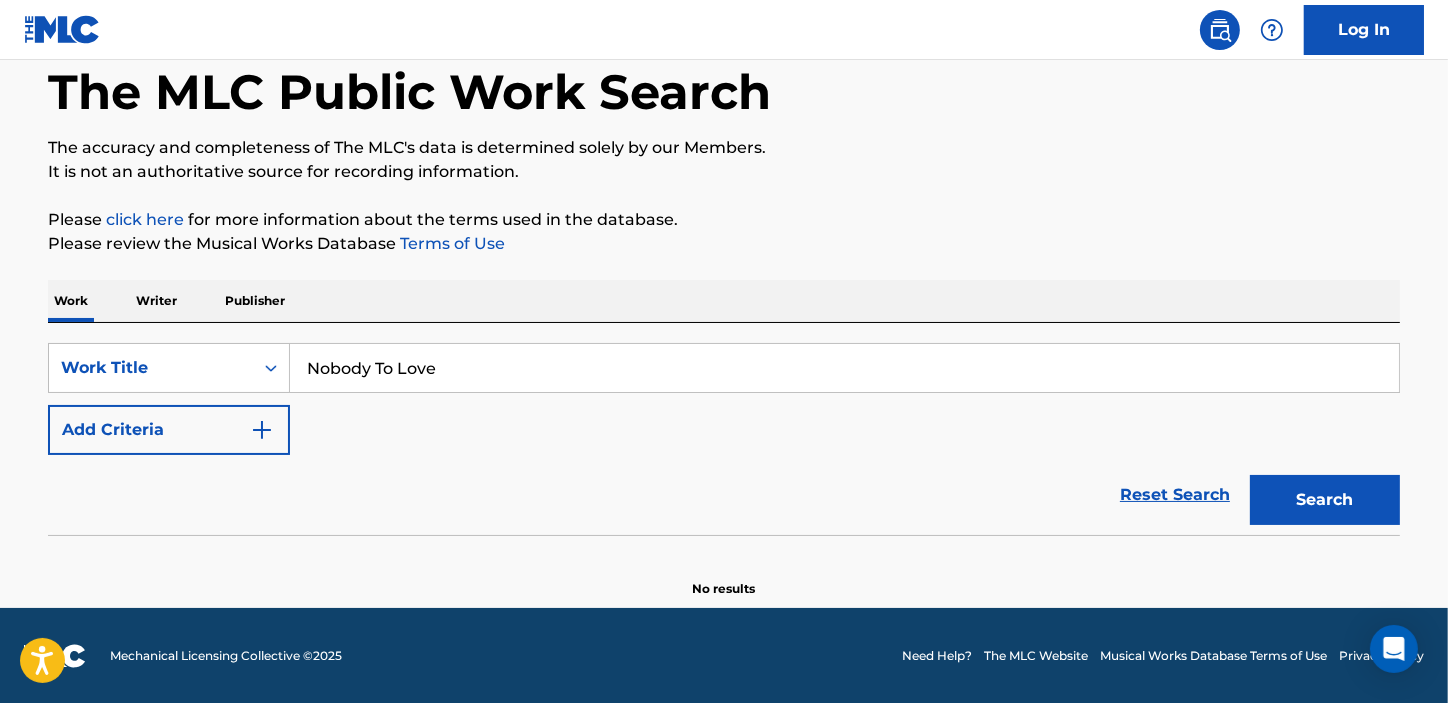 click on "Add Criteria" at bounding box center [169, 430] 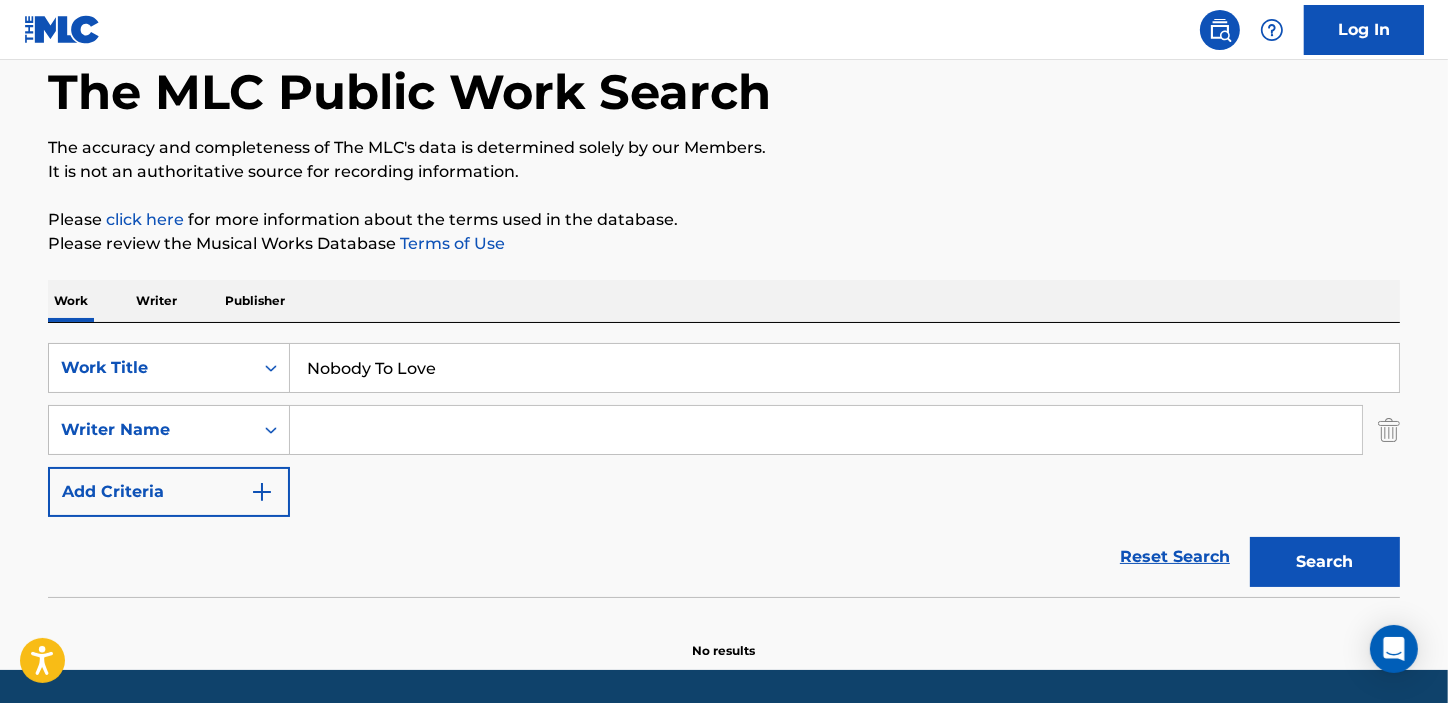 click at bounding box center [826, 430] 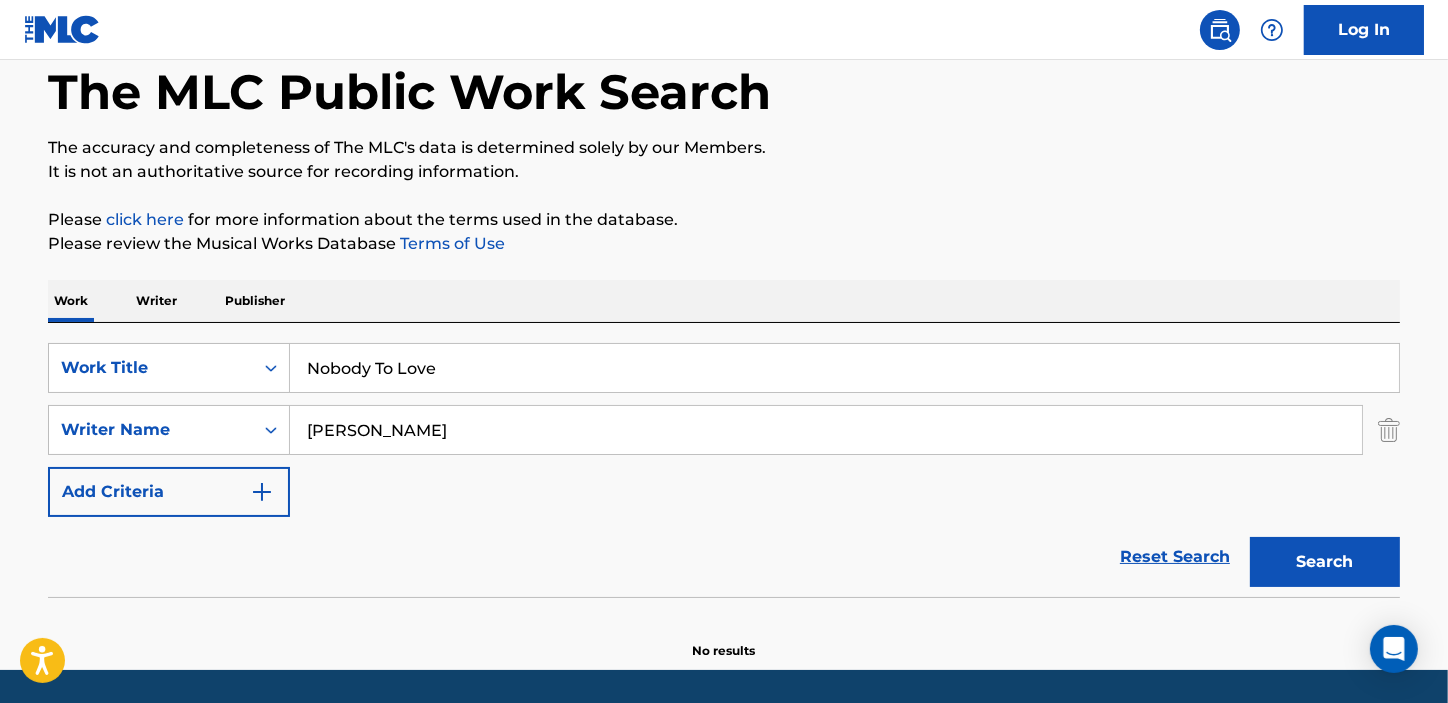 click on "Search" at bounding box center (1325, 562) 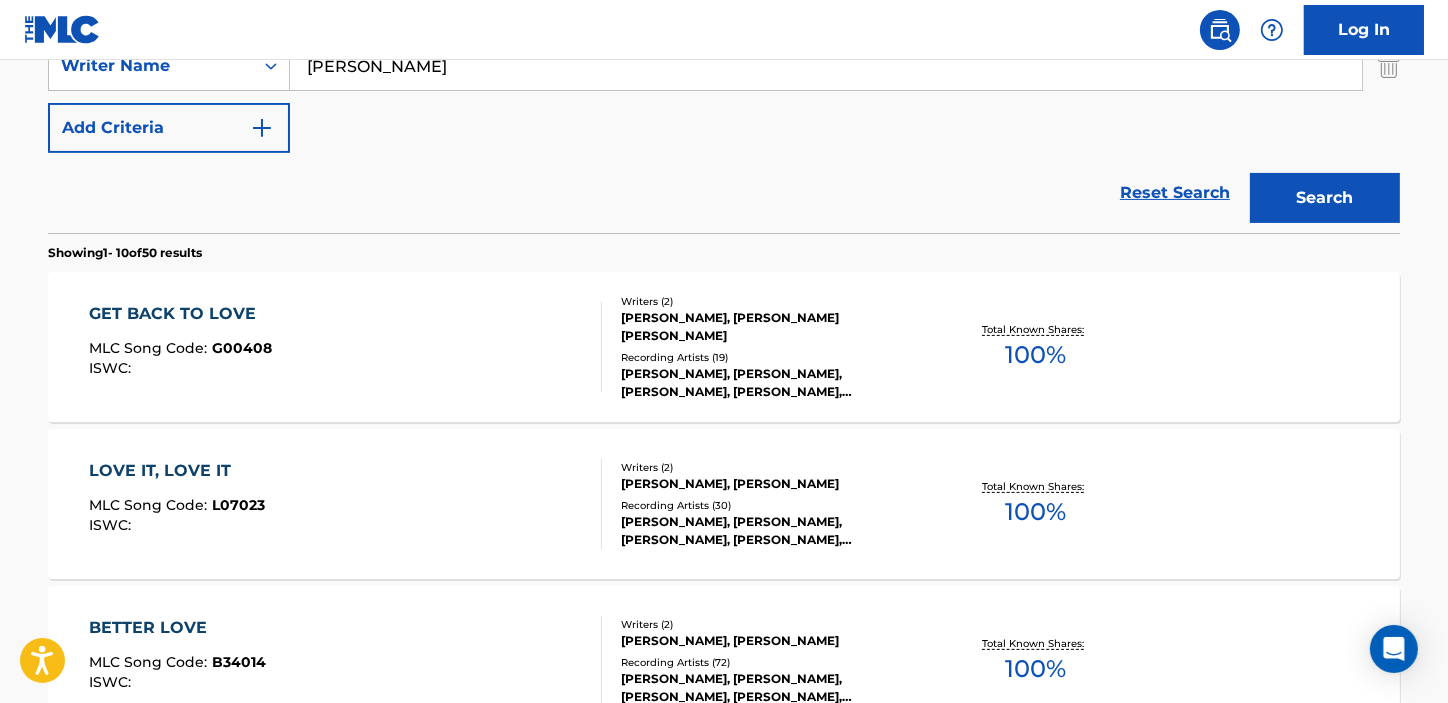 scroll, scrollTop: 375, scrollLeft: 0, axis: vertical 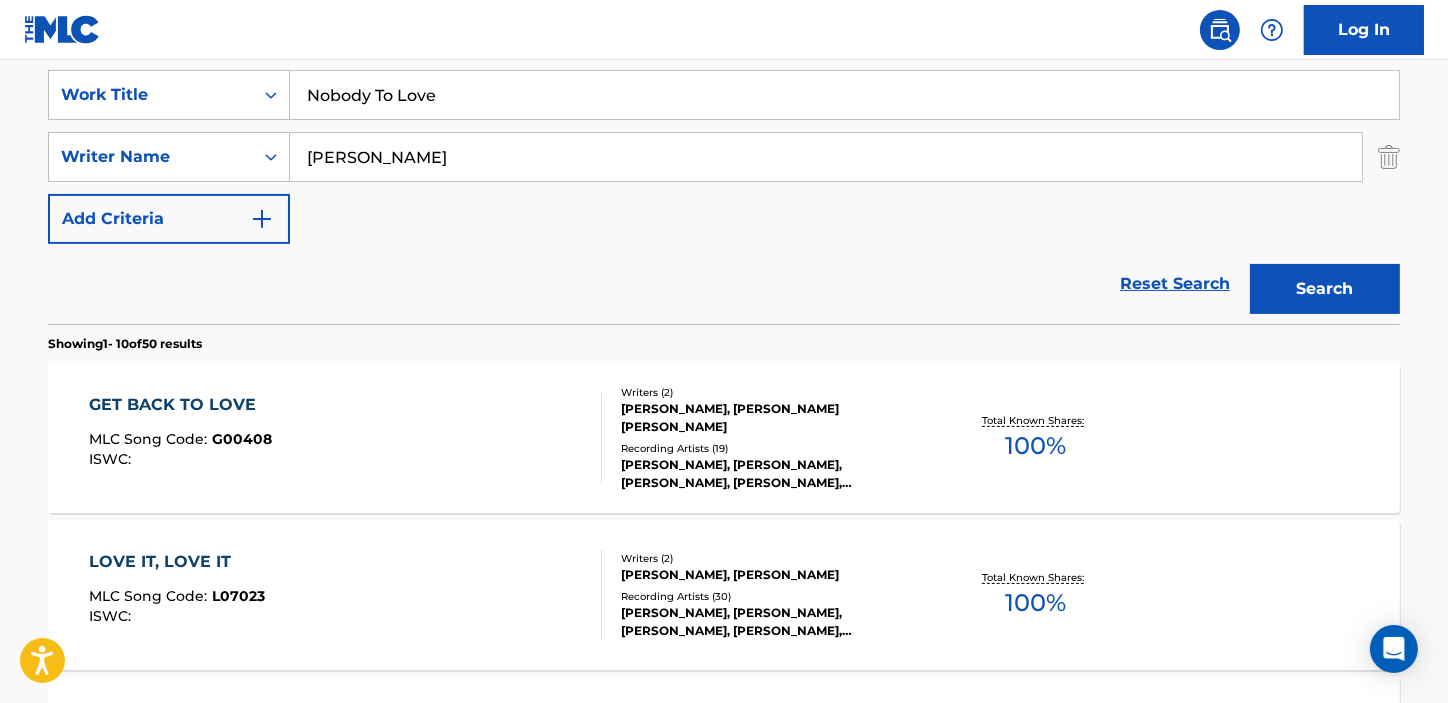 click on "[PERSON_NAME]" at bounding box center [826, 157] 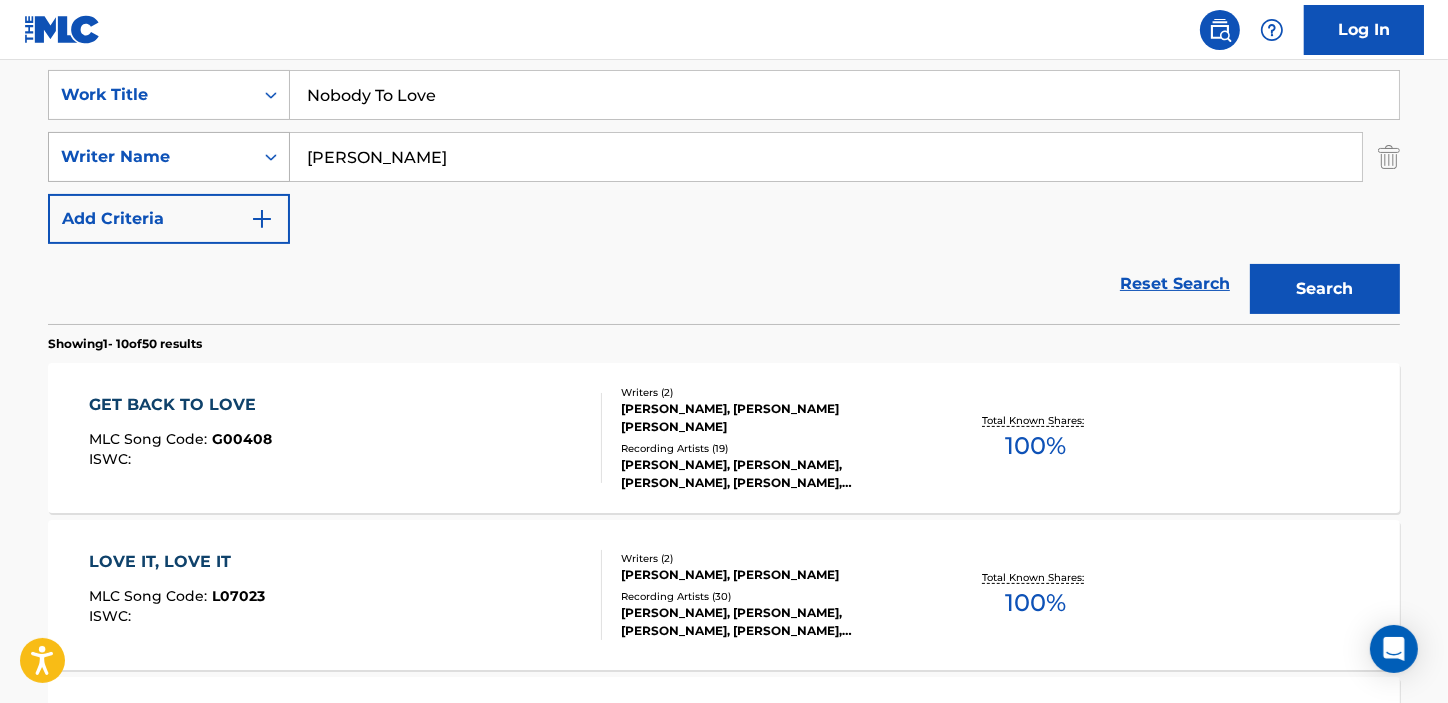 drag, startPoint x: 370, startPoint y: 154, endPoint x: 225, endPoint y: 162, distance: 145.22052 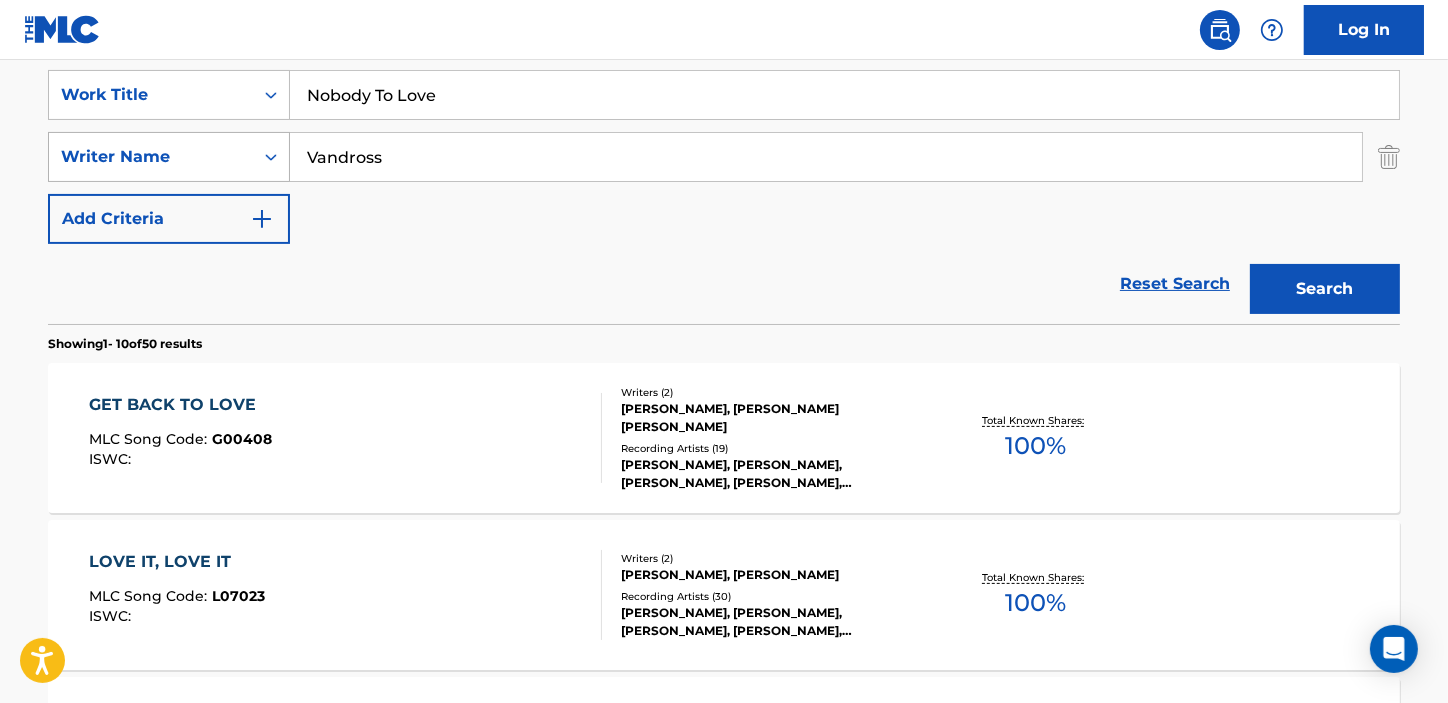 type on "Vandross" 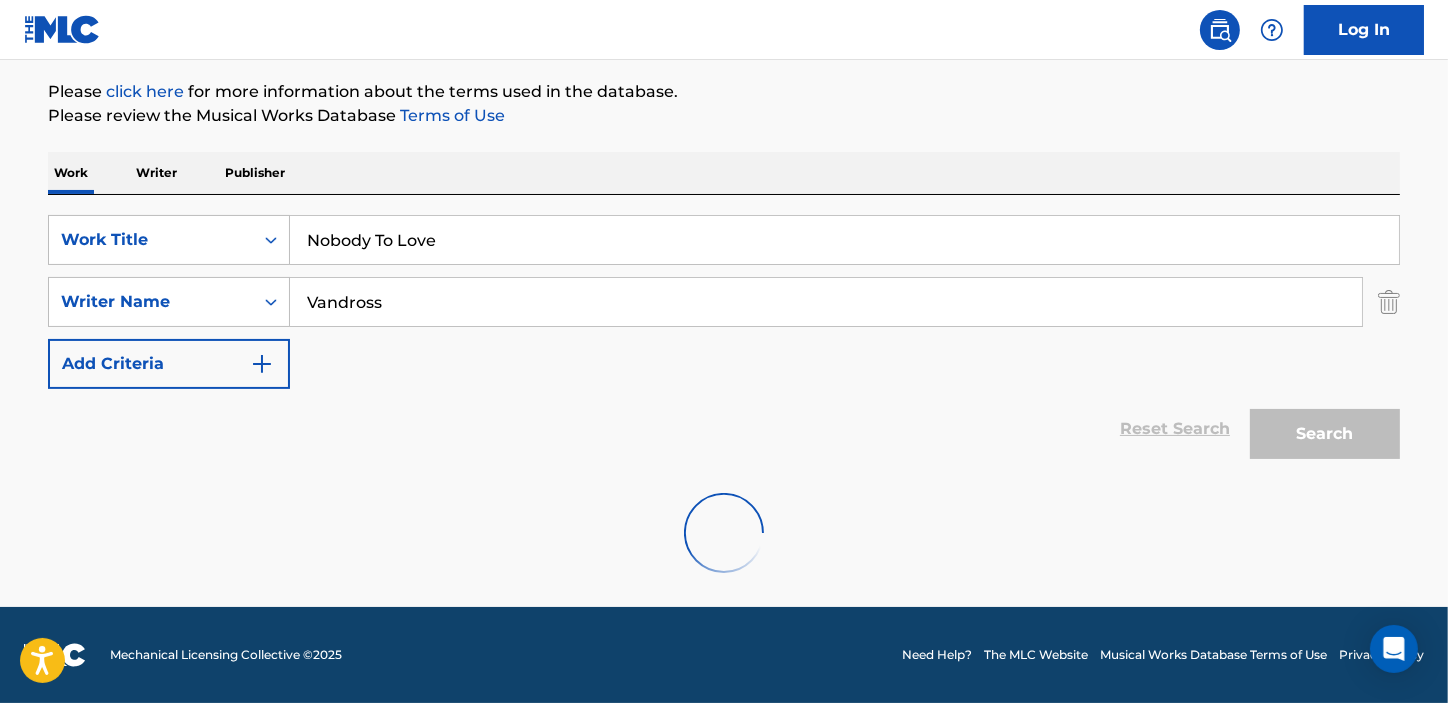 scroll, scrollTop: 375, scrollLeft: 0, axis: vertical 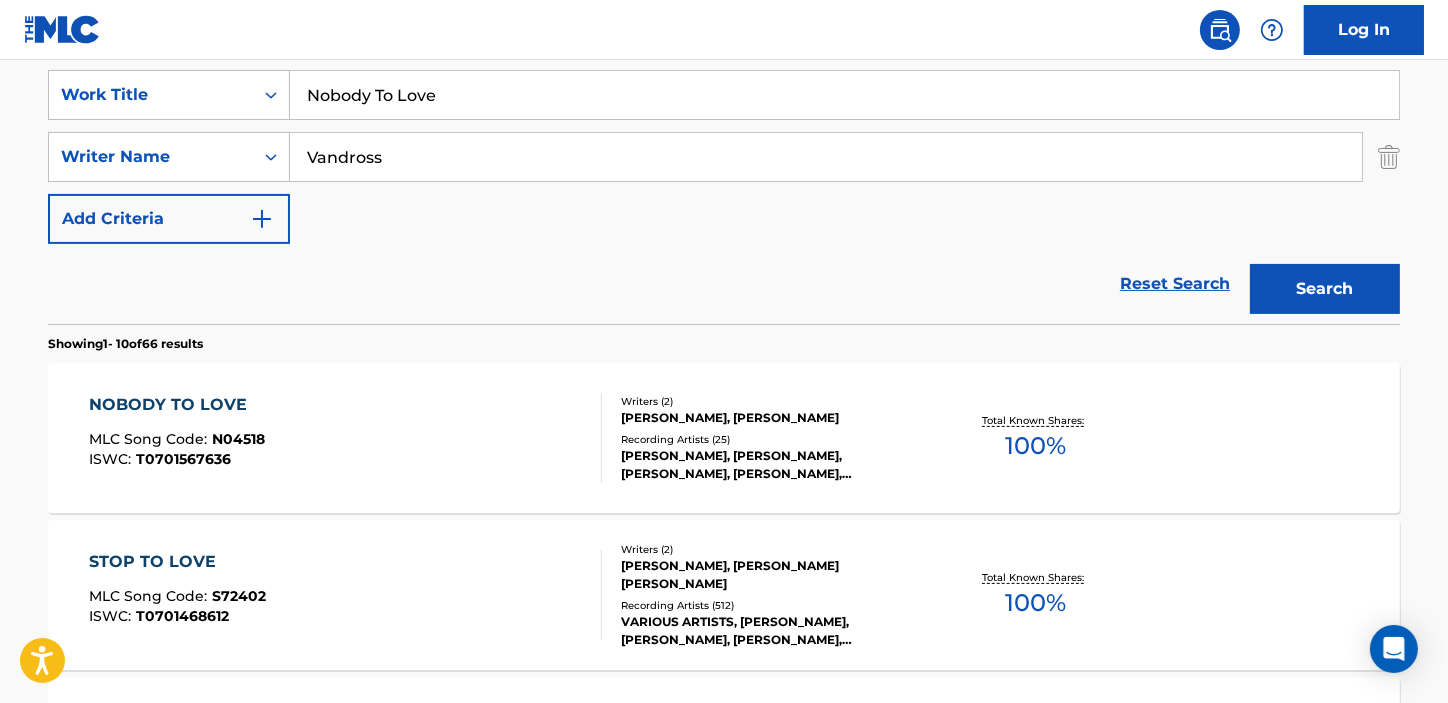 click on "NOBODY TO LOVE" at bounding box center [177, 405] 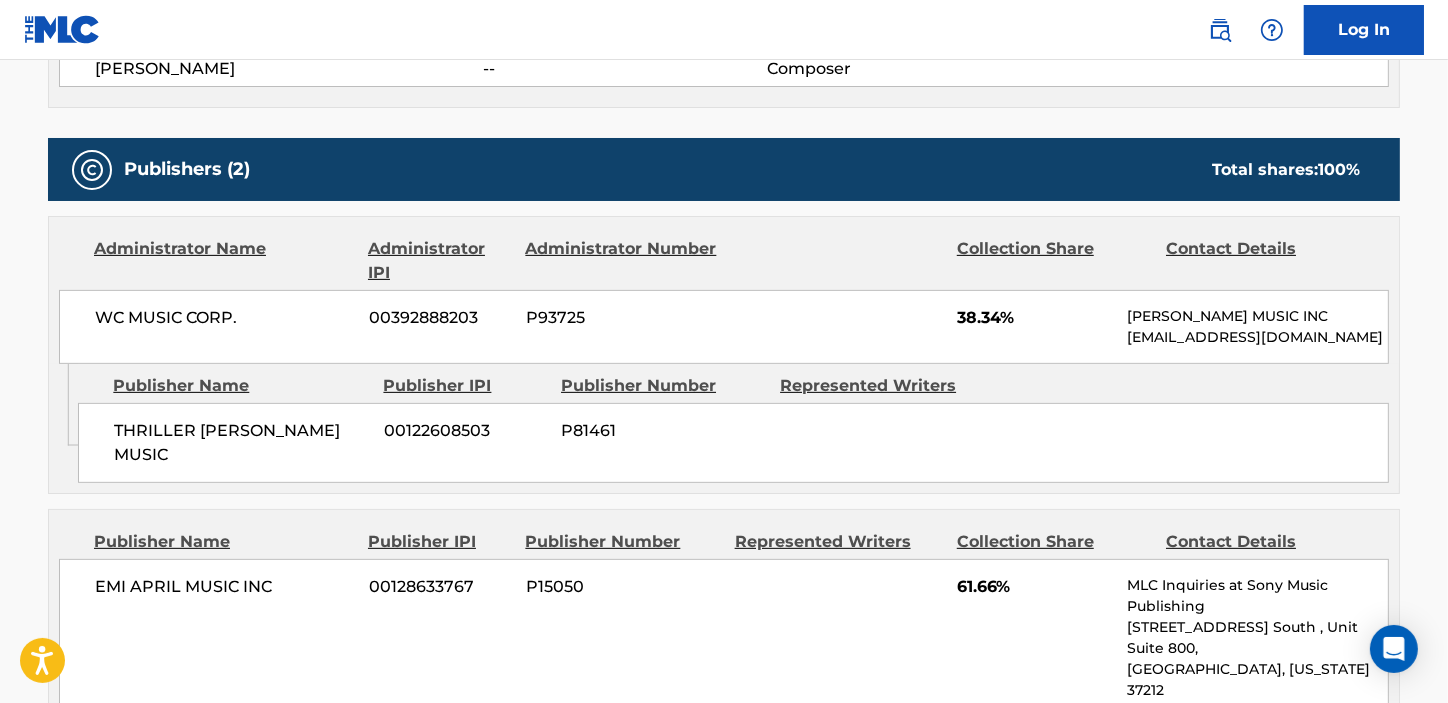 scroll, scrollTop: 909, scrollLeft: 0, axis: vertical 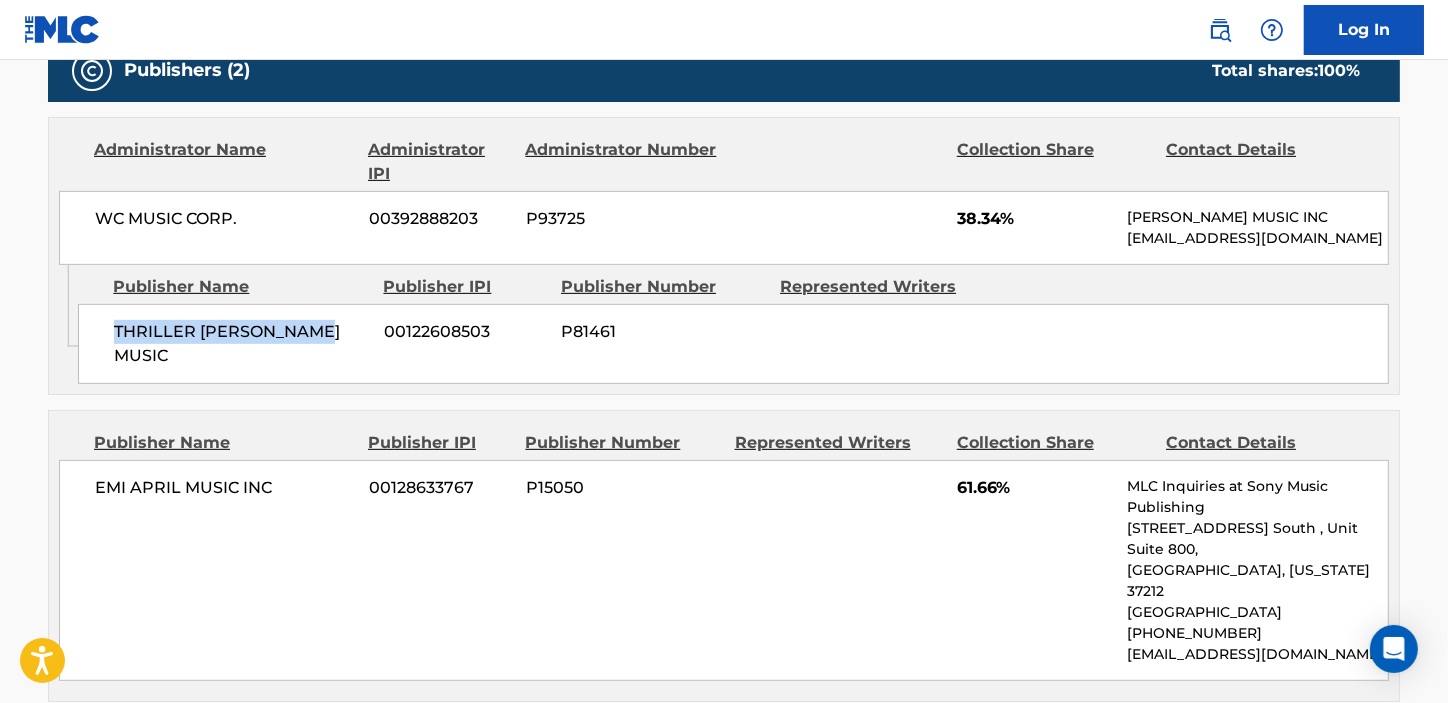 drag, startPoint x: 233, startPoint y: 335, endPoint x: 348, endPoint y: 330, distance: 115.10864 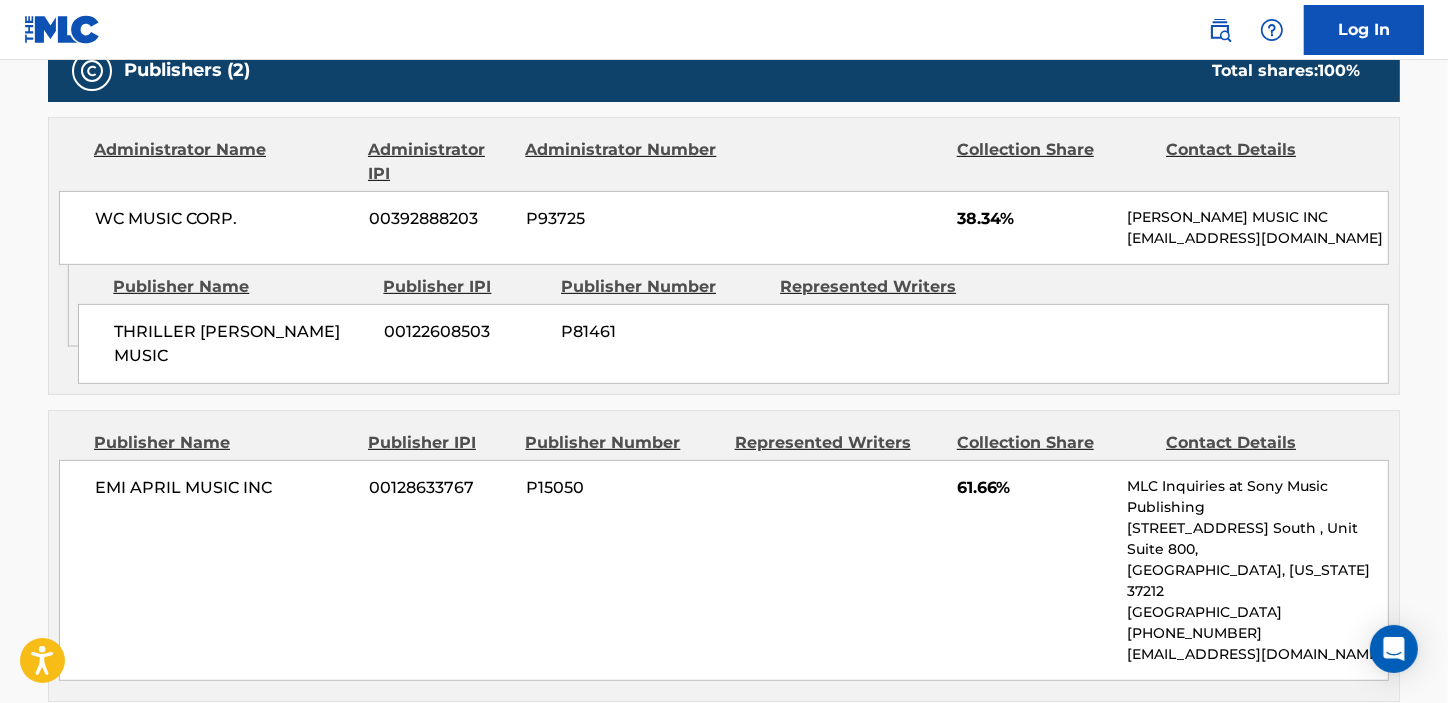 click on "WC MUSIC CORP. 00392888203 P93725 38.34% [PERSON_NAME] MUSIC INC [EMAIL_ADDRESS][DOMAIN_NAME]" at bounding box center (724, 228) 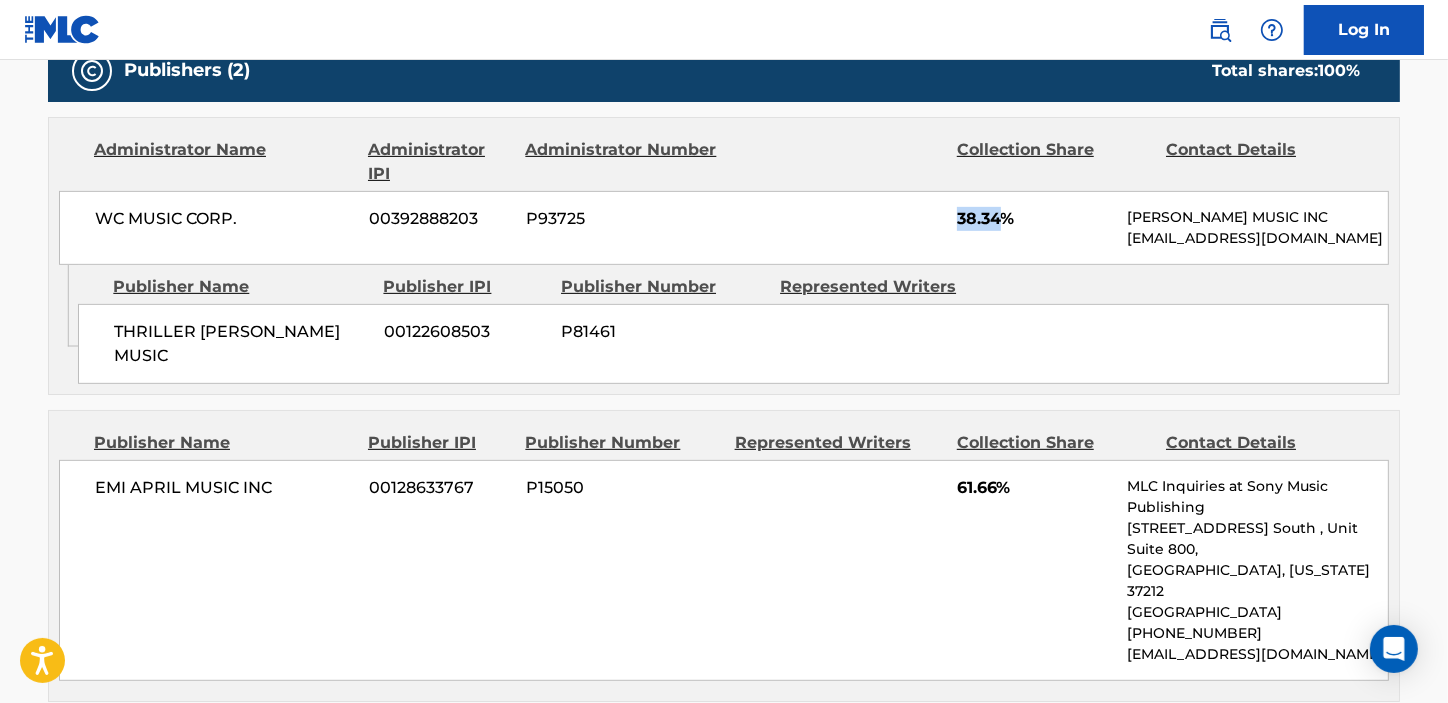 click on "WC MUSIC CORP. 00392888203 P93725 38.34% [PERSON_NAME] MUSIC INC [EMAIL_ADDRESS][DOMAIN_NAME]" at bounding box center (724, 228) 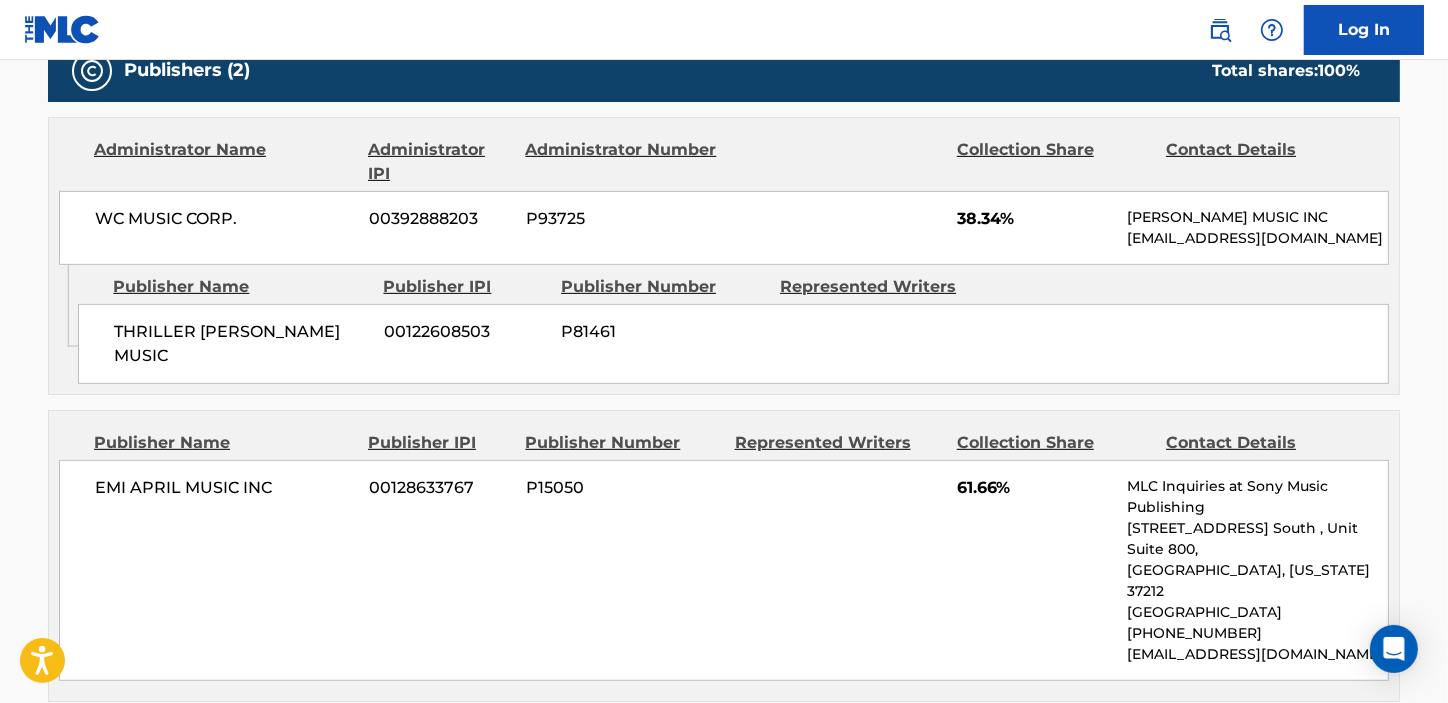 click on "< Back to public search results Copy work link NOBODY TO LOVE     Work Detail   Member Work Identifier -- MLC Song Code N04518 ISWC T0701567636 Duration --:-- Language -- Alternative Titles No Alternative Titles Writers   (2) Writer Name Writer IPI Writer Role [PERSON_NAME] -- Composer [PERSON_NAME] -- Composer Publishers   (2) Total shares:  100 % Administrator Name Administrator IPI Administrator Number Collection Share Contact Details WC MUSIC CORP. 00392888203 P93725 38.34% [PERSON_NAME] MUSIC INC [EMAIL_ADDRESS][DOMAIN_NAME] Admin Original Publisher Connecting Line Publisher Name Publisher IPI Publisher Number Represented Writers THRILLER [PERSON_NAME] MUSIC 00122608503 P81461 Publisher Name Publisher IPI Publisher Number Represented Writers Collection Share Contact Details EMI APRIL MUSIC INC 00128633767 P15050 61.66% MLC Inquiries at Sony Music Publishing [STREET_ADDRESS] [GEOGRAPHIC_DATA][US_STATE] [PHONE_NUMBER] [EMAIL_ADDRESS][DOMAIN_NAME] Total shares:  100 %   (25) Showing  1" at bounding box center (724, 323) 